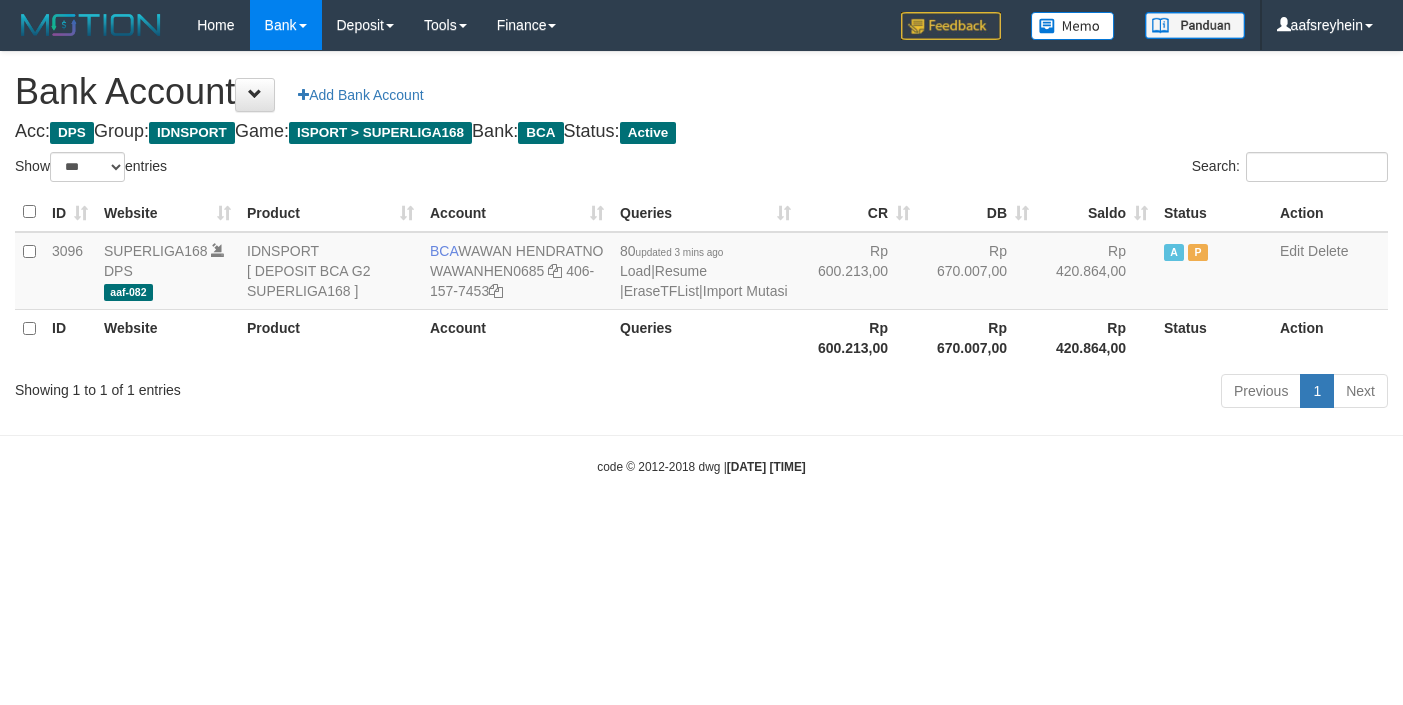 select on "***" 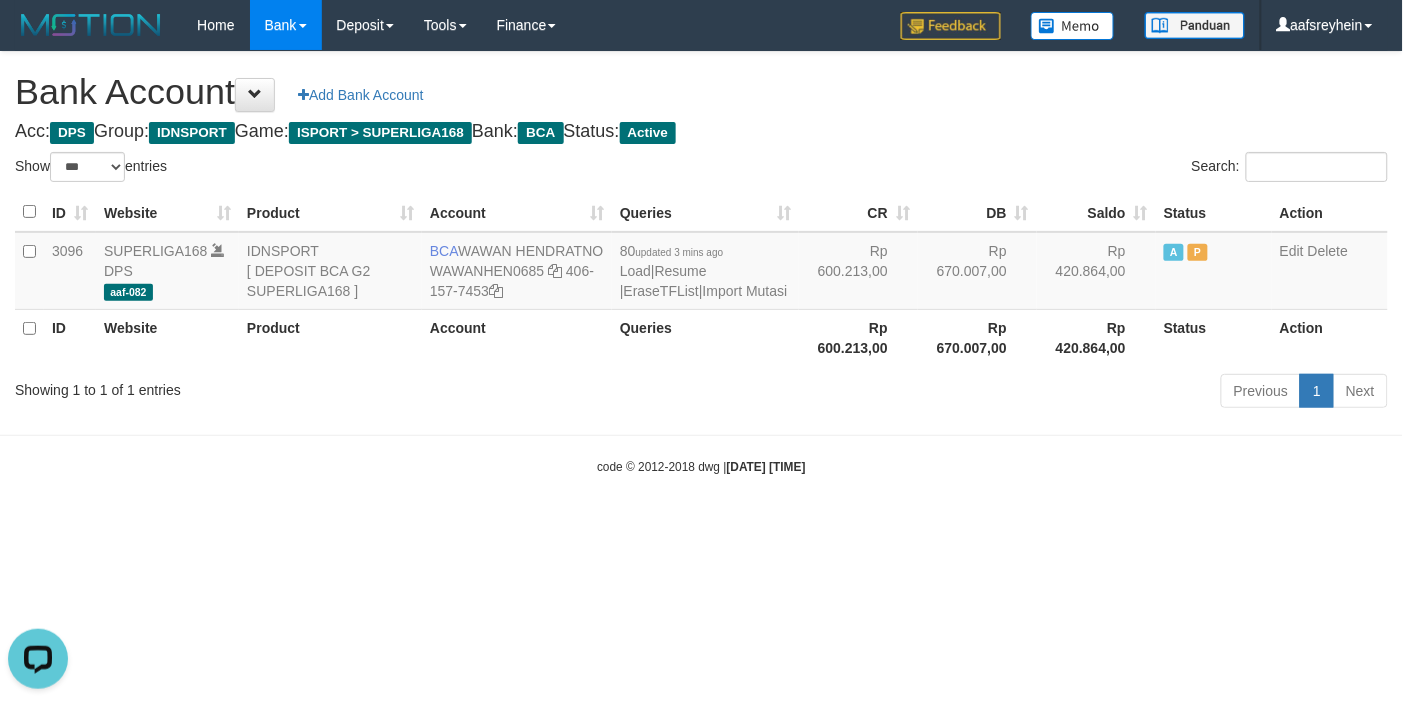 scroll, scrollTop: 0, scrollLeft: 0, axis: both 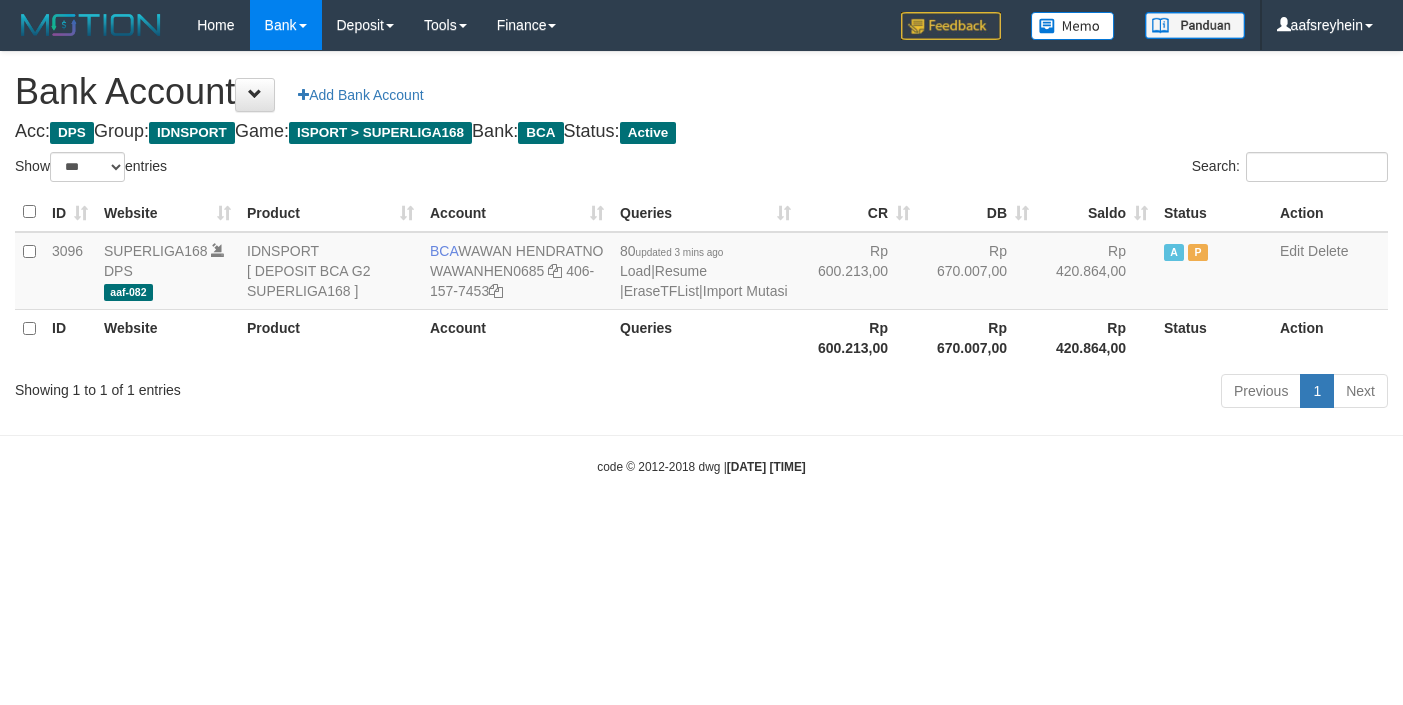select on "***" 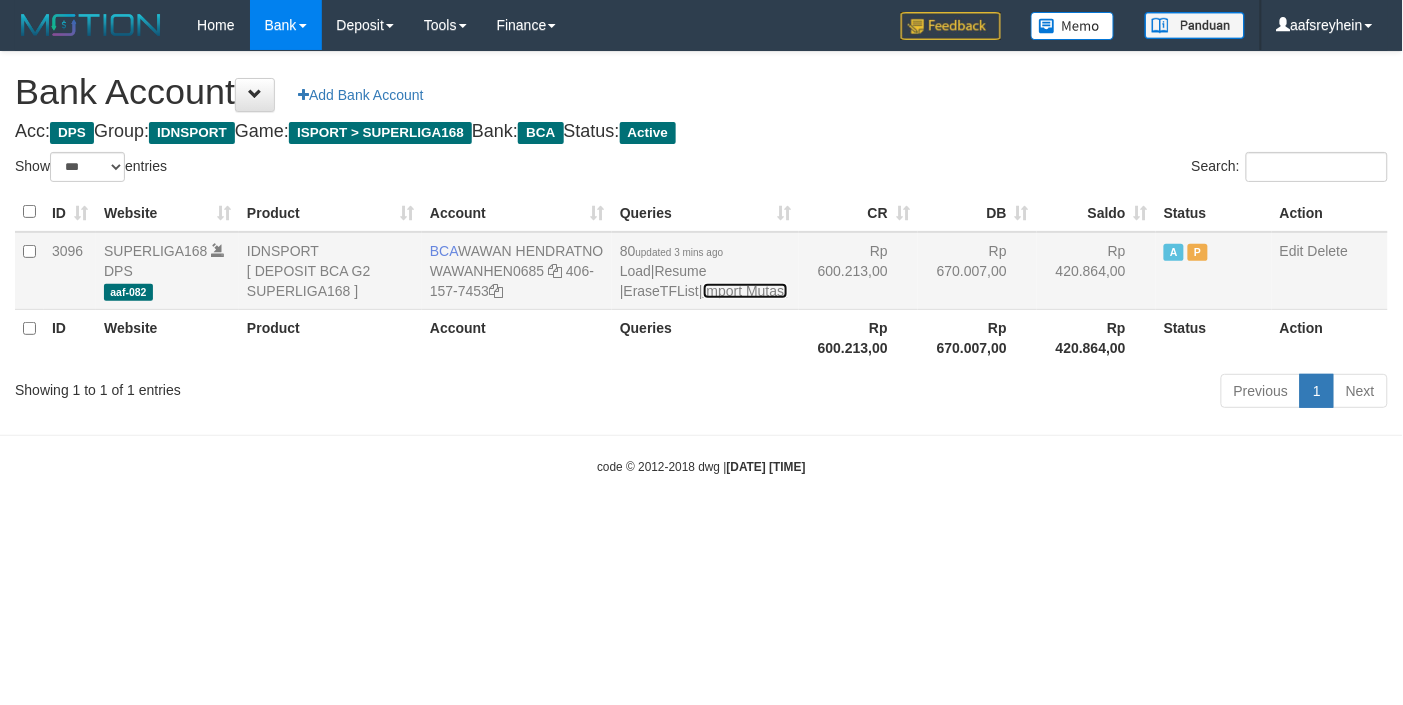 click on "Import Mutasi" at bounding box center [745, 291] 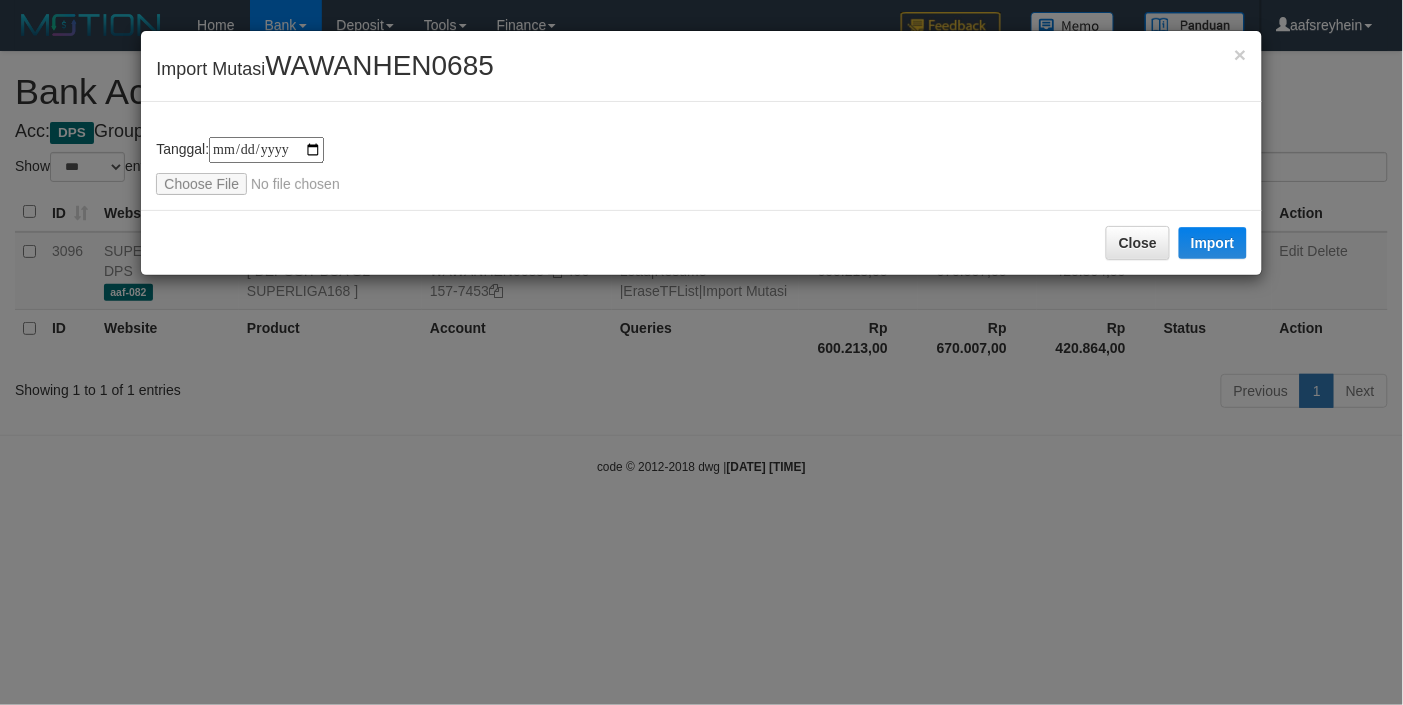 type on "**********" 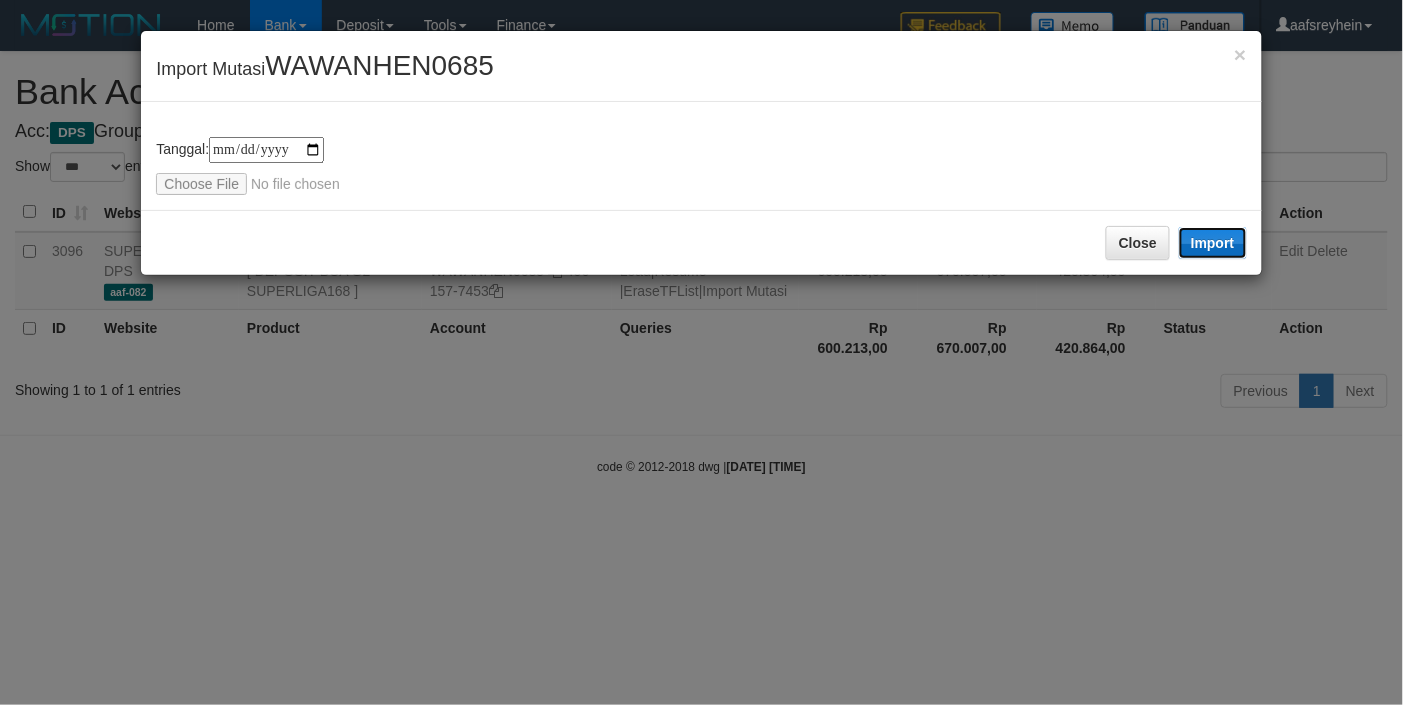 click on "Import" at bounding box center (1213, 243) 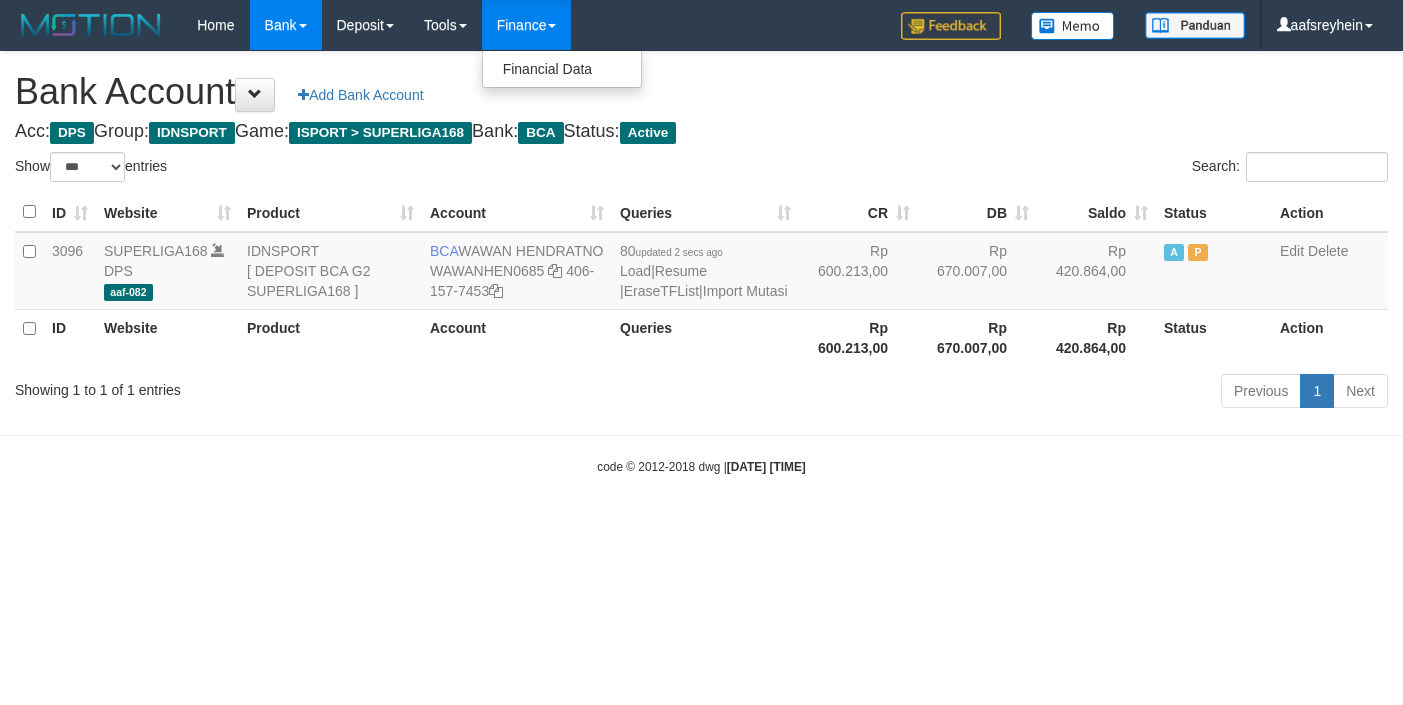 select on "***" 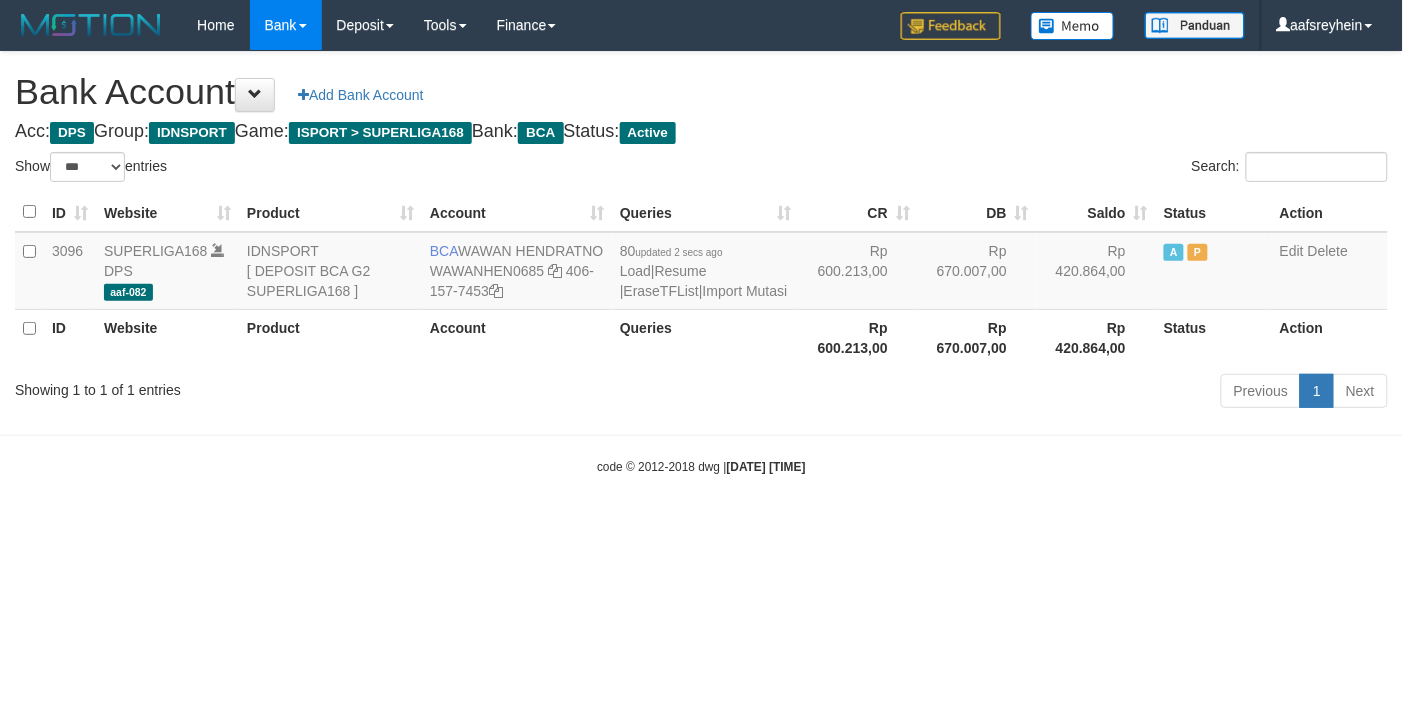 click on "Acc: 										 DPS
Group:   IDNSPORT    		Game:   ISPORT > SUPERLIGA168    		Bank:   BCA    		Status:  Active" at bounding box center (701, 132) 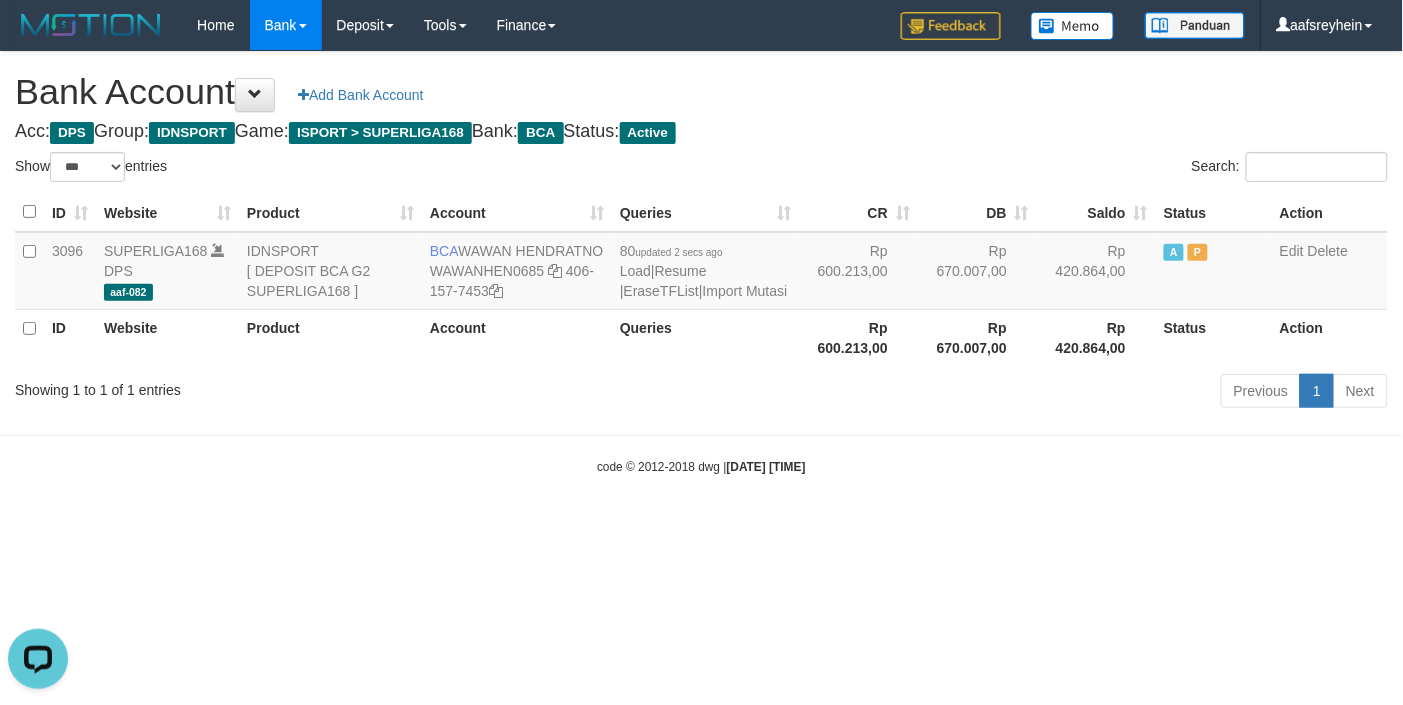 scroll, scrollTop: 0, scrollLeft: 0, axis: both 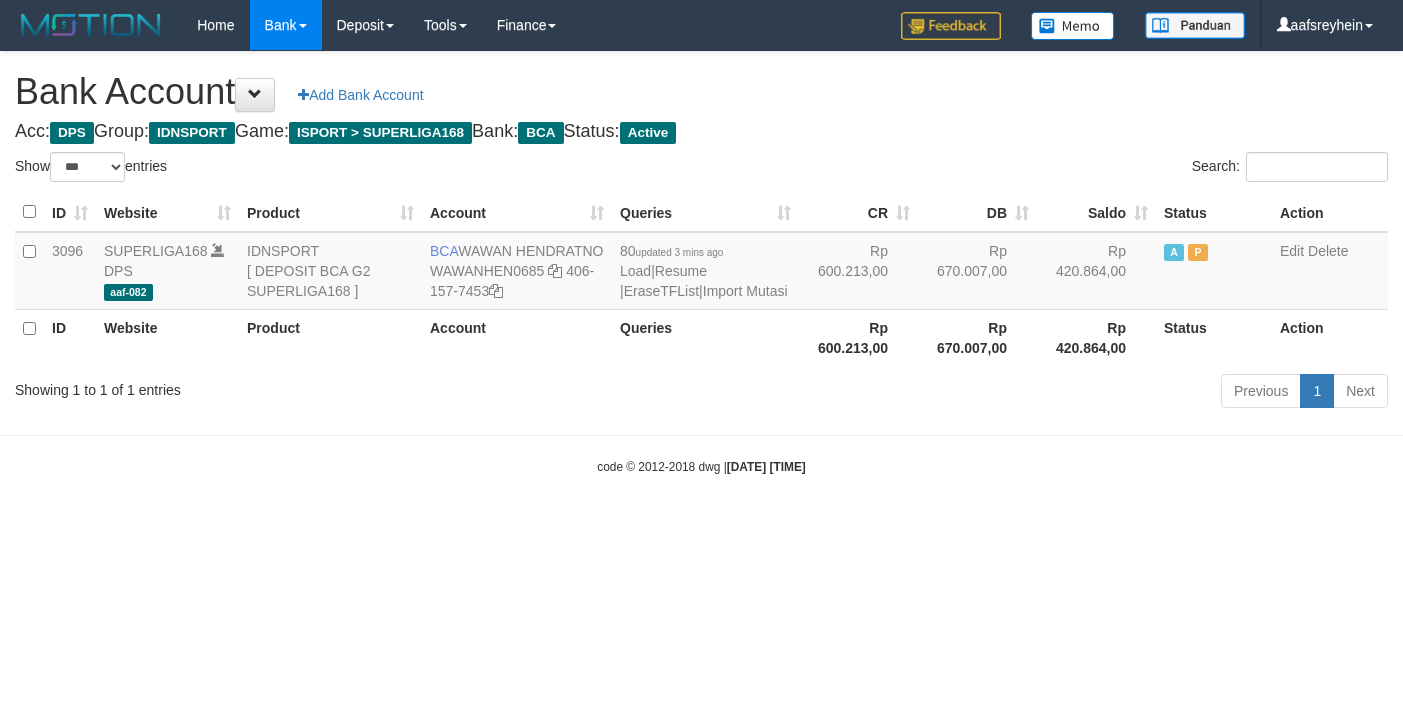 select on "***" 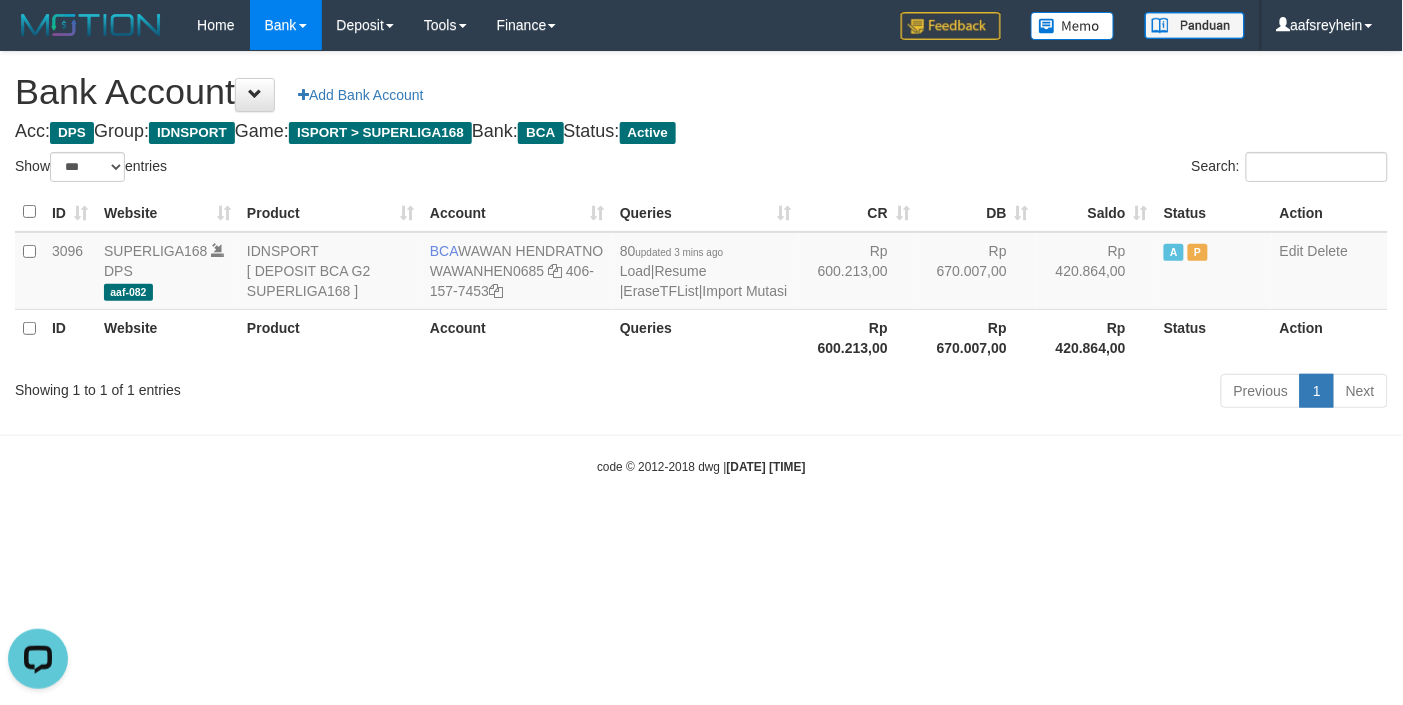 scroll, scrollTop: 0, scrollLeft: 0, axis: both 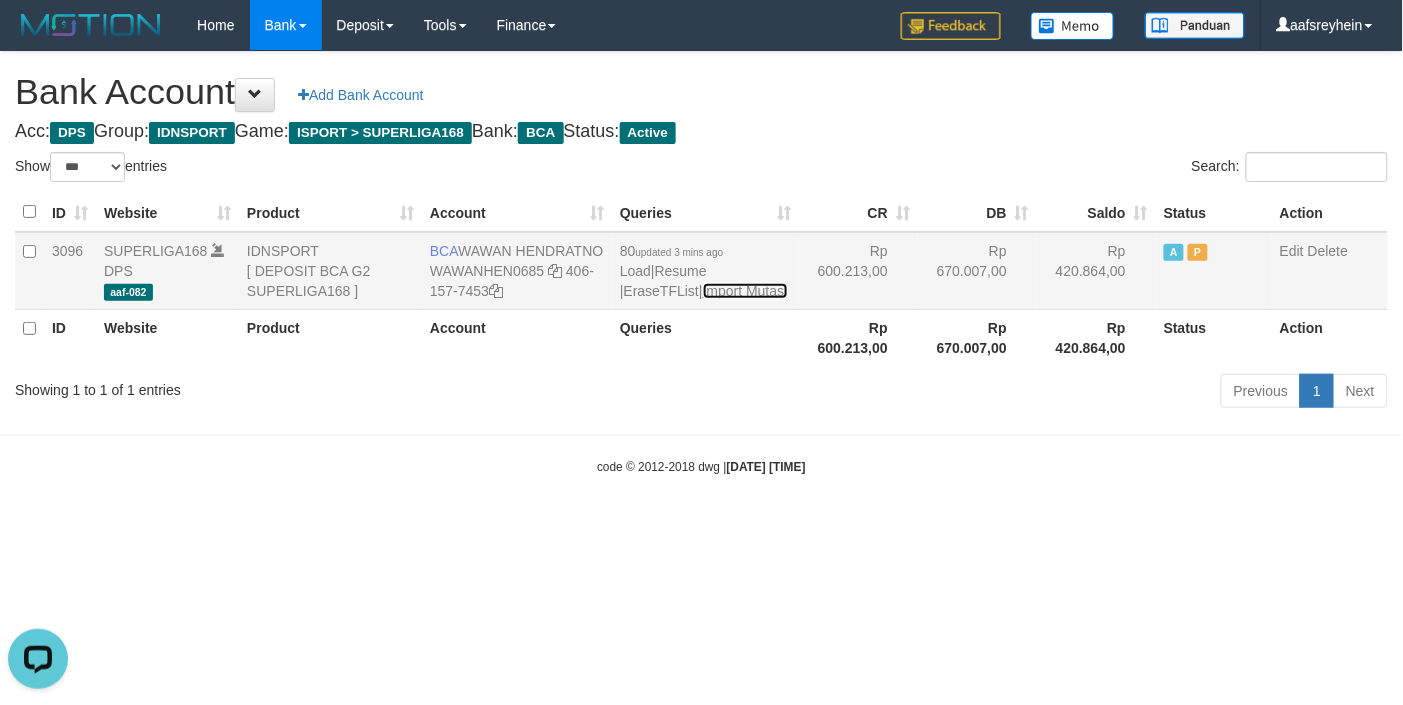 click on "Import Mutasi" at bounding box center [745, 291] 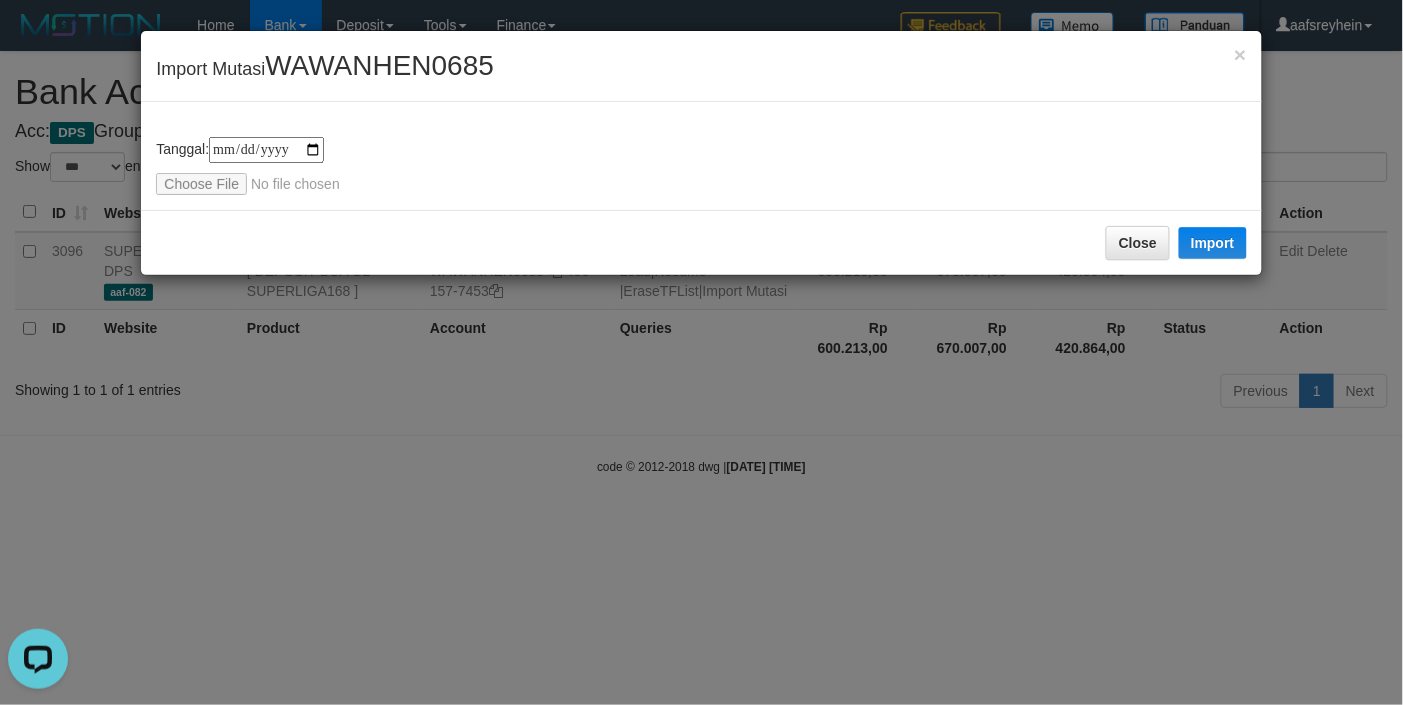 type on "**********" 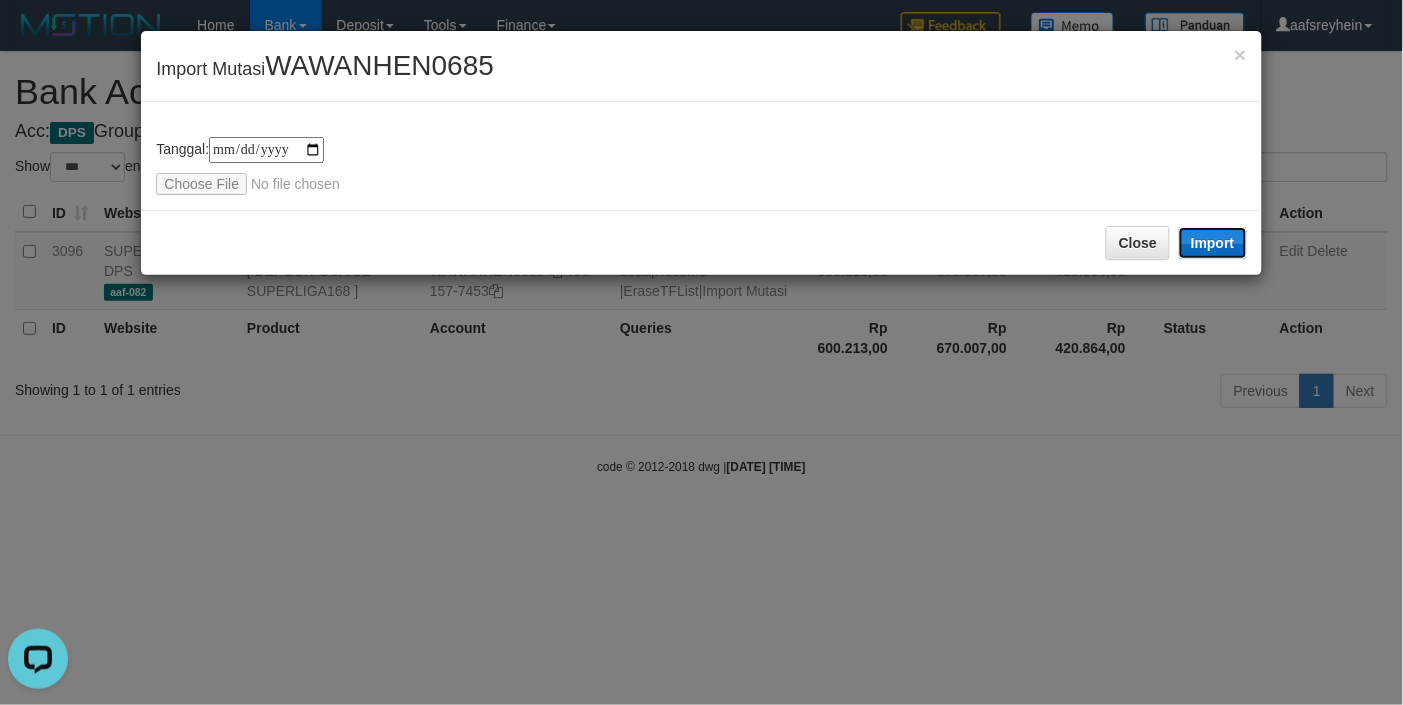 click on "Import" at bounding box center [1213, 243] 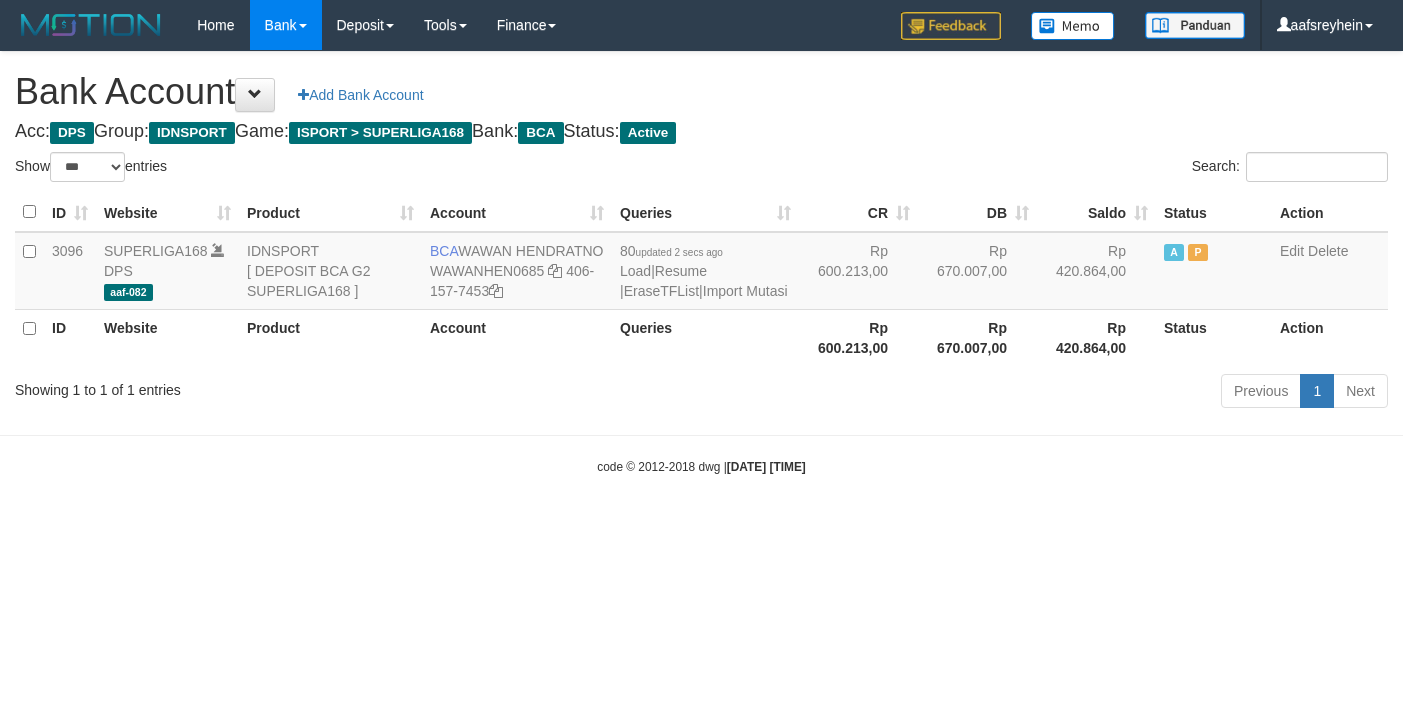 select on "***" 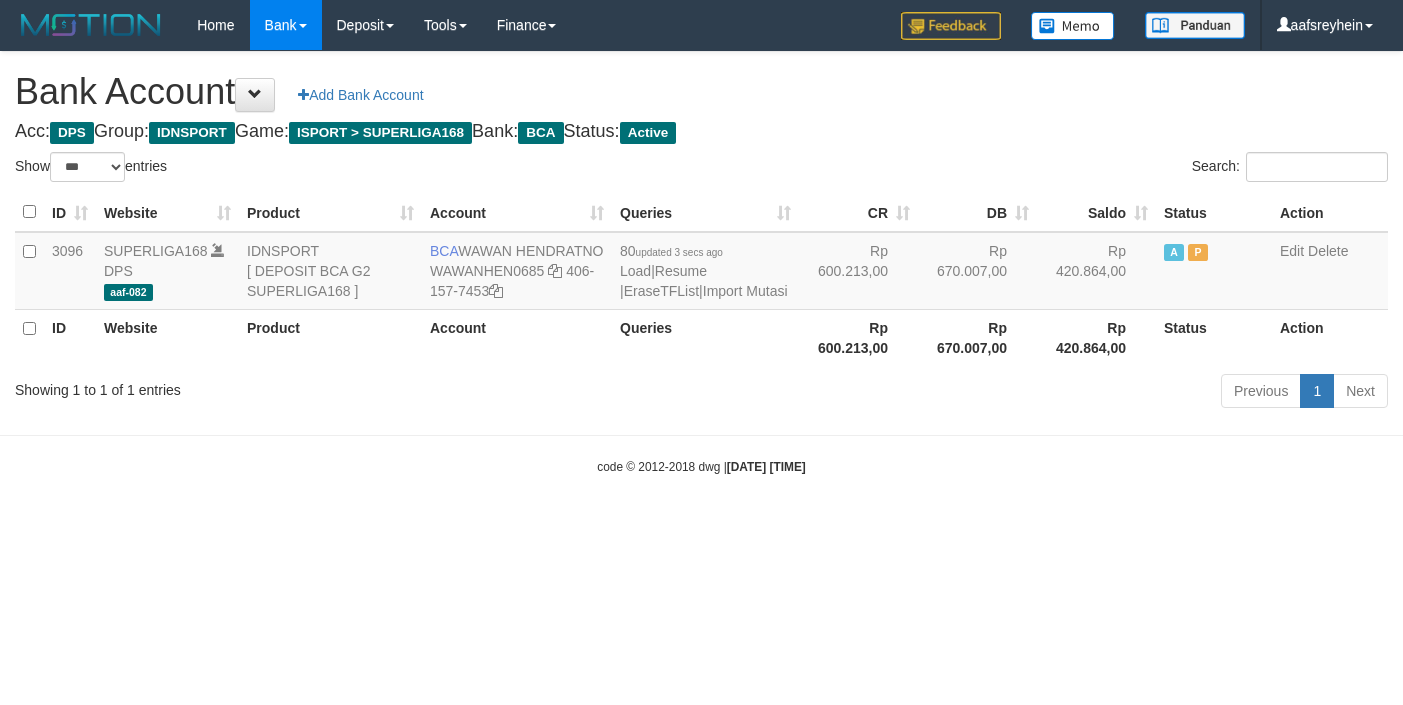 select on "***" 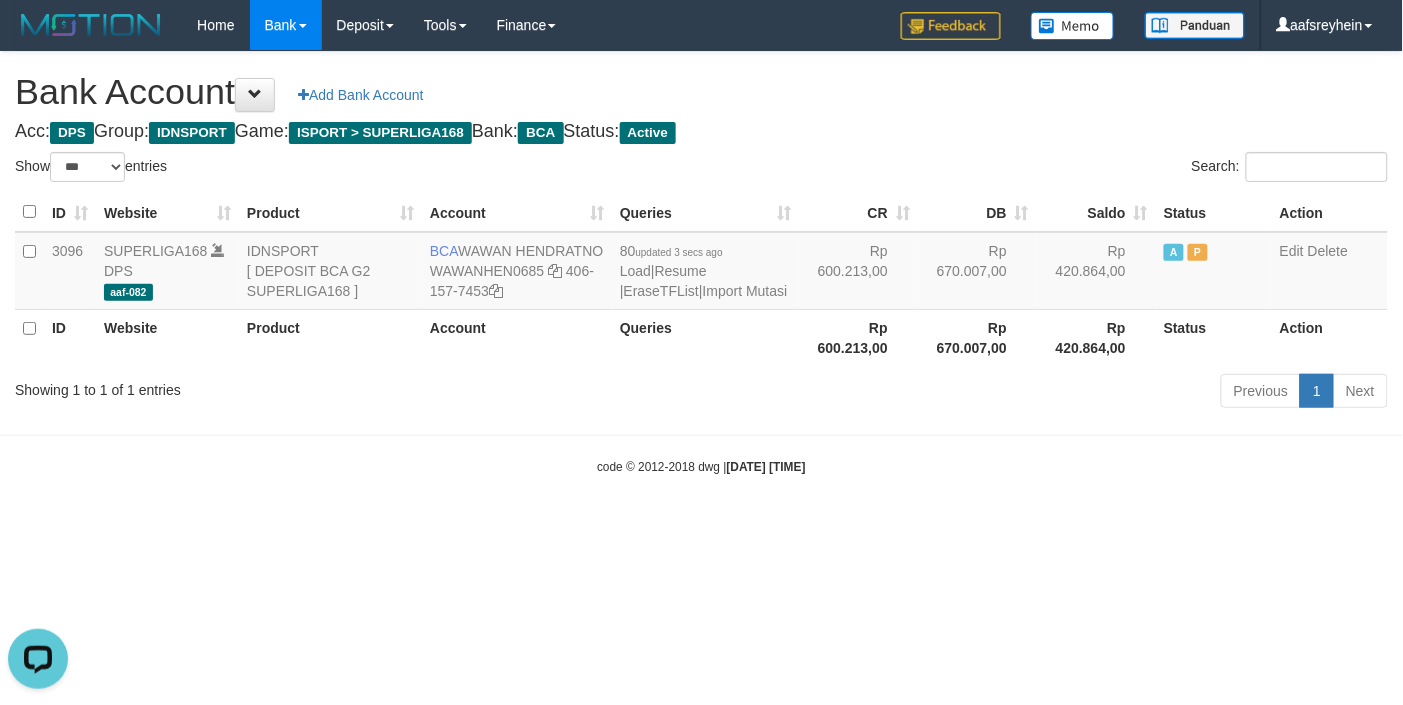 scroll, scrollTop: 0, scrollLeft: 0, axis: both 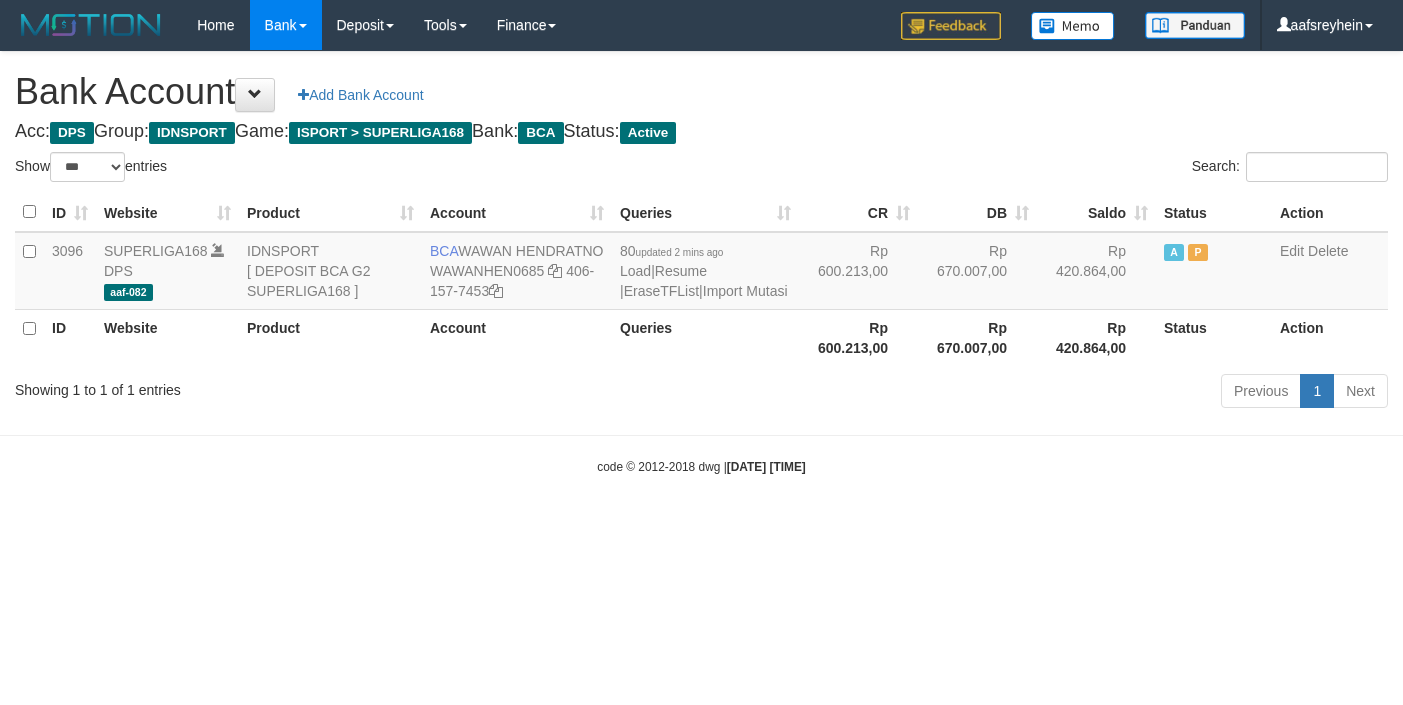 select on "***" 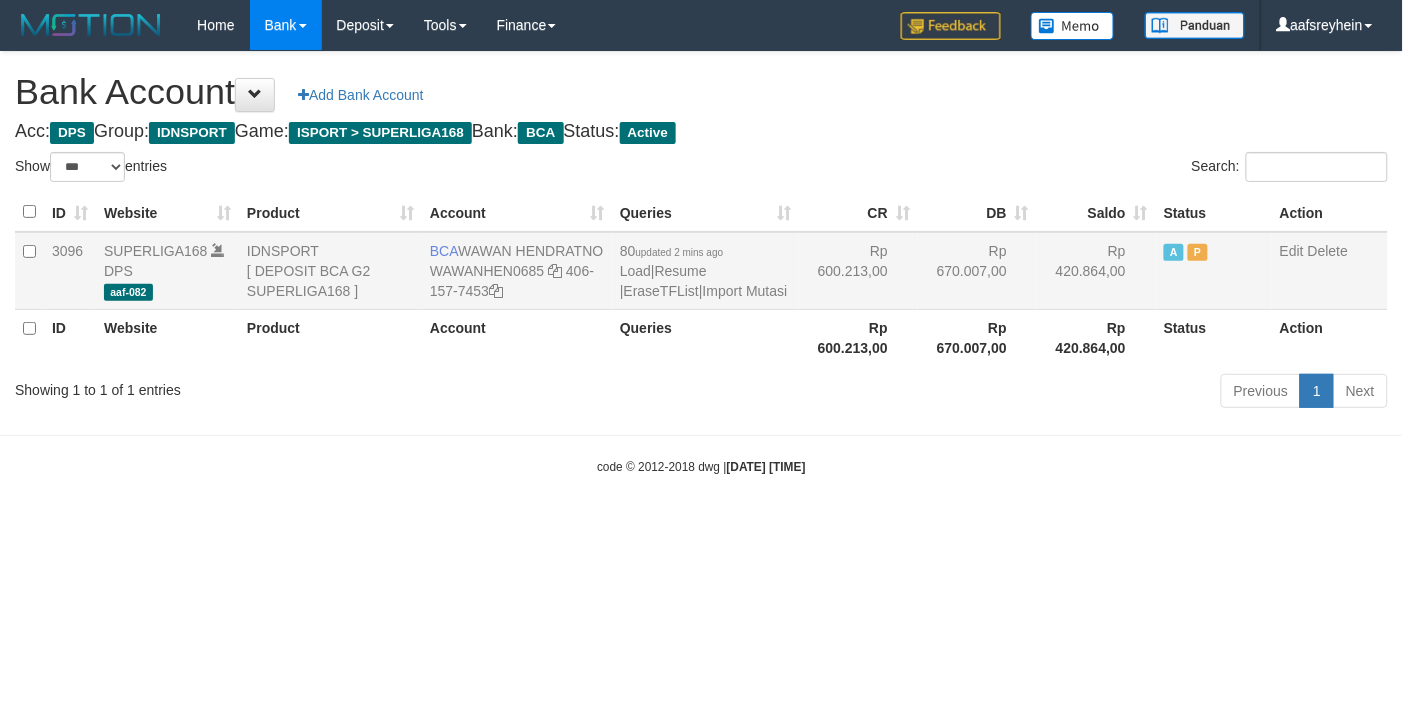 drag, startPoint x: 725, startPoint y: 277, endPoint x: 758, endPoint y: 278, distance: 33.01515 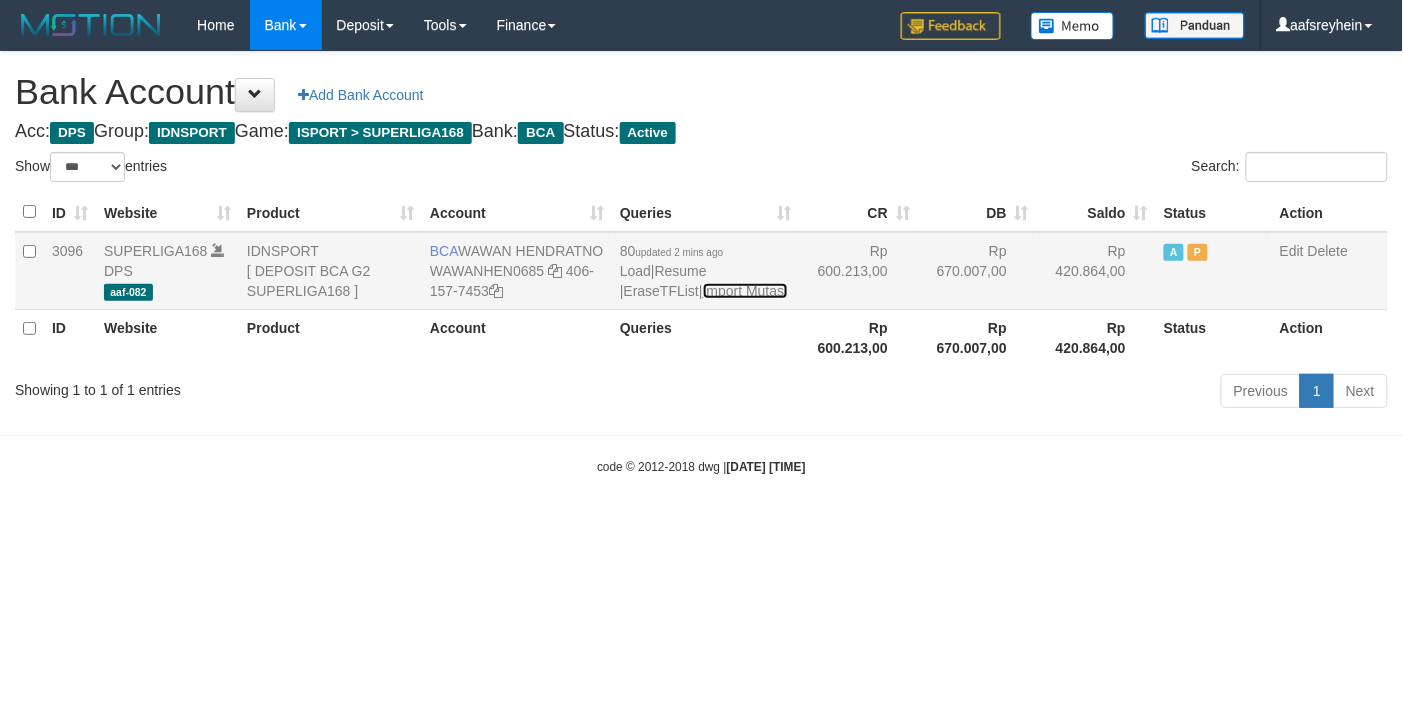 click on "Import Mutasi" at bounding box center [745, 291] 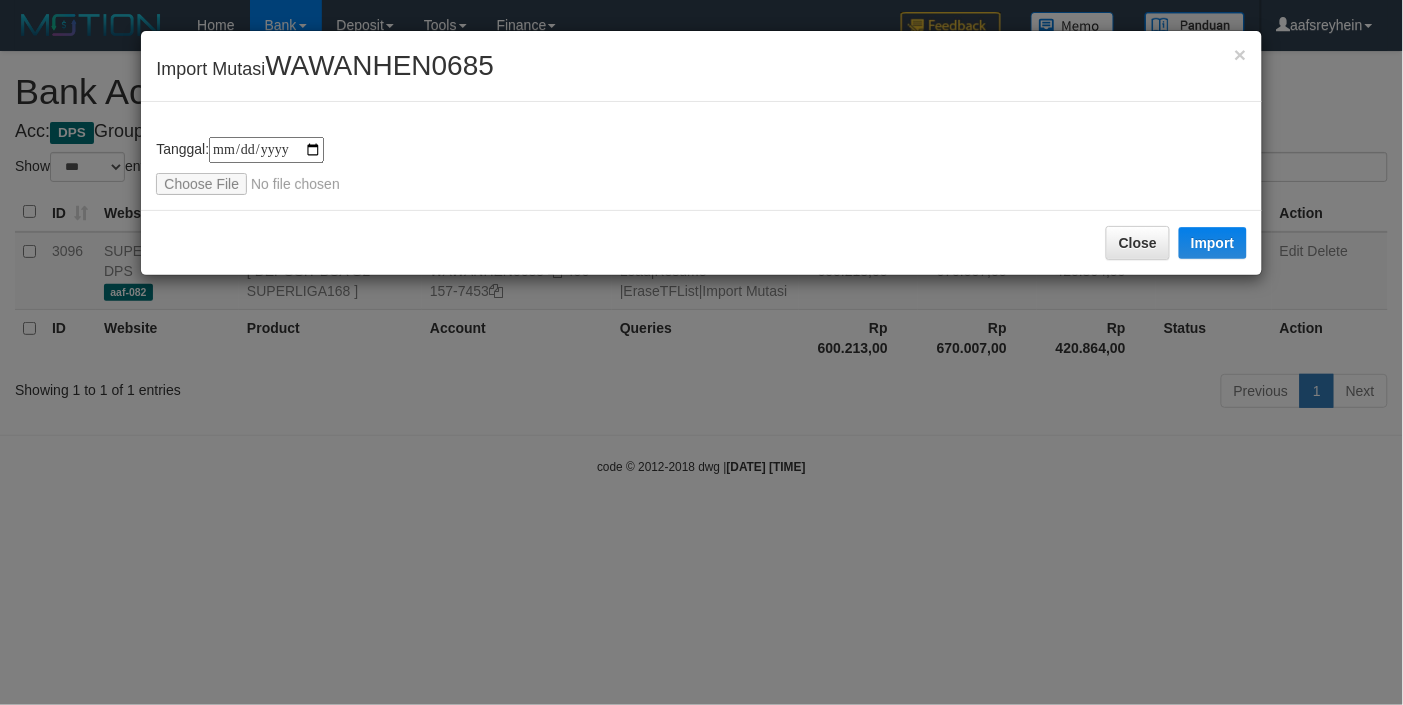 type on "**********" 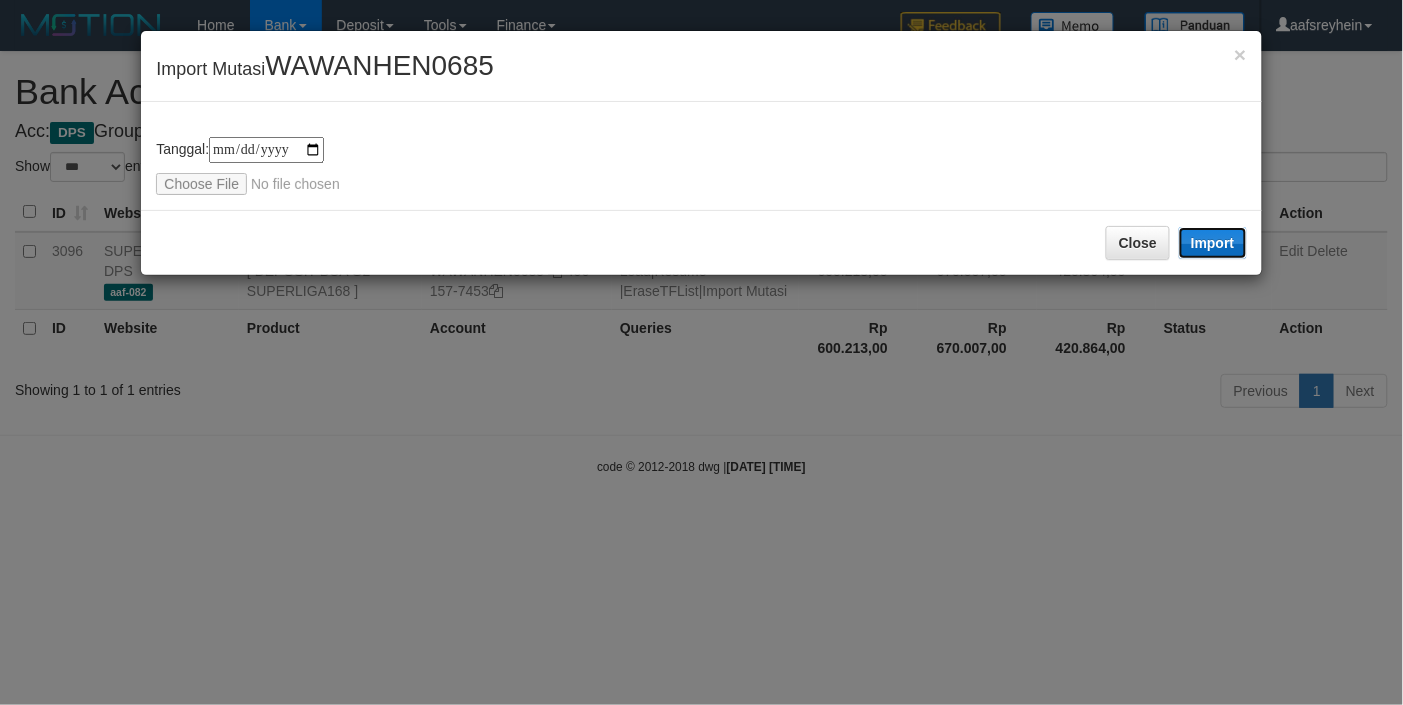 click on "Import" at bounding box center (1213, 243) 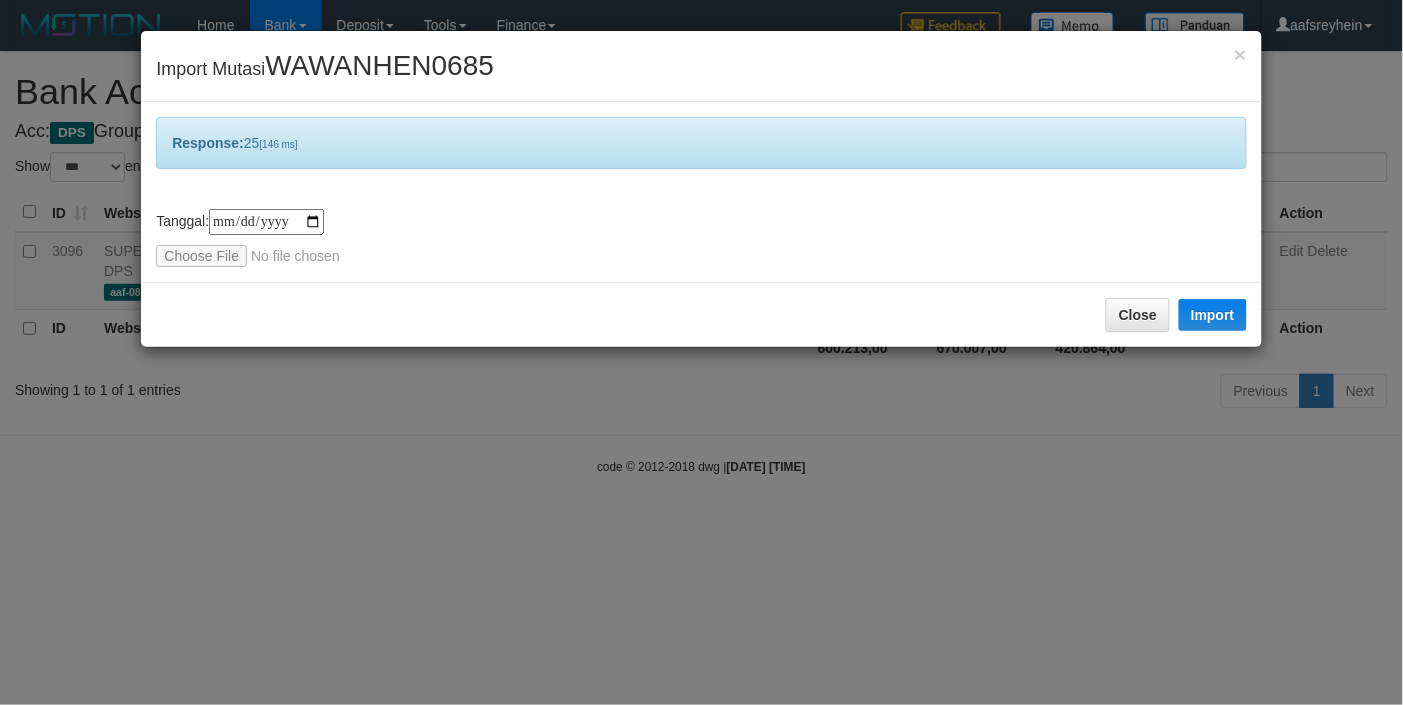 click on "**********" at bounding box center (701, 352) 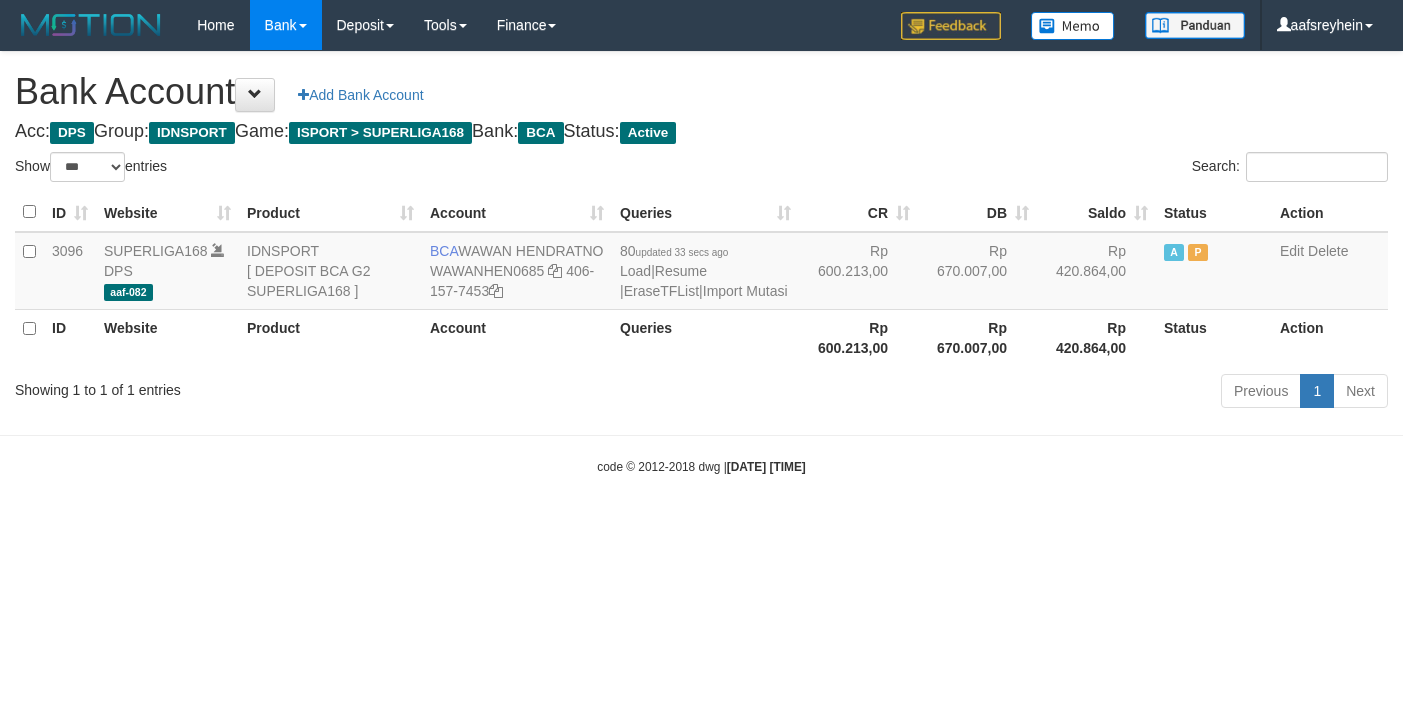 select on "***" 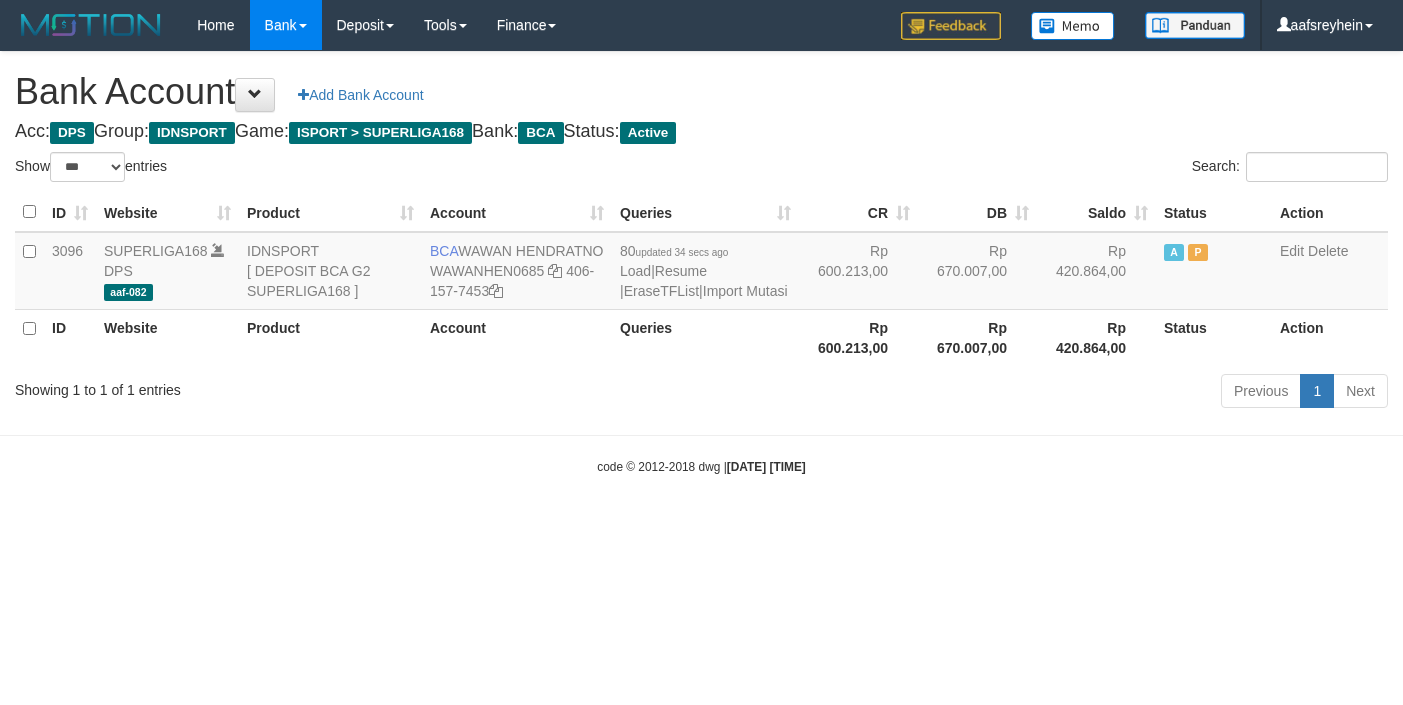 select on "***" 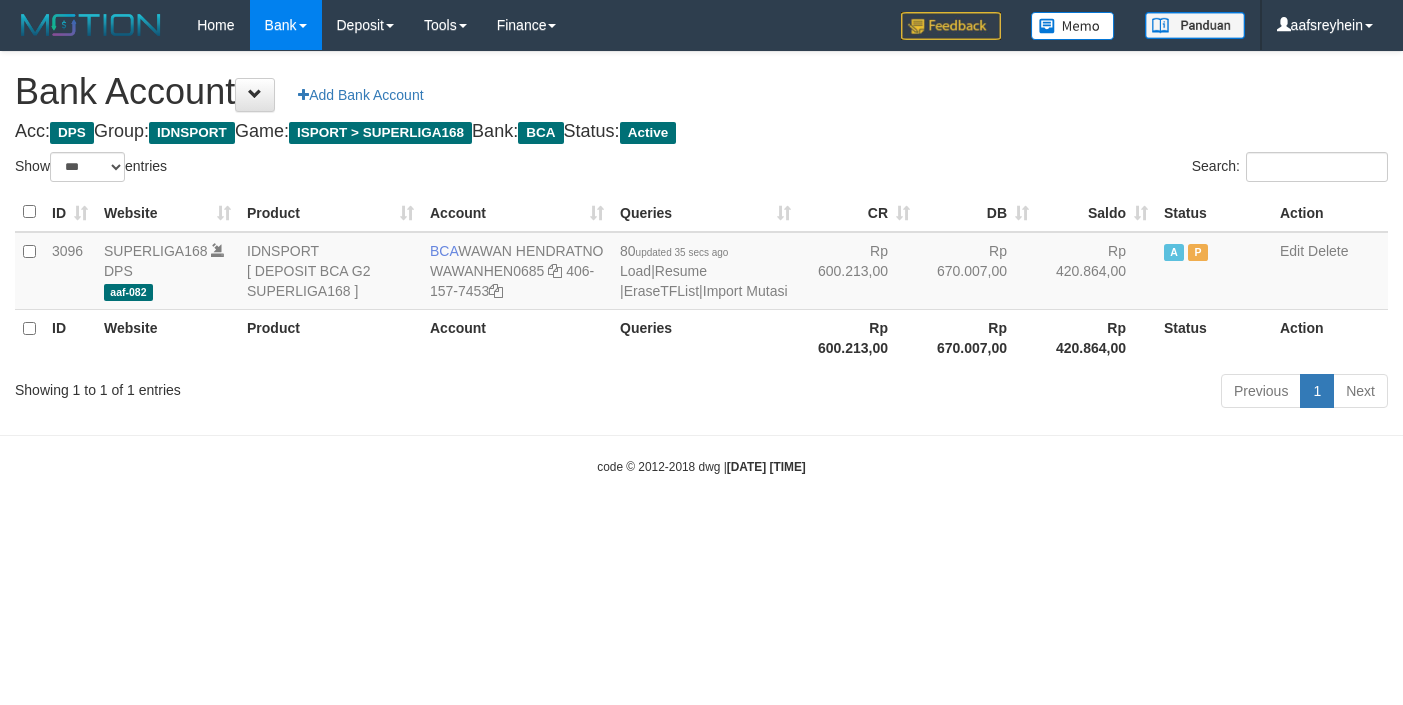 select on "***" 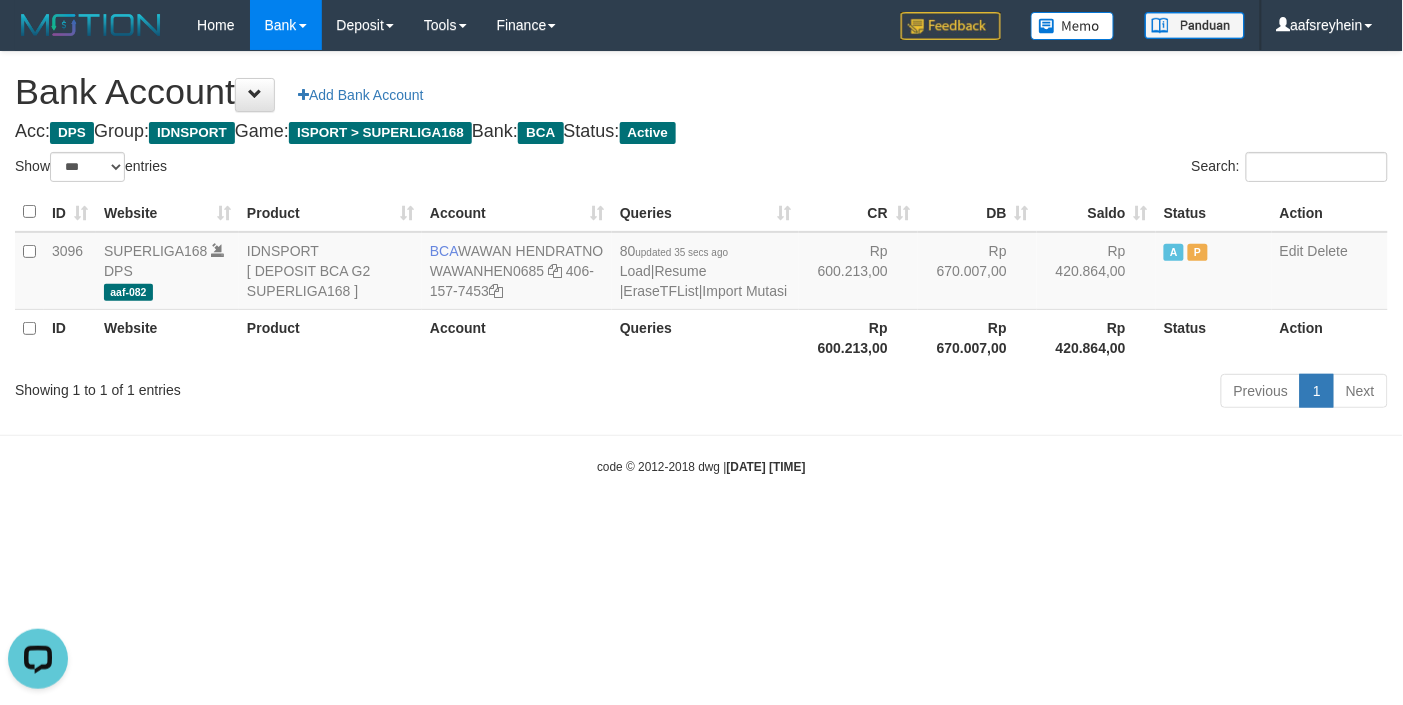 scroll, scrollTop: 0, scrollLeft: 0, axis: both 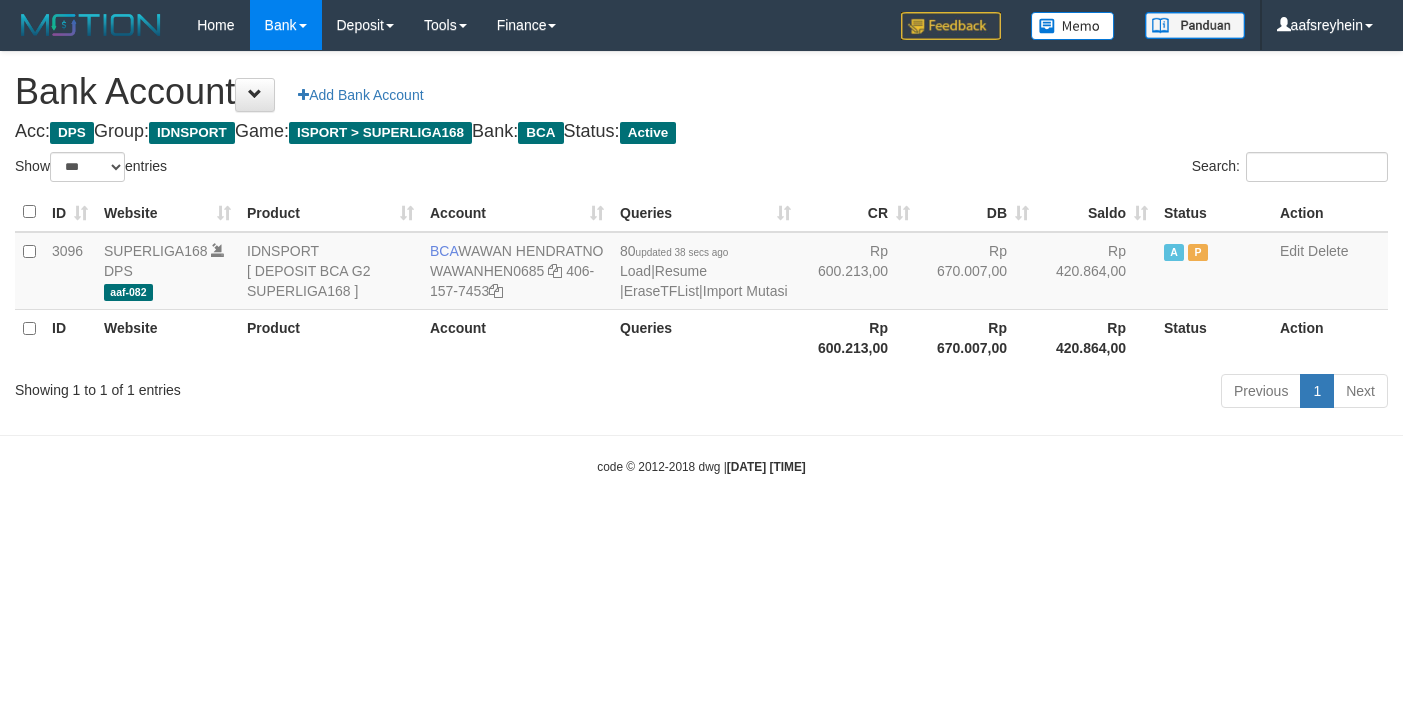 select on "***" 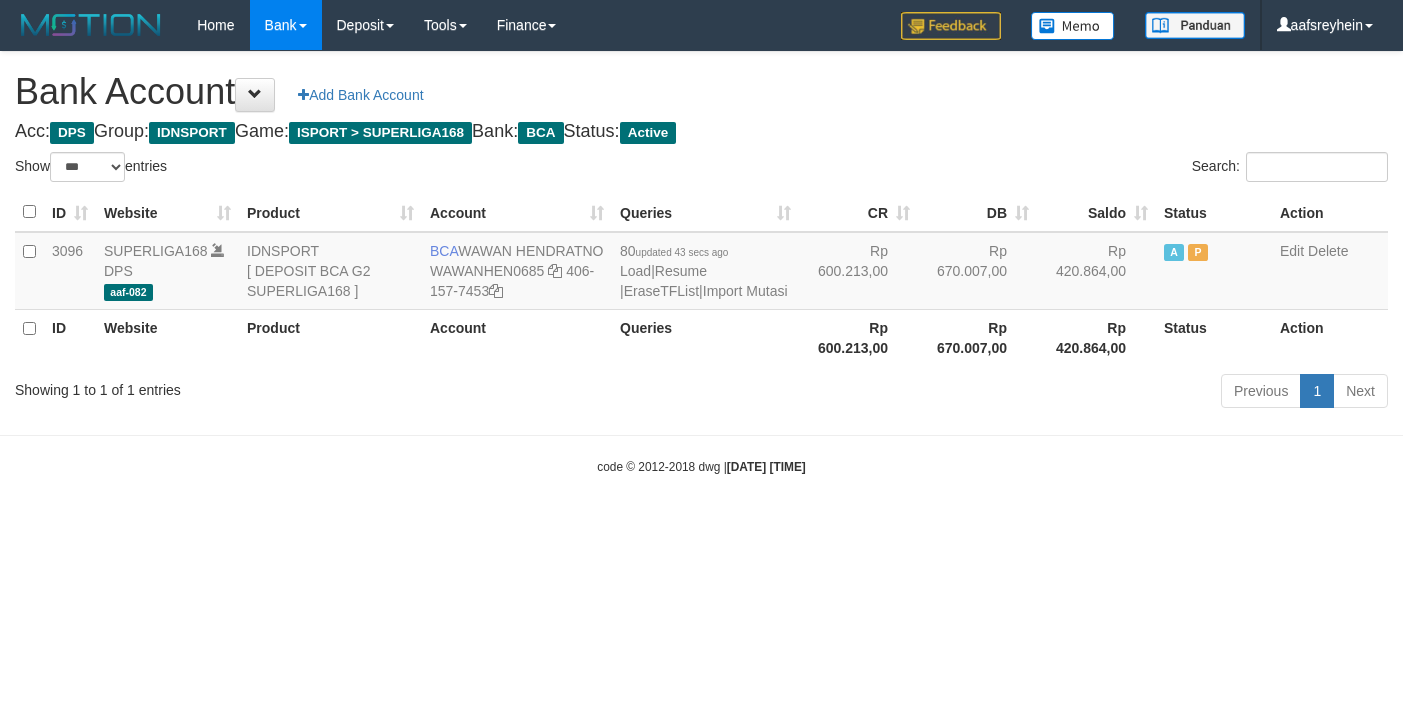 select on "***" 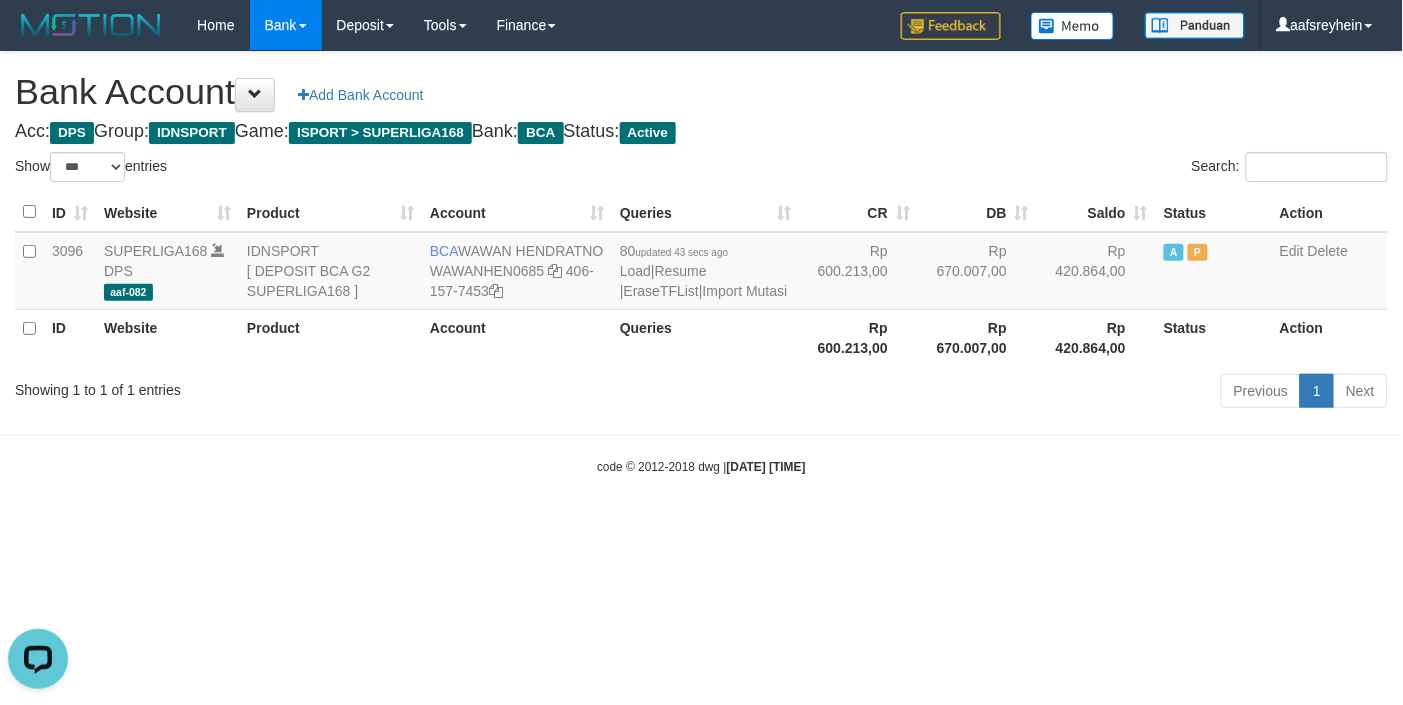 scroll, scrollTop: 0, scrollLeft: 0, axis: both 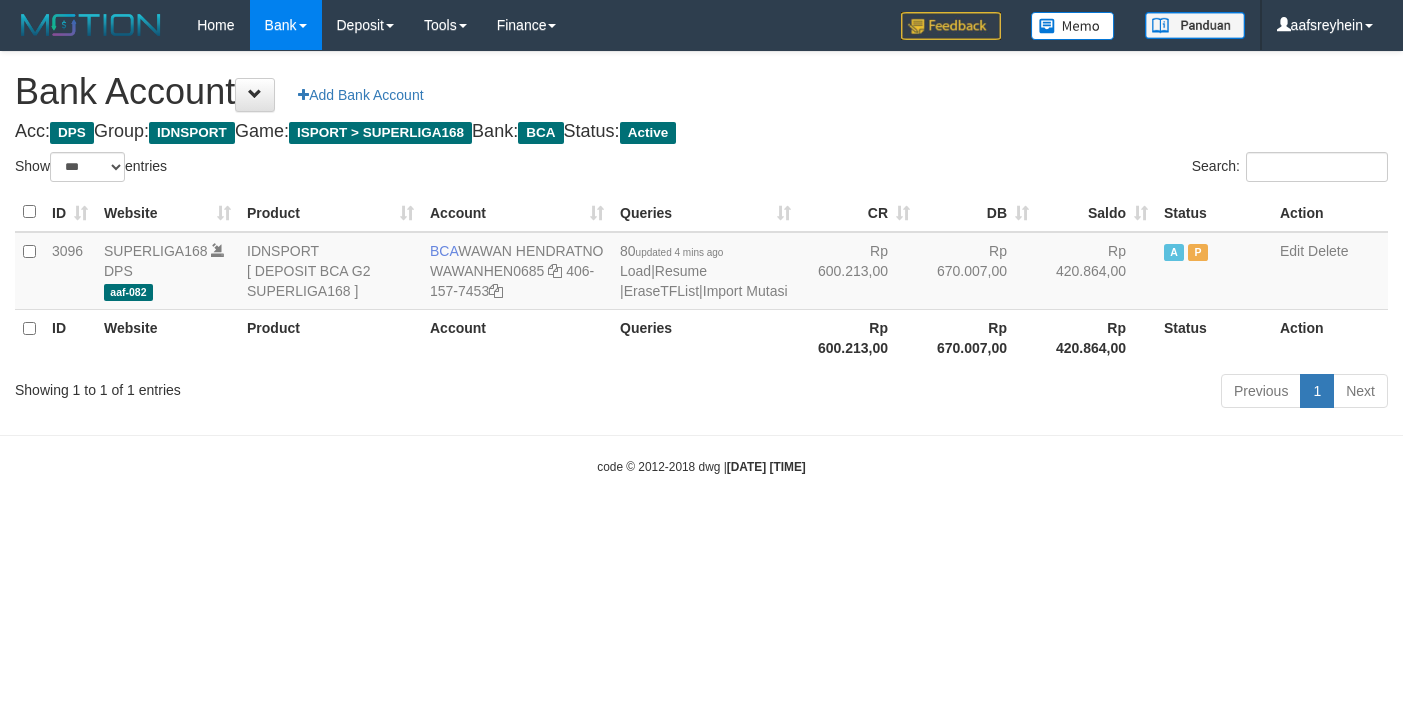 select on "***" 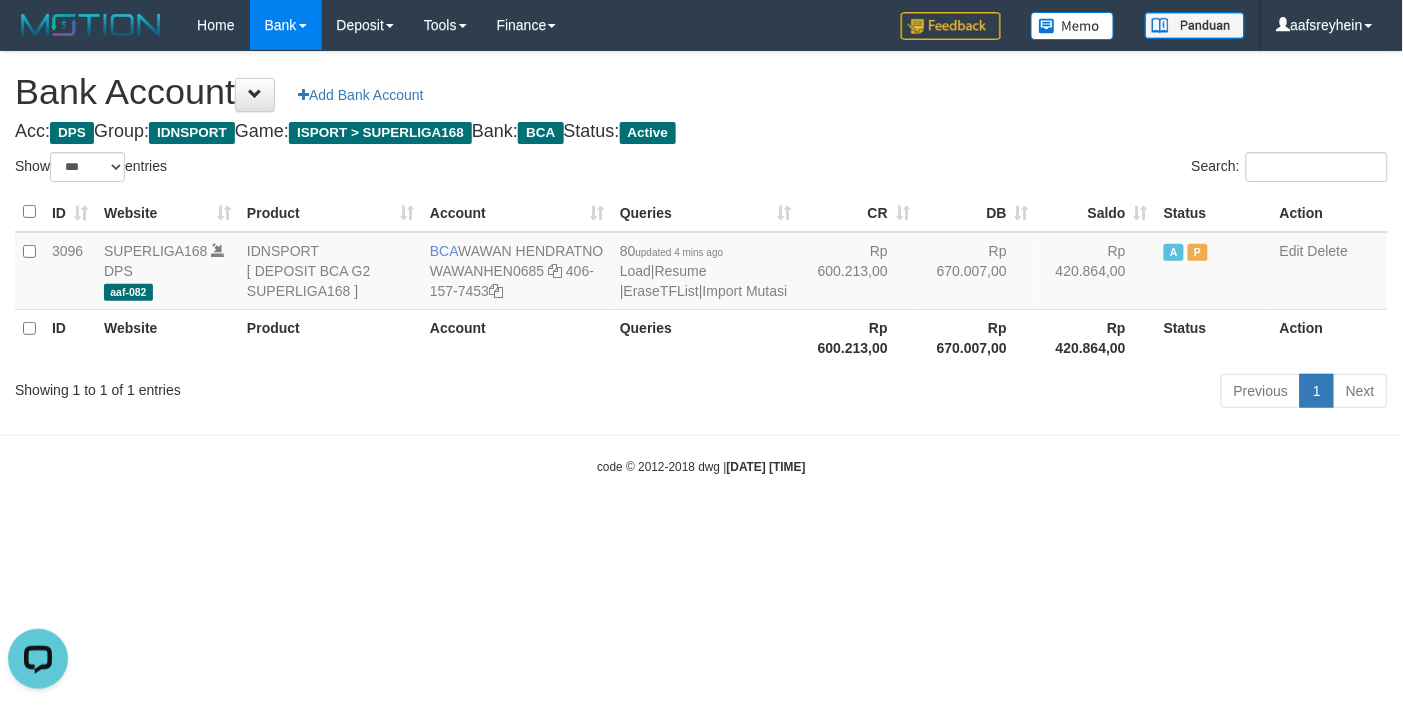 scroll, scrollTop: 0, scrollLeft: 0, axis: both 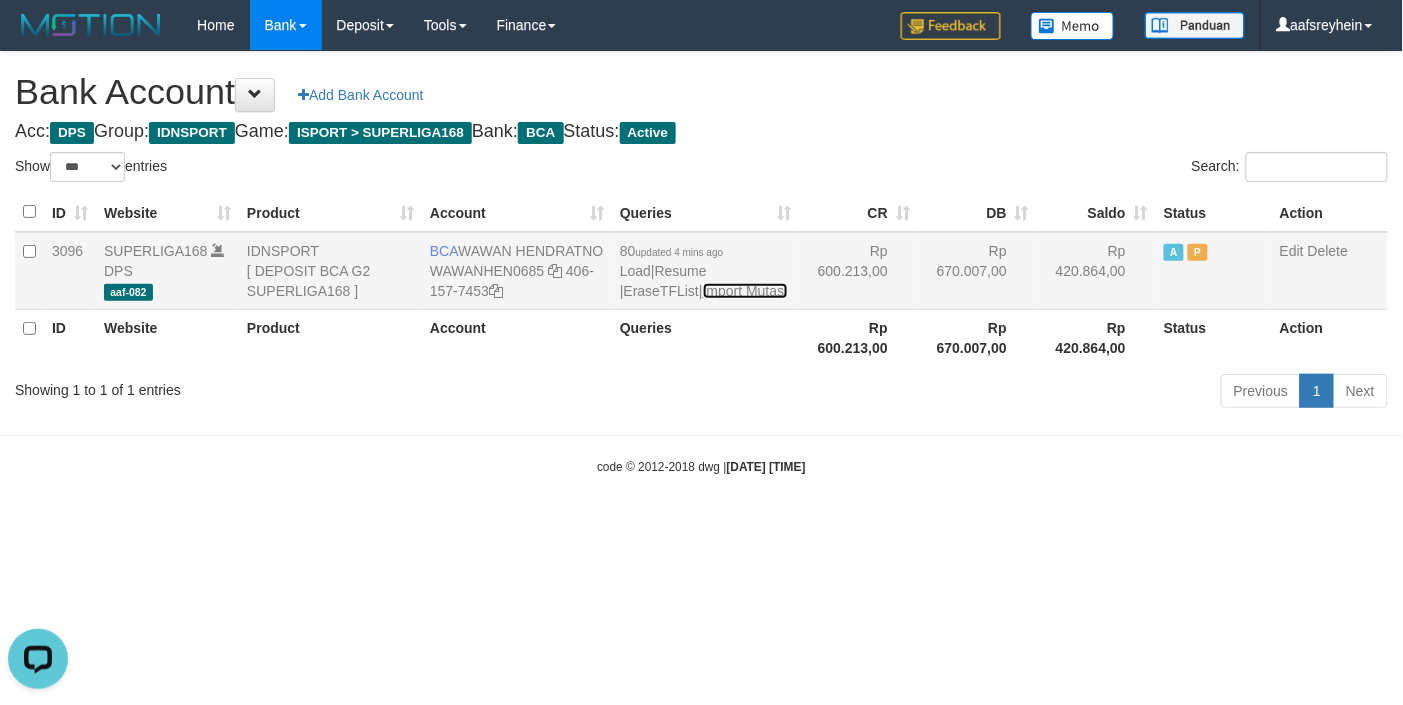 click on "Import Mutasi" at bounding box center (745, 291) 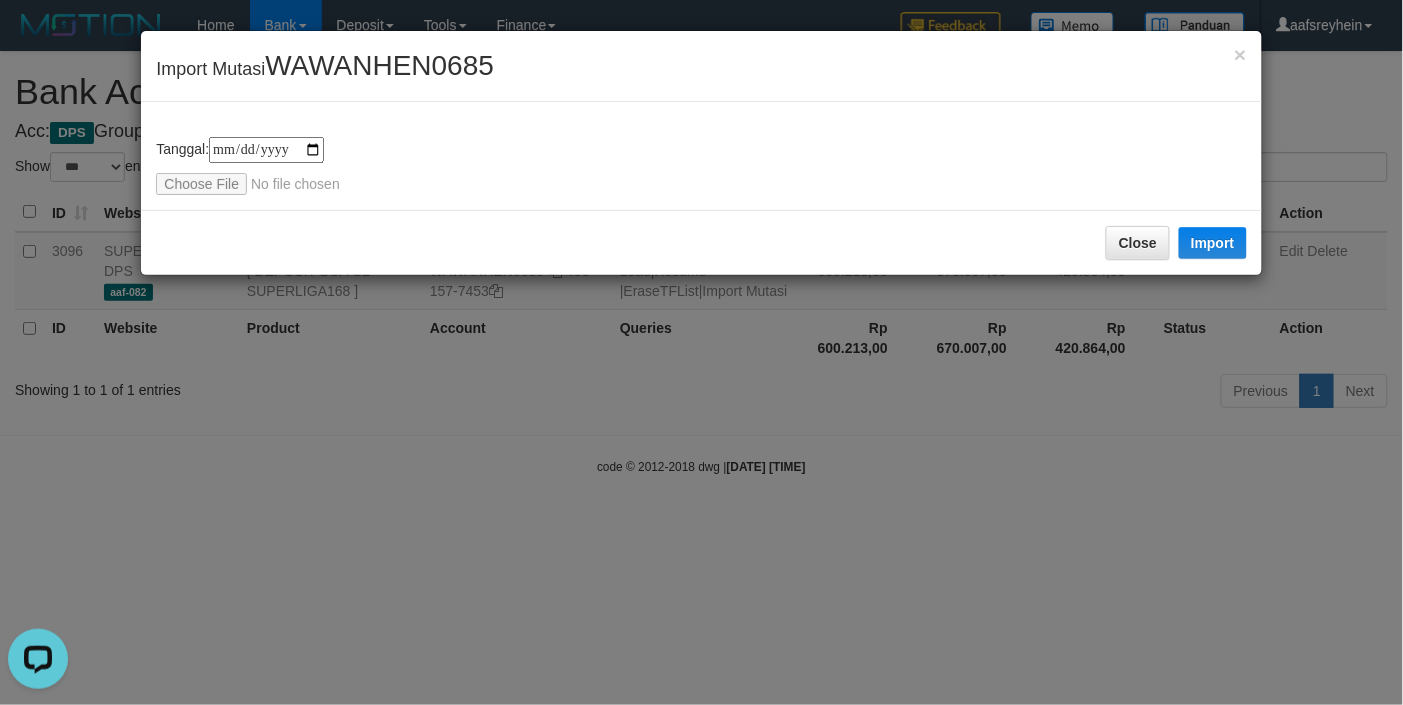 type on "**********" 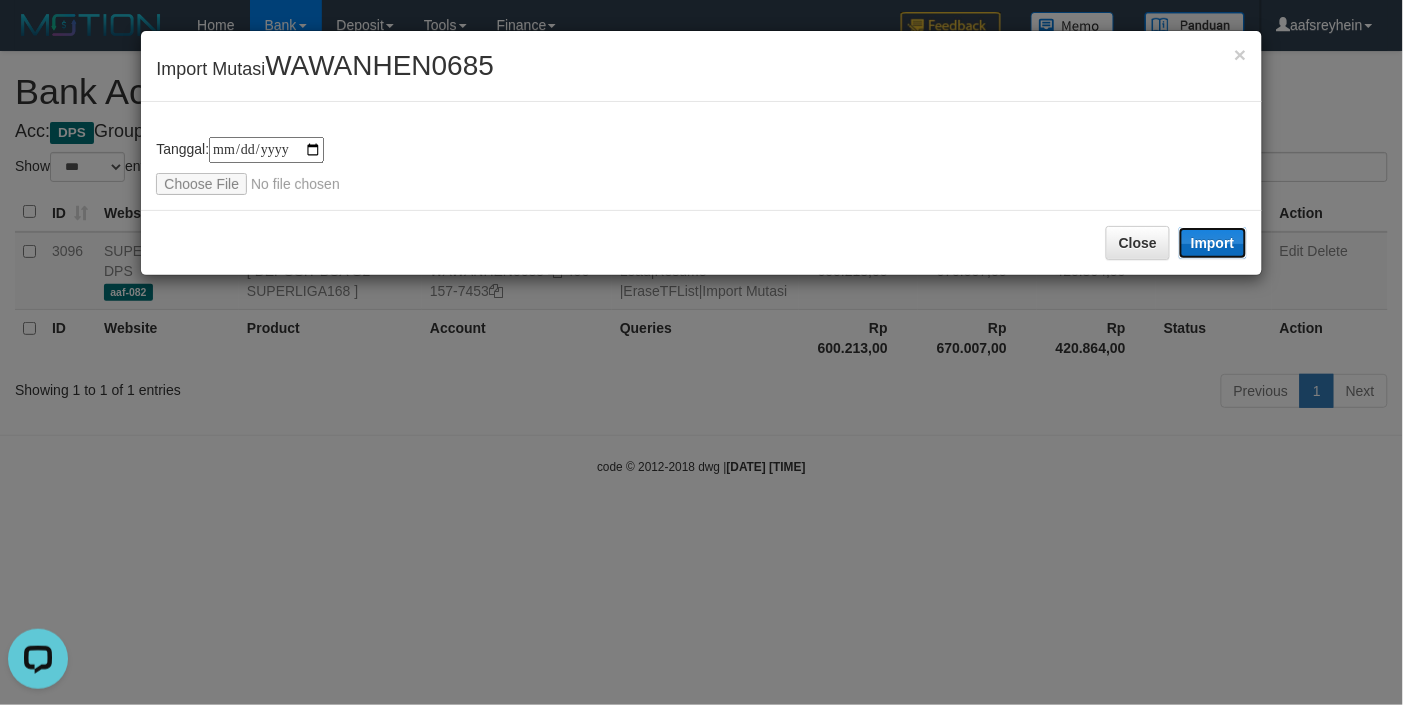 click on "Import" at bounding box center (1213, 243) 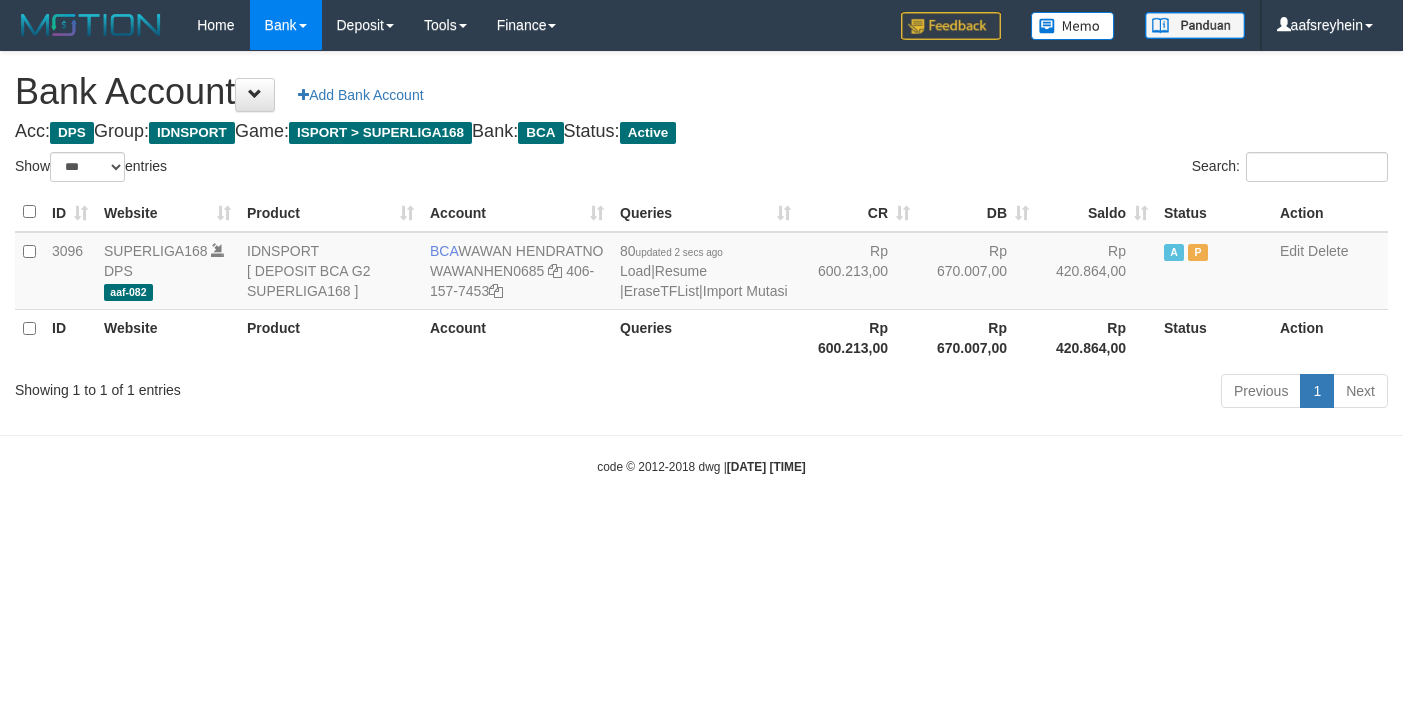select on "***" 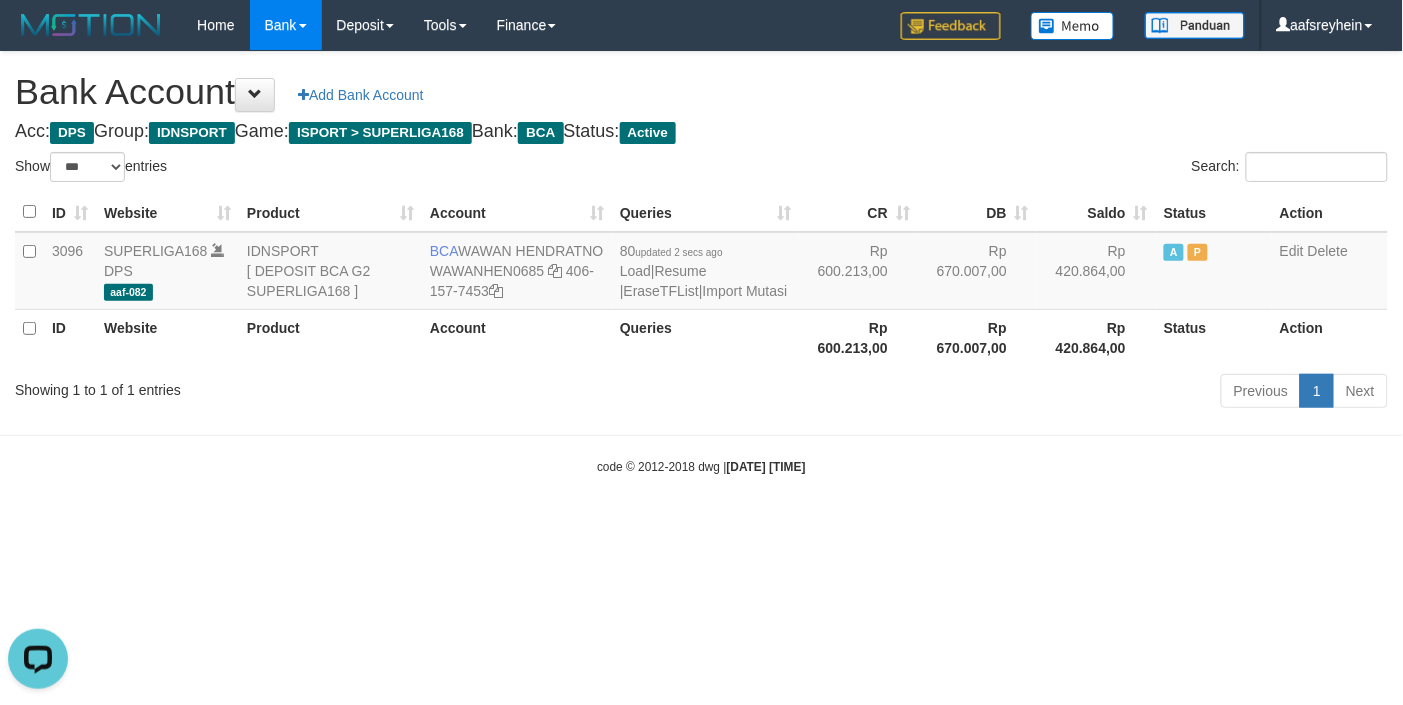 scroll, scrollTop: 0, scrollLeft: 0, axis: both 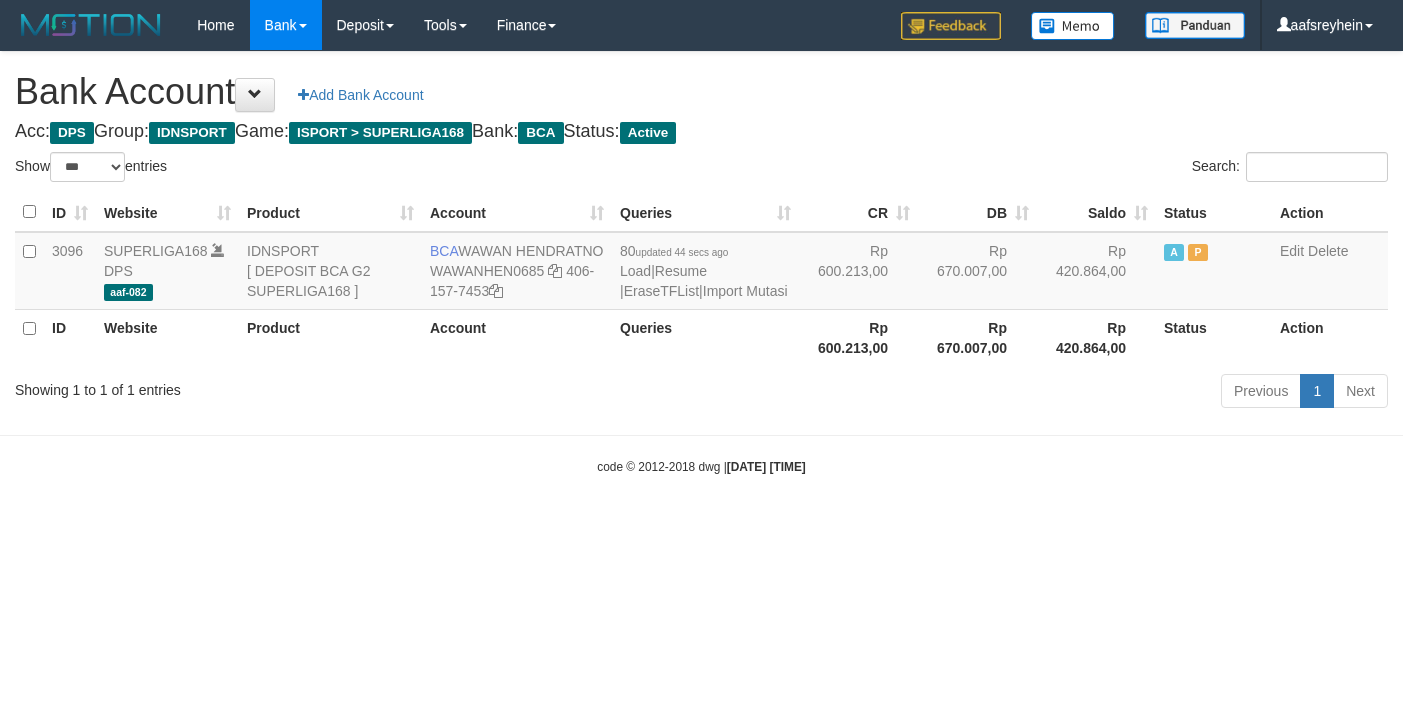 select on "***" 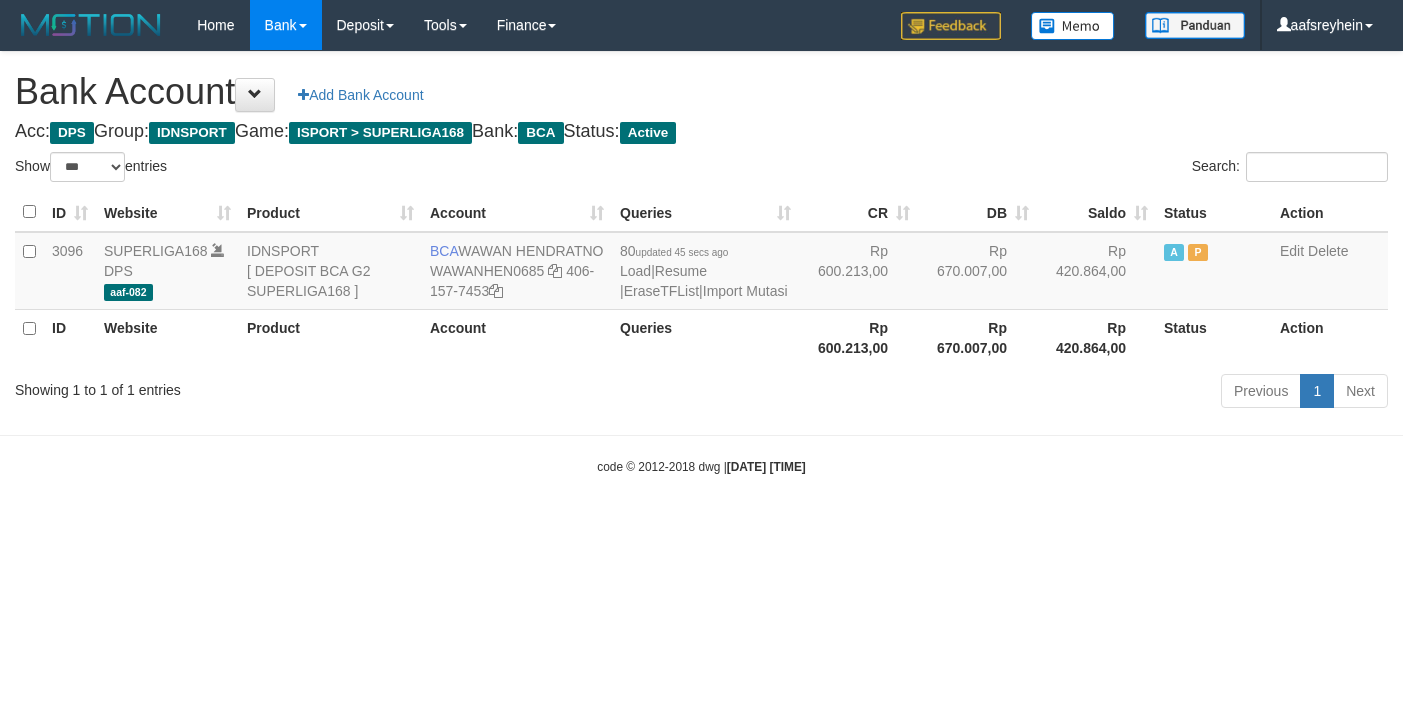 select on "***" 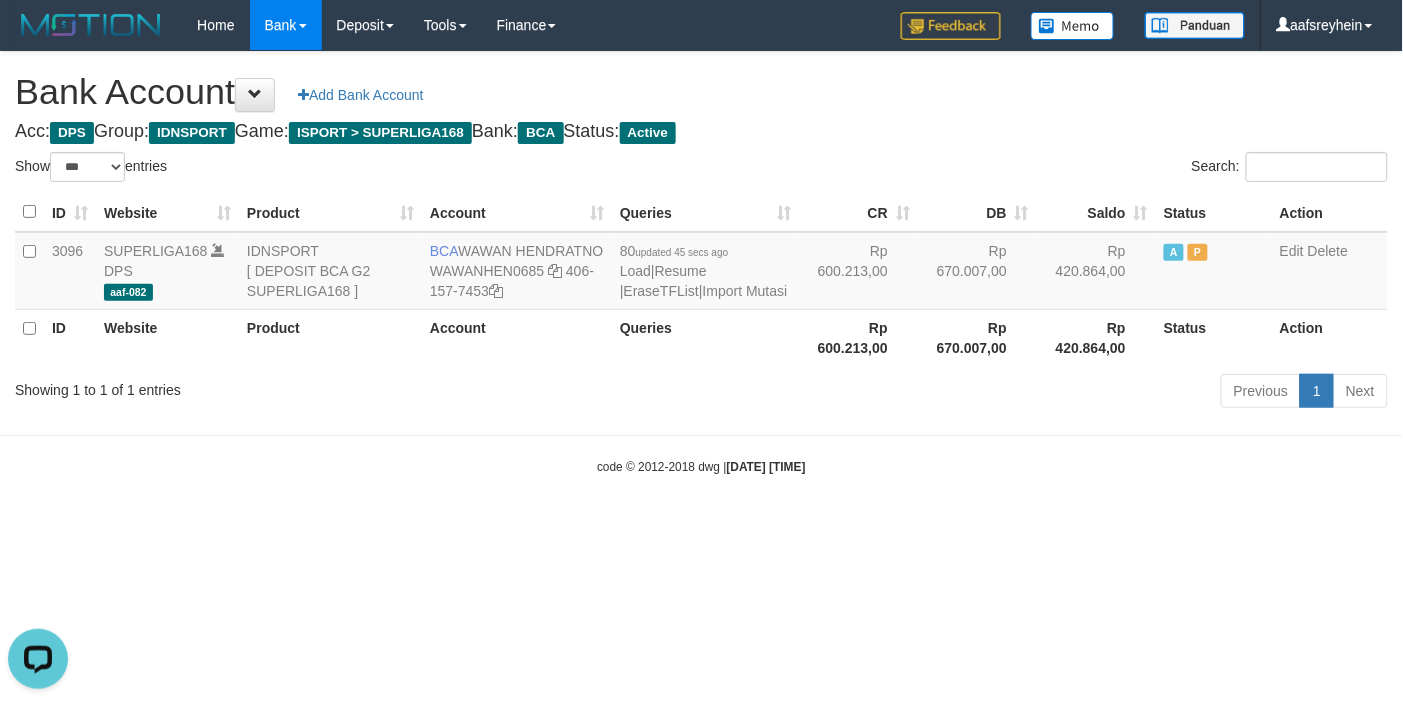 scroll, scrollTop: 0, scrollLeft: 0, axis: both 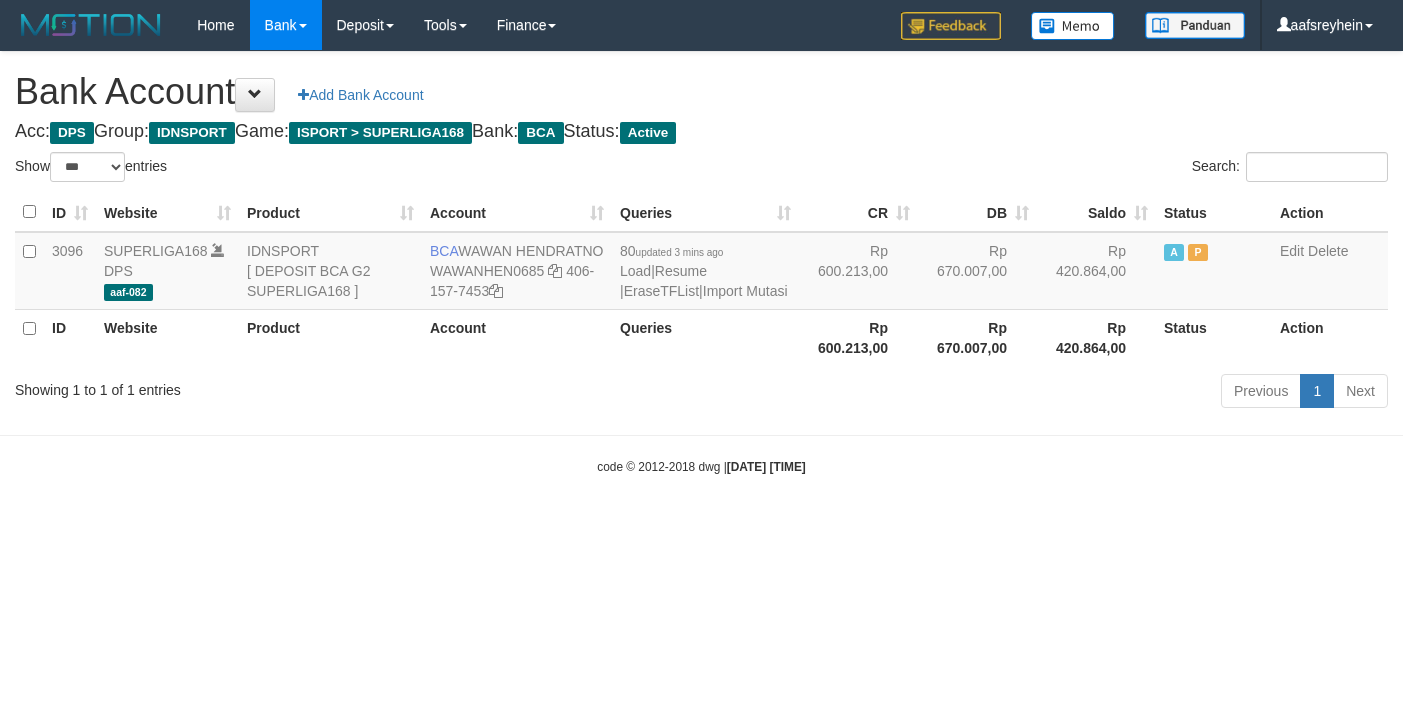 select on "***" 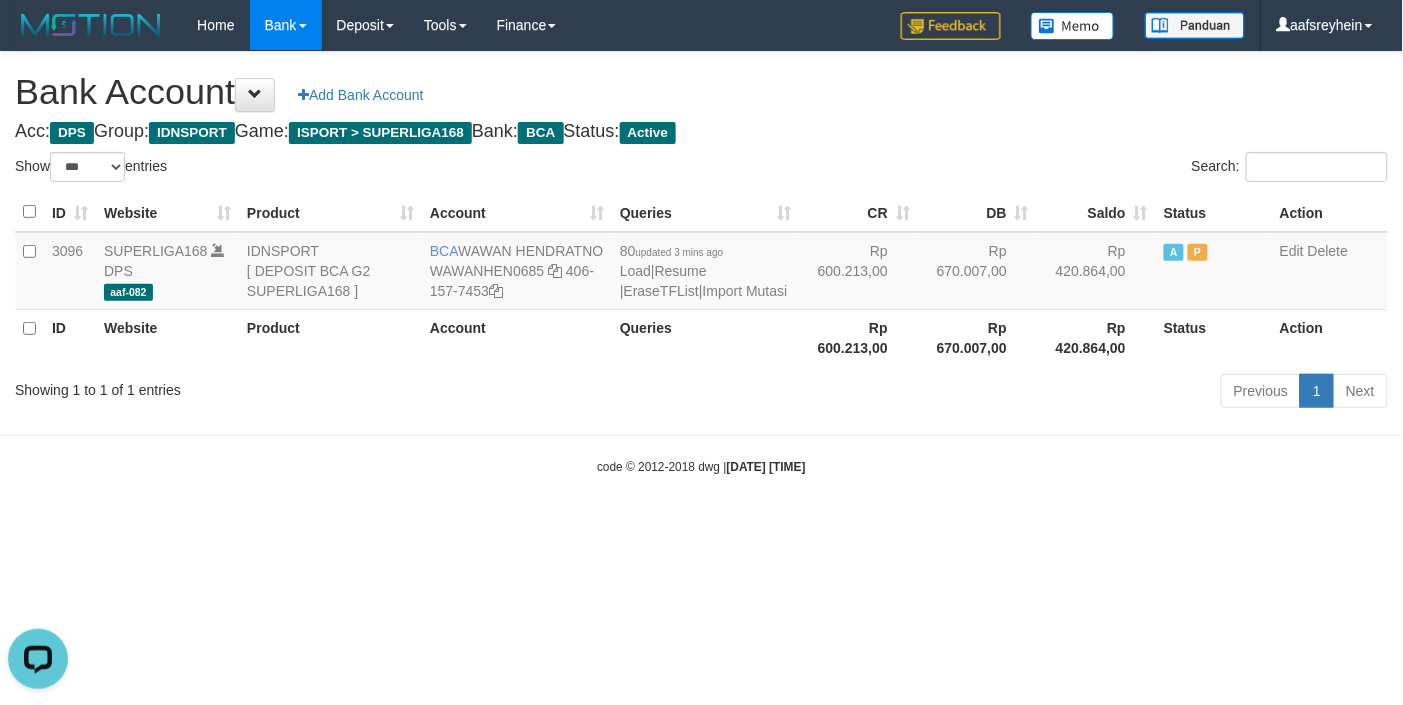 scroll, scrollTop: 0, scrollLeft: 0, axis: both 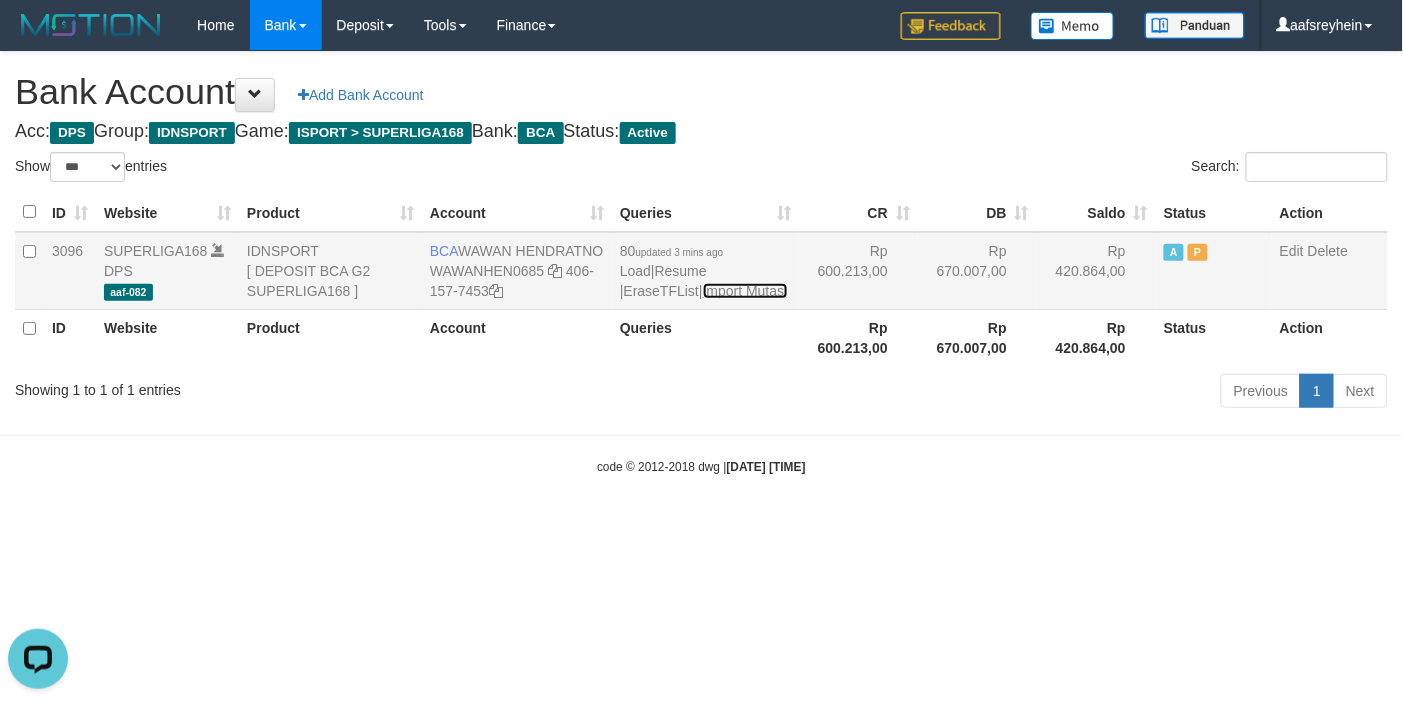 click on "Import Mutasi" at bounding box center [745, 291] 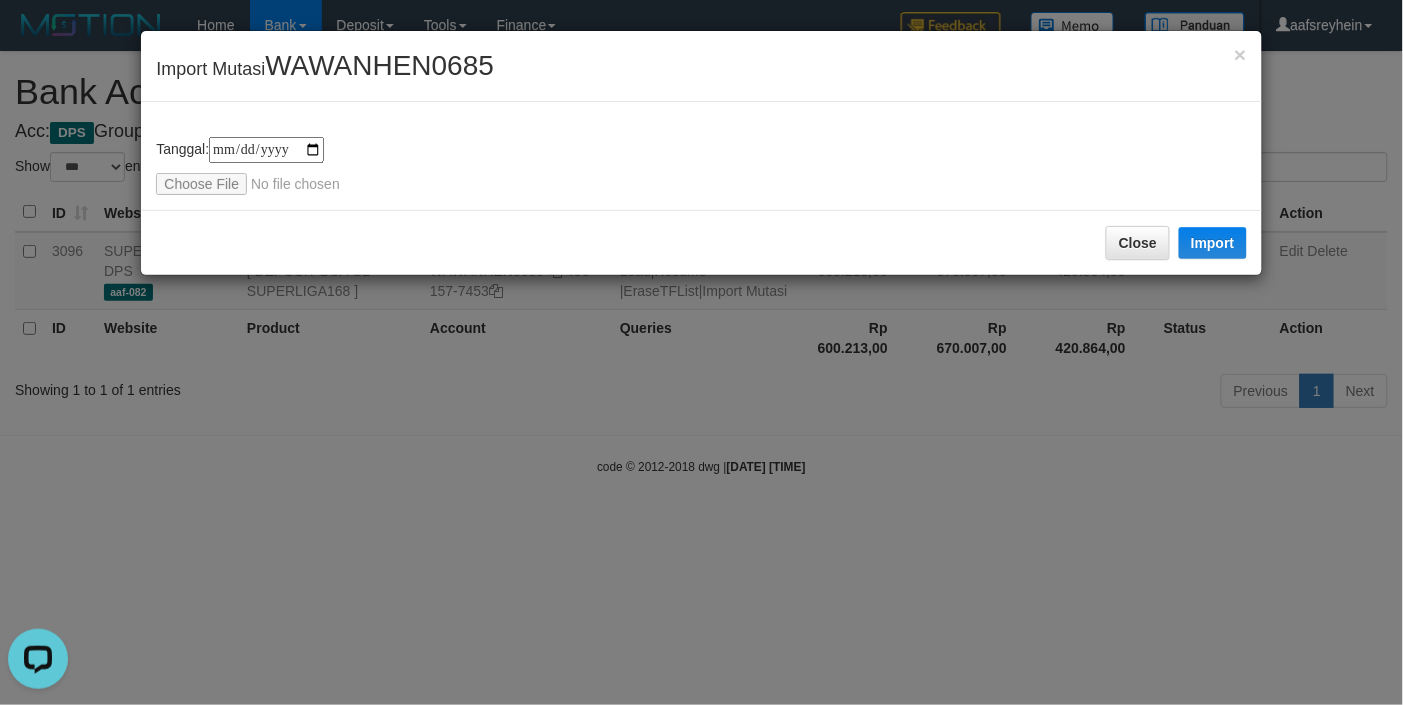 type on "**********" 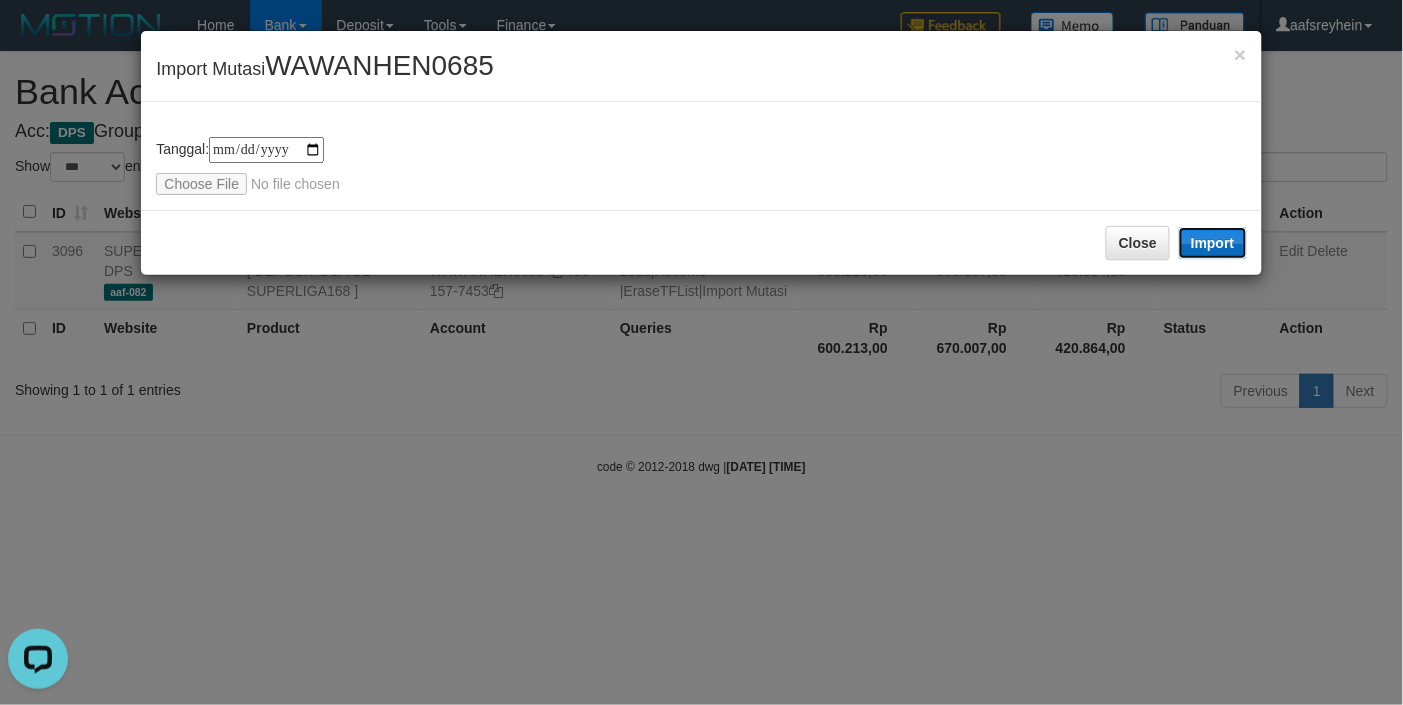 click on "Import" at bounding box center (1213, 243) 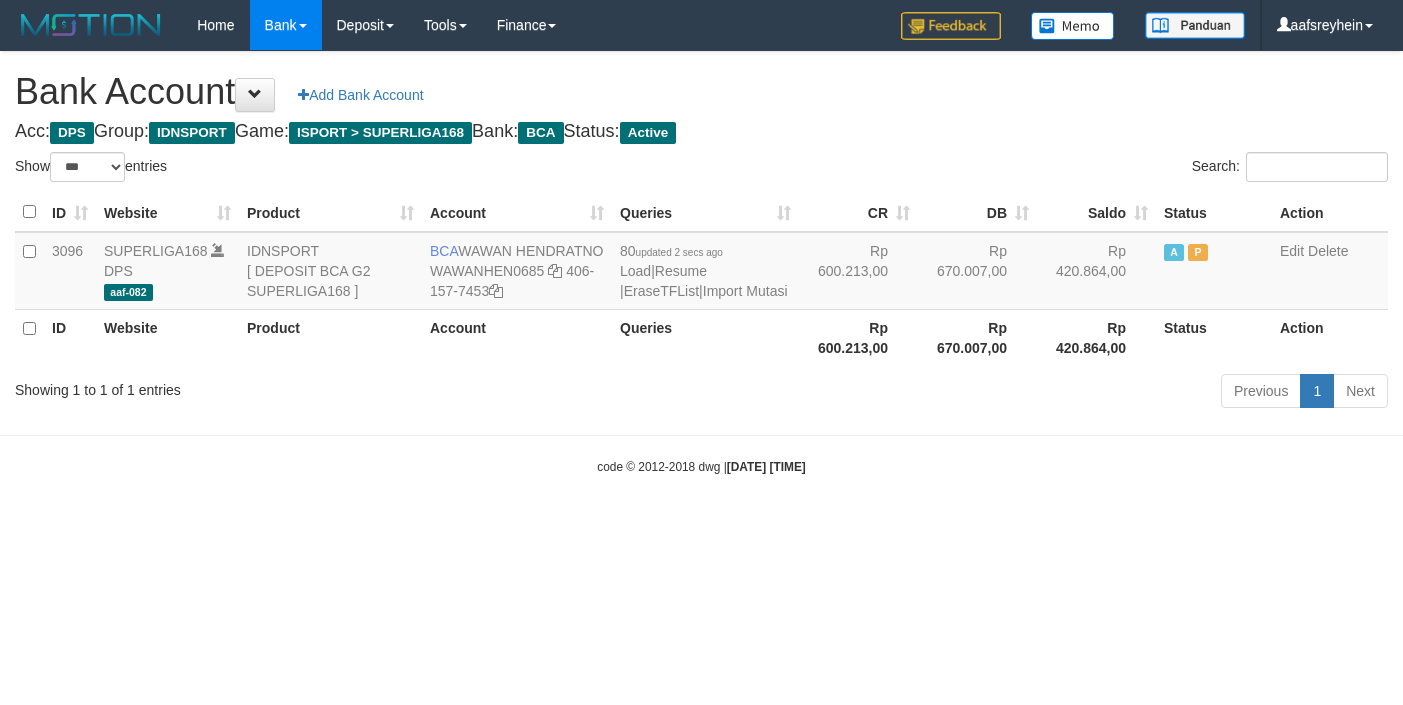 select on "***" 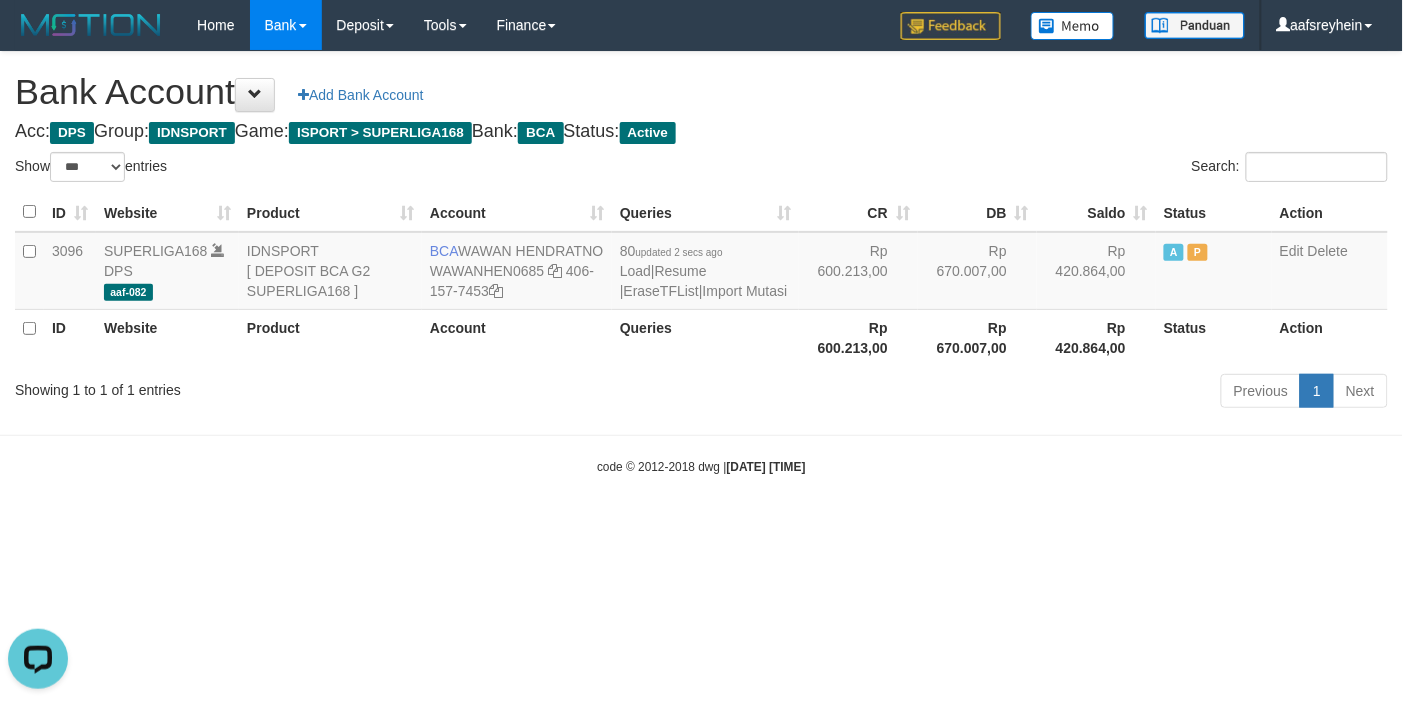 scroll, scrollTop: 0, scrollLeft: 0, axis: both 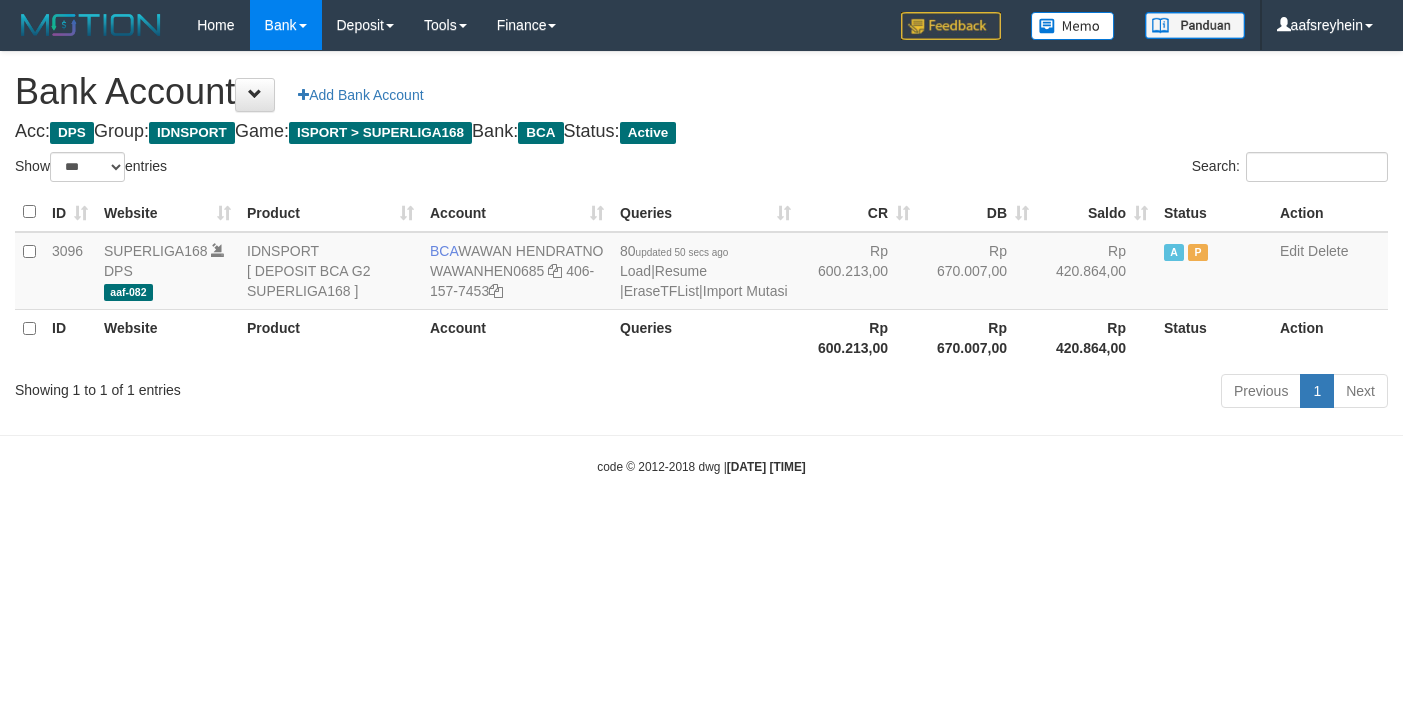 select on "***" 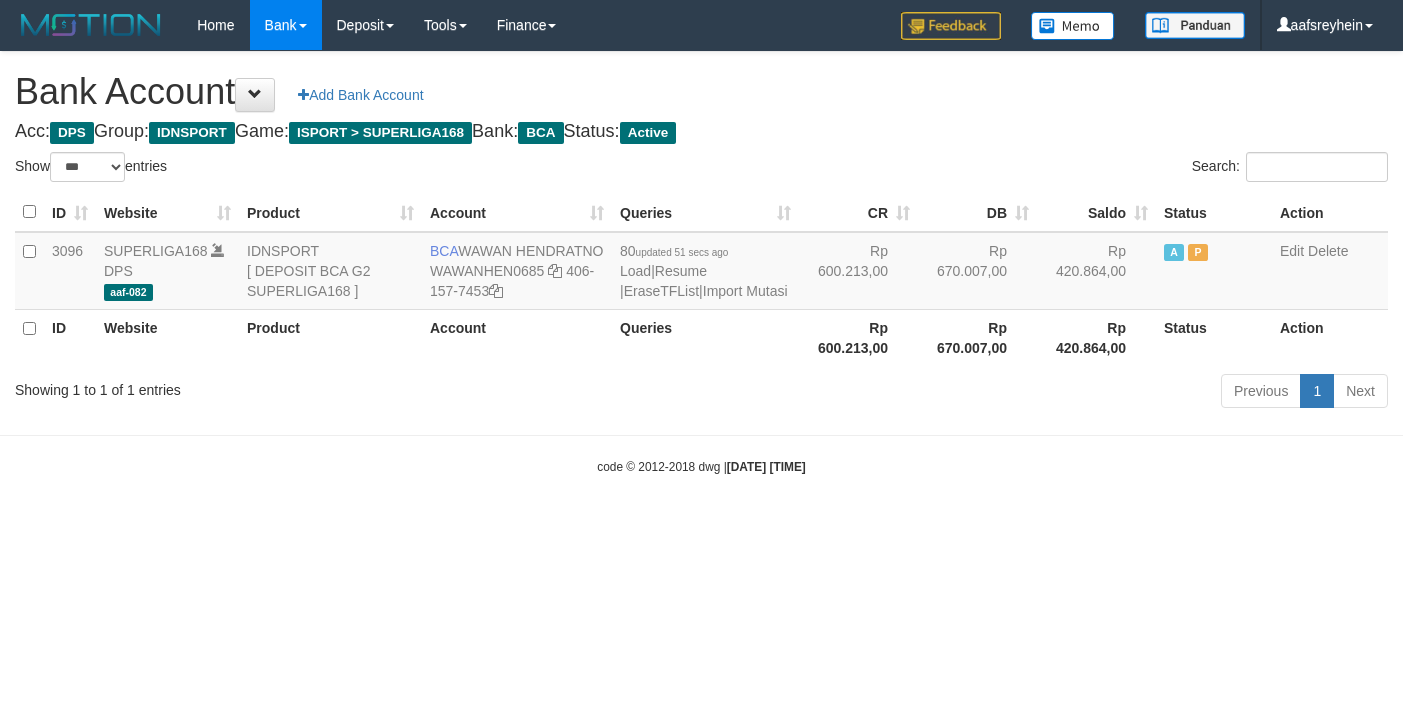 select on "***" 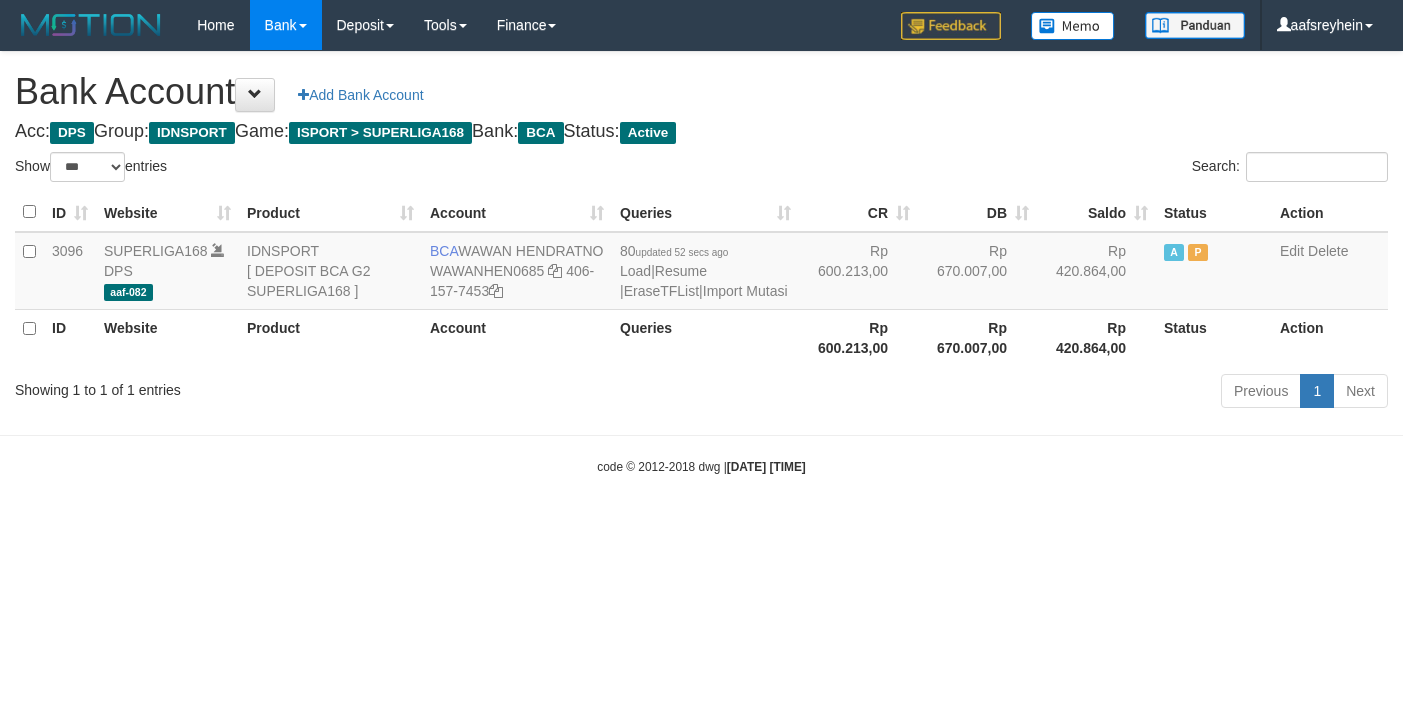 select on "***" 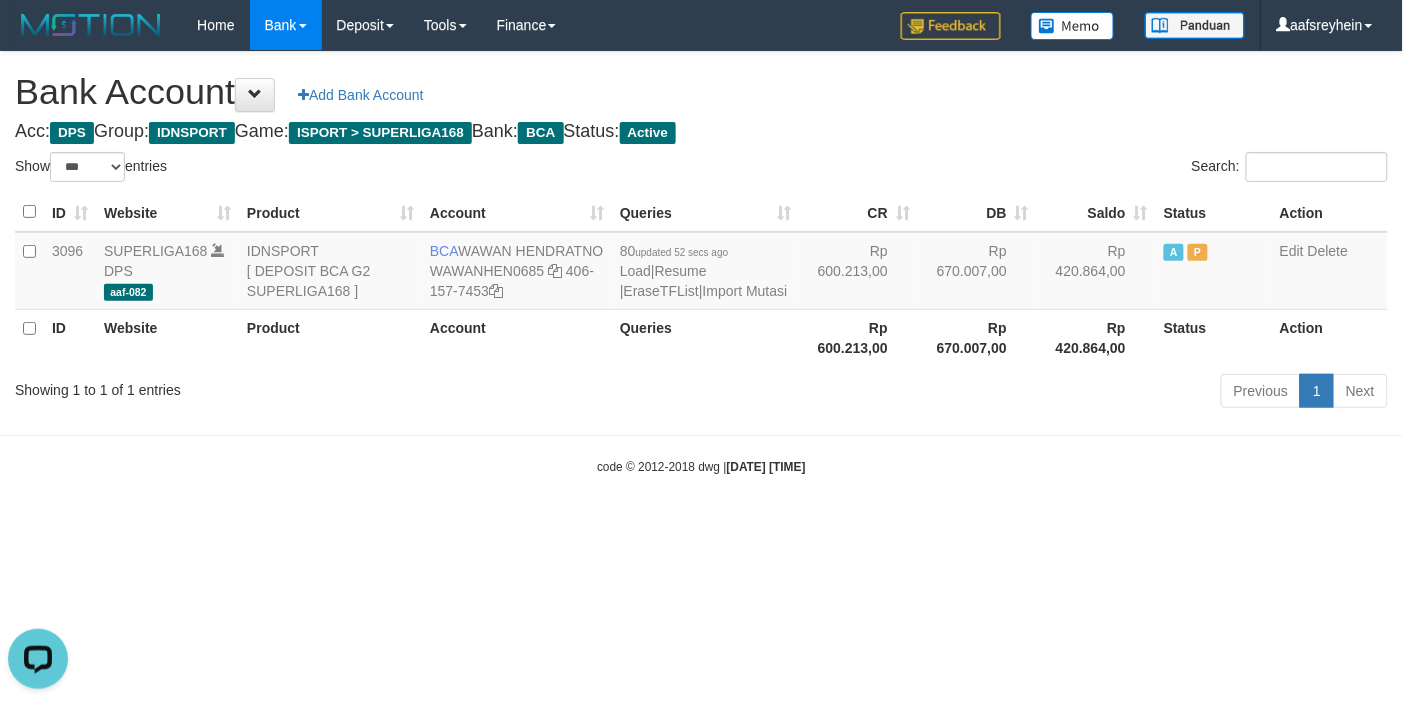 scroll, scrollTop: 0, scrollLeft: 0, axis: both 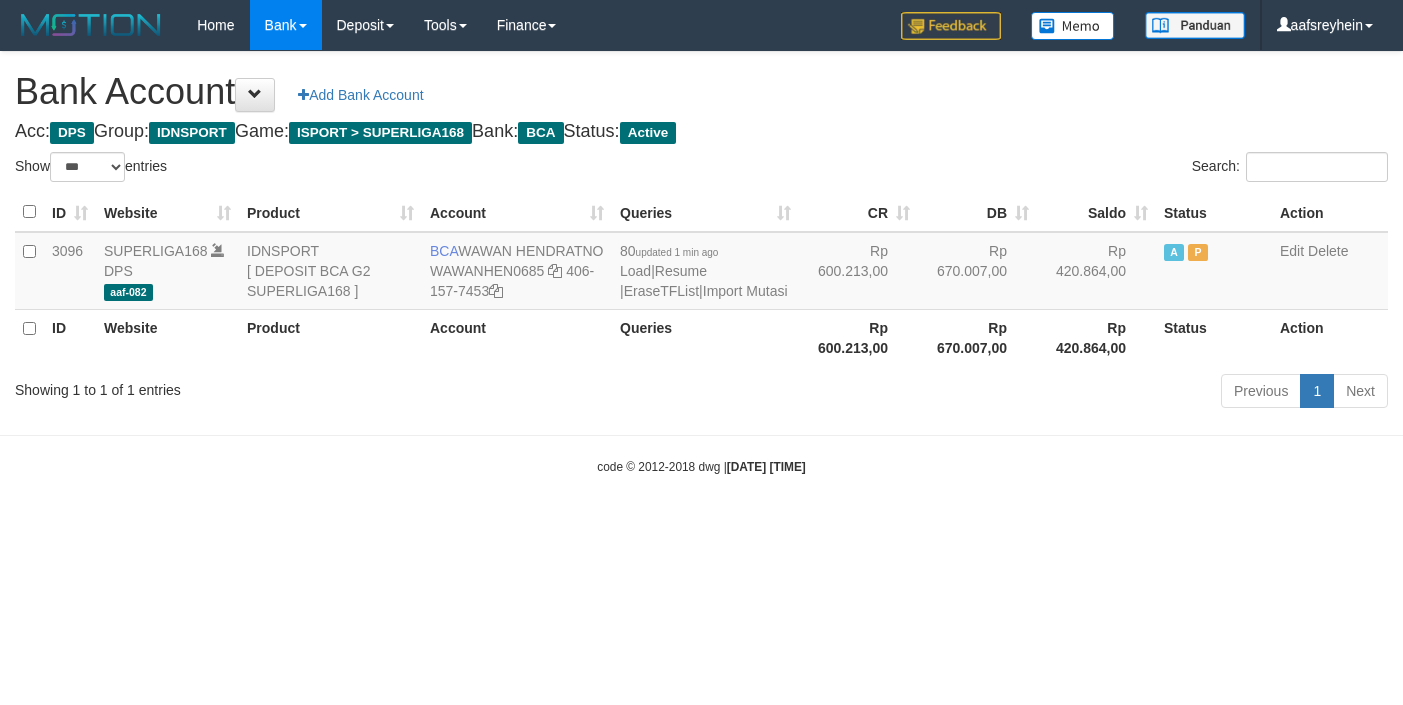 select on "***" 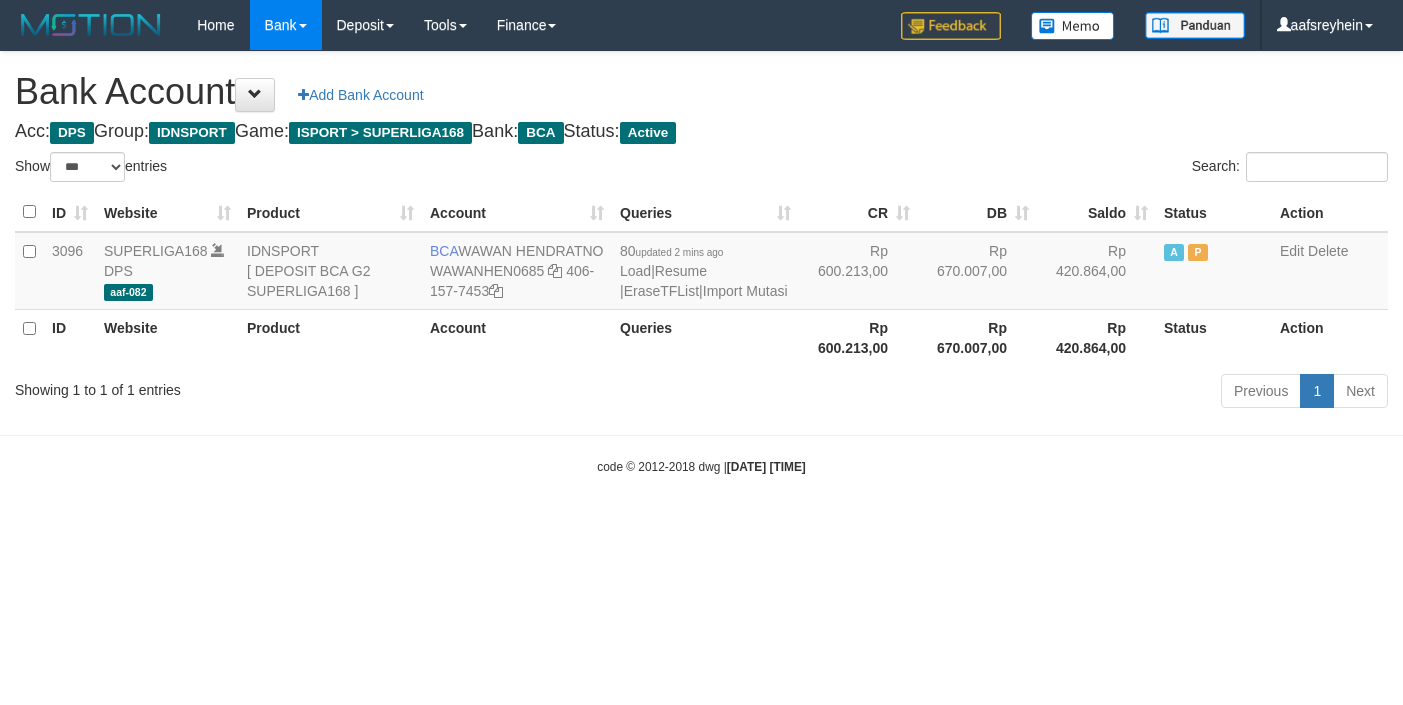 select on "***" 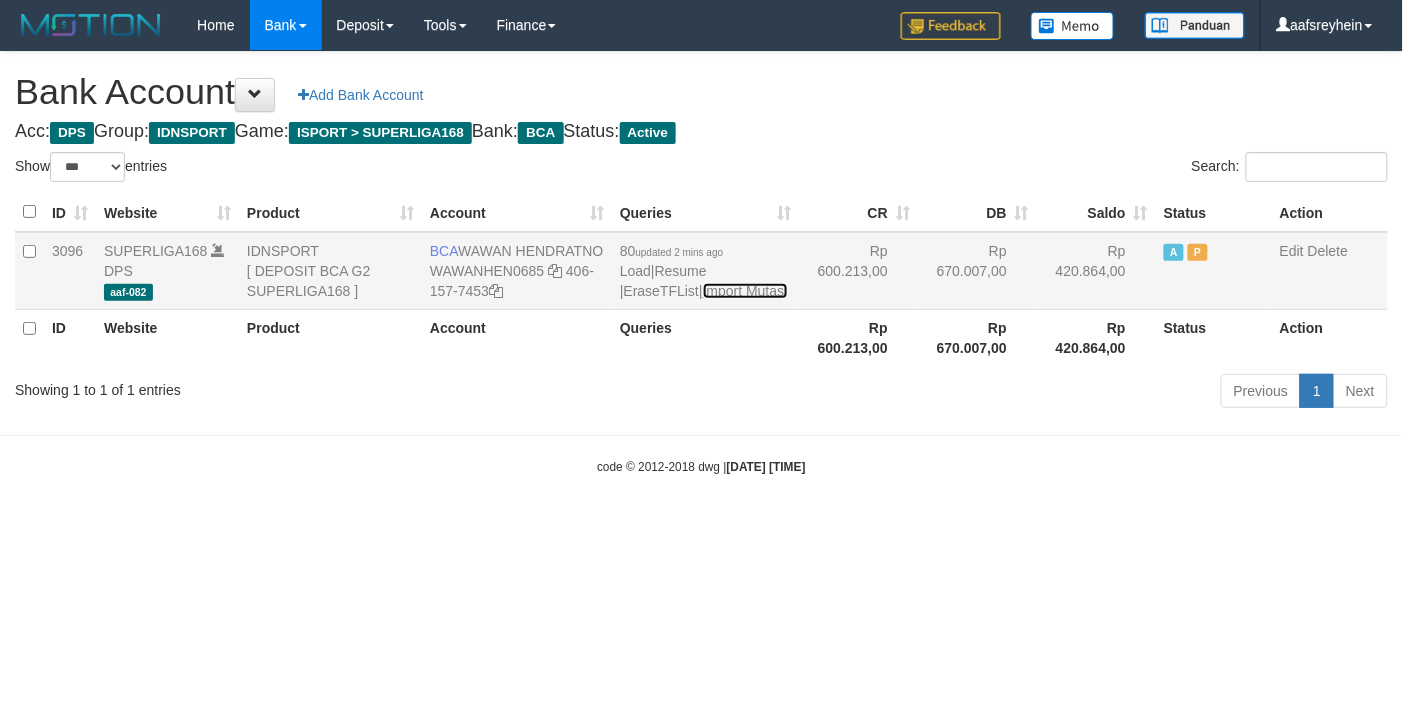 click on "Import Mutasi" at bounding box center [745, 291] 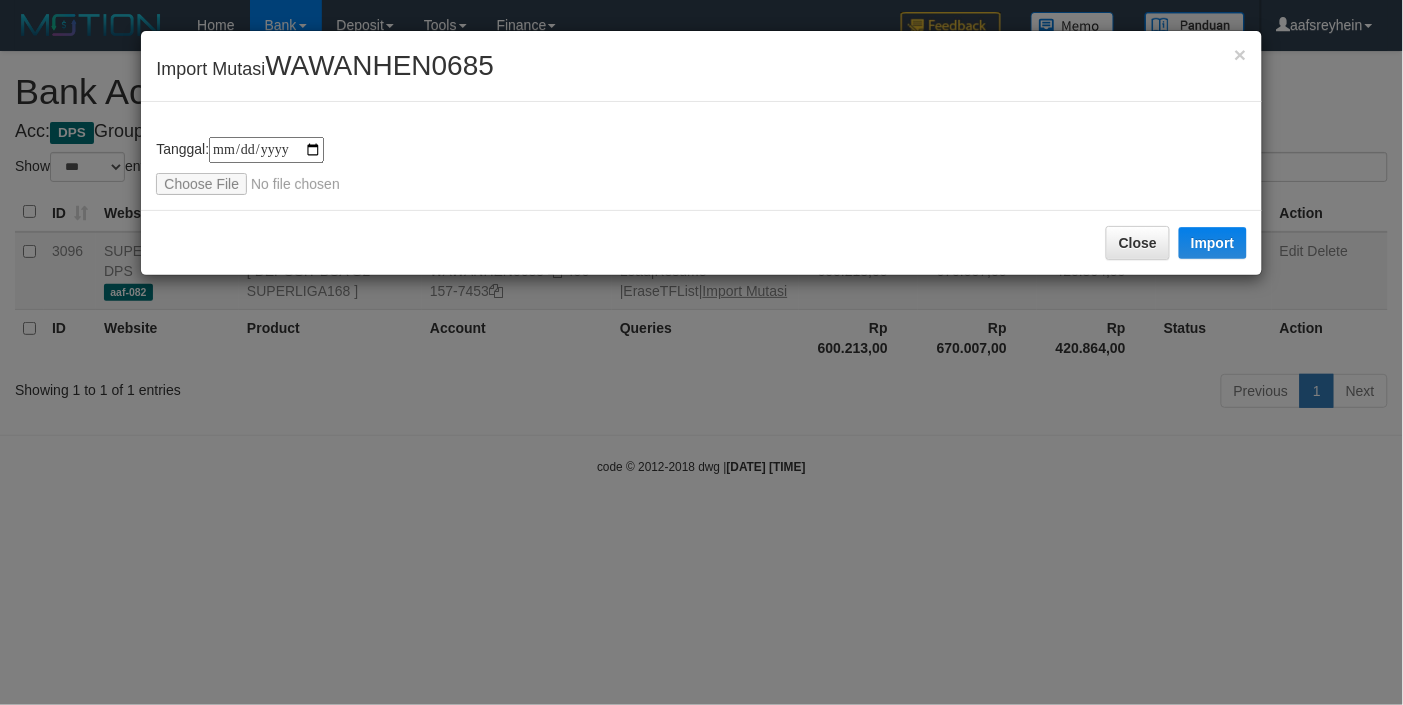 type on "**********" 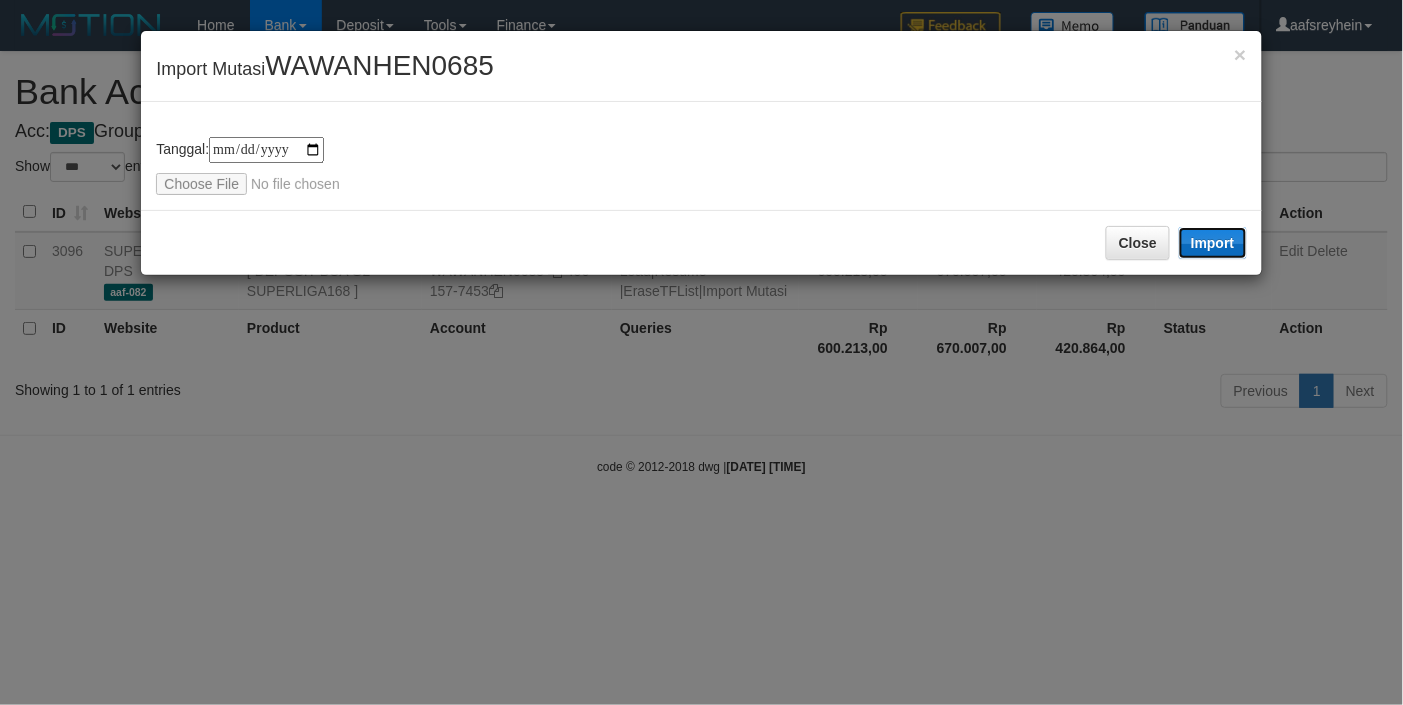 click on "Import" at bounding box center (1213, 243) 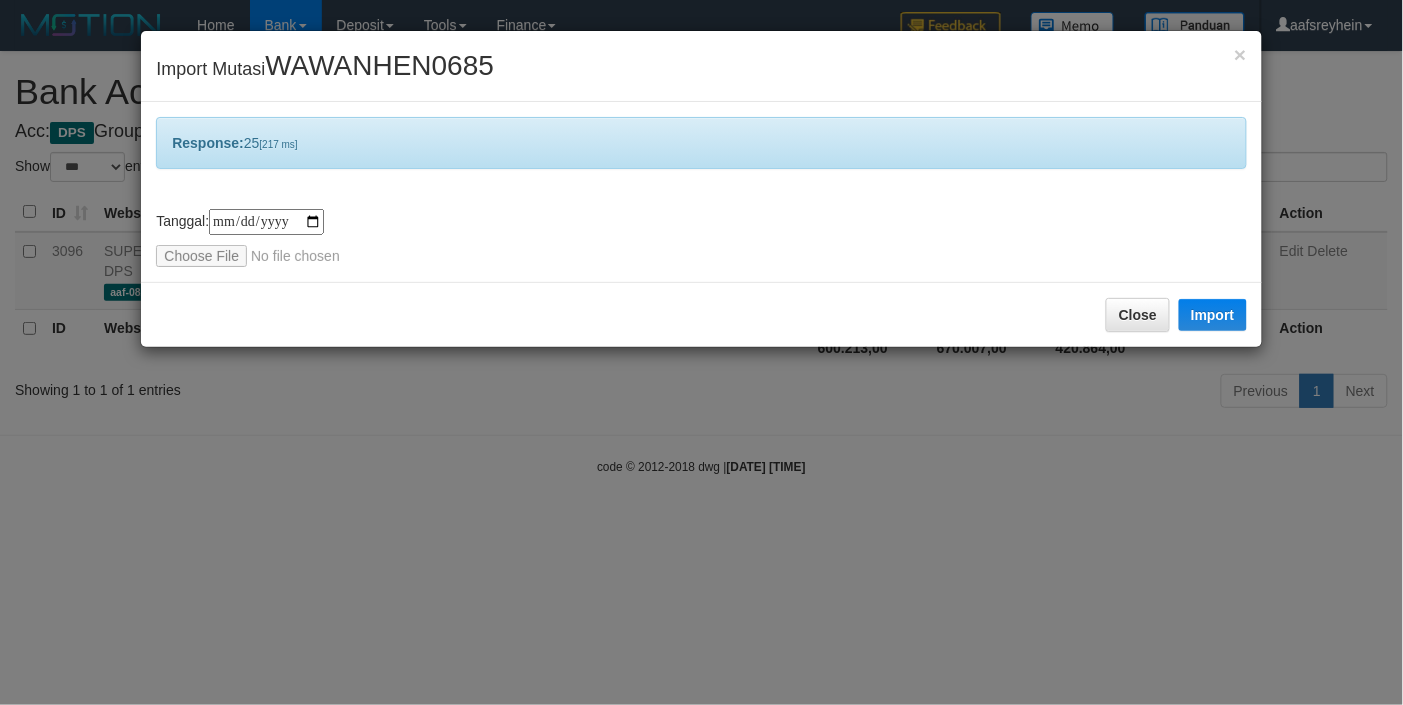 click on "Close
Import" at bounding box center (701, 314) 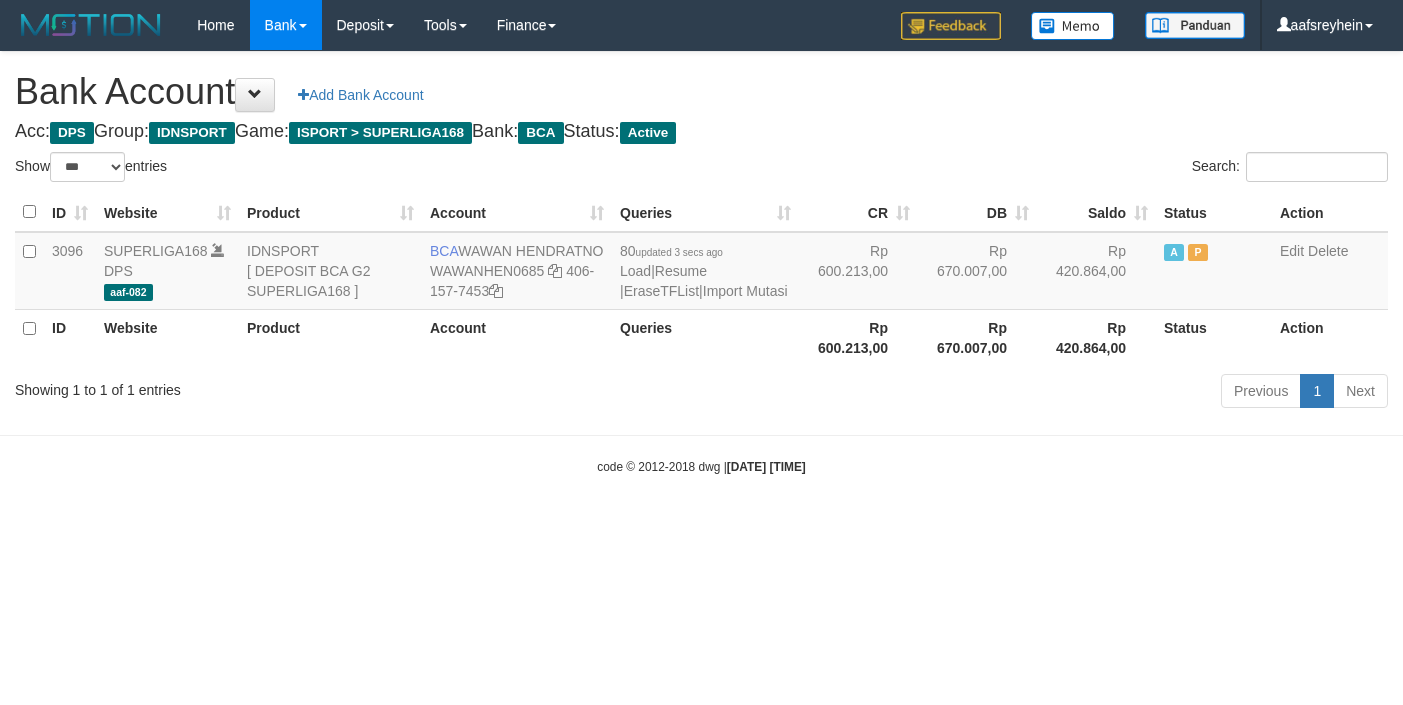 select on "***" 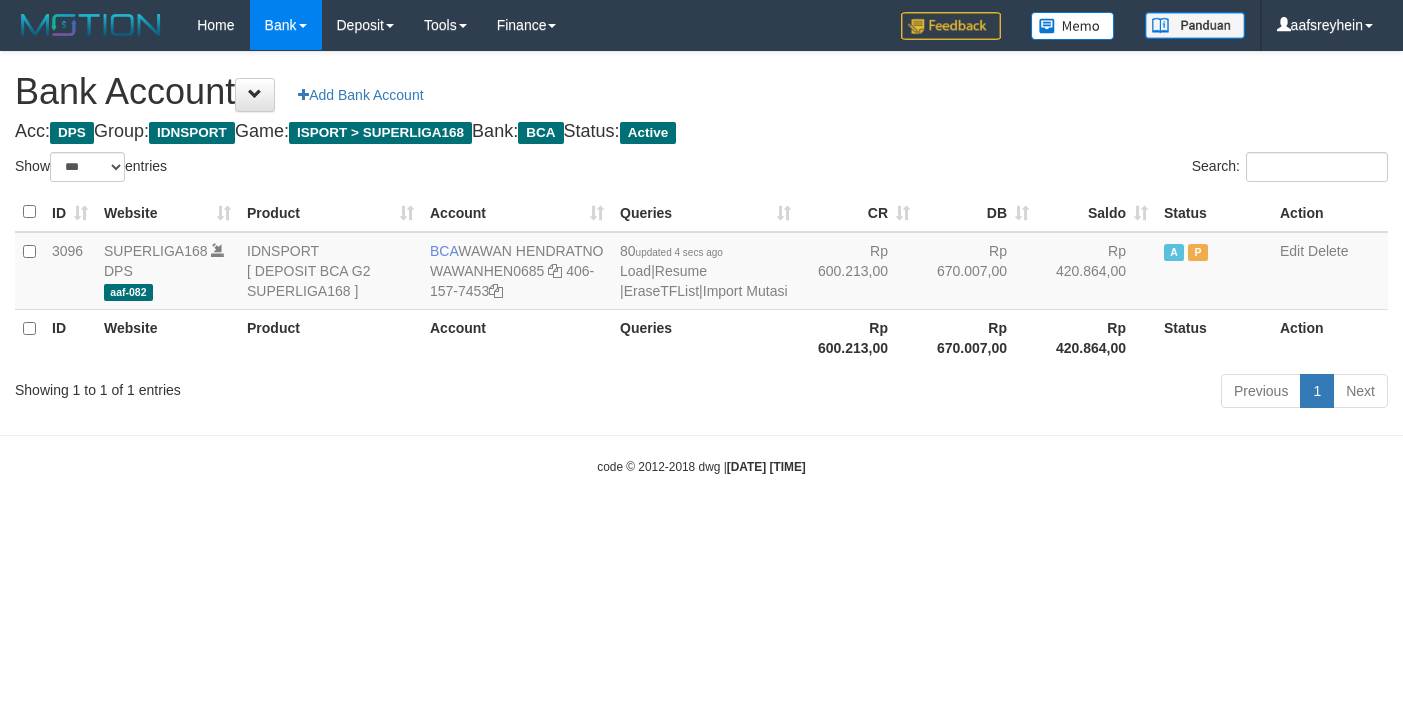 select on "***" 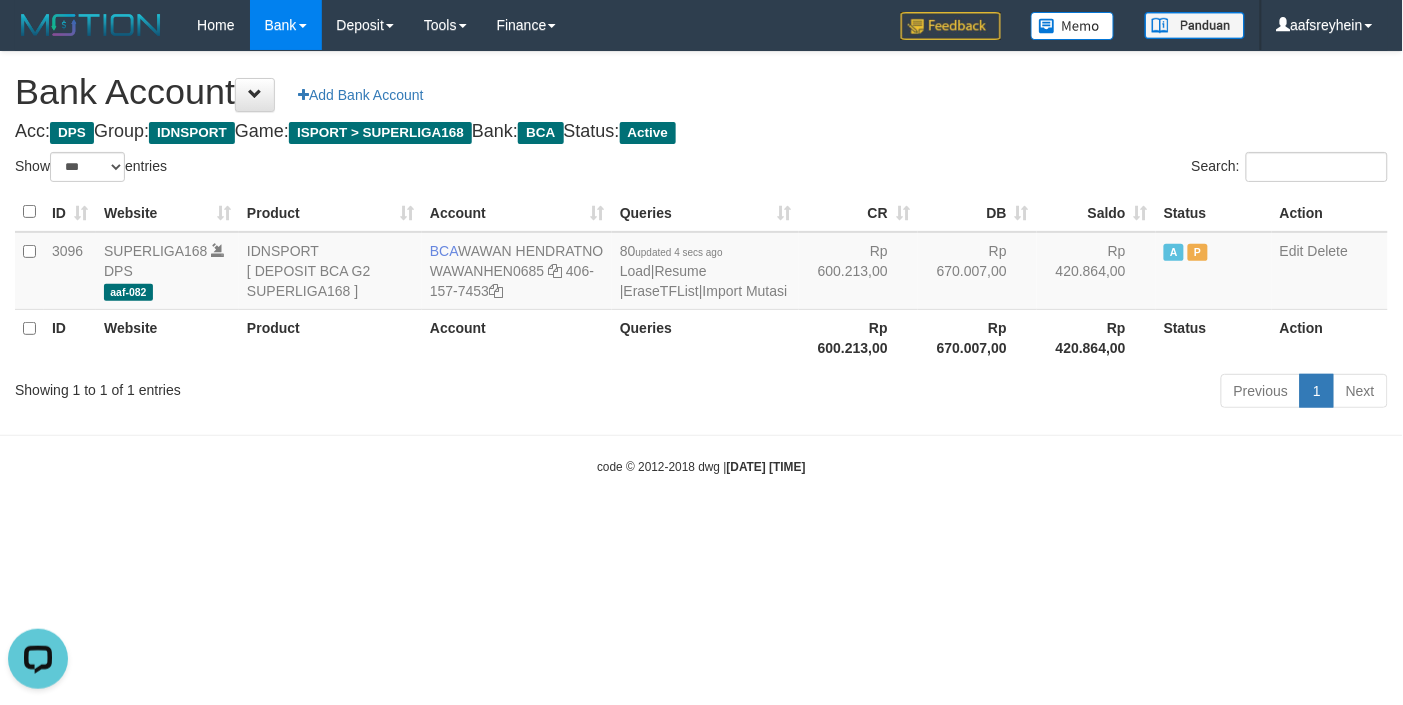 scroll, scrollTop: 0, scrollLeft: 0, axis: both 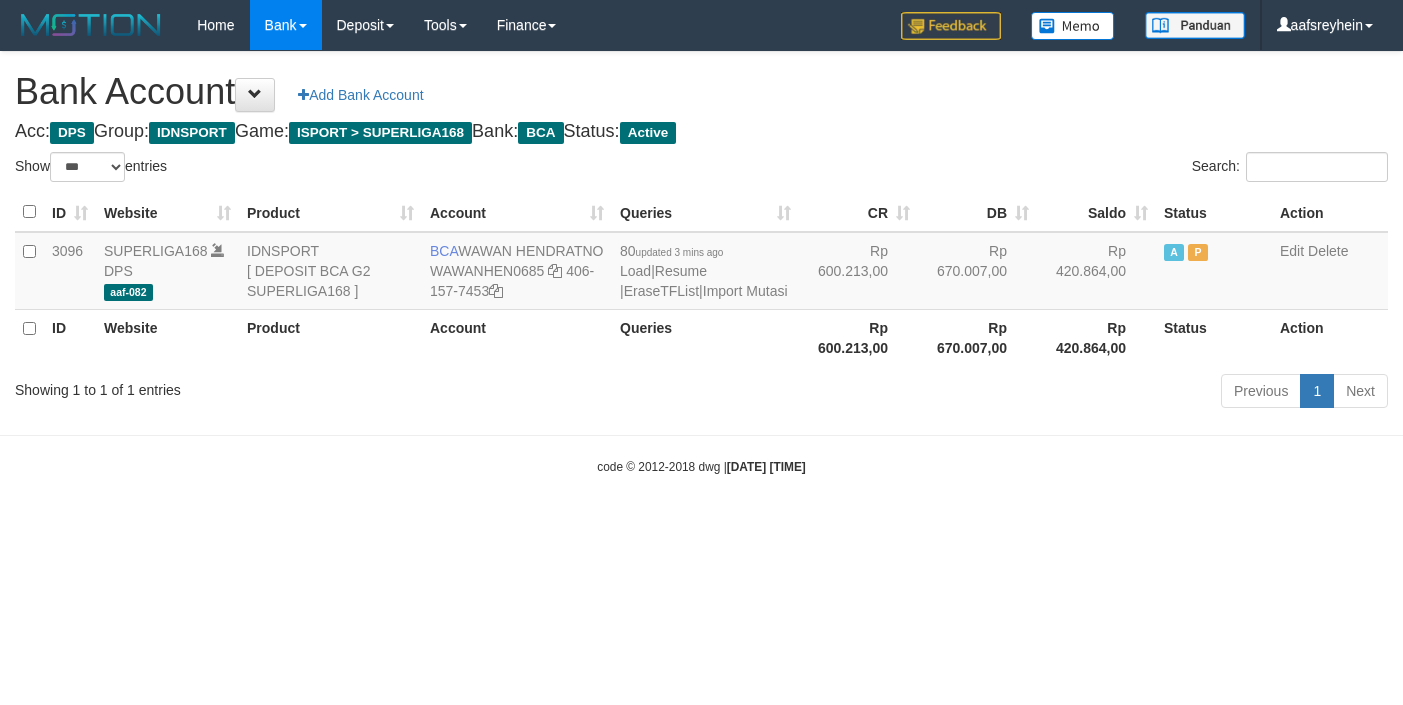 select on "***" 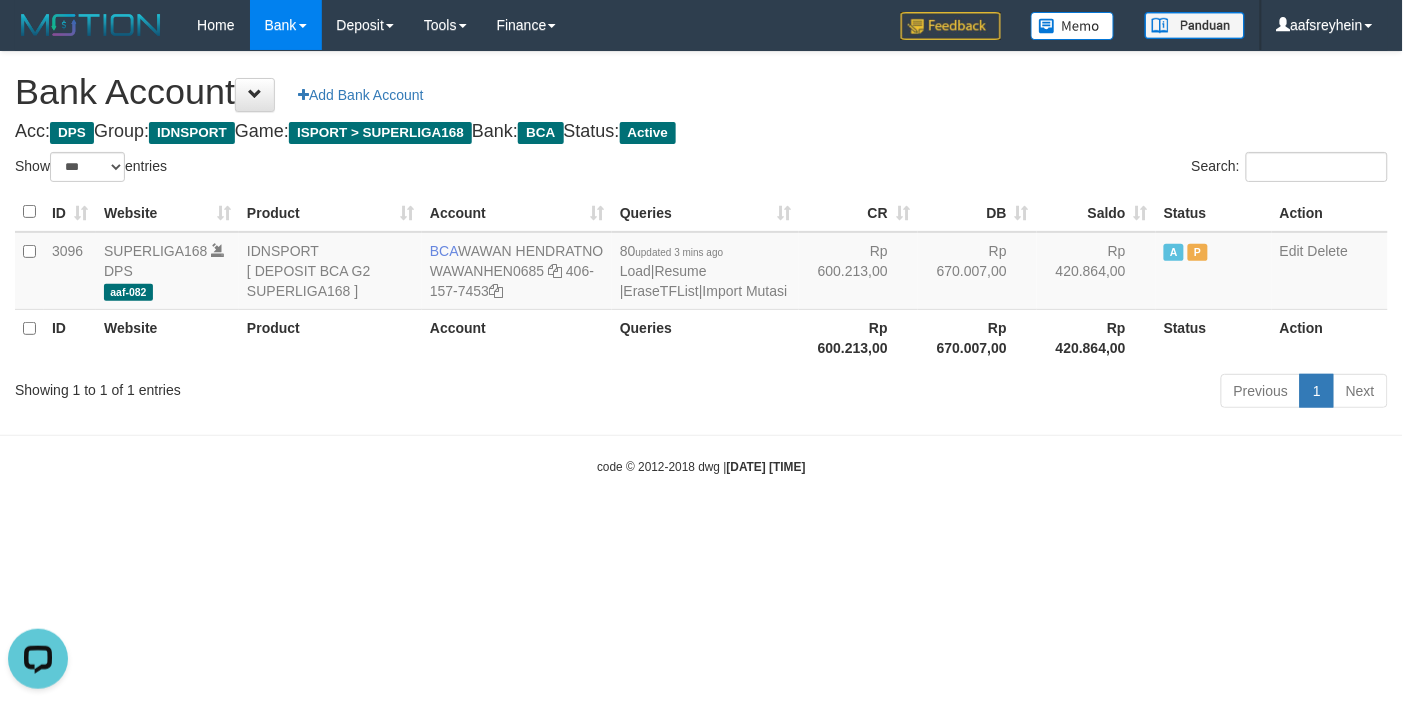 scroll, scrollTop: 0, scrollLeft: 0, axis: both 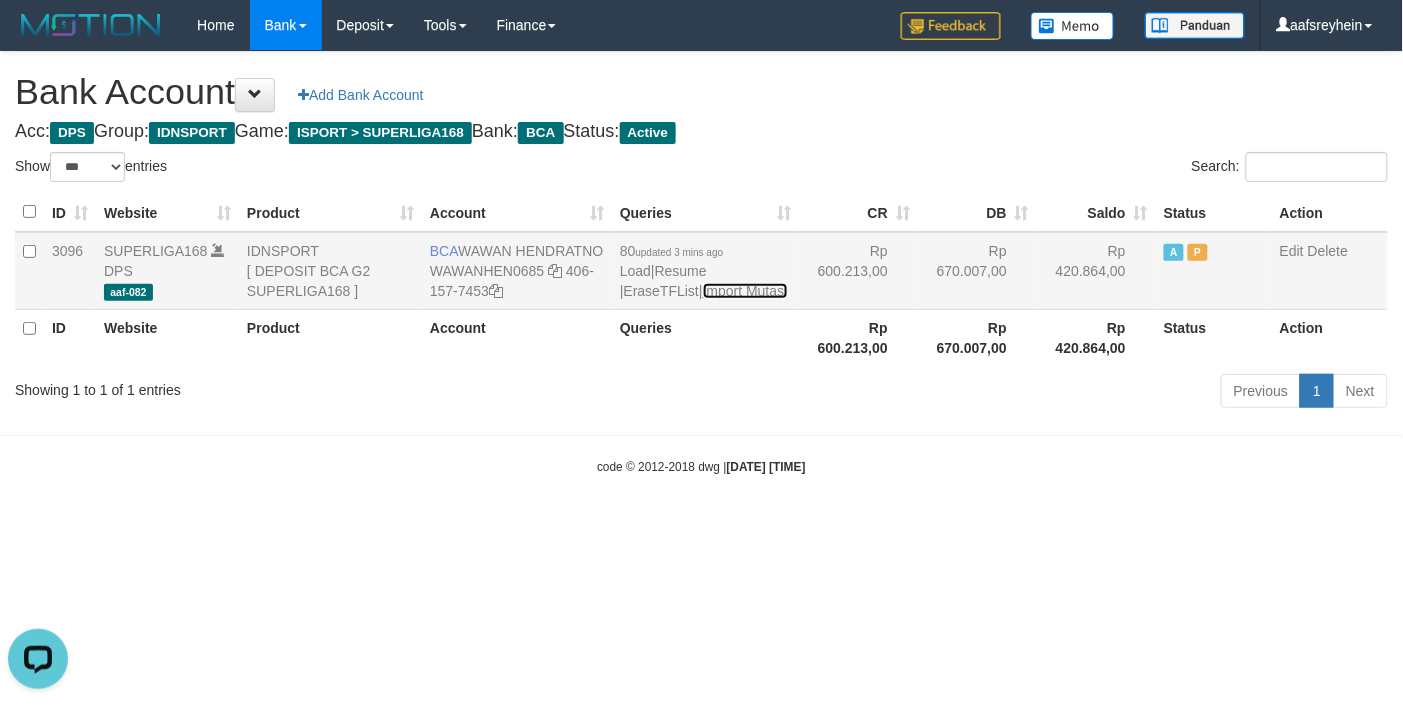 click on "Import Mutasi" at bounding box center (745, 291) 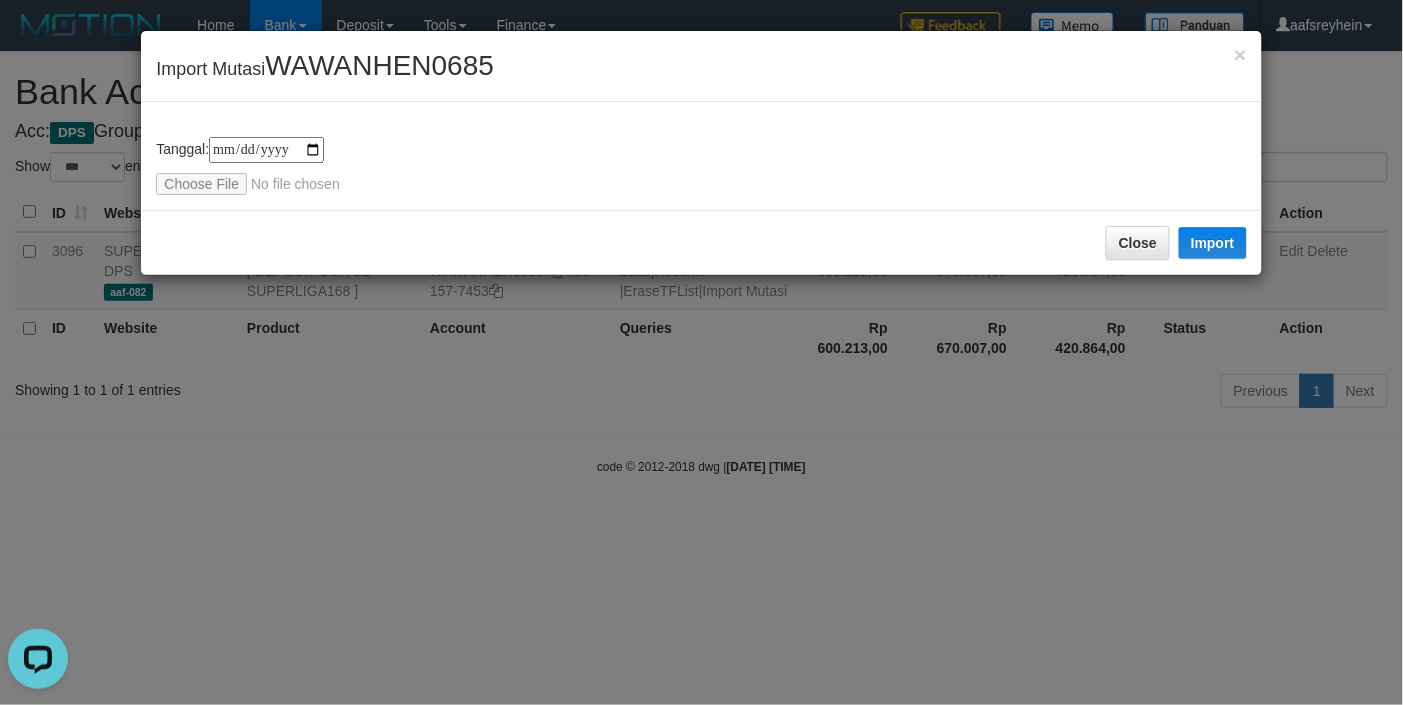 type on "**********" 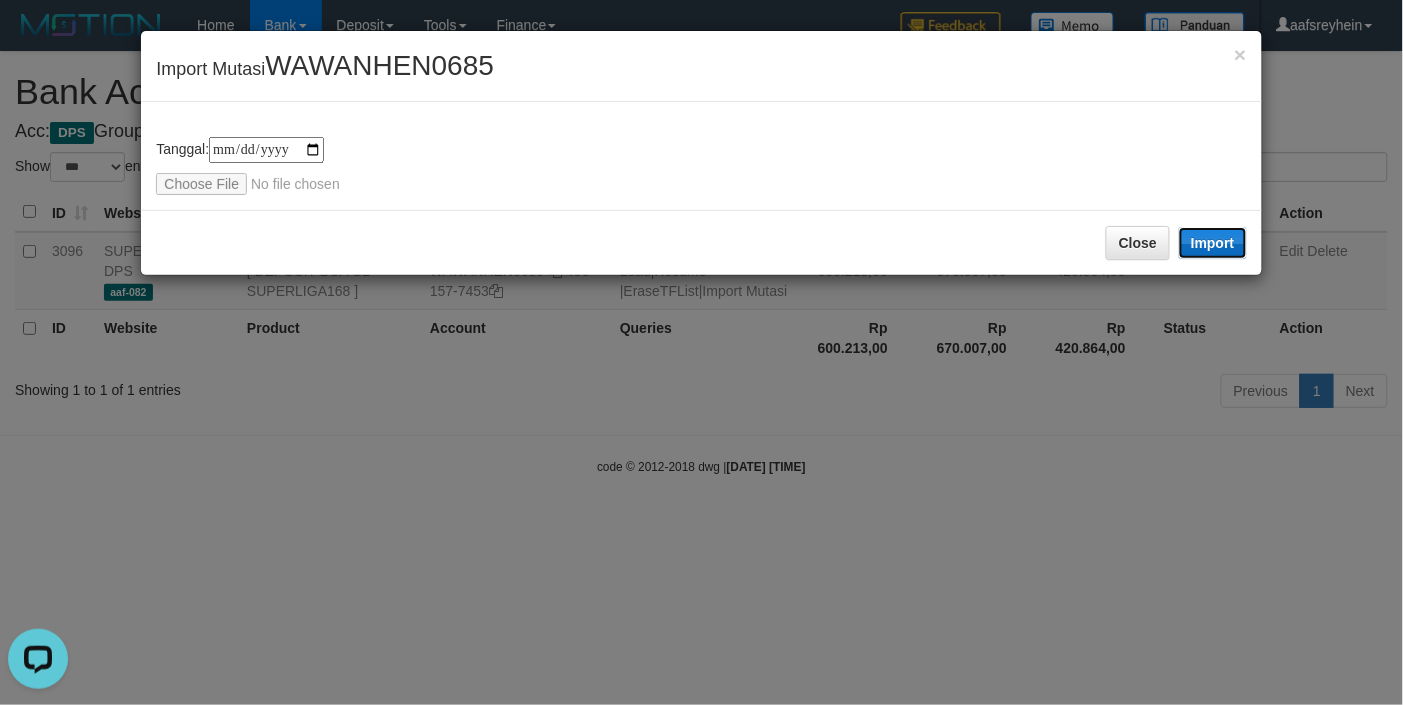 click on "Import" at bounding box center [1213, 243] 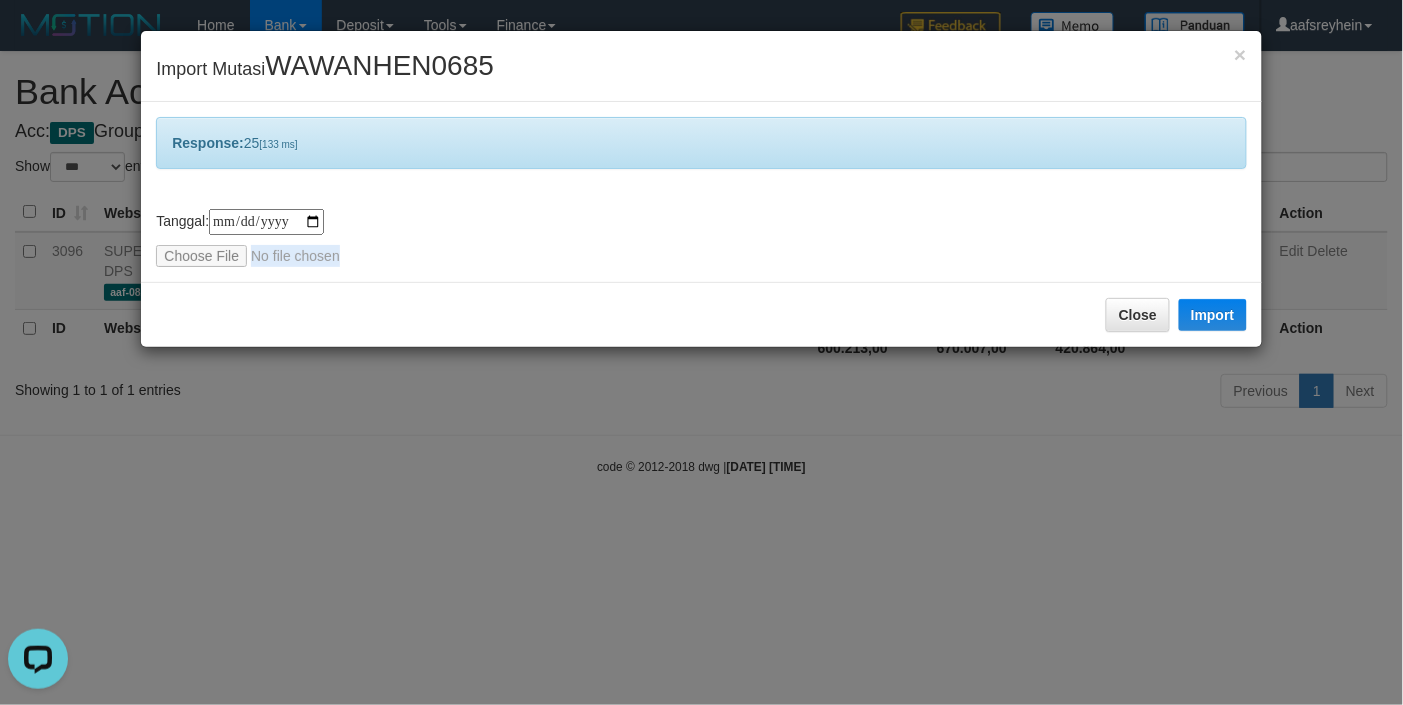 click on "**********" at bounding box center (701, 189) 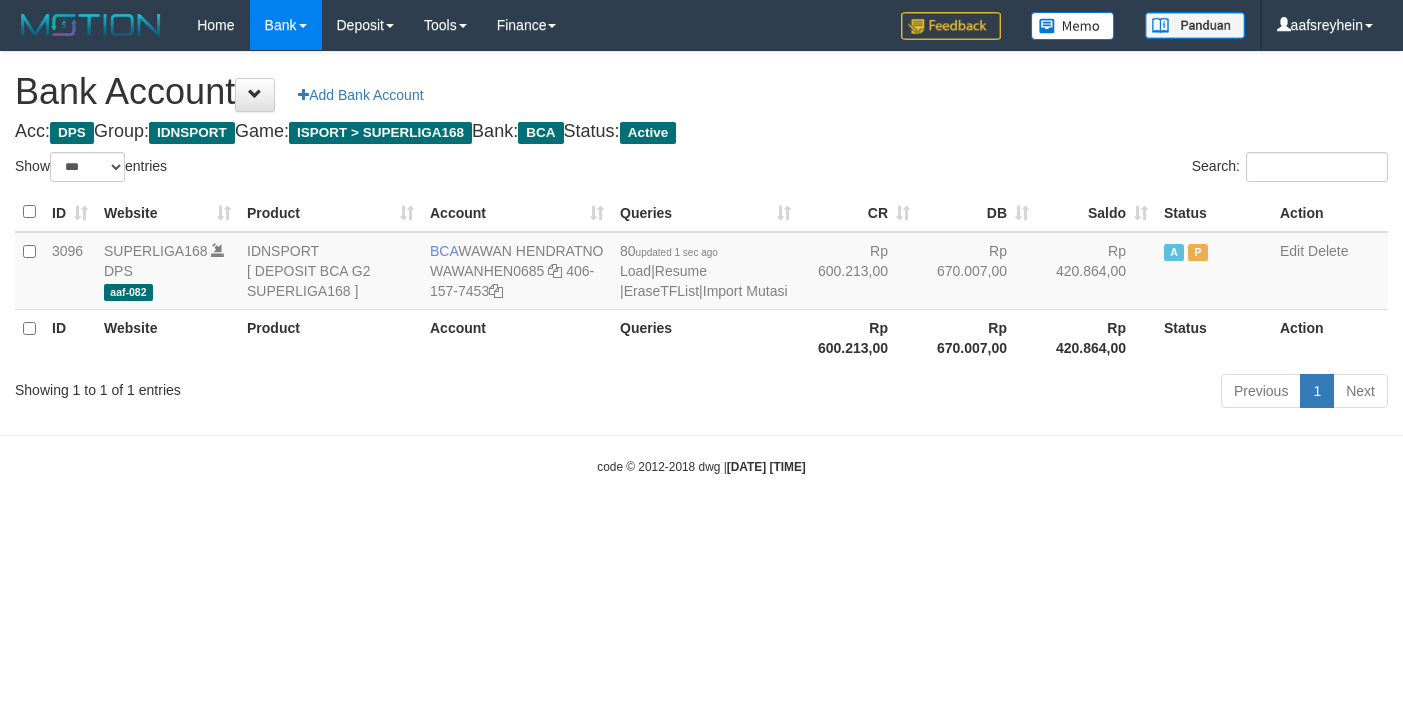 select on "***" 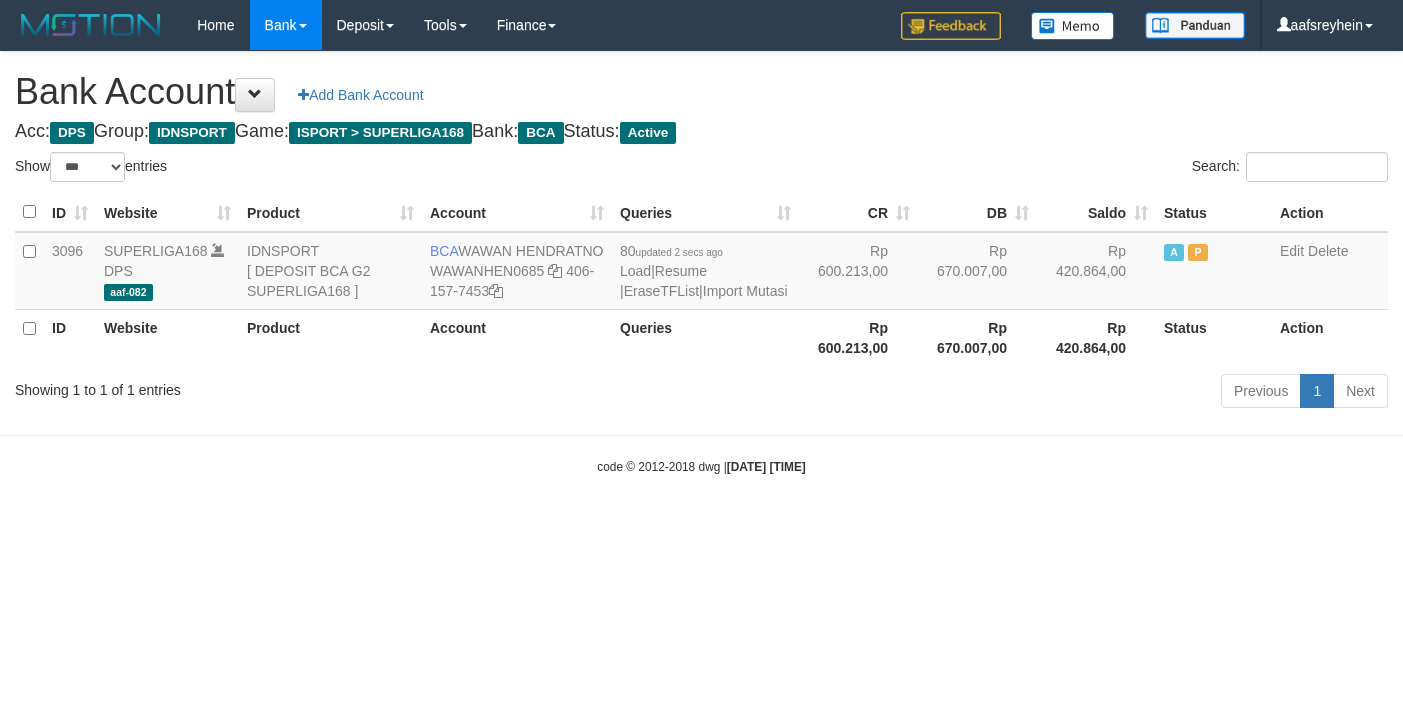 select on "***" 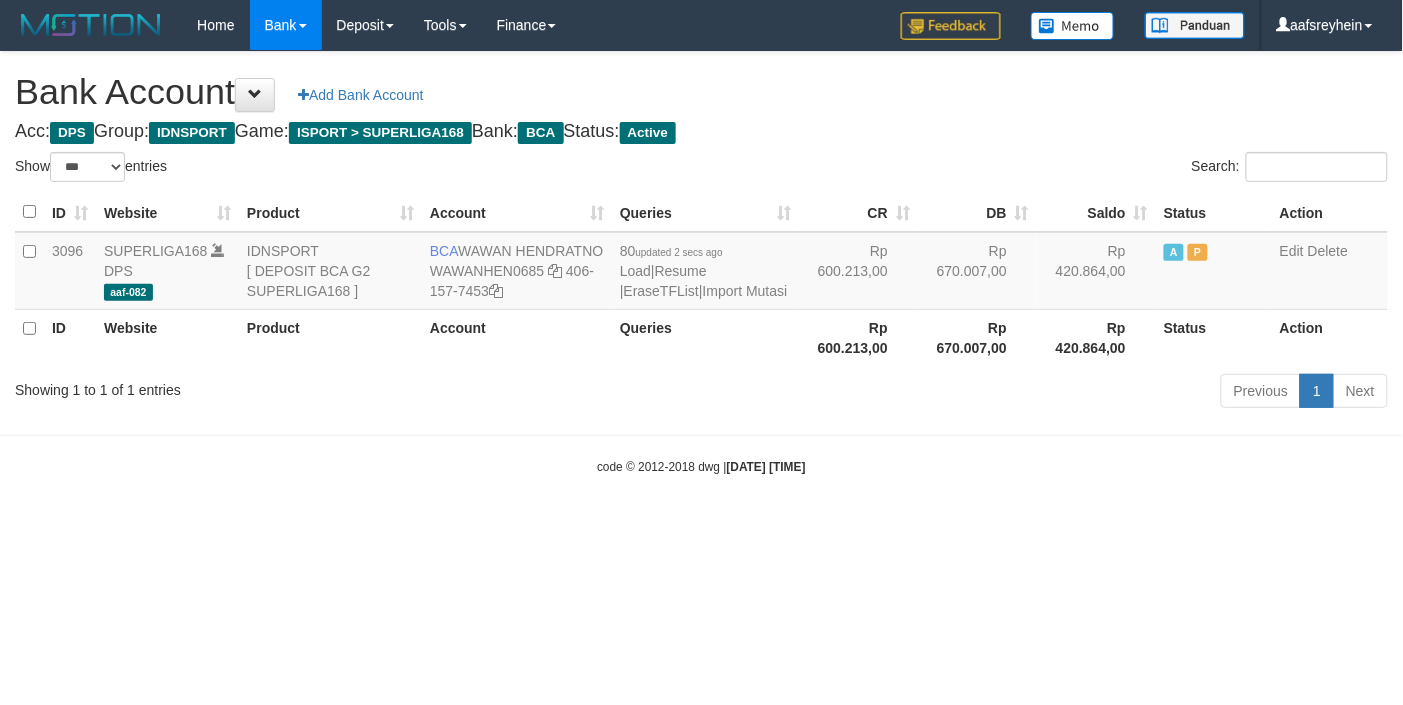 drag, startPoint x: 823, startPoint y: 591, endPoint x: 851, endPoint y: 571, distance: 34.4093 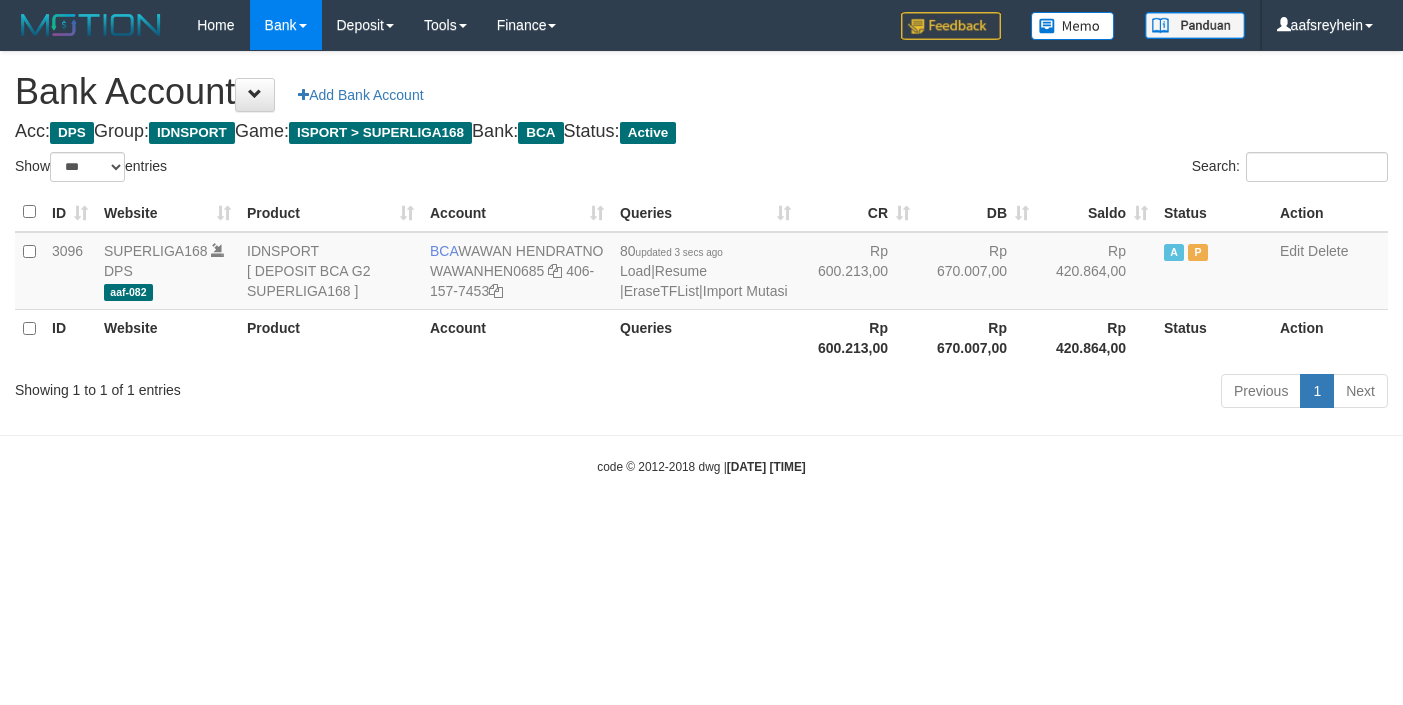 select on "***" 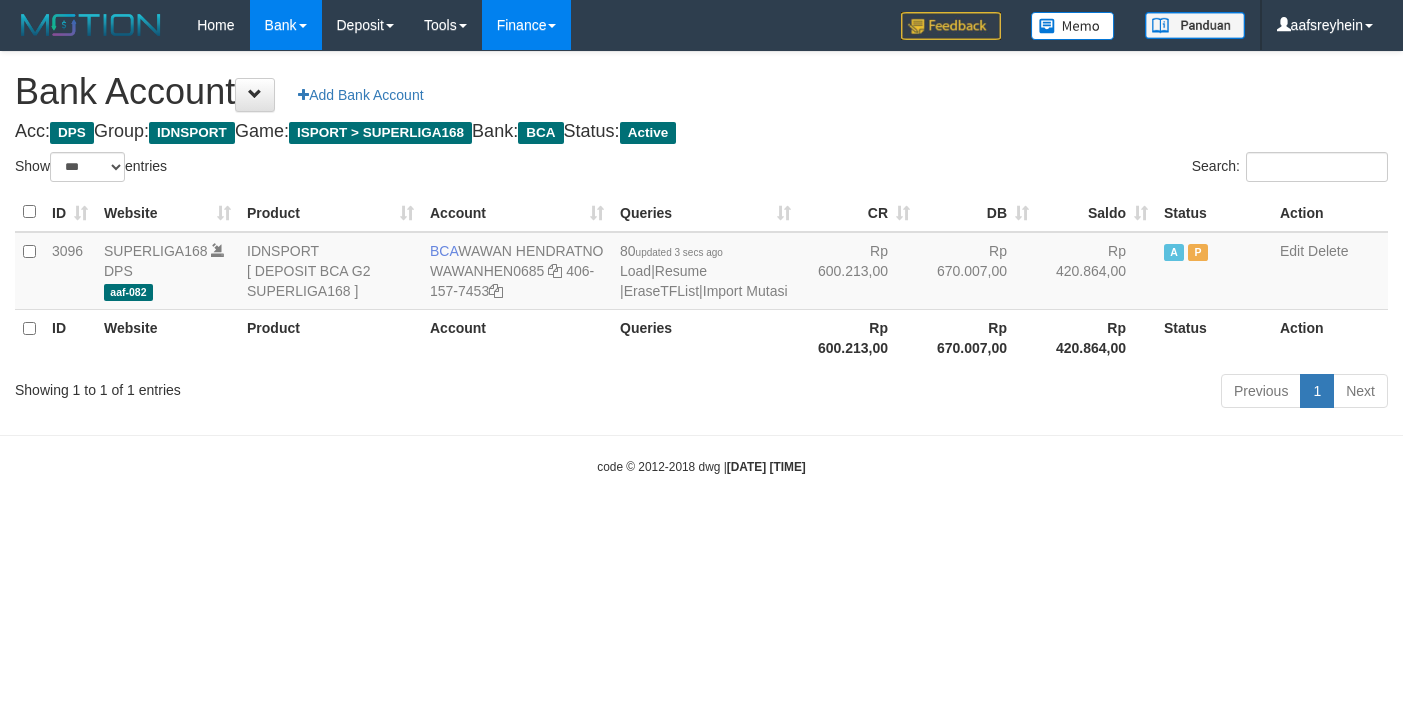 scroll, scrollTop: 0, scrollLeft: 0, axis: both 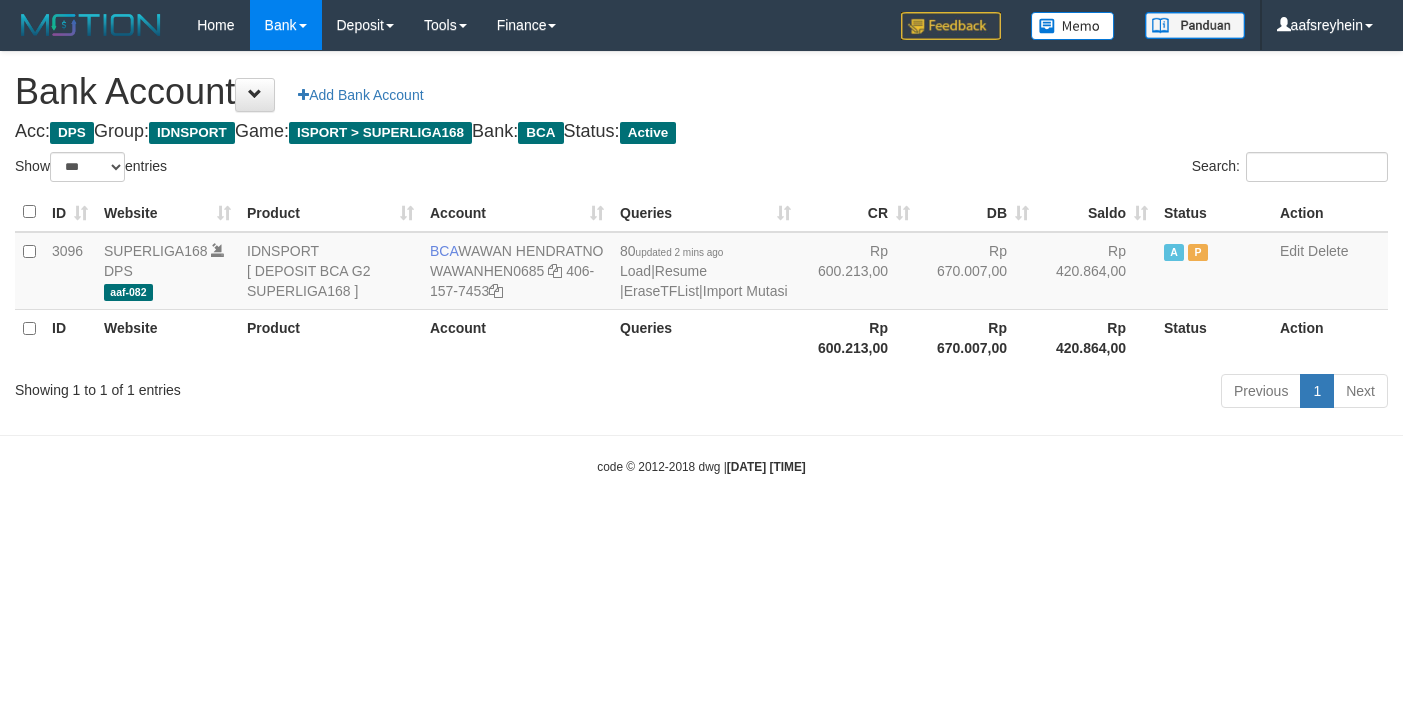 select on "***" 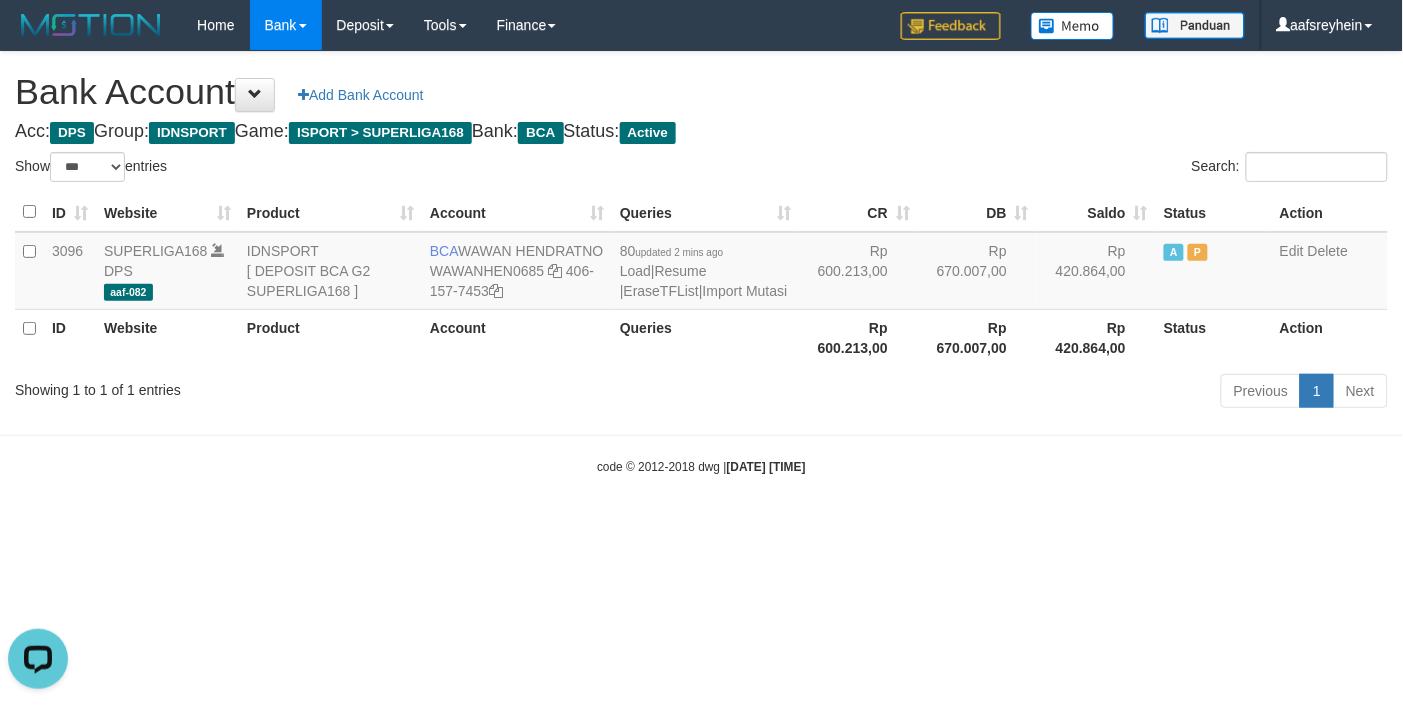 scroll, scrollTop: 0, scrollLeft: 0, axis: both 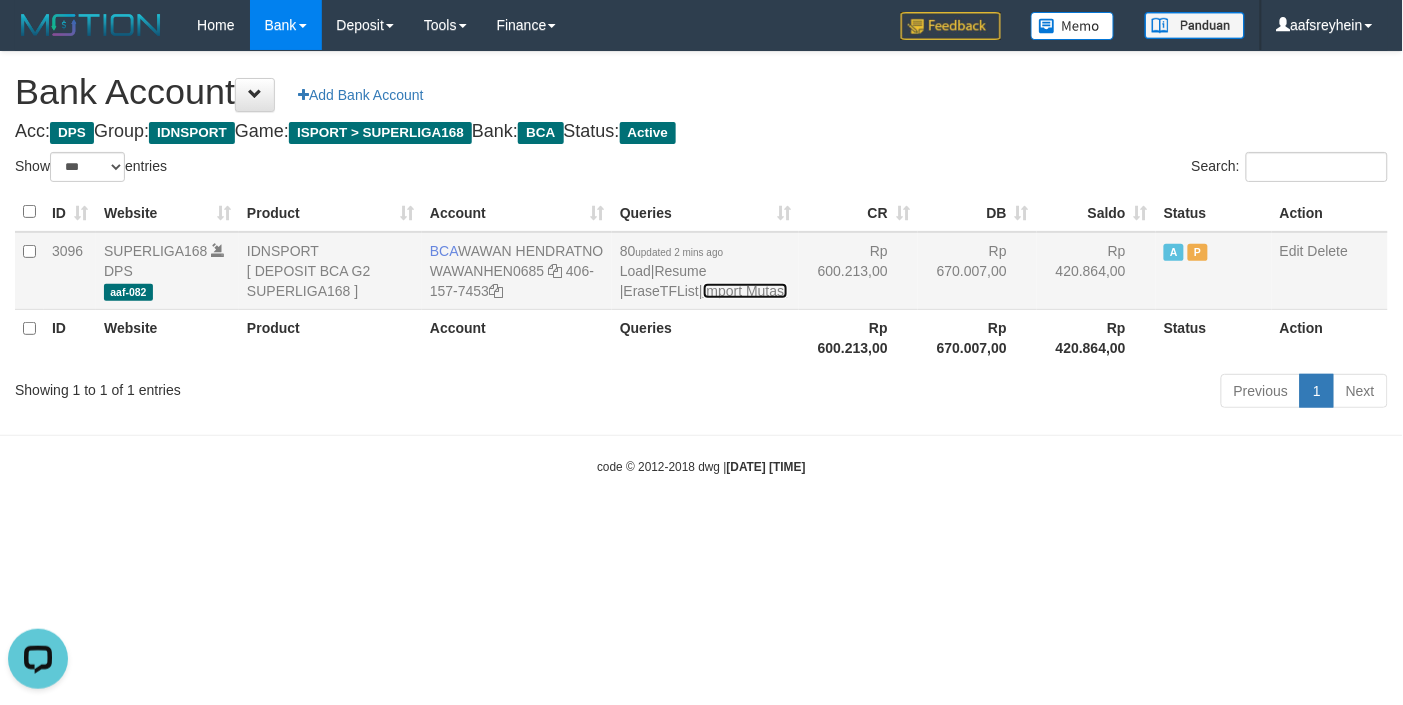 click on "Import Mutasi" at bounding box center [745, 291] 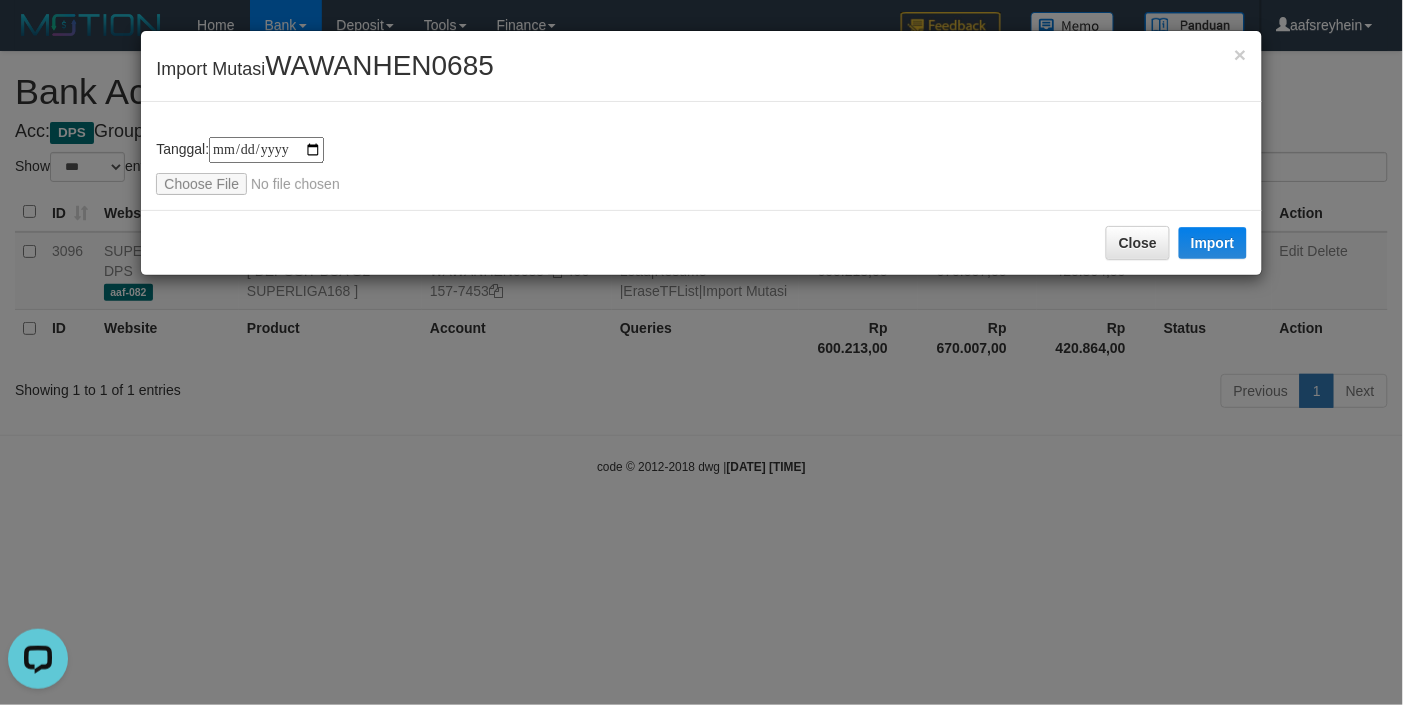 type on "**********" 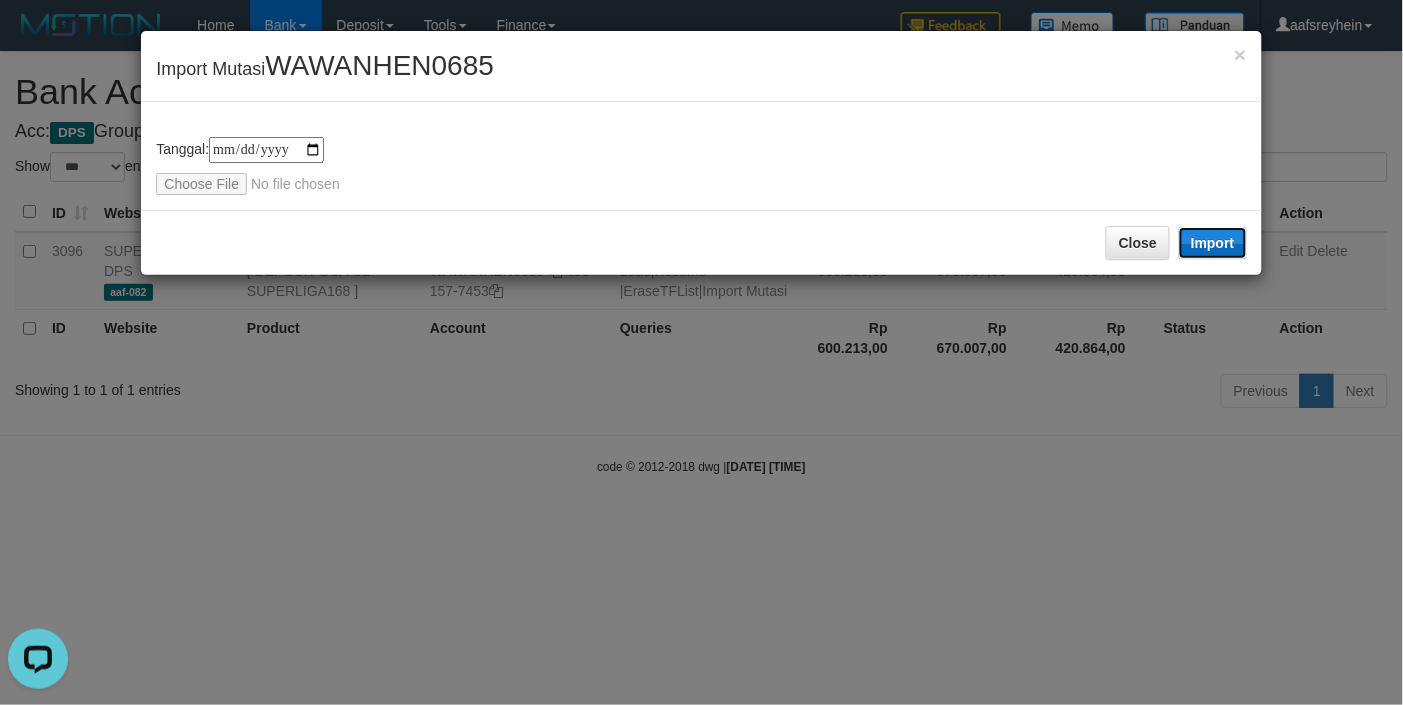 click on "Import" at bounding box center (1213, 243) 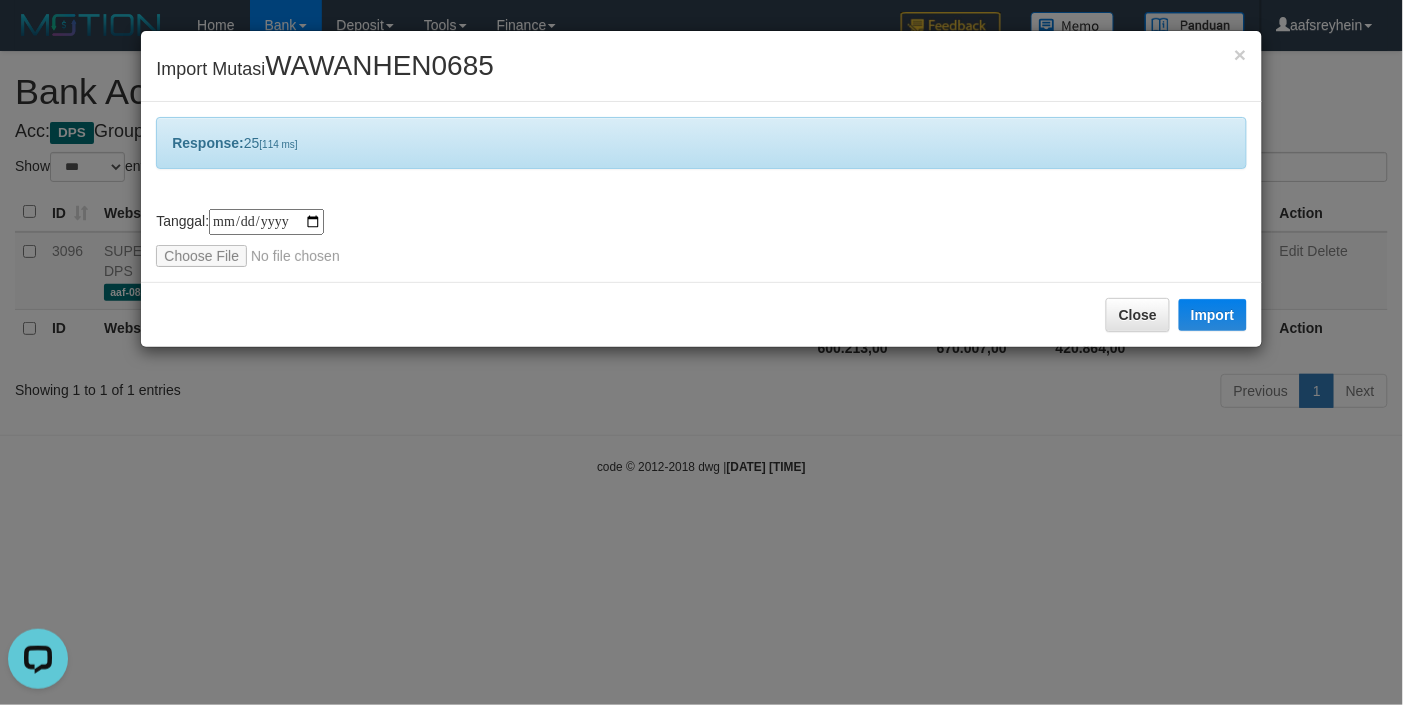 click on "**********" at bounding box center [701, 352] 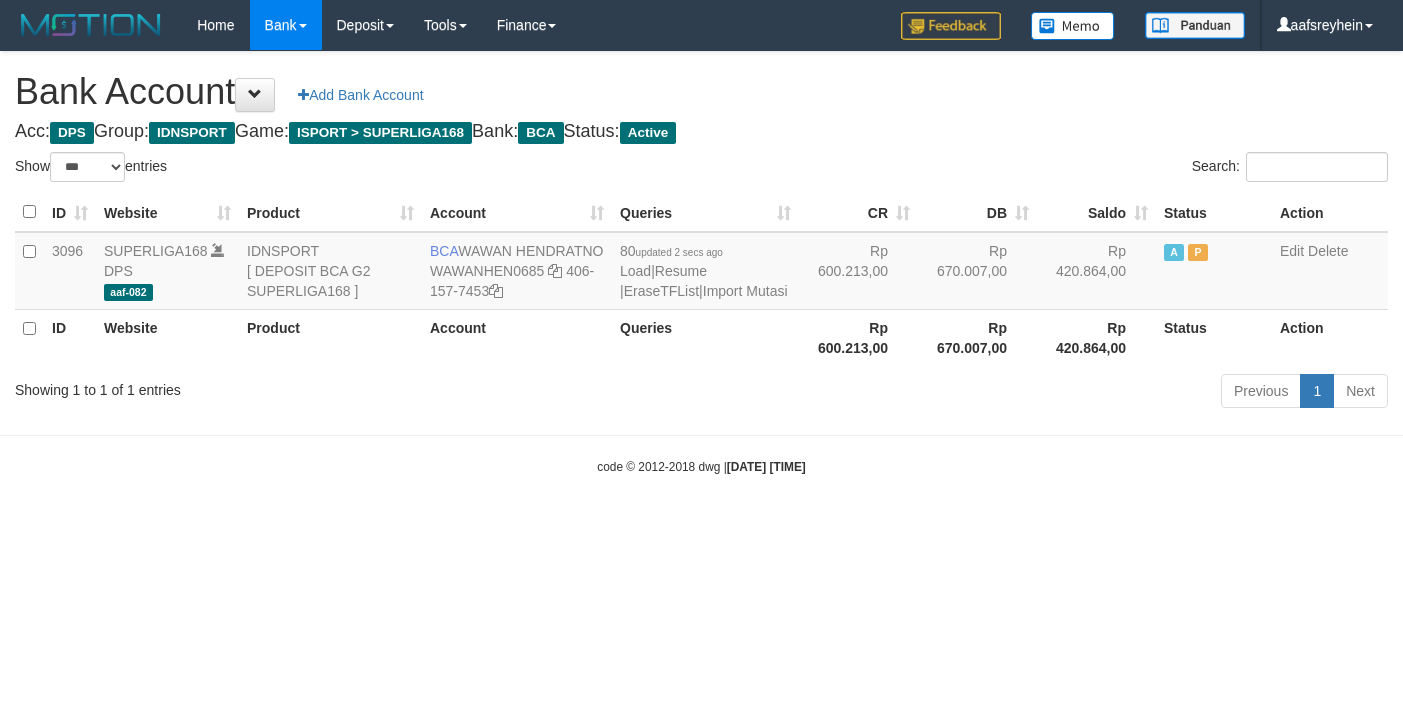 select on "***" 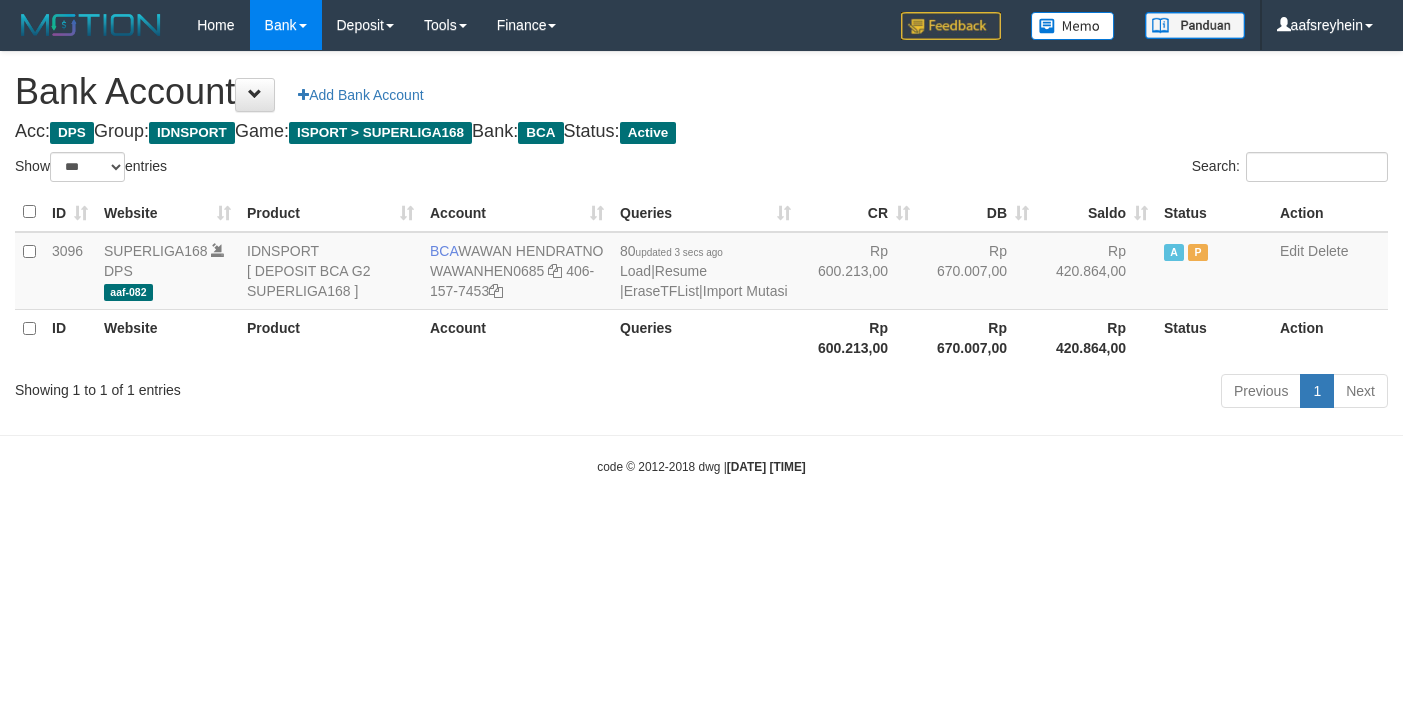 select on "***" 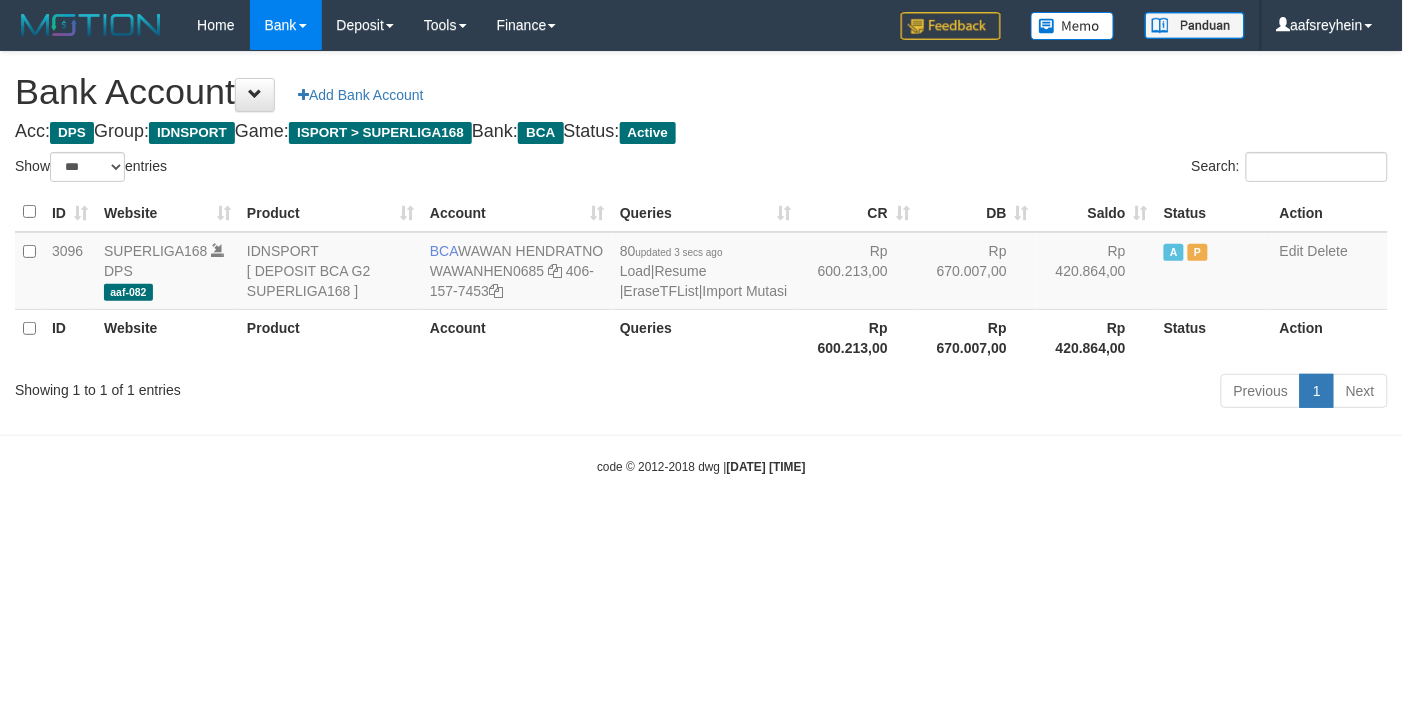 click on "Toggle navigation
Home
Bank
Account List
Load
By Website
Group
[ISPORT]													SUPERLIGA168
By Load Group (DPS)
-" at bounding box center [701, 263] 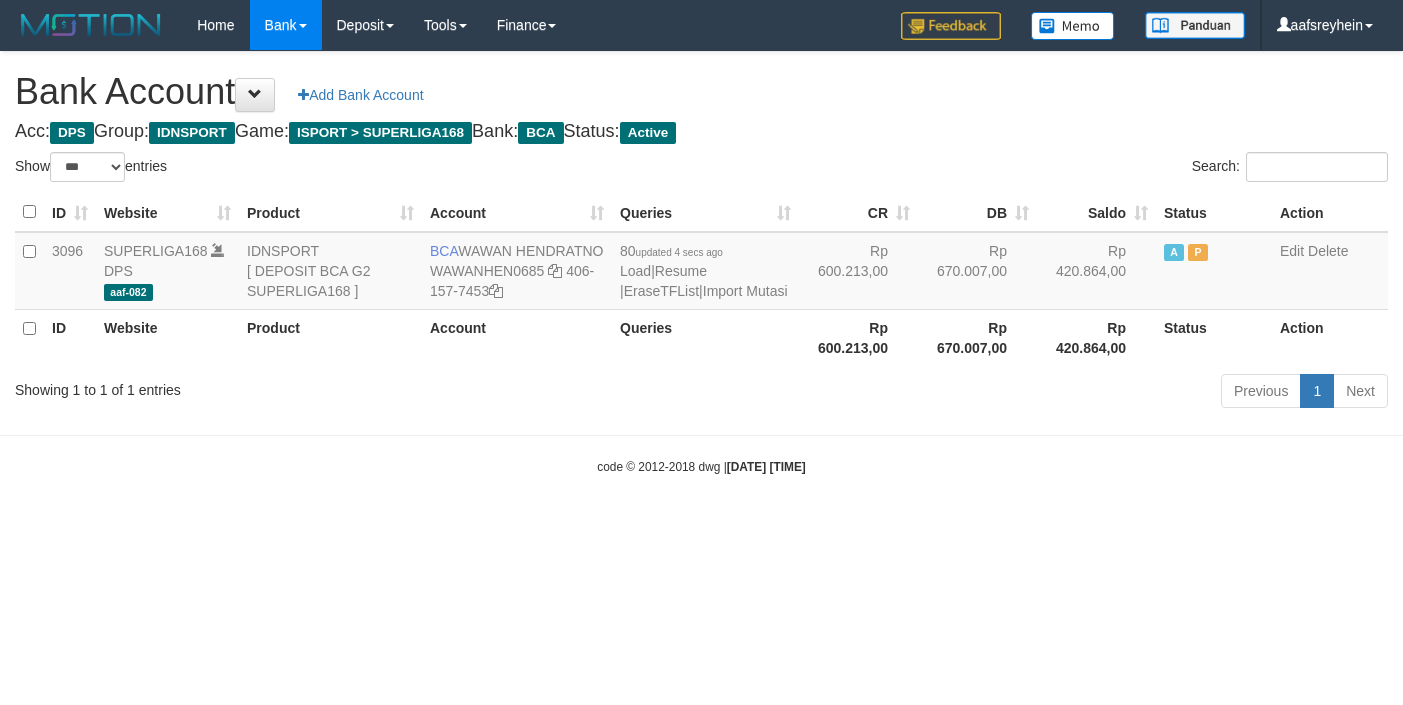 select on "***" 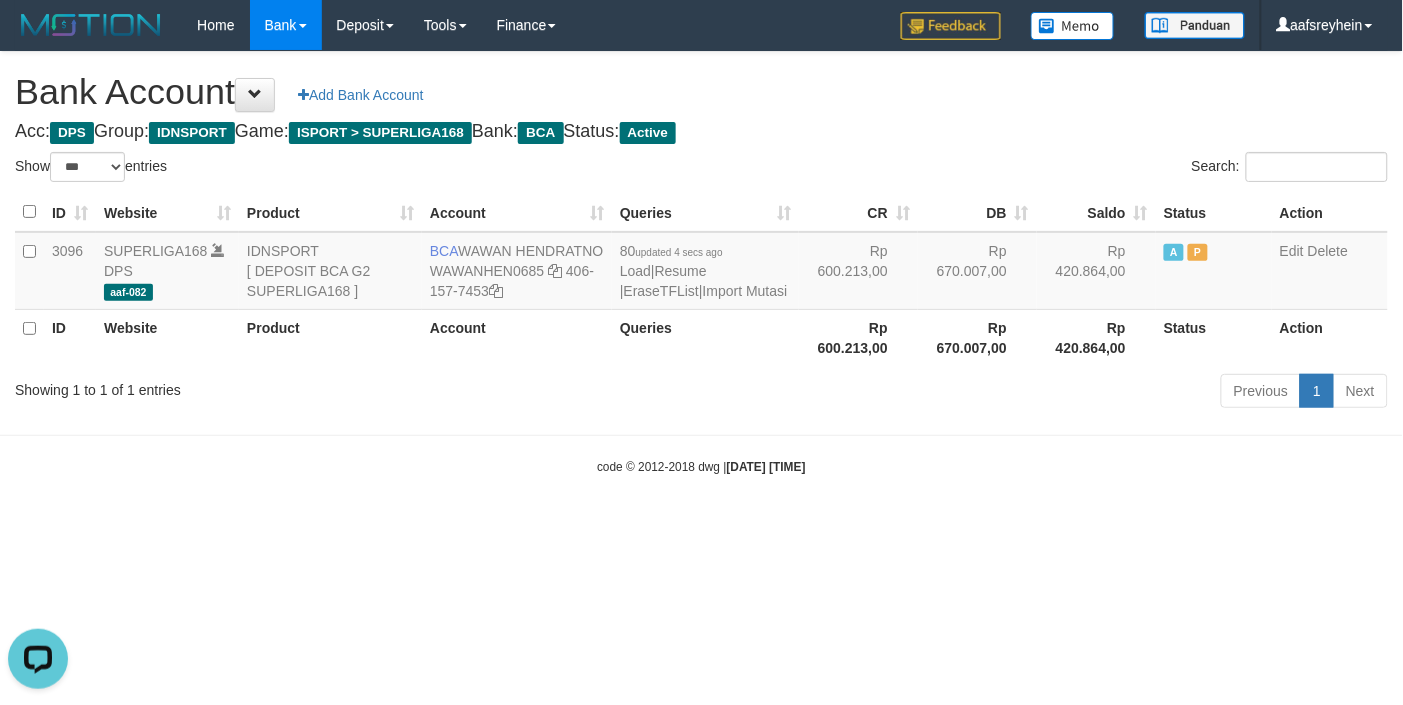 scroll, scrollTop: 0, scrollLeft: 0, axis: both 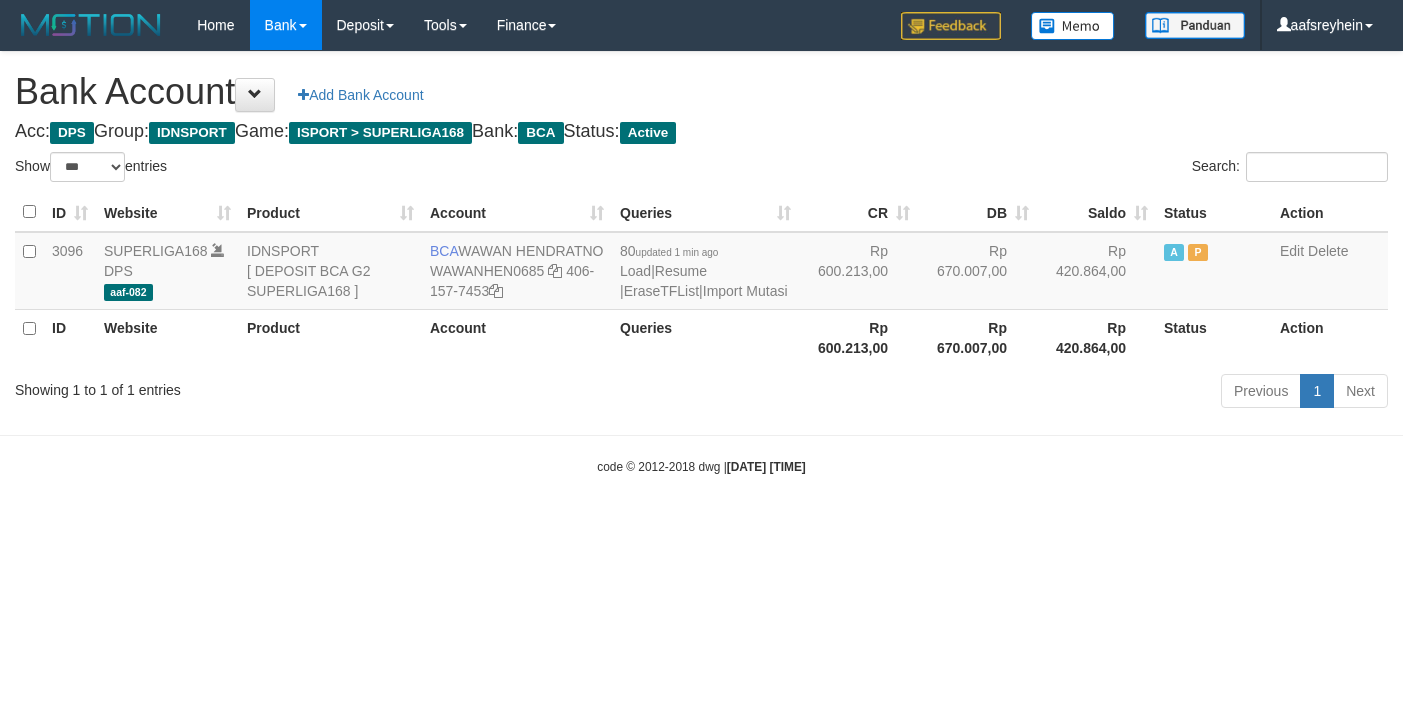 select on "***" 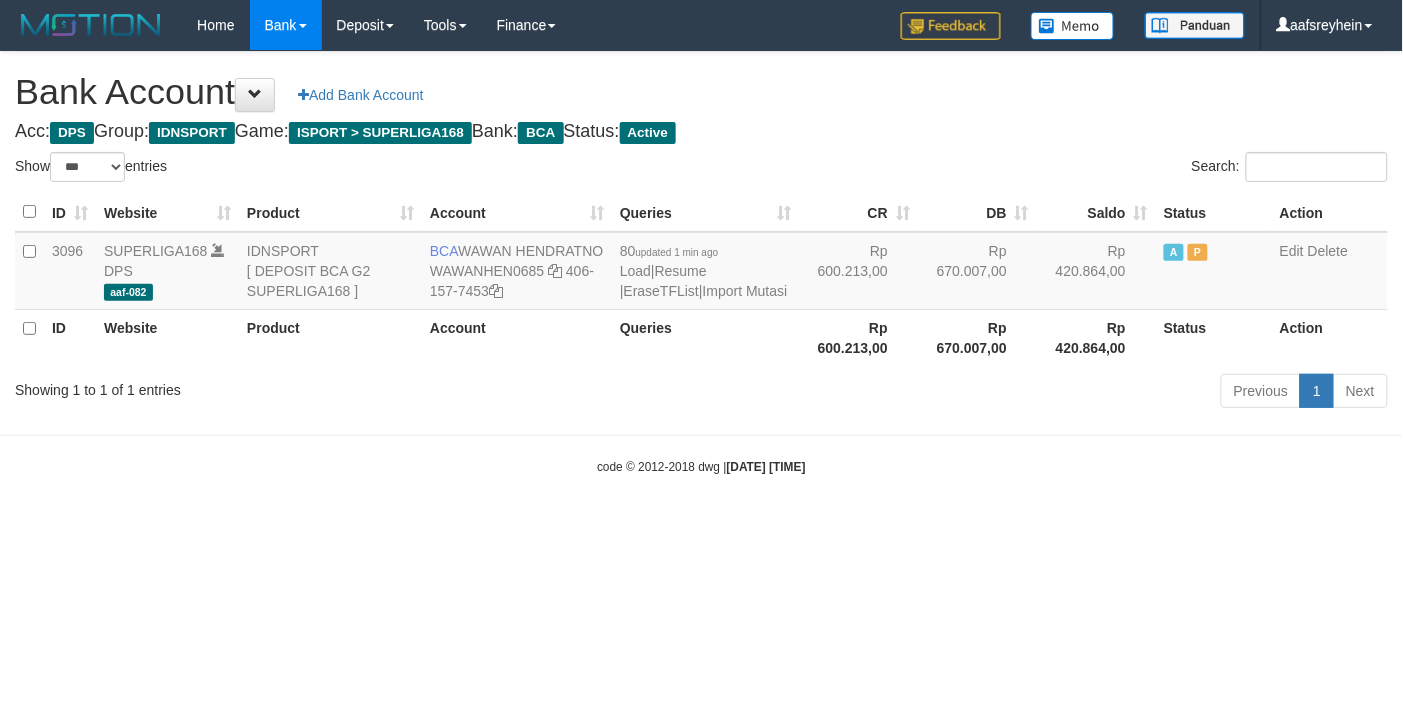 click on "Toggle navigation
Home
Bank
Account List
Load
By Website
Group
[ISPORT]													SUPERLIGA168
By Load Group (DPS)
-" at bounding box center (701, 263) 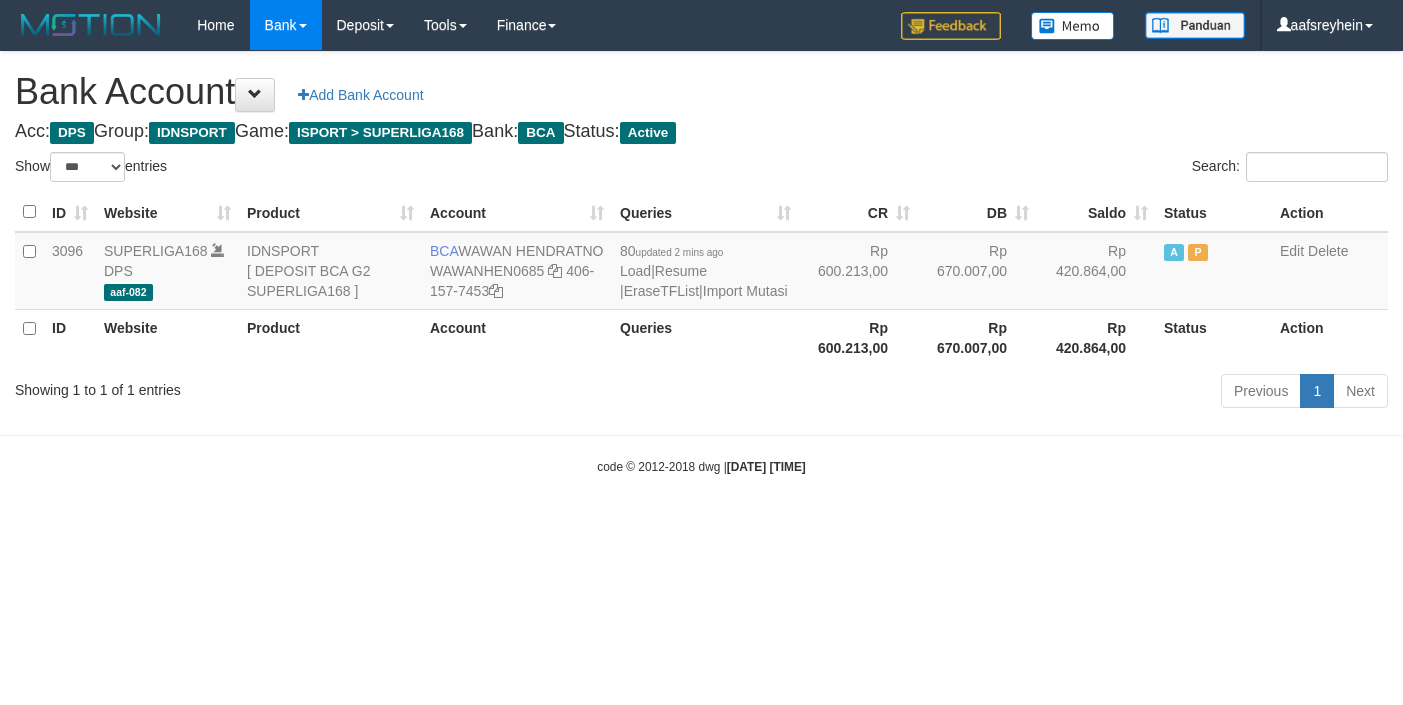 select on "***" 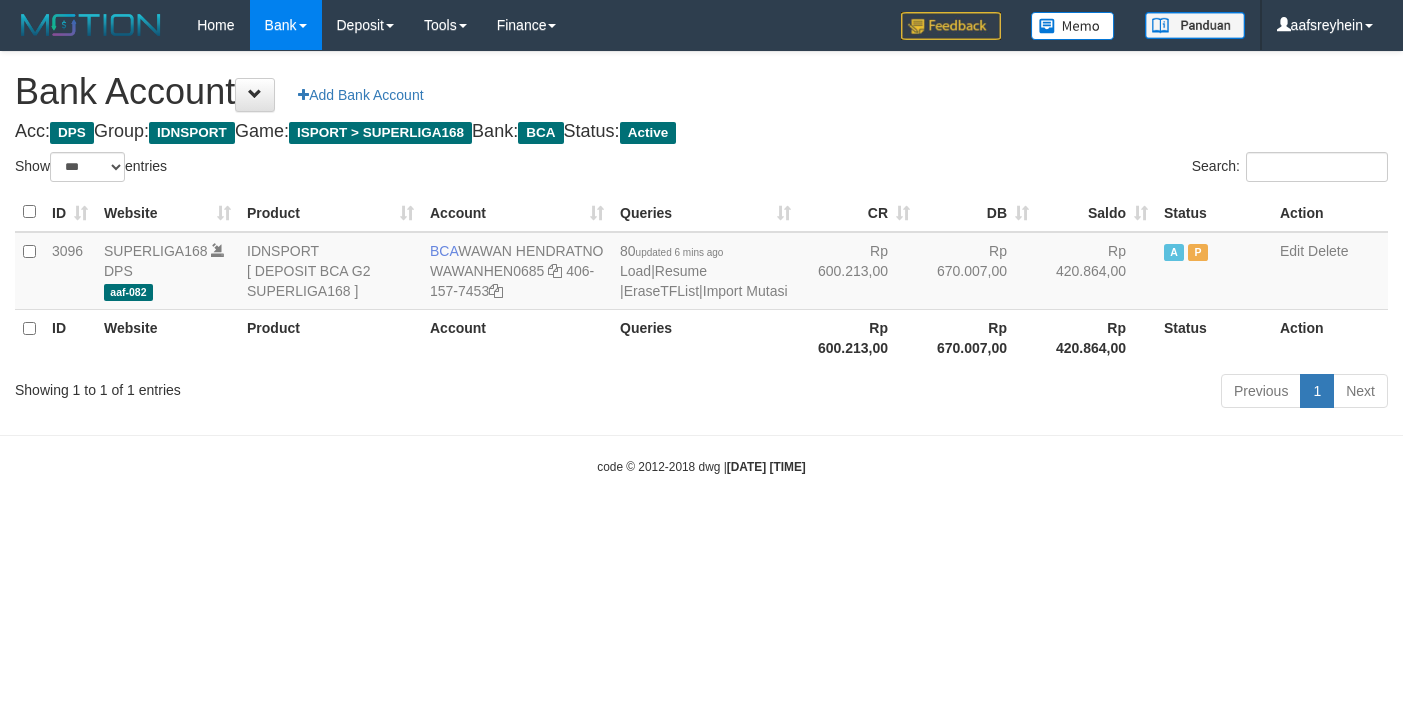 select on "***" 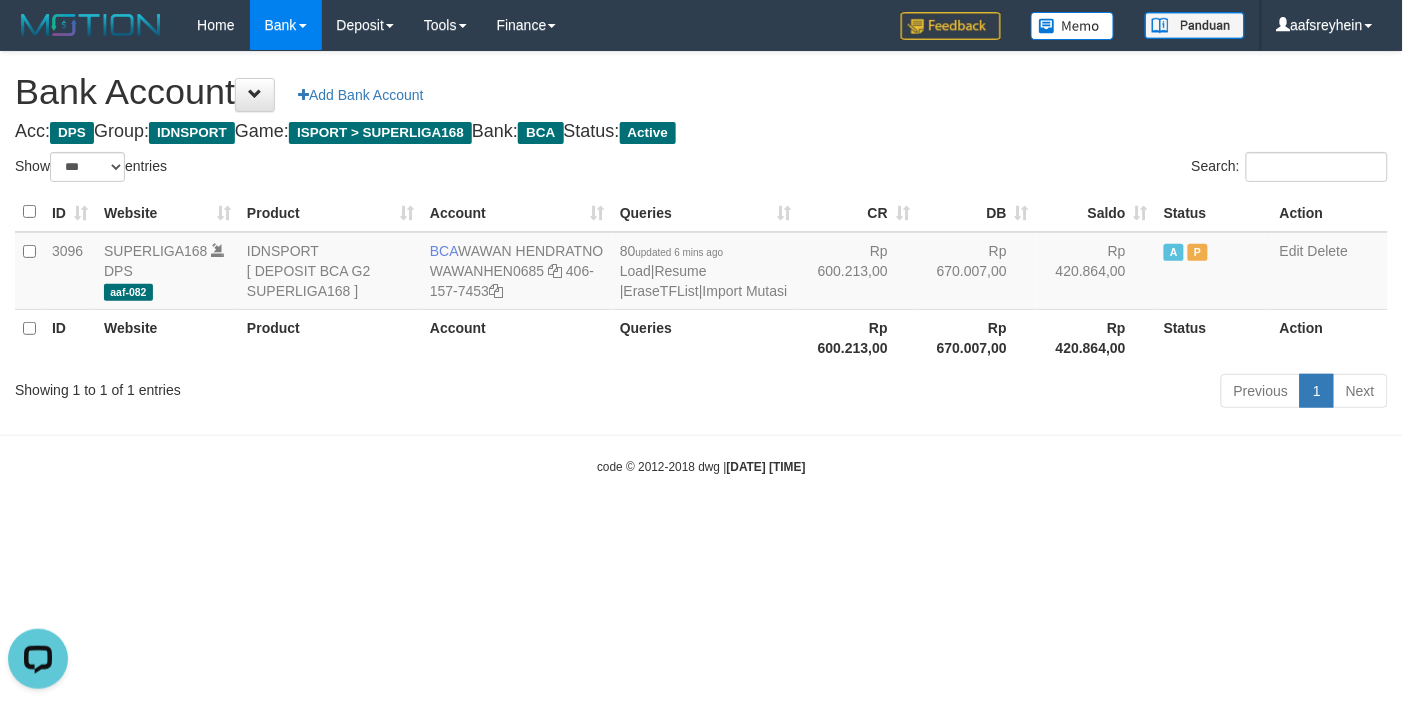 scroll, scrollTop: 0, scrollLeft: 0, axis: both 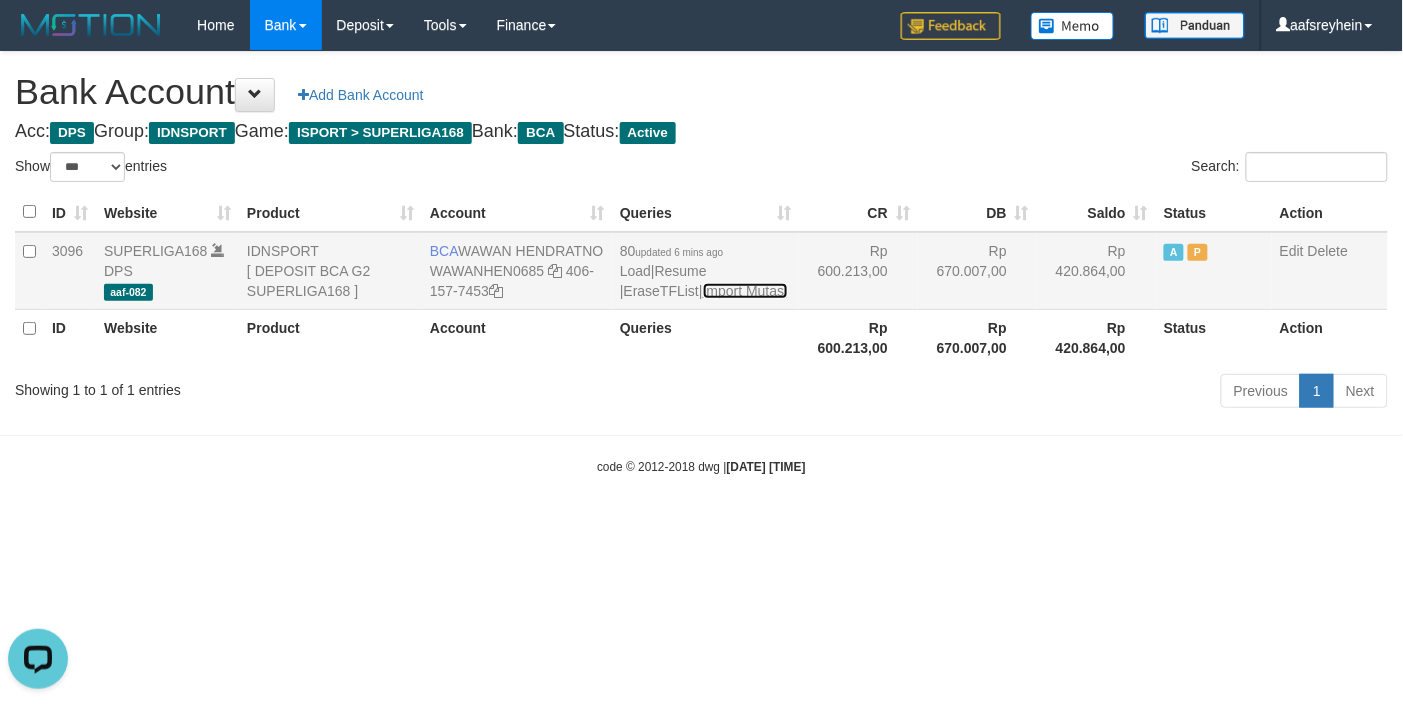 click on "Import Mutasi" at bounding box center (745, 291) 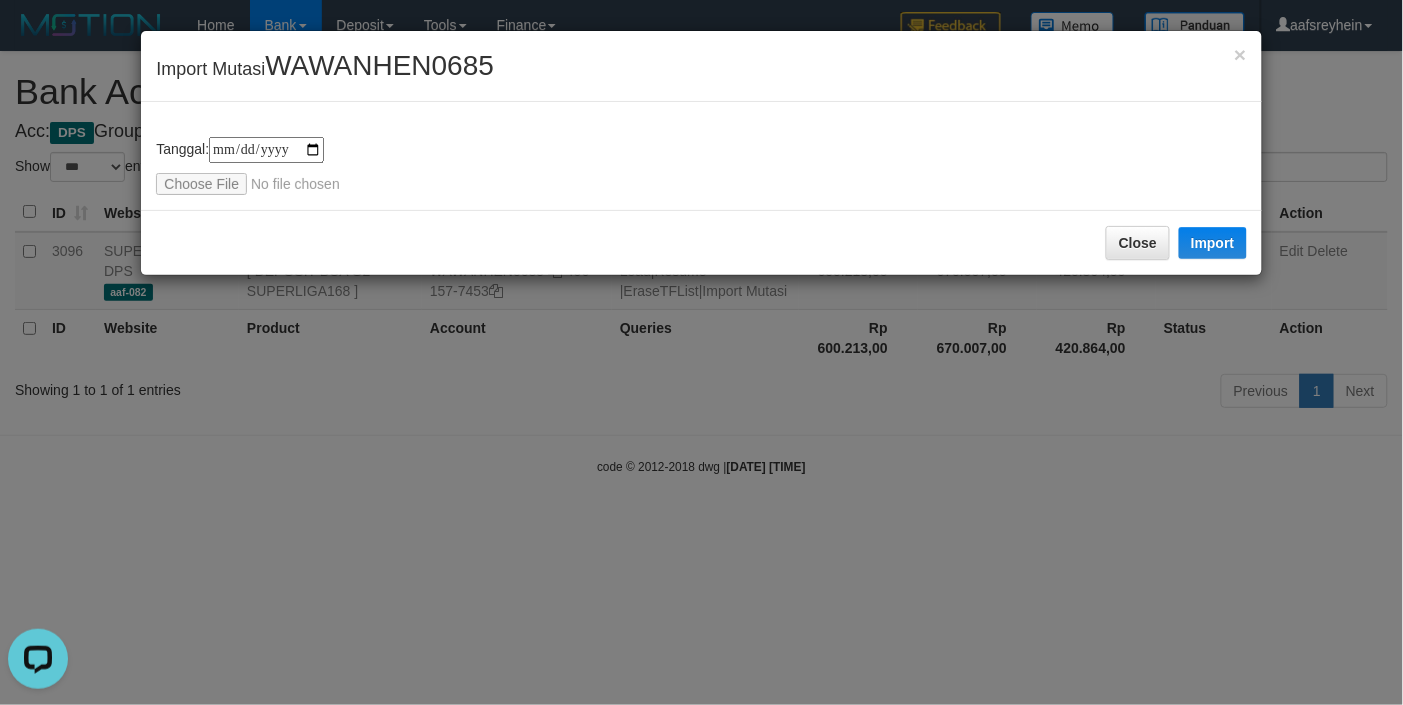type on "**********" 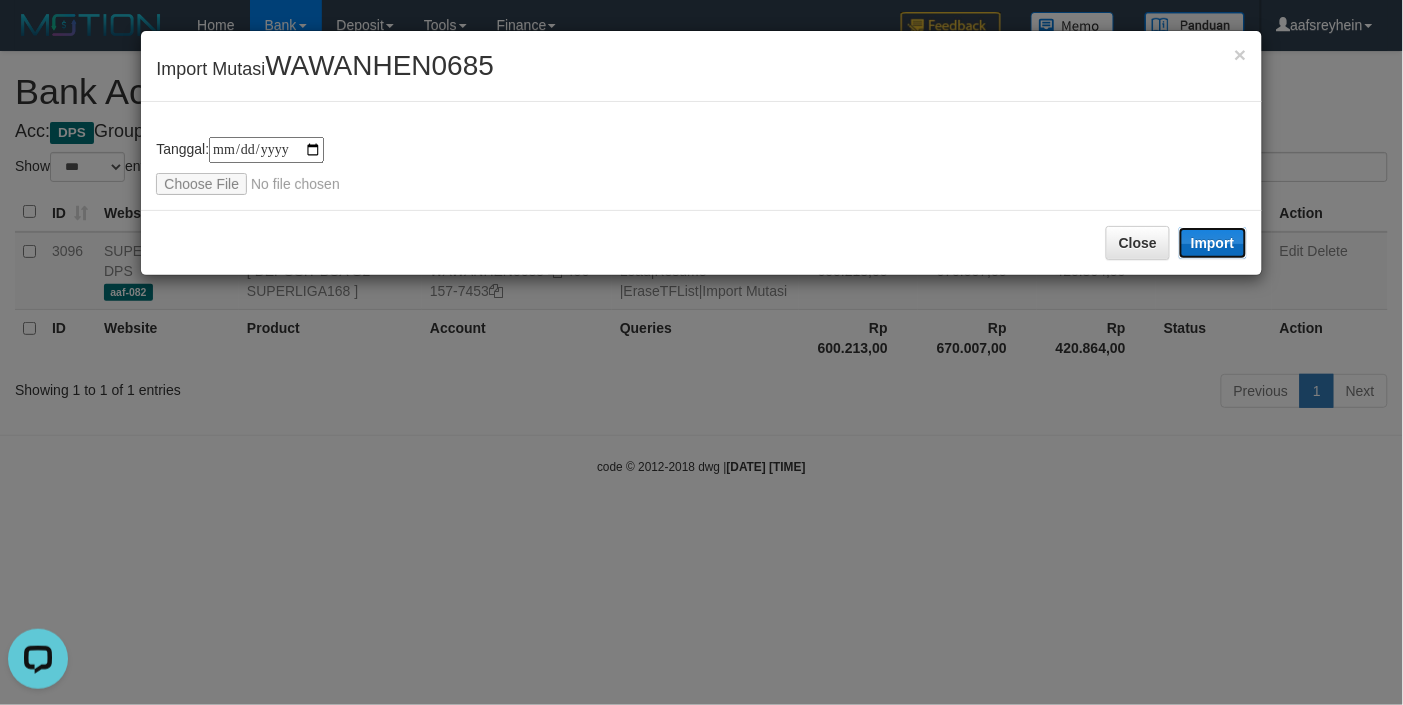 click on "Import" at bounding box center [1213, 243] 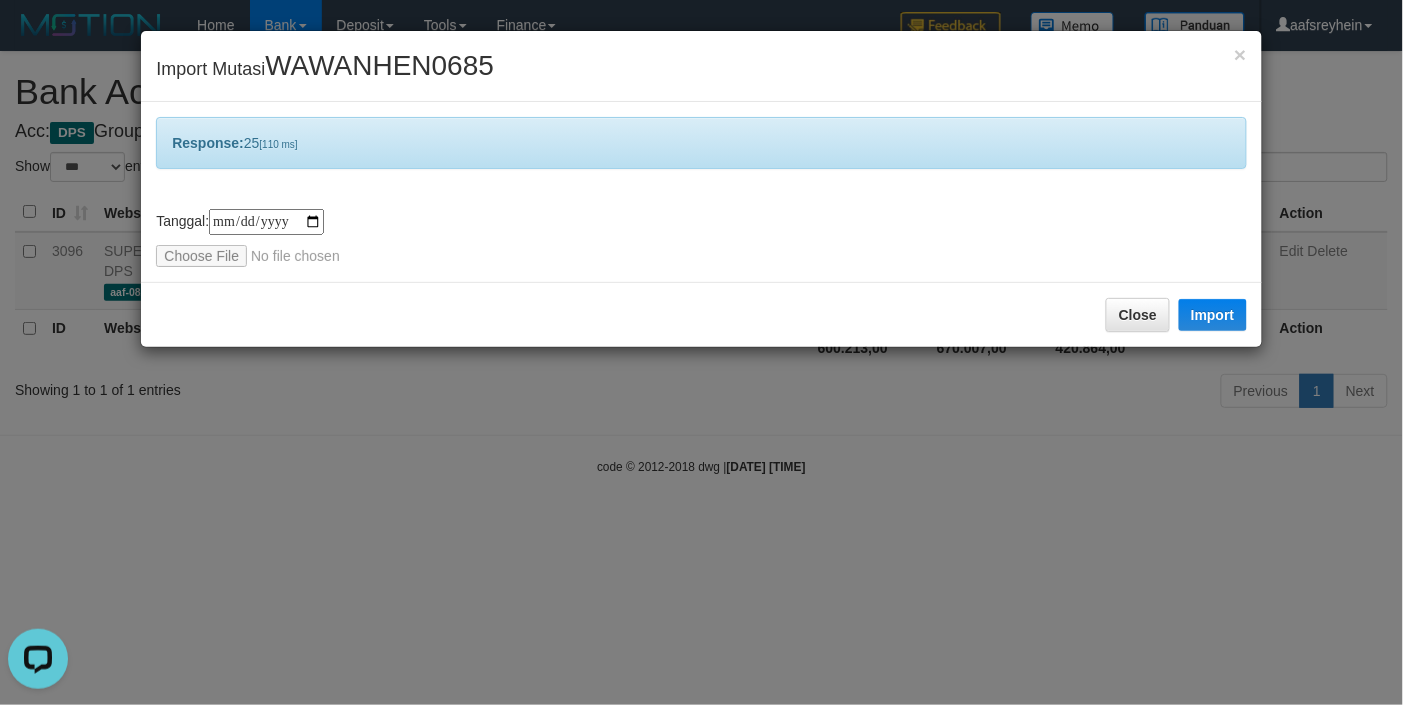 drag, startPoint x: 487, startPoint y: 453, endPoint x: 478, endPoint y: 461, distance: 12.0415945 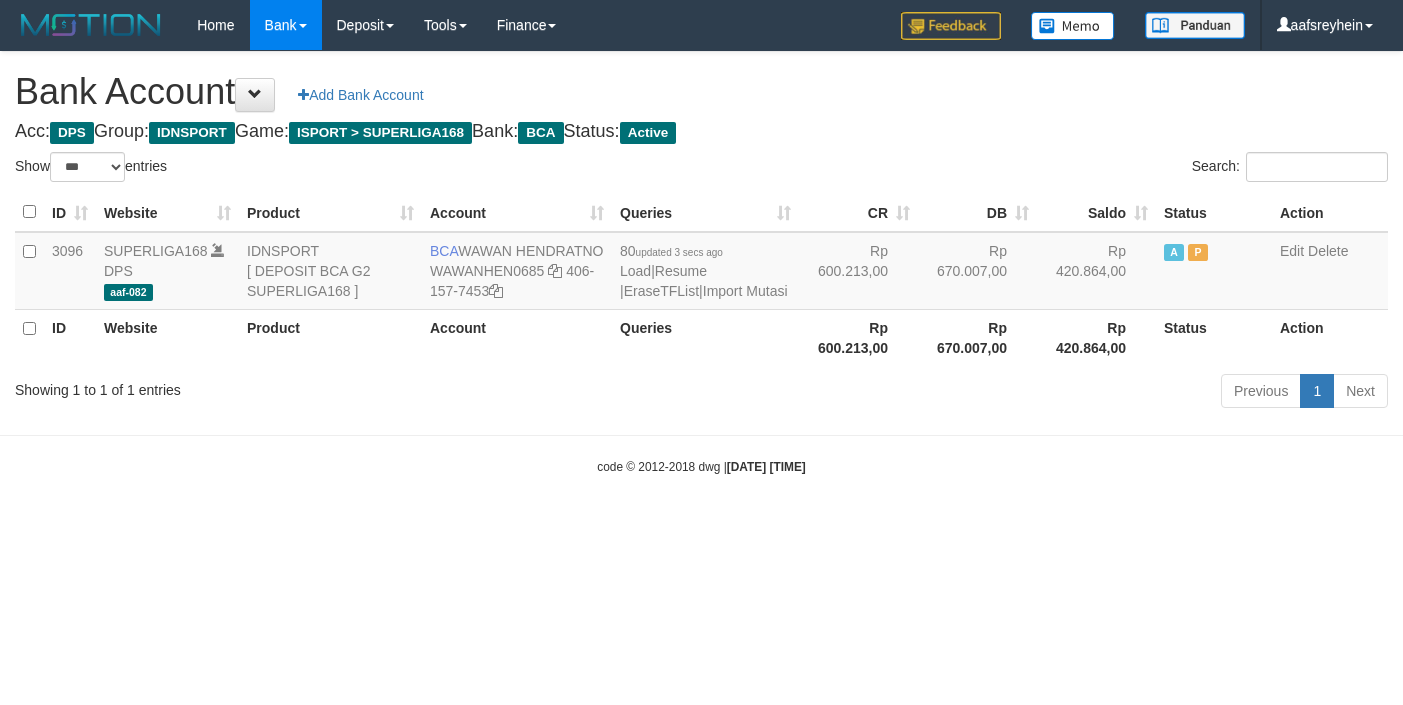 select on "***" 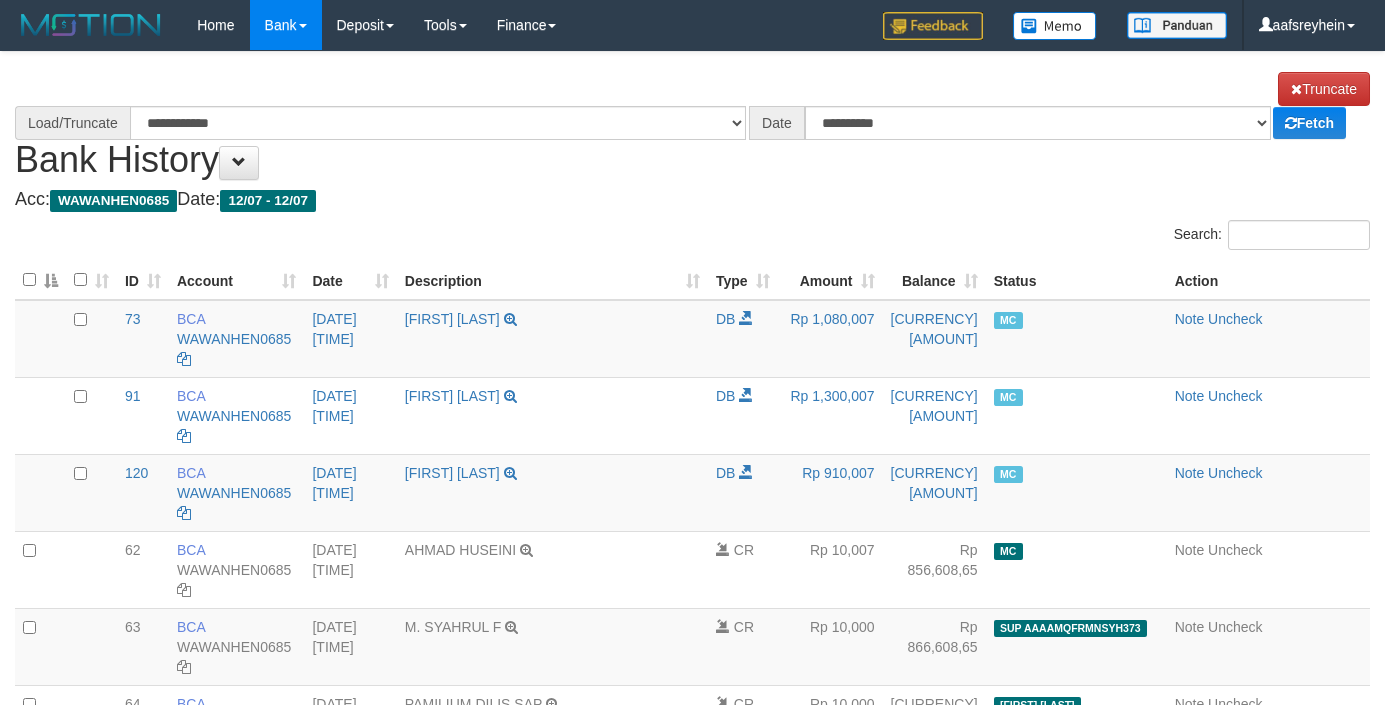 scroll, scrollTop: 4550, scrollLeft: 0, axis: vertical 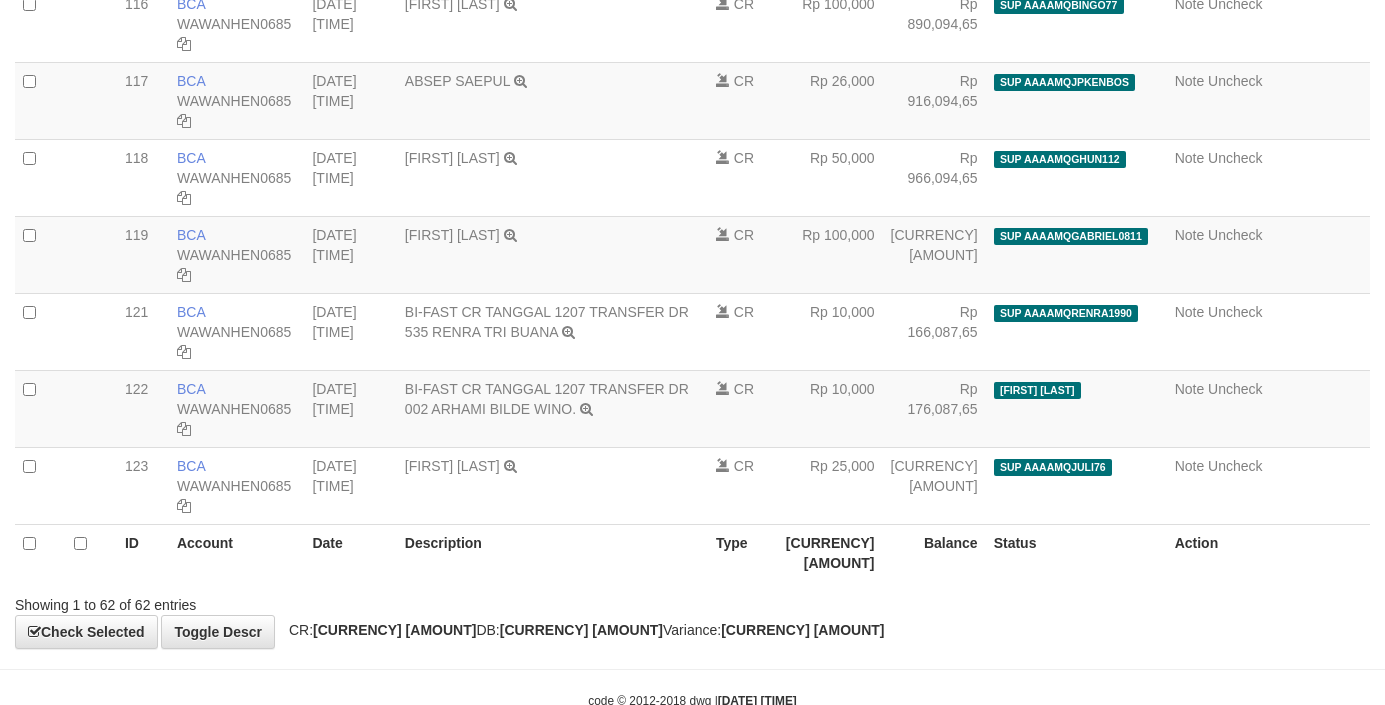 select on "****" 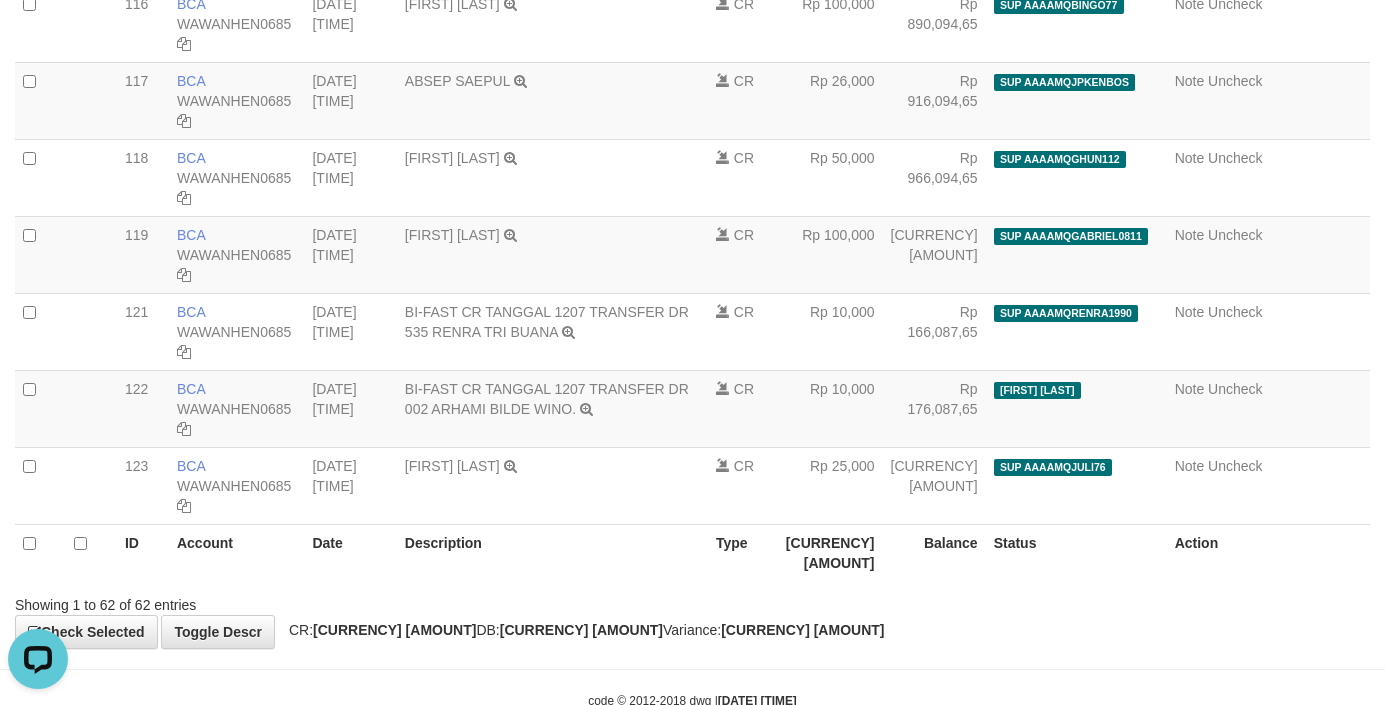 scroll, scrollTop: 0, scrollLeft: 0, axis: both 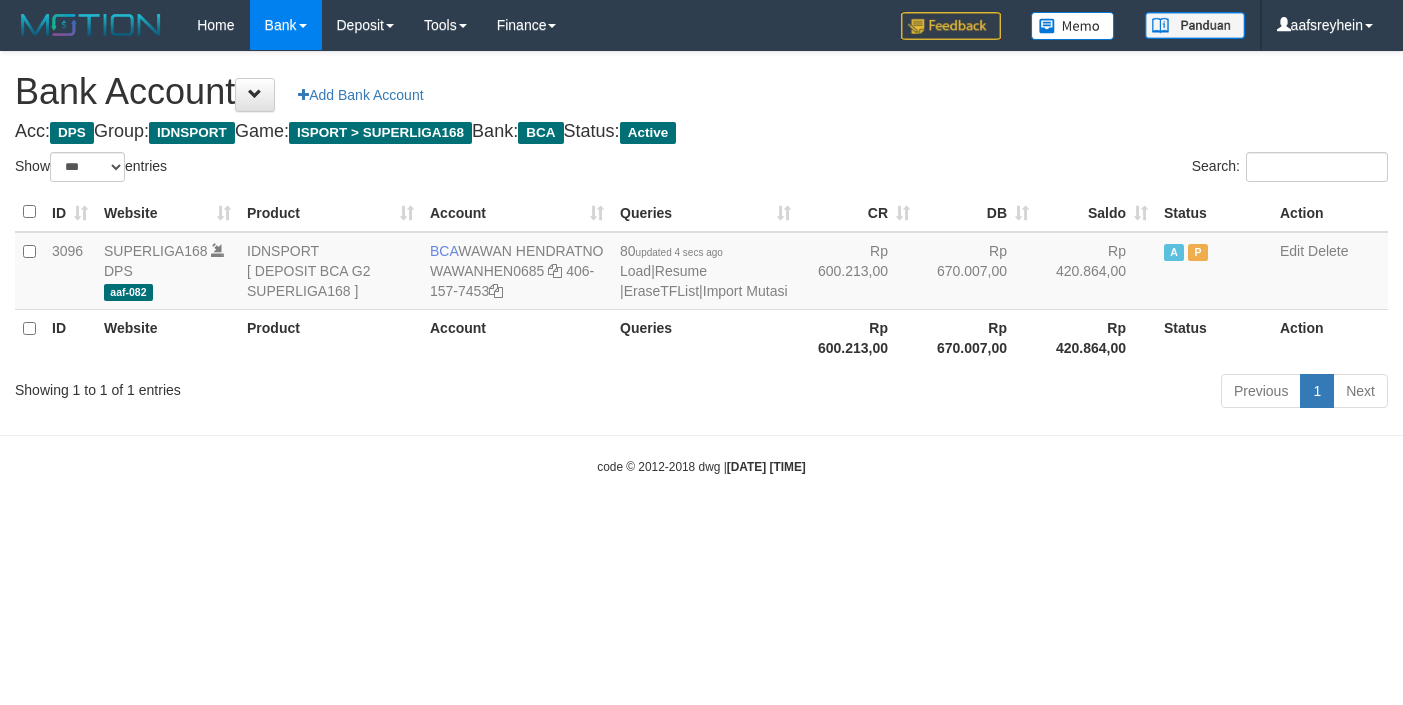 select on "***" 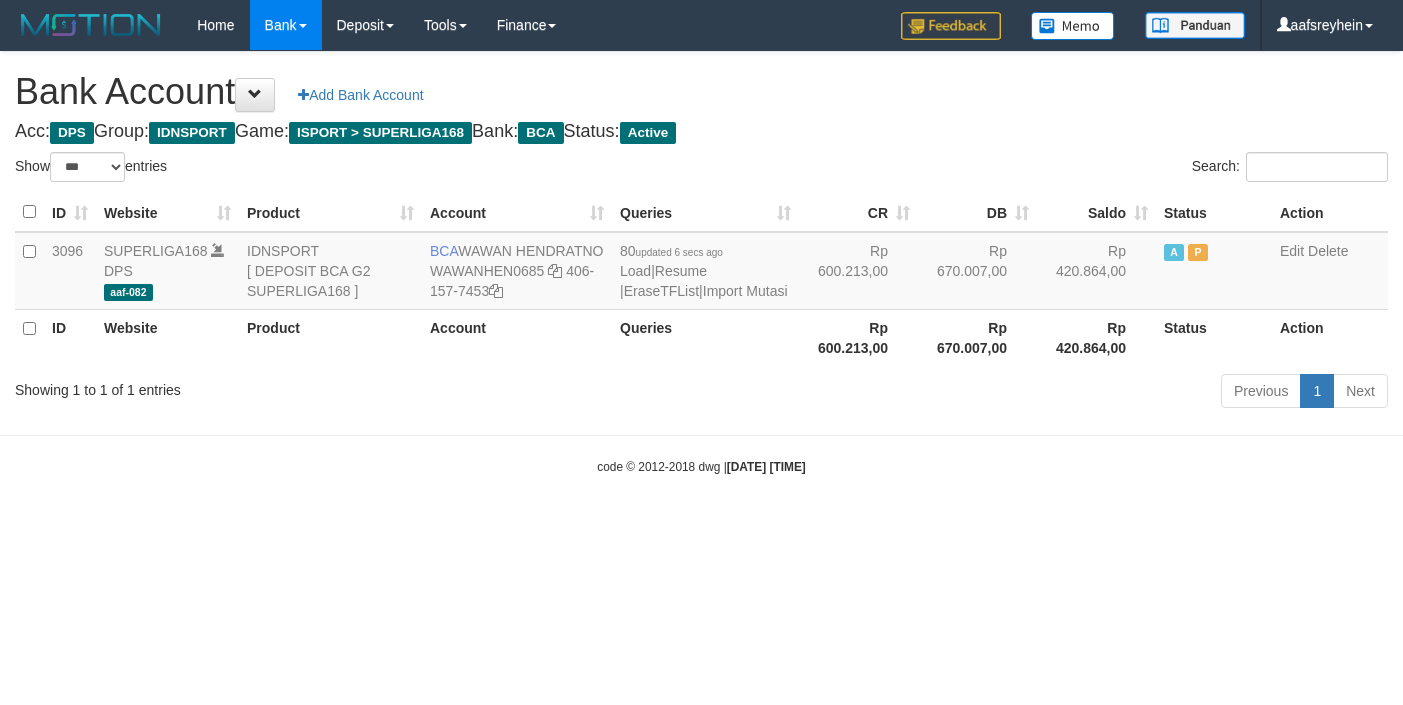 select on "***" 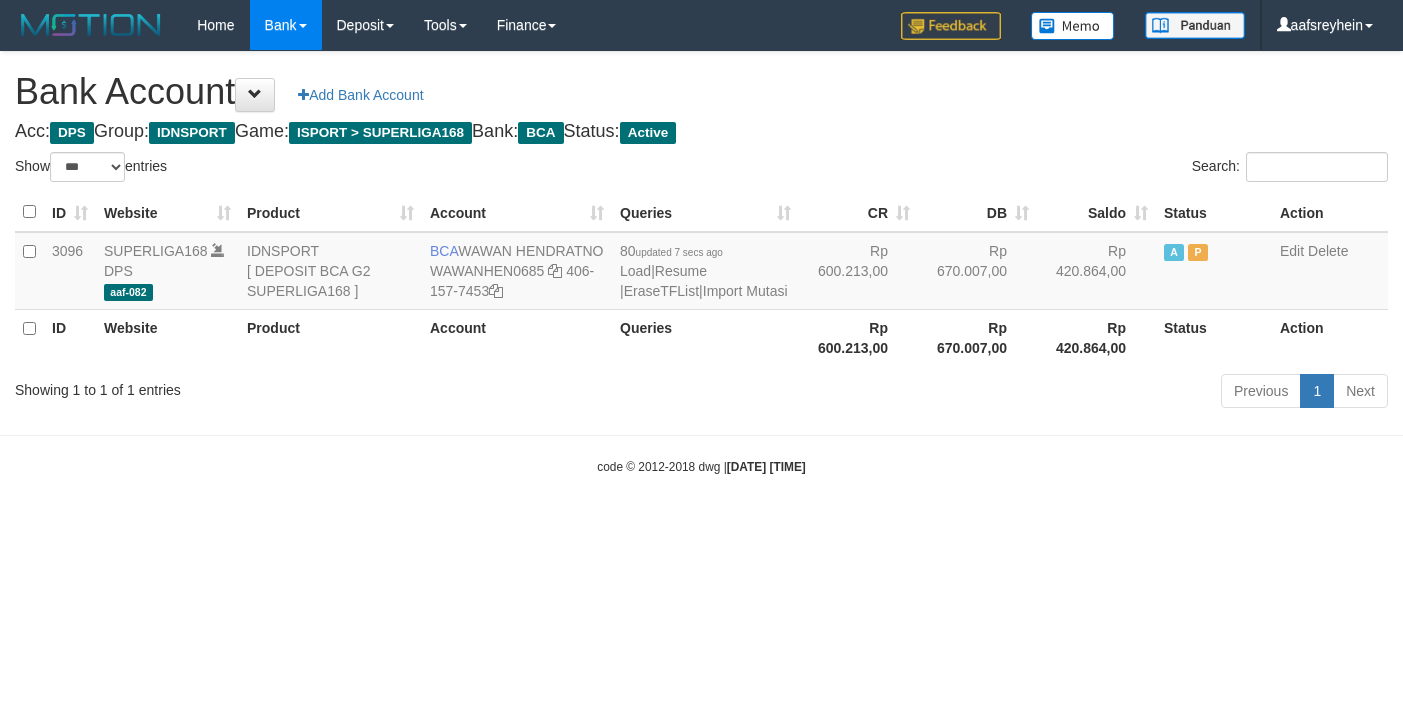 select on "***" 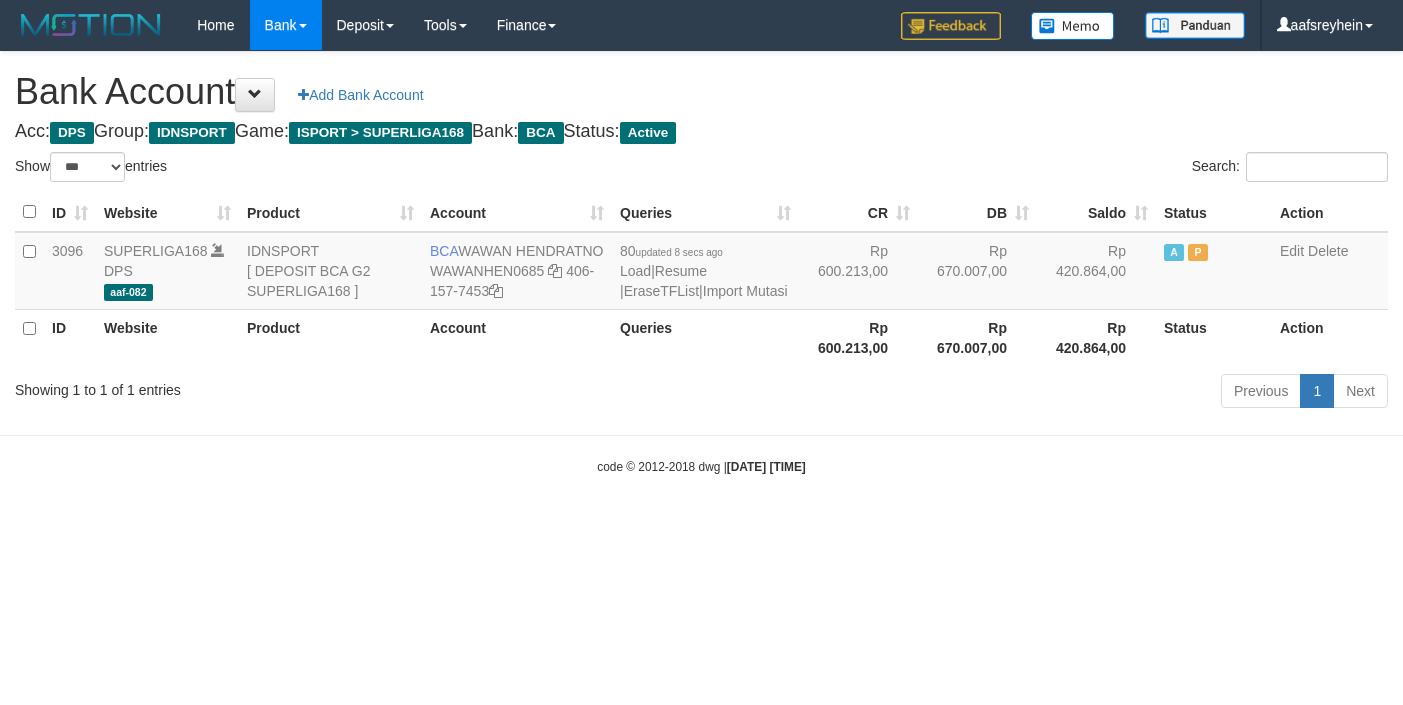 select on "***" 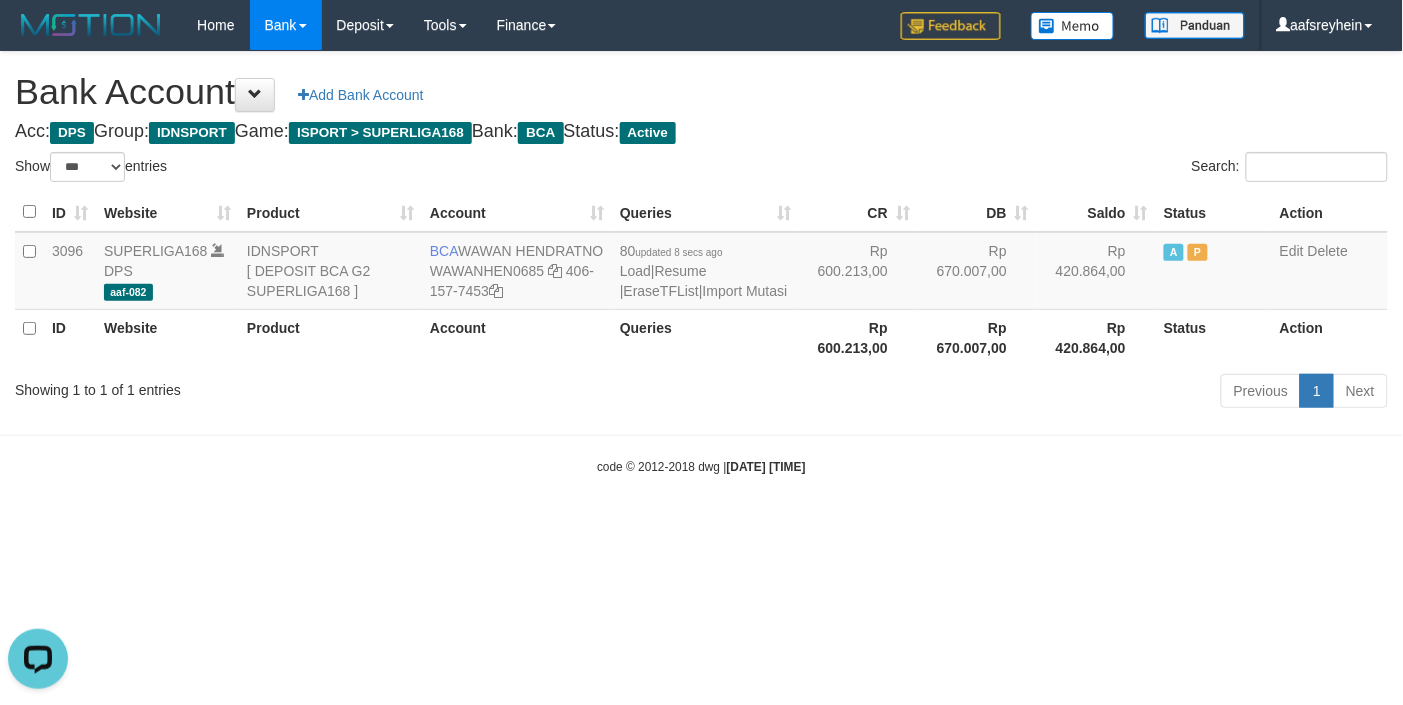 scroll, scrollTop: 0, scrollLeft: 0, axis: both 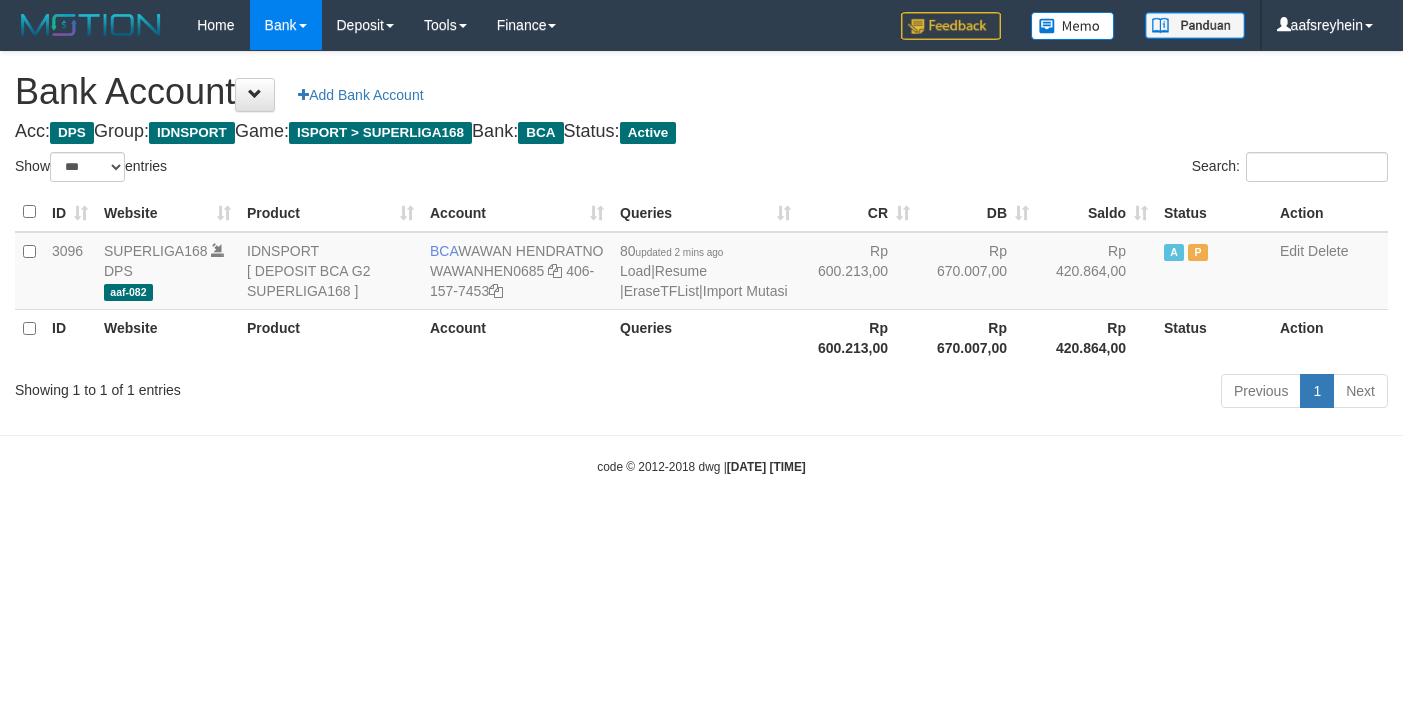select on "***" 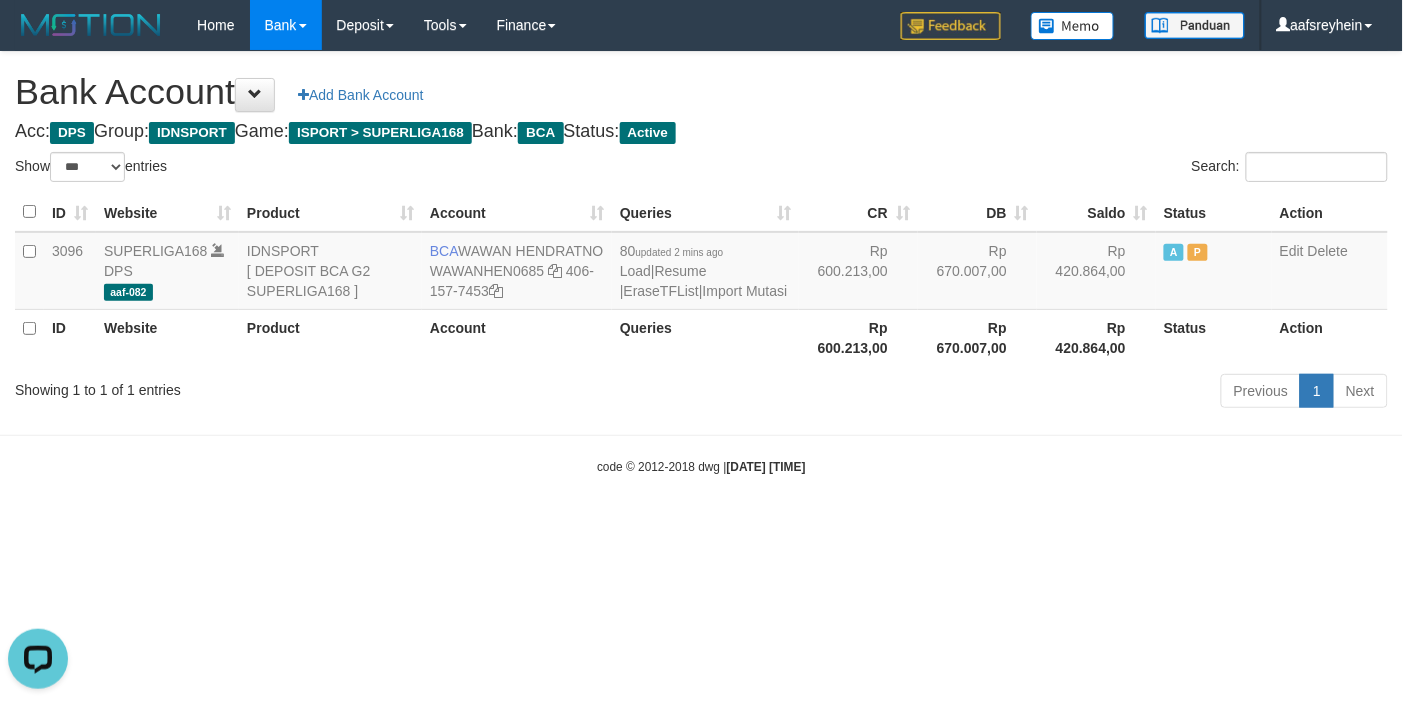 scroll, scrollTop: 0, scrollLeft: 0, axis: both 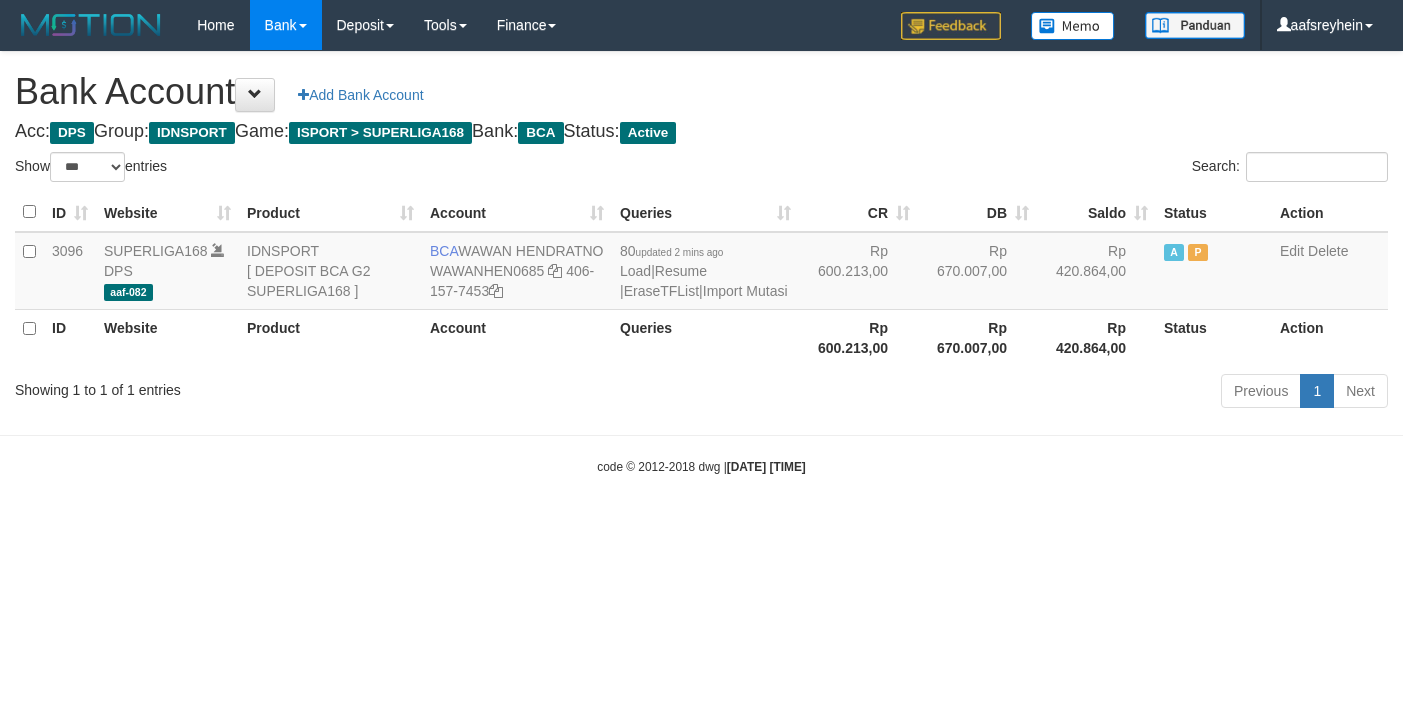 select on "***" 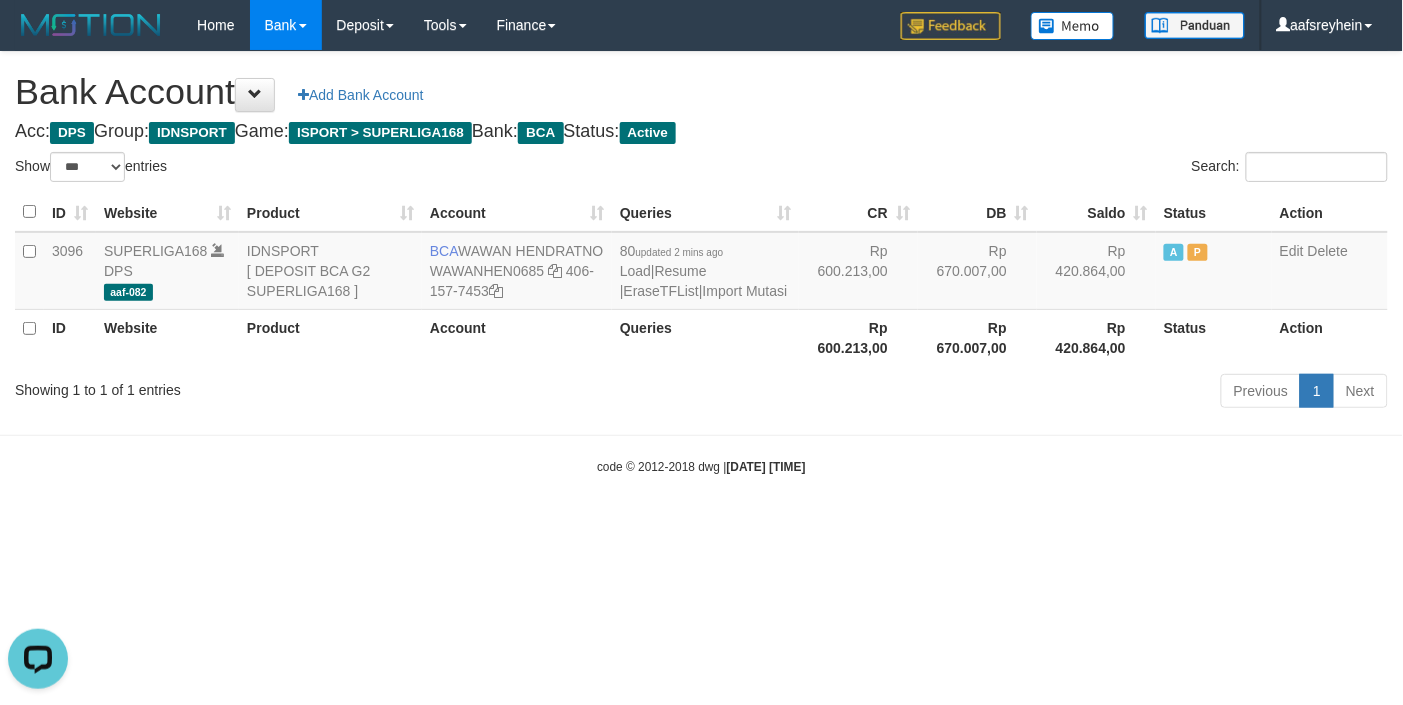 scroll, scrollTop: 0, scrollLeft: 0, axis: both 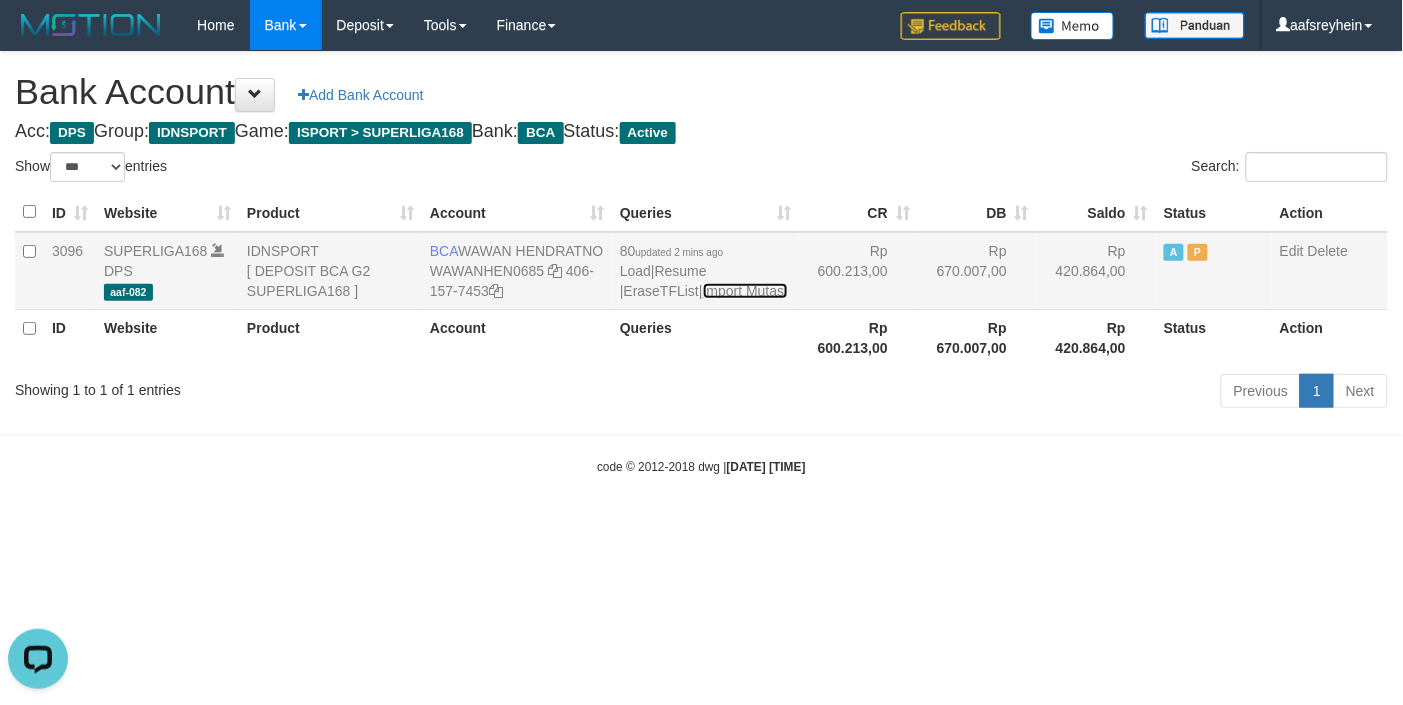 click on "Import Mutasi" at bounding box center (745, 291) 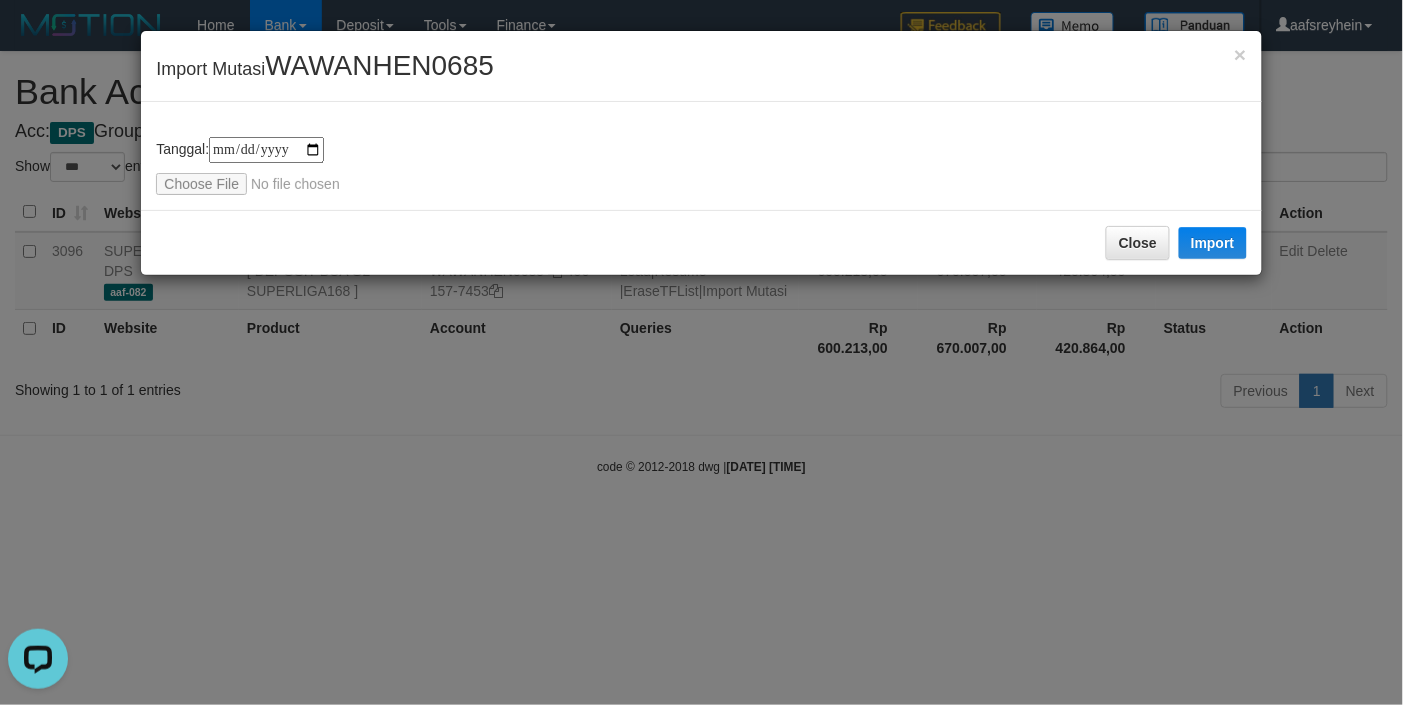 type on "**********" 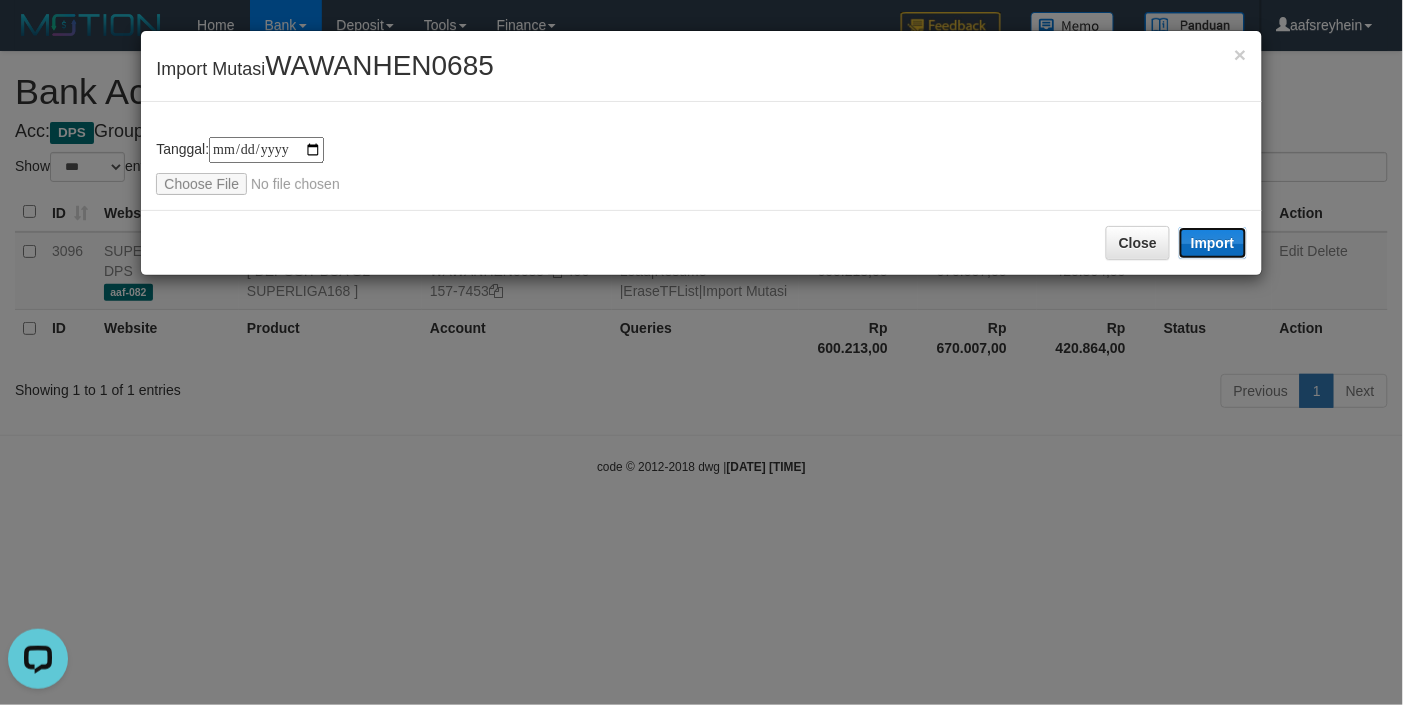 click on "Import" at bounding box center (1213, 243) 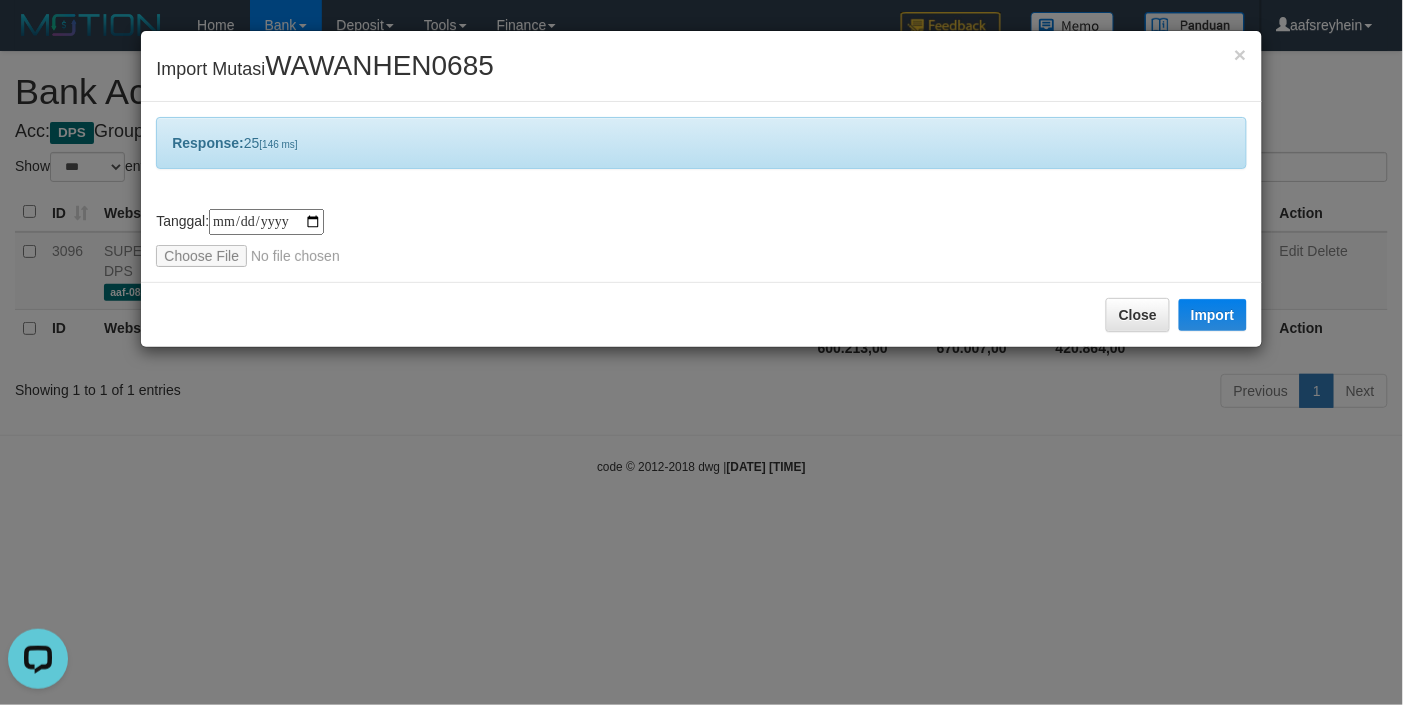 click on "**********" at bounding box center (701, 352) 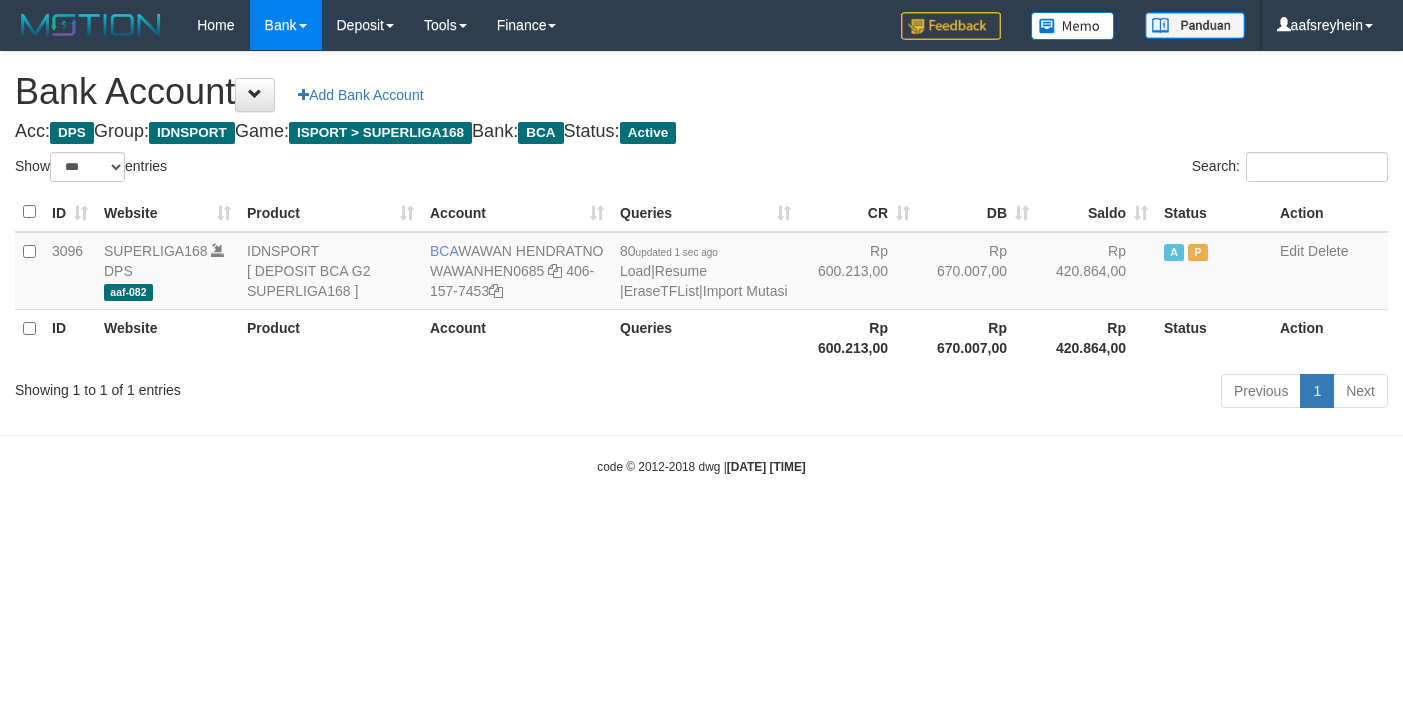 select on "***" 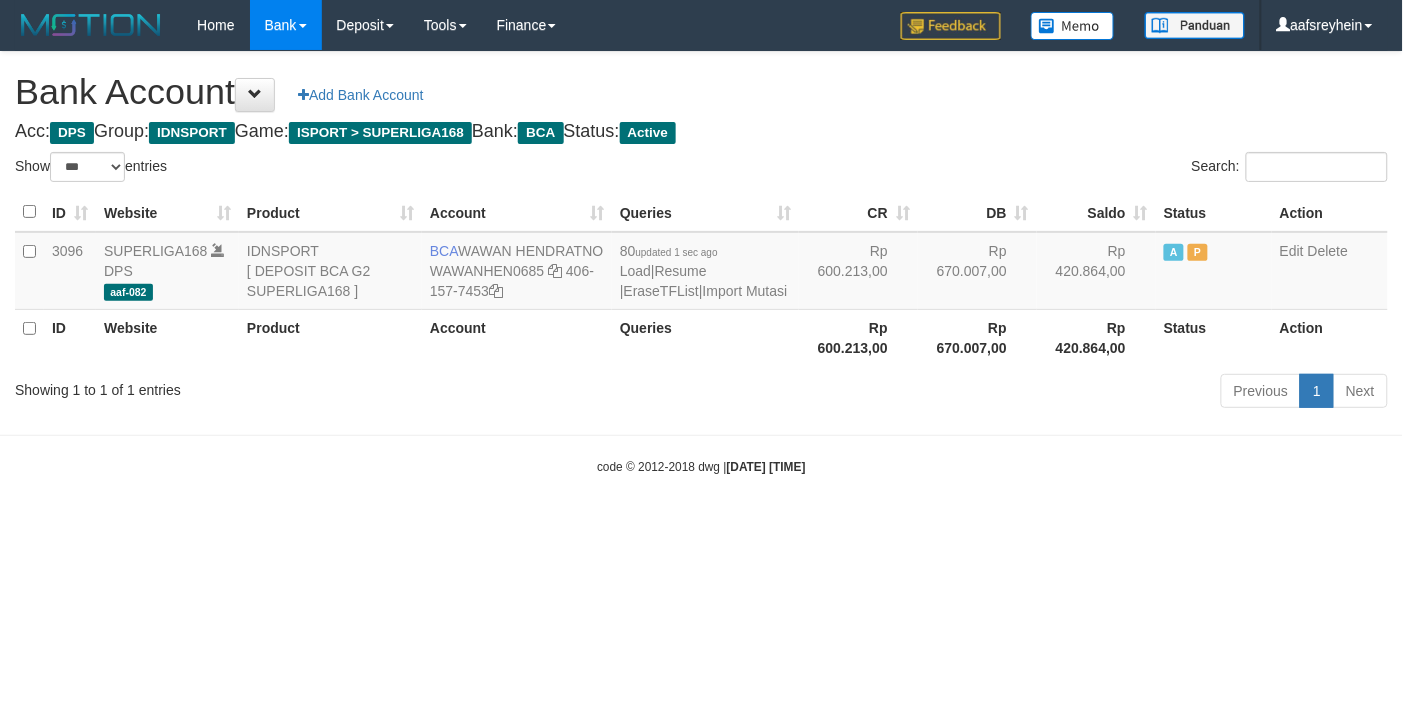 click on "Toggle navigation
Home
Bank
Account List
Load
By Website
Group
[ISPORT]													SUPERLIGA168
By Load Group (DPS)
-" at bounding box center (701, 263) 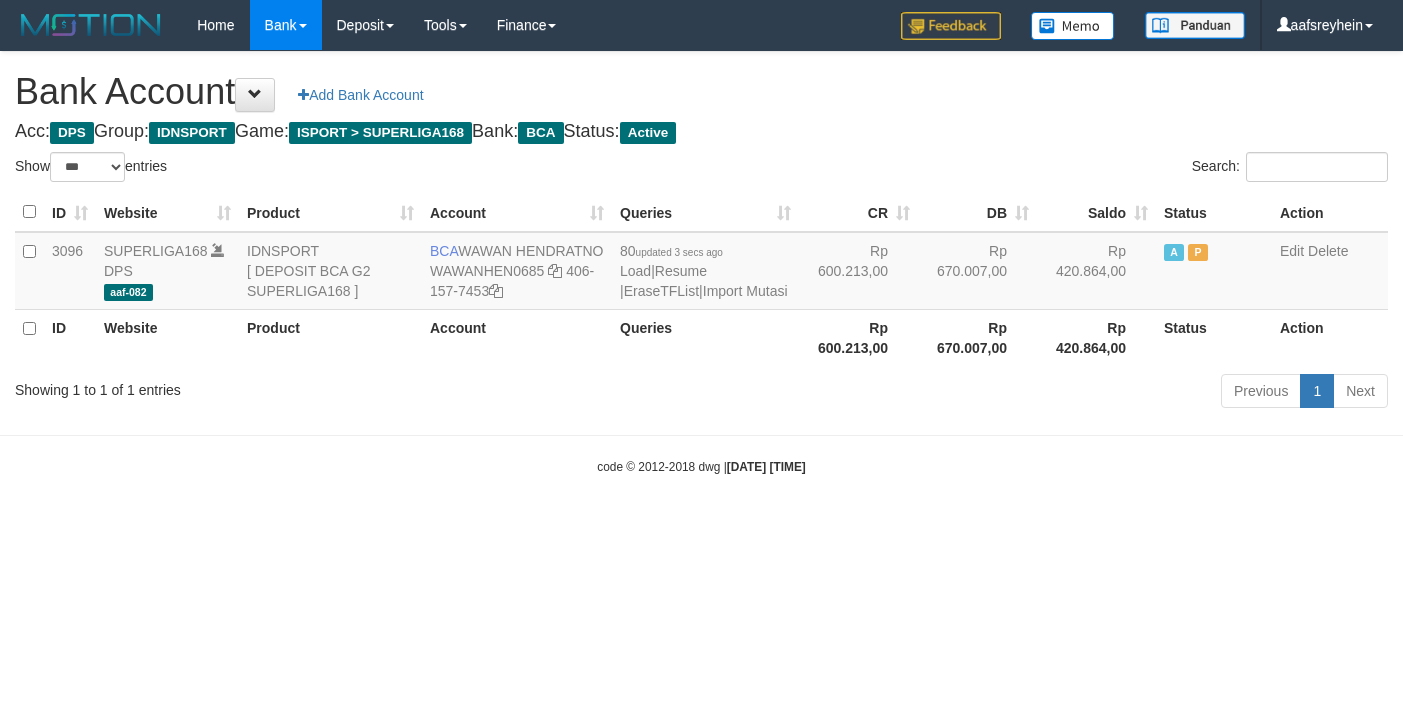 select on "***" 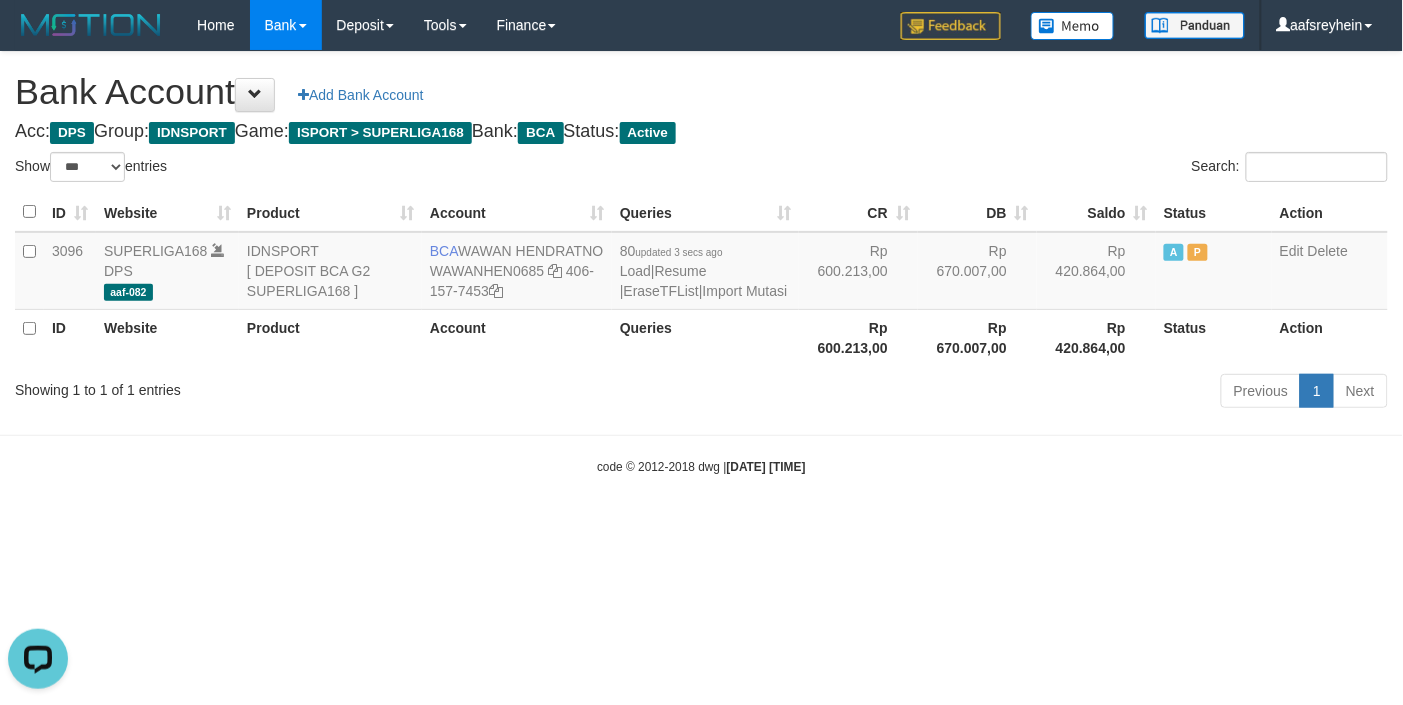 scroll, scrollTop: 0, scrollLeft: 0, axis: both 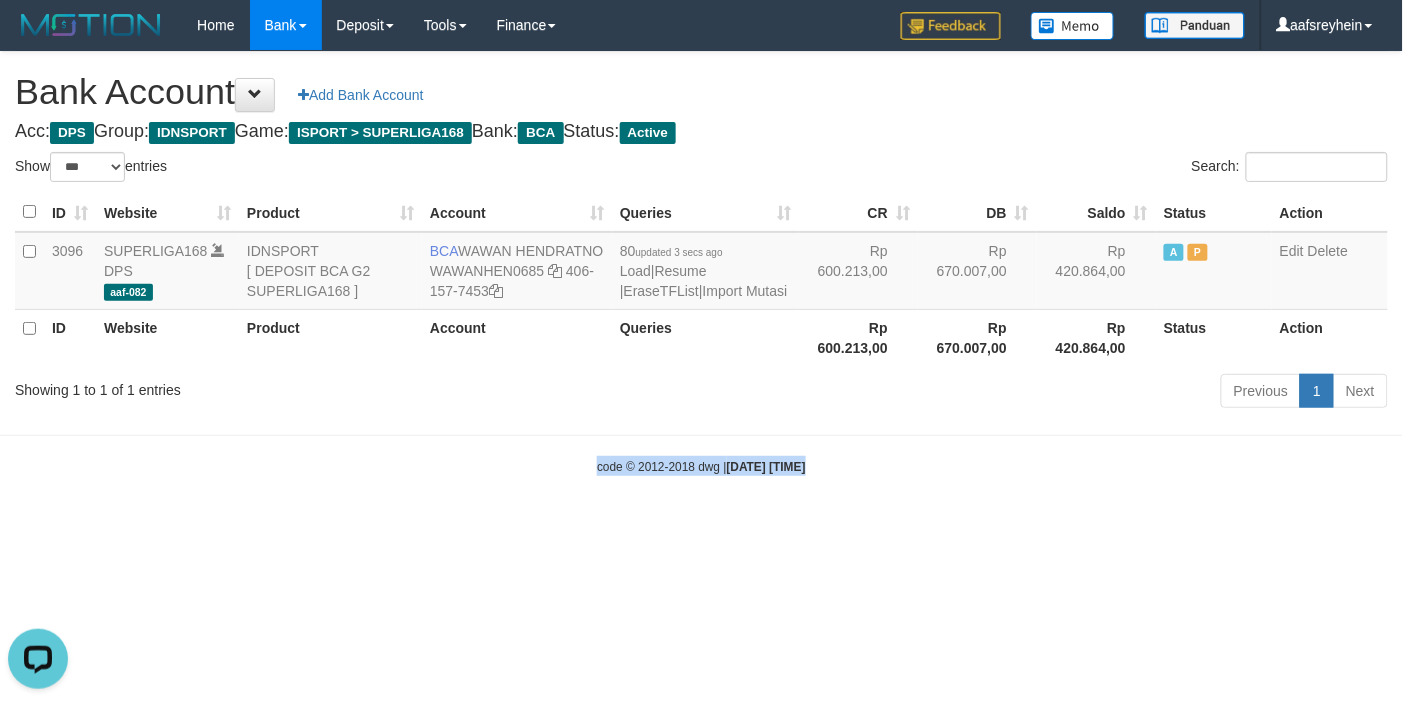 drag, startPoint x: 838, startPoint y: 507, endPoint x: 902, endPoint y: 477, distance: 70.68239 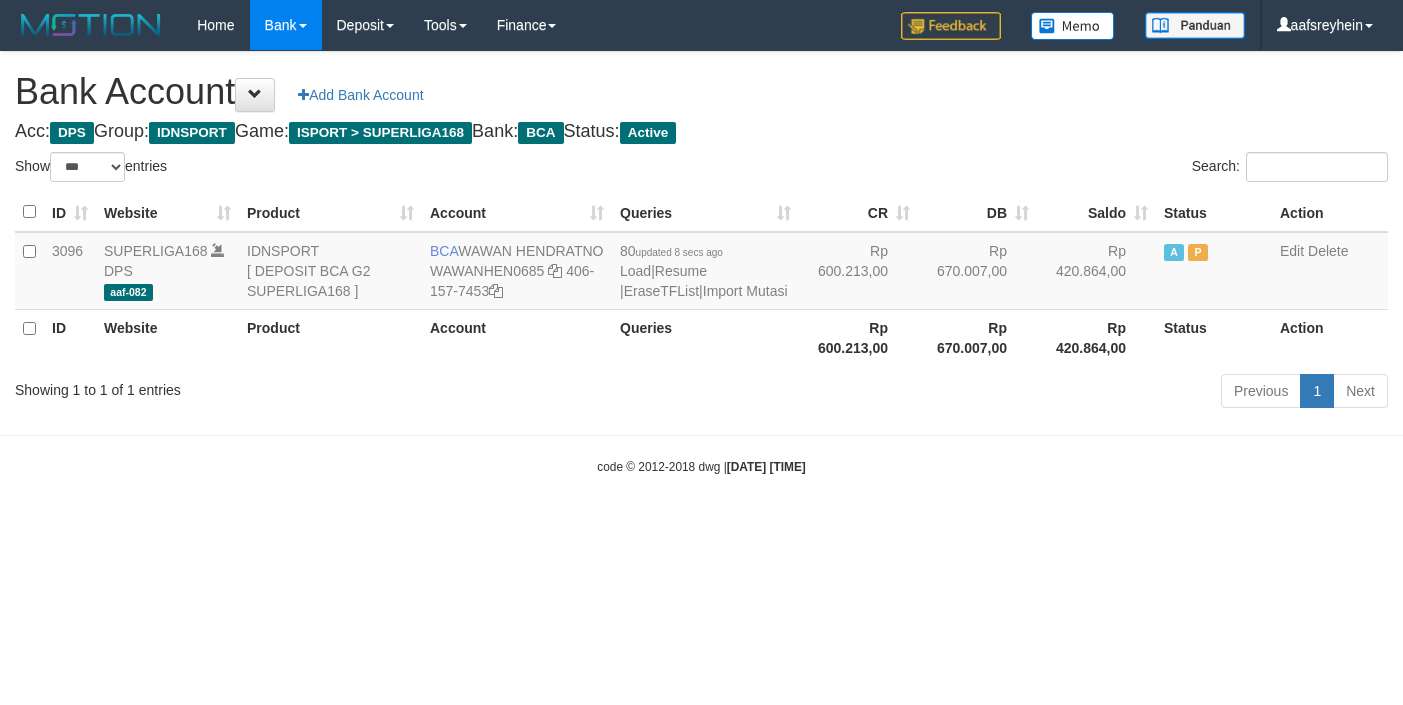 select on "***" 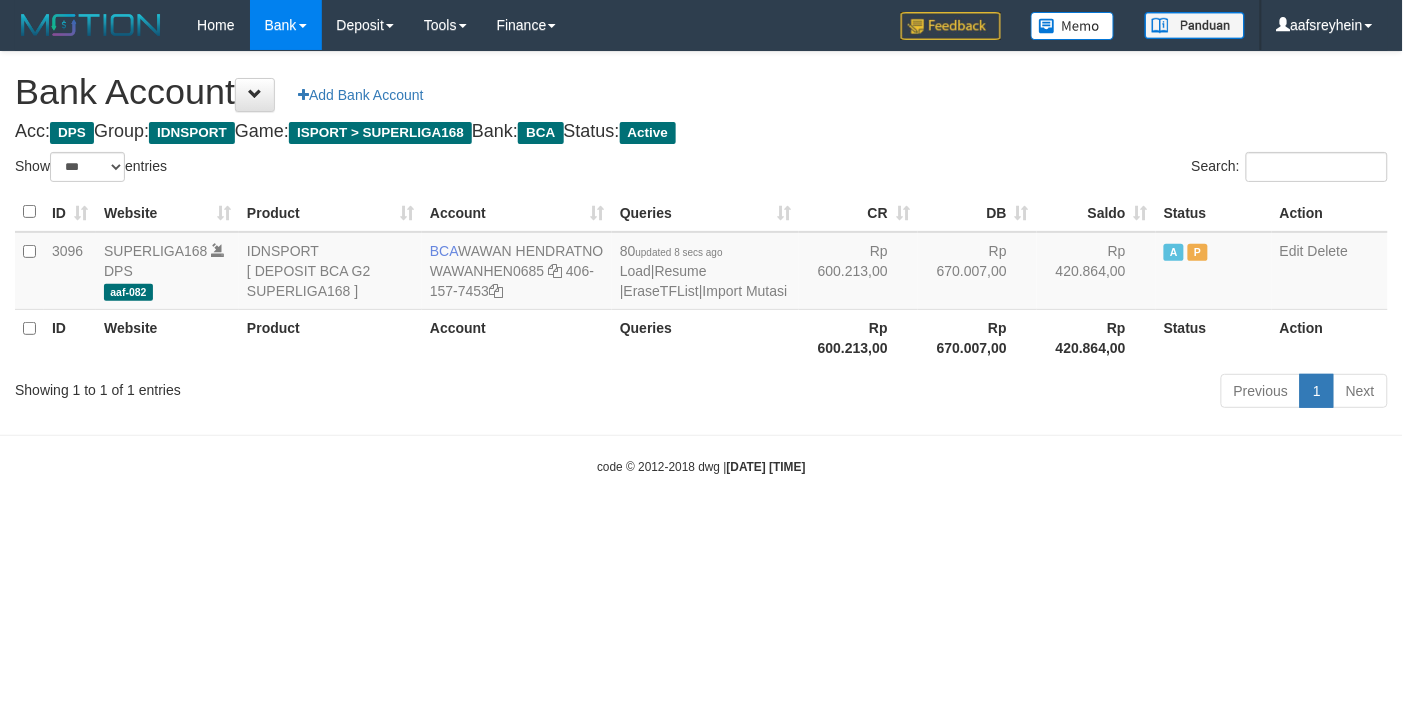 drag, startPoint x: 1195, startPoint y: 641, endPoint x: 1132, endPoint y: 643, distance: 63.03174 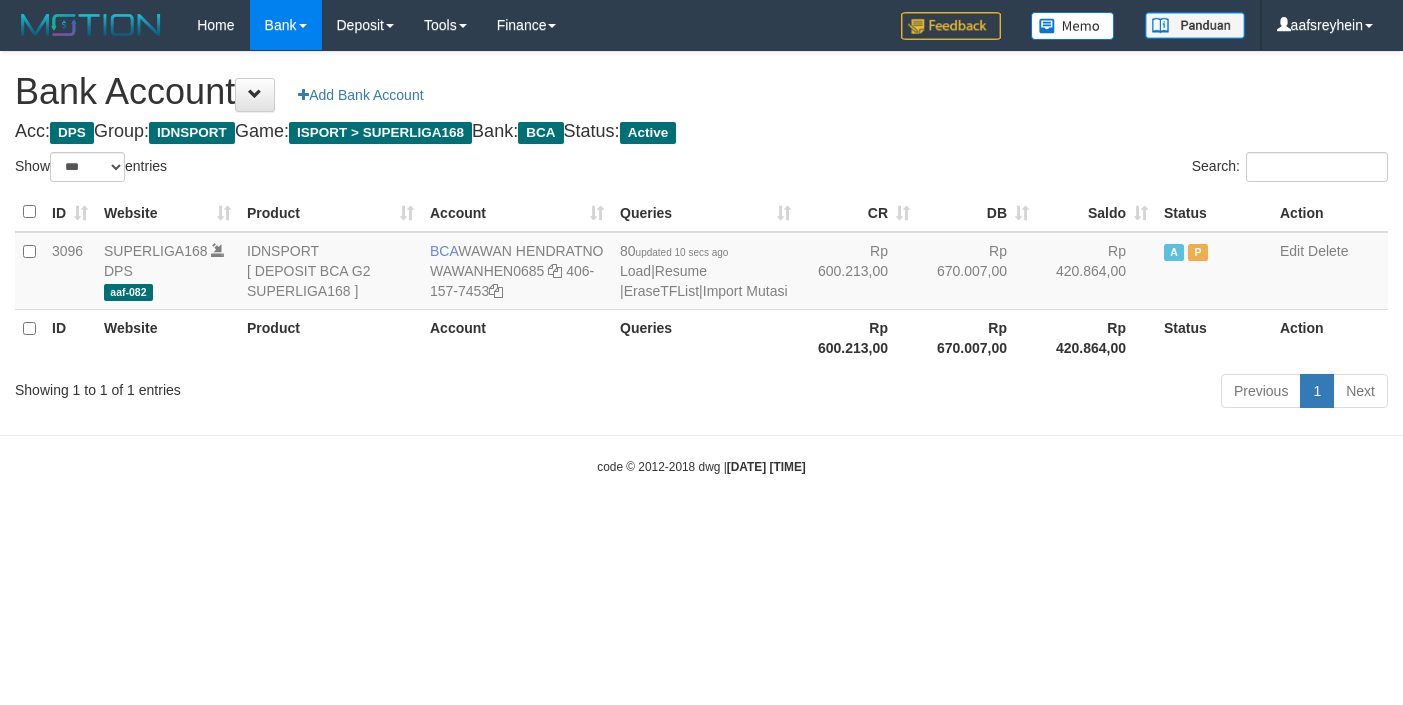 select on "***" 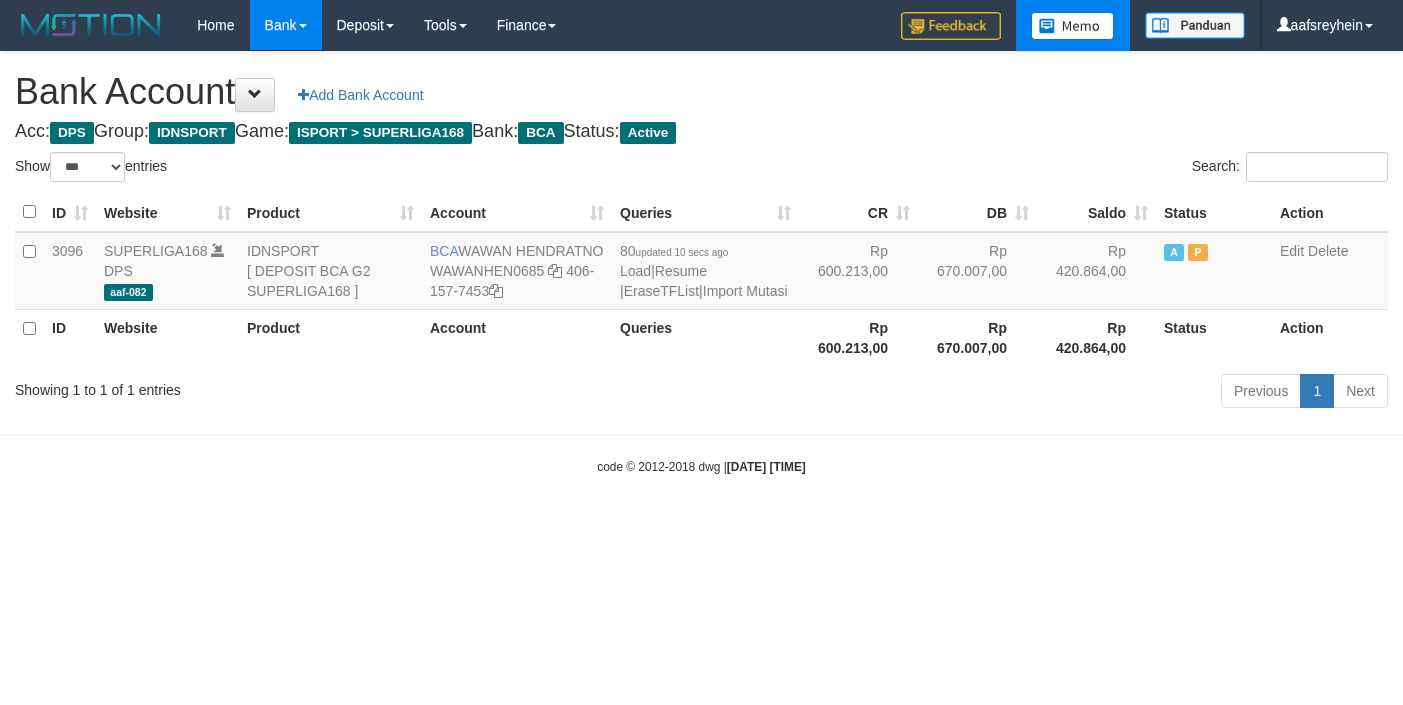 scroll, scrollTop: 0, scrollLeft: 0, axis: both 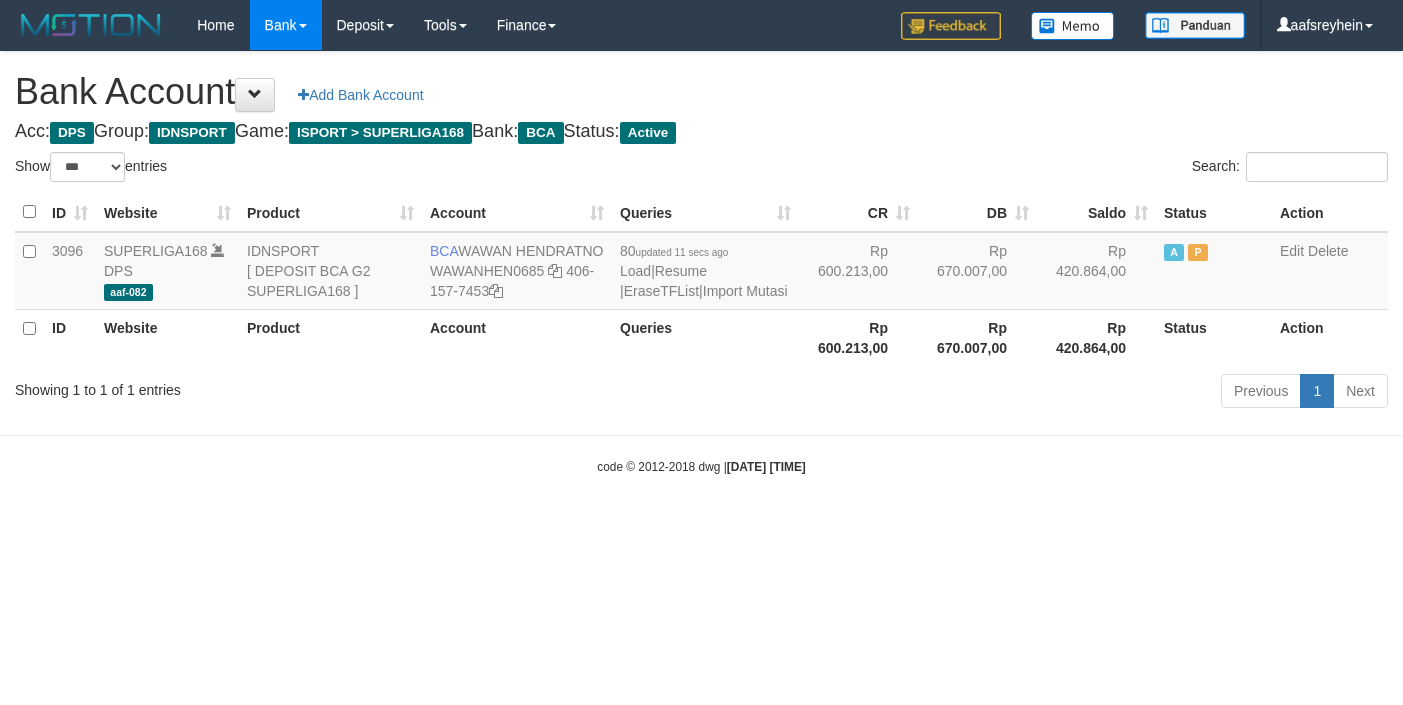 select on "***" 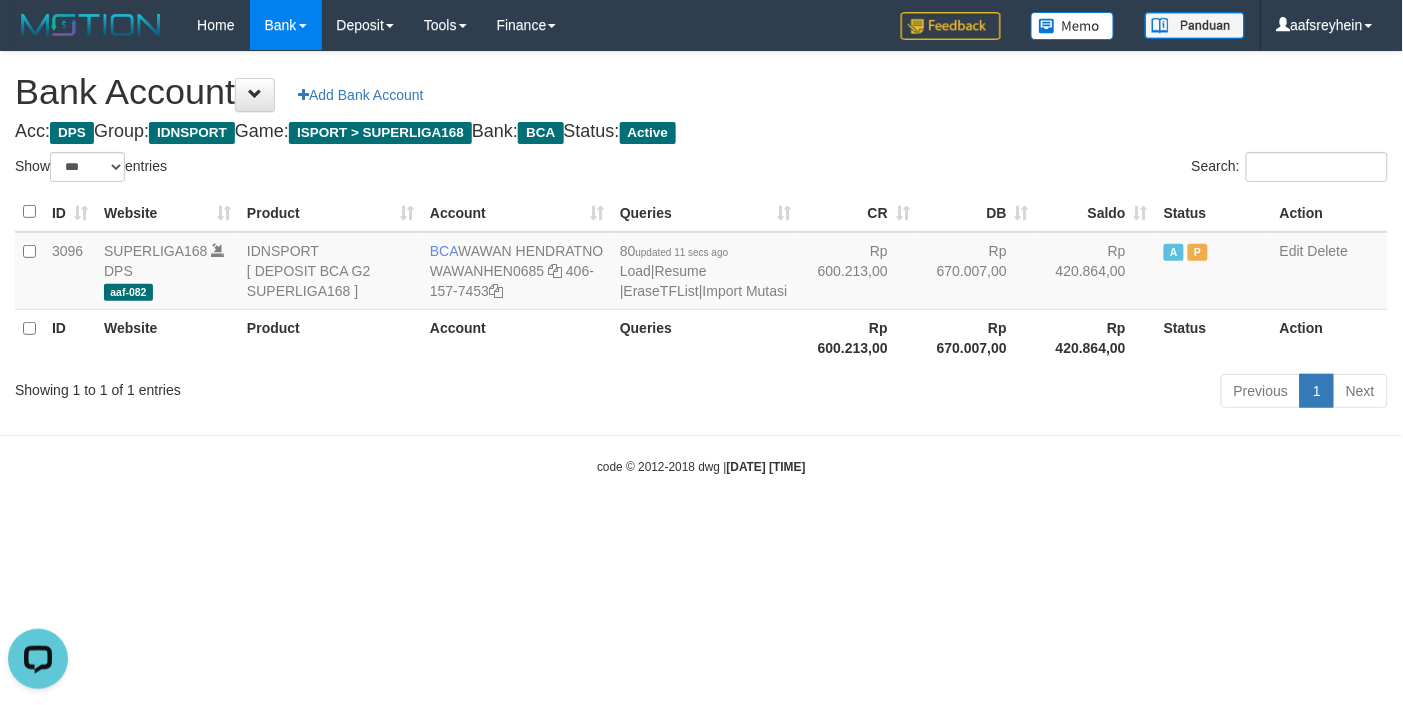 scroll, scrollTop: 0, scrollLeft: 0, axis: both 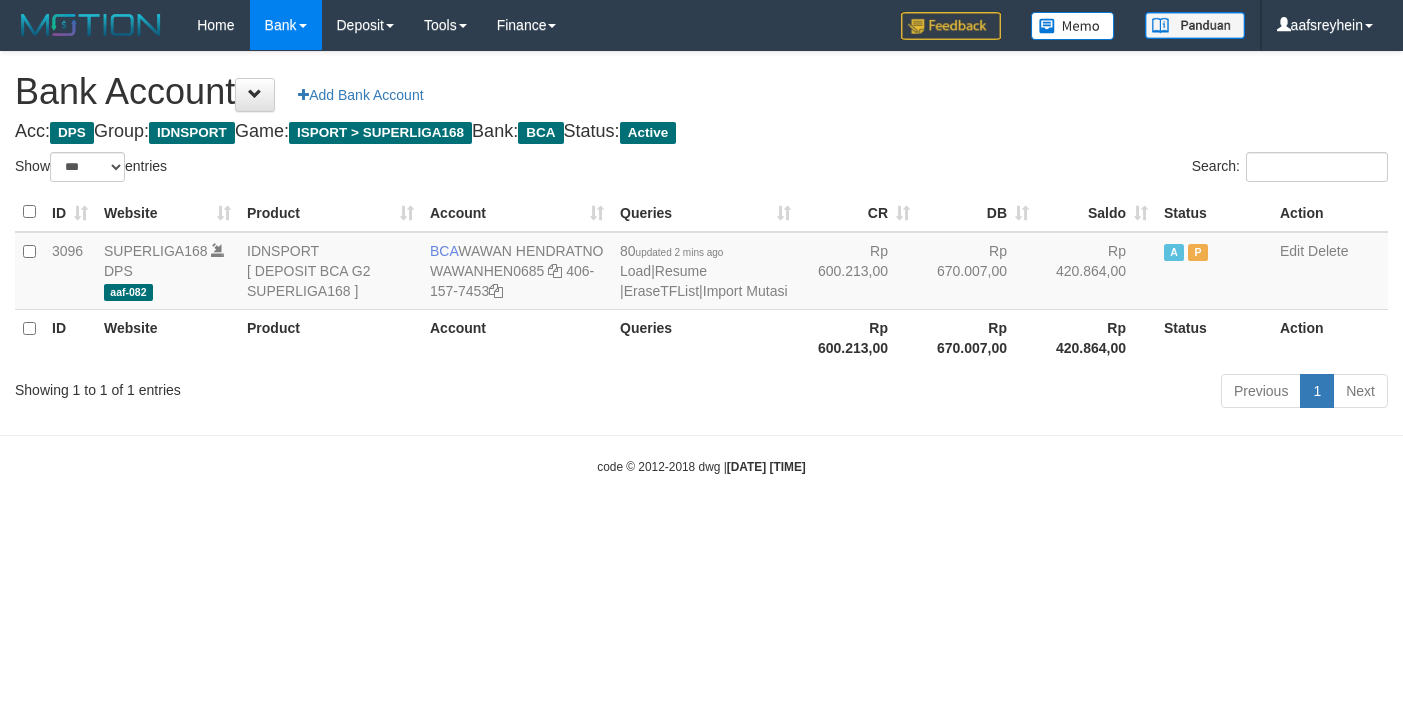 select on "***" 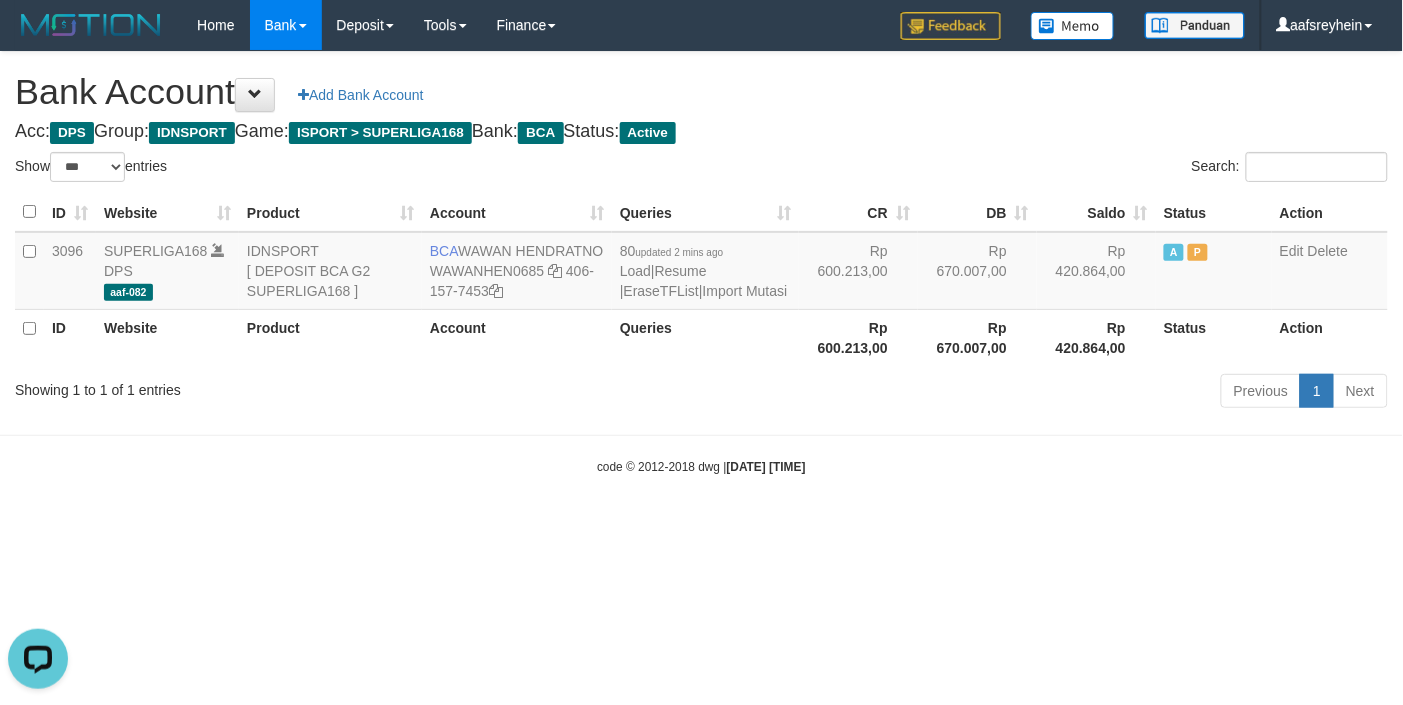 scroll, scrollTop: 0, scrollLeft: 0, axis: both 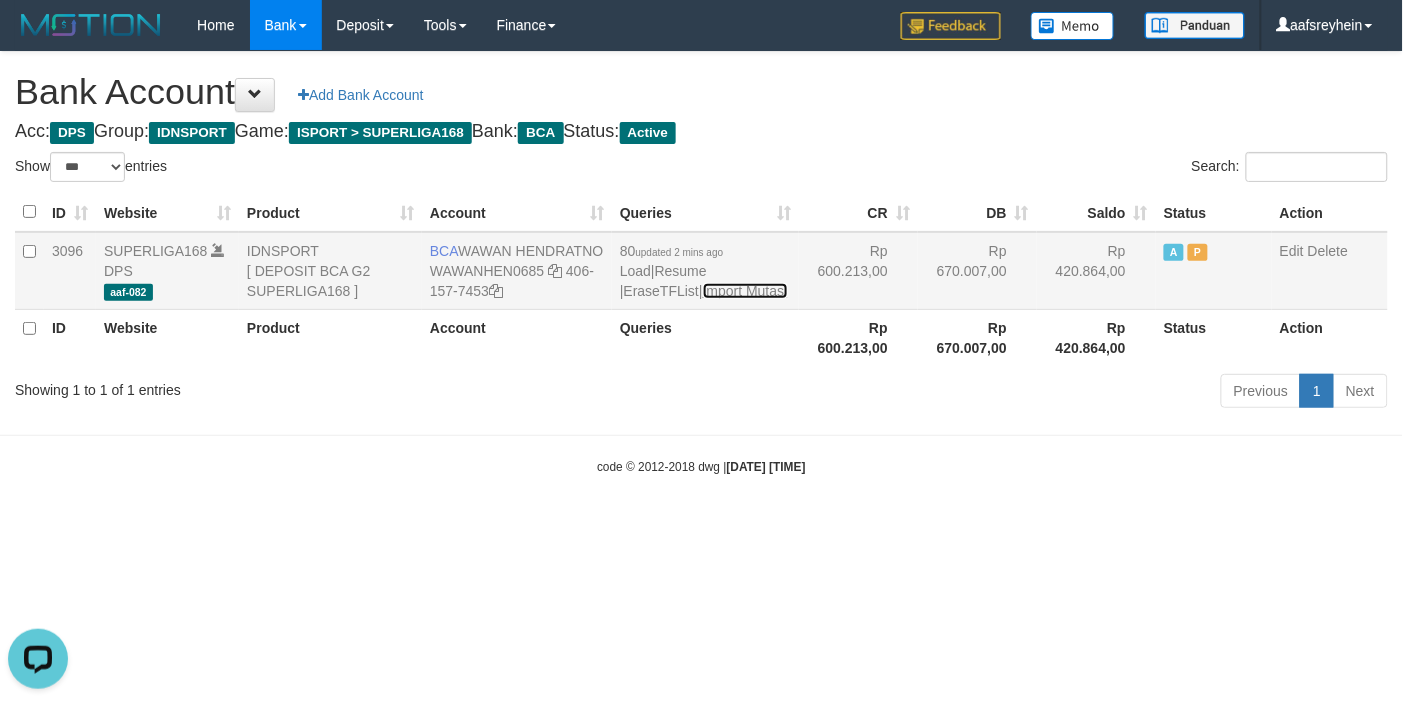 click on "Import Mutasi" at bounding box center [745, 291] 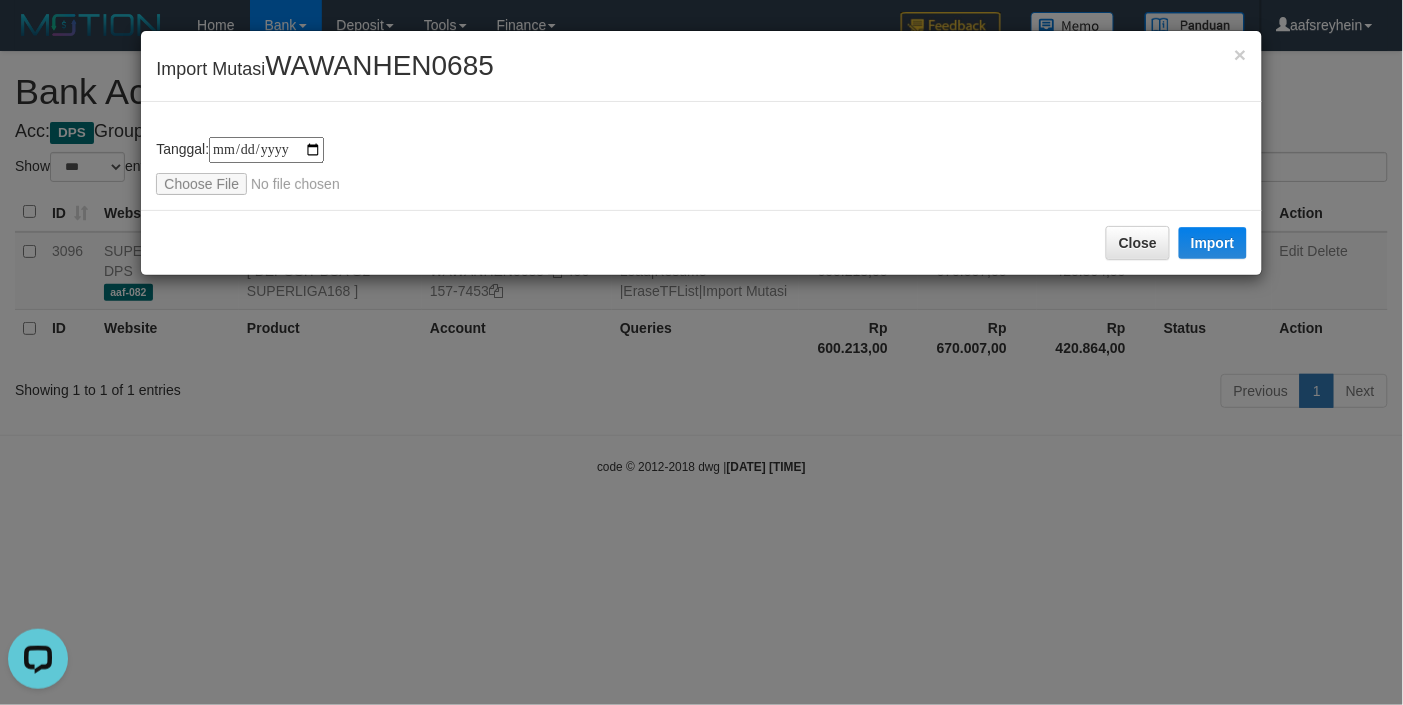 type on "**********" 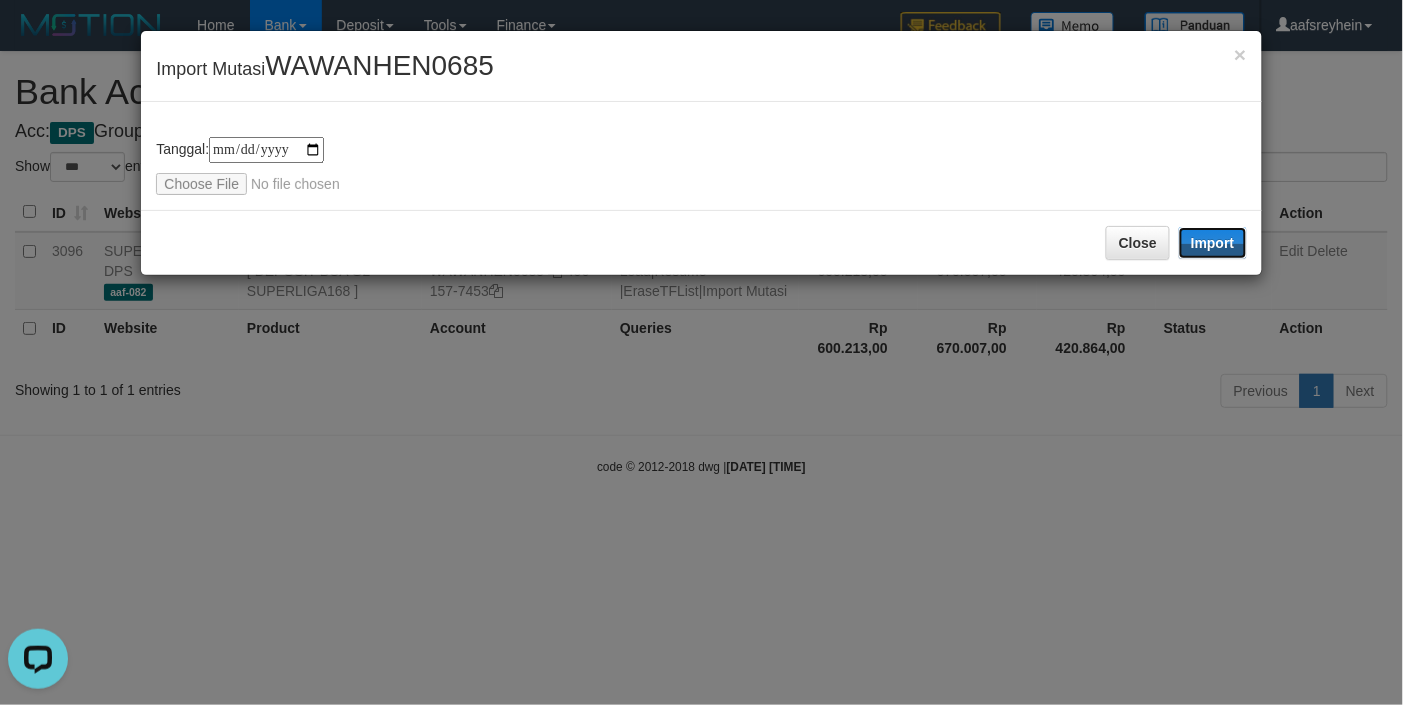 drag, startPoint x: 1191, startPoint y: 235, endPoint x: 1400, endPoint y: 268, distance: 211.58922 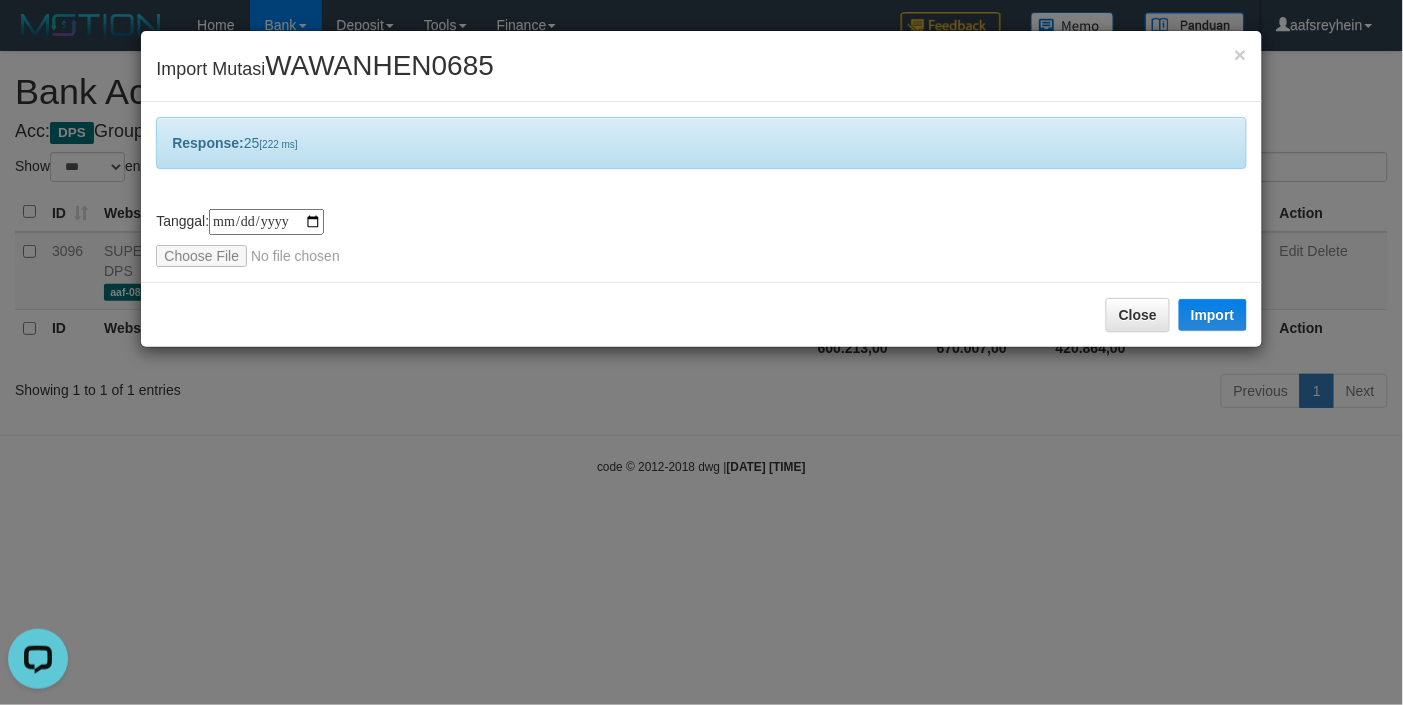 drag, startPoint x: 1066, startPoint y: 660, endPoint x: 1116, endPoint y: 626, distance: 60.464867 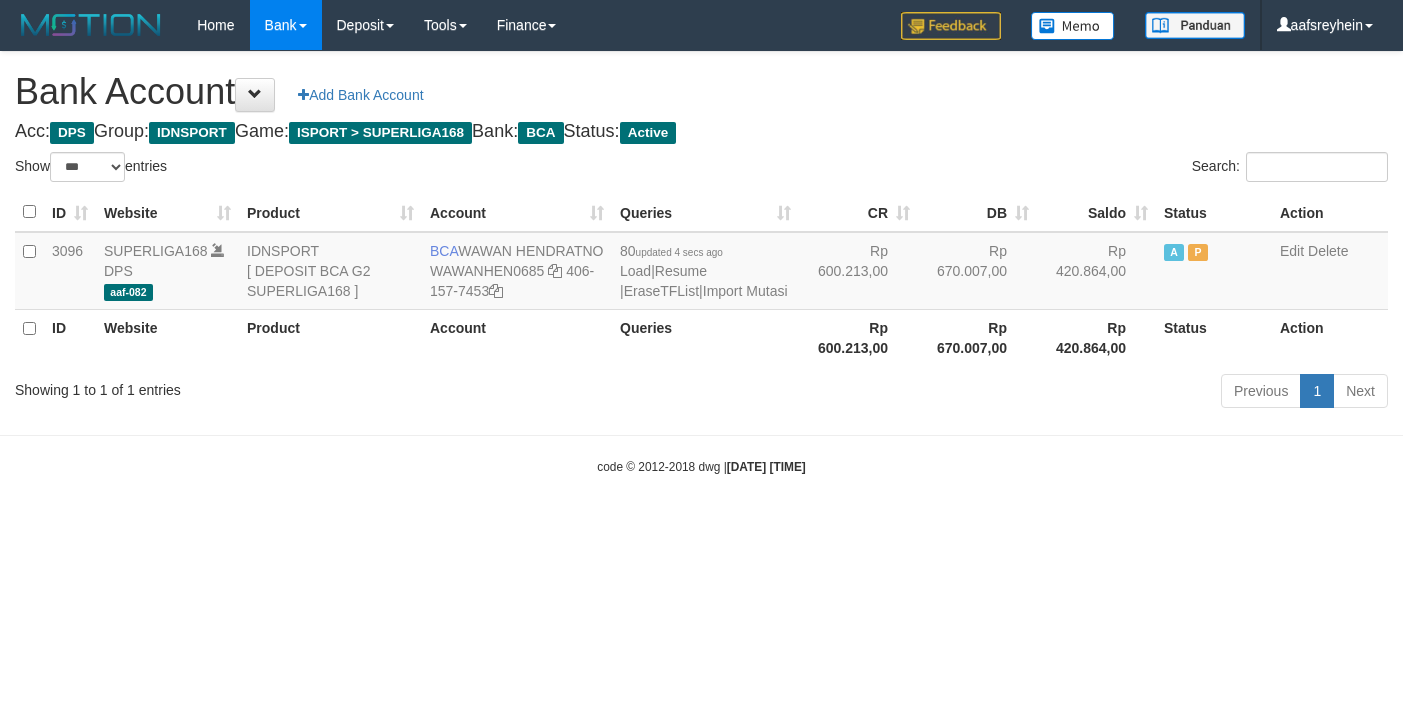 select on "***" 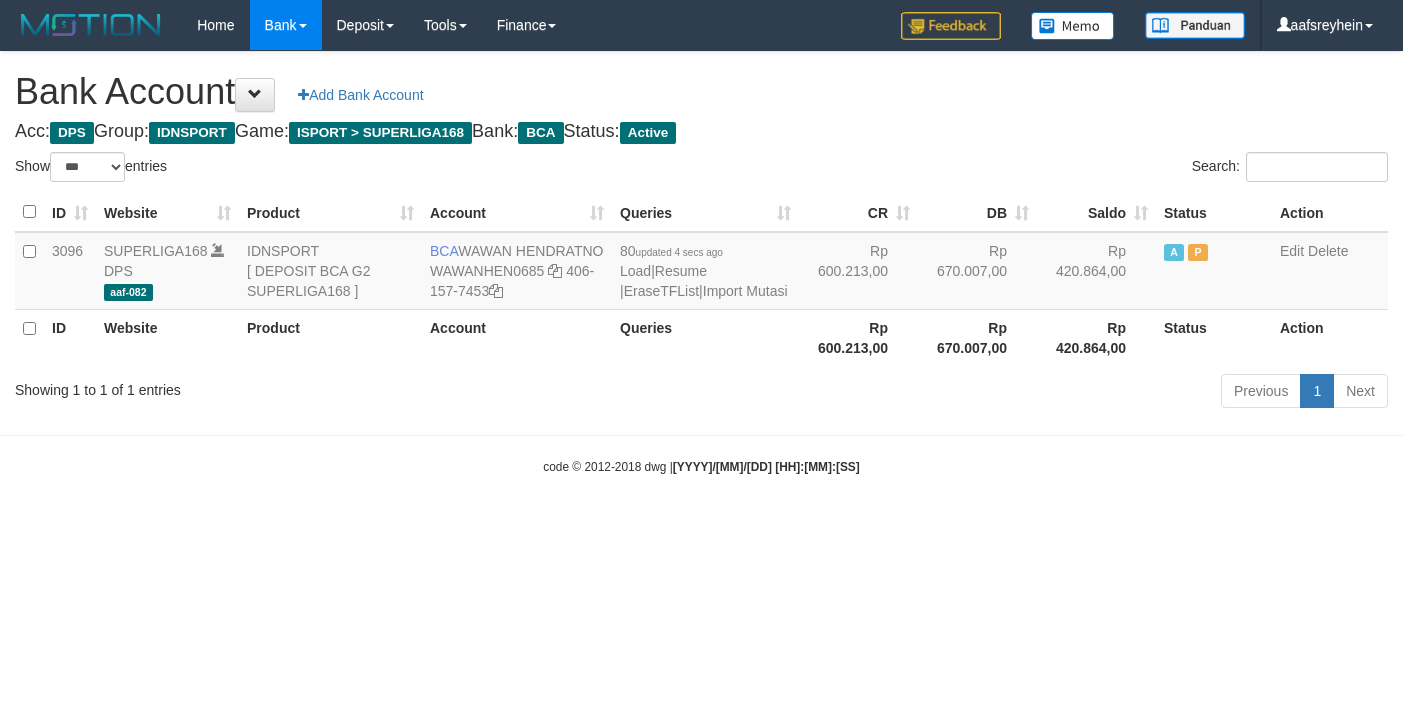 select on "***" 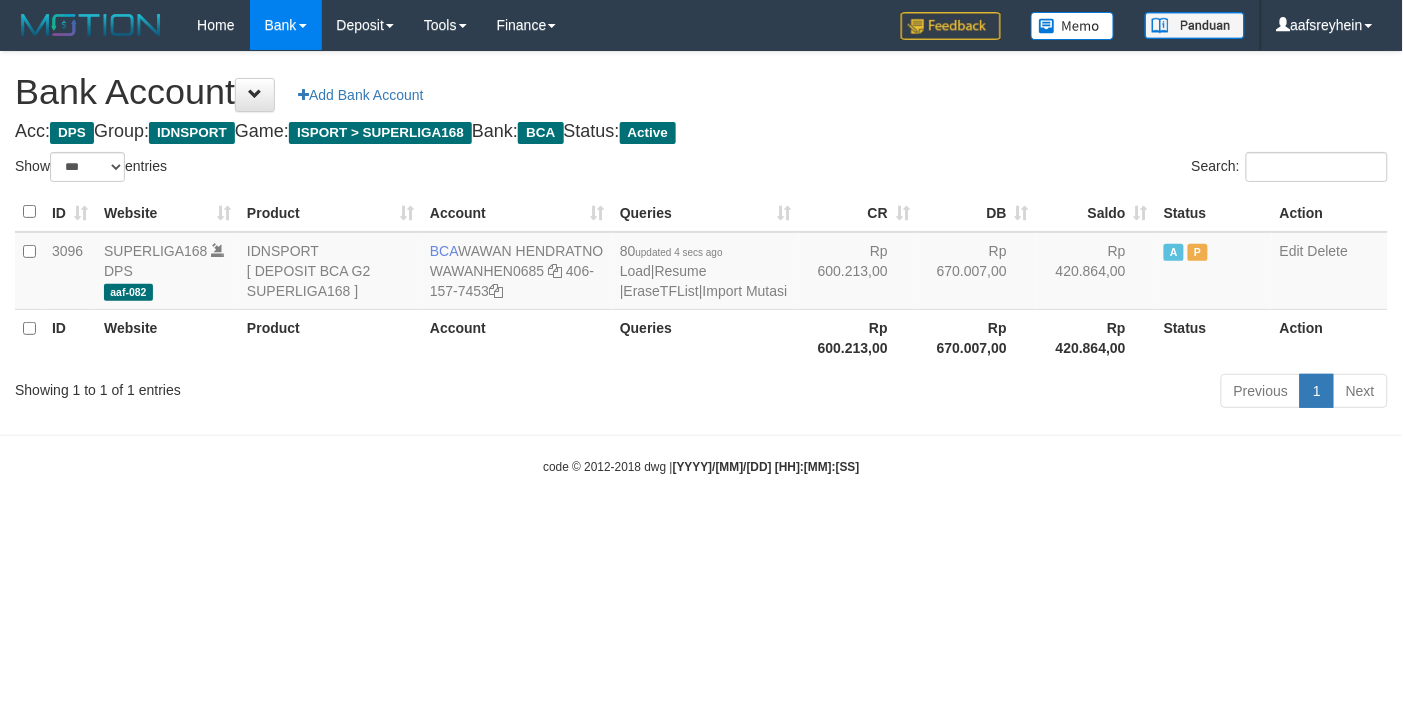 click on "Toggle navigation
Home
Bank
Account List
Load
By Website
Group
[ISPORT]													SUPERLIGA168
By Load Group (DPS)" at bounding box center (701, 263) 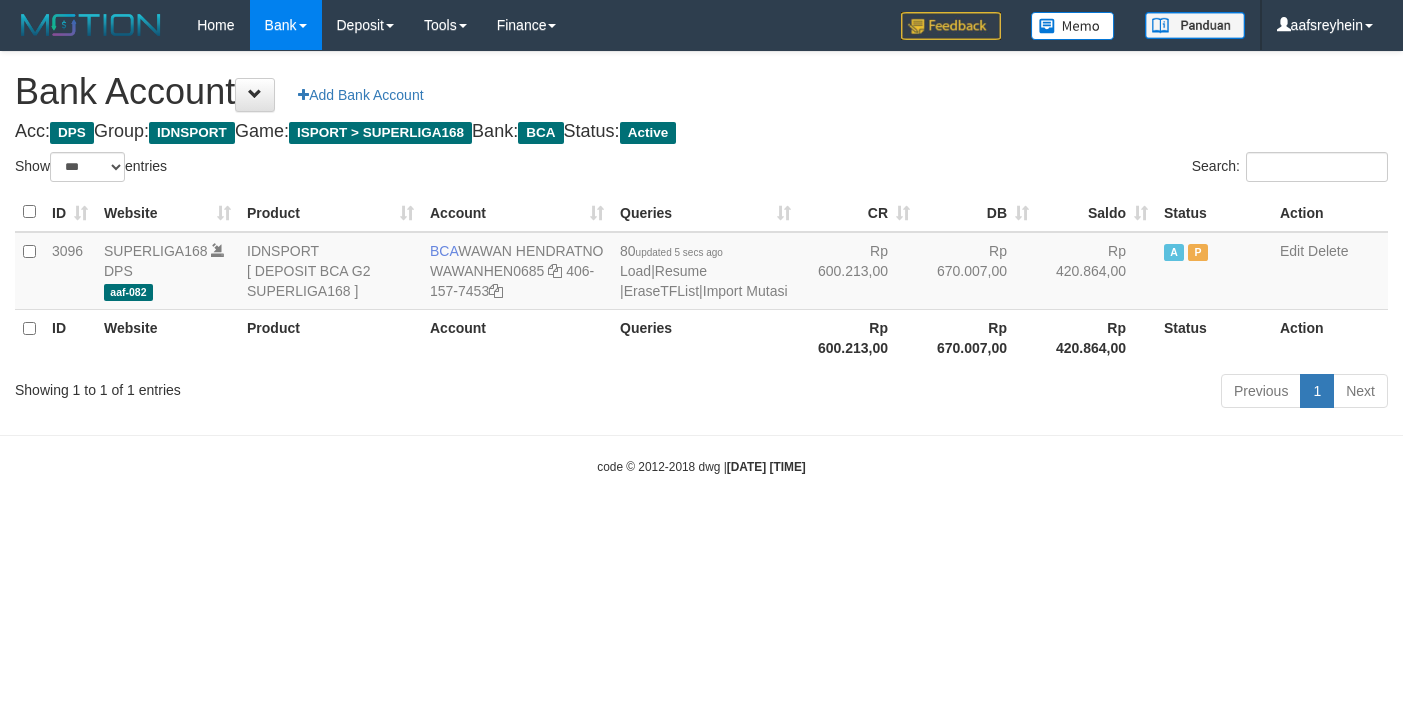select on "***" 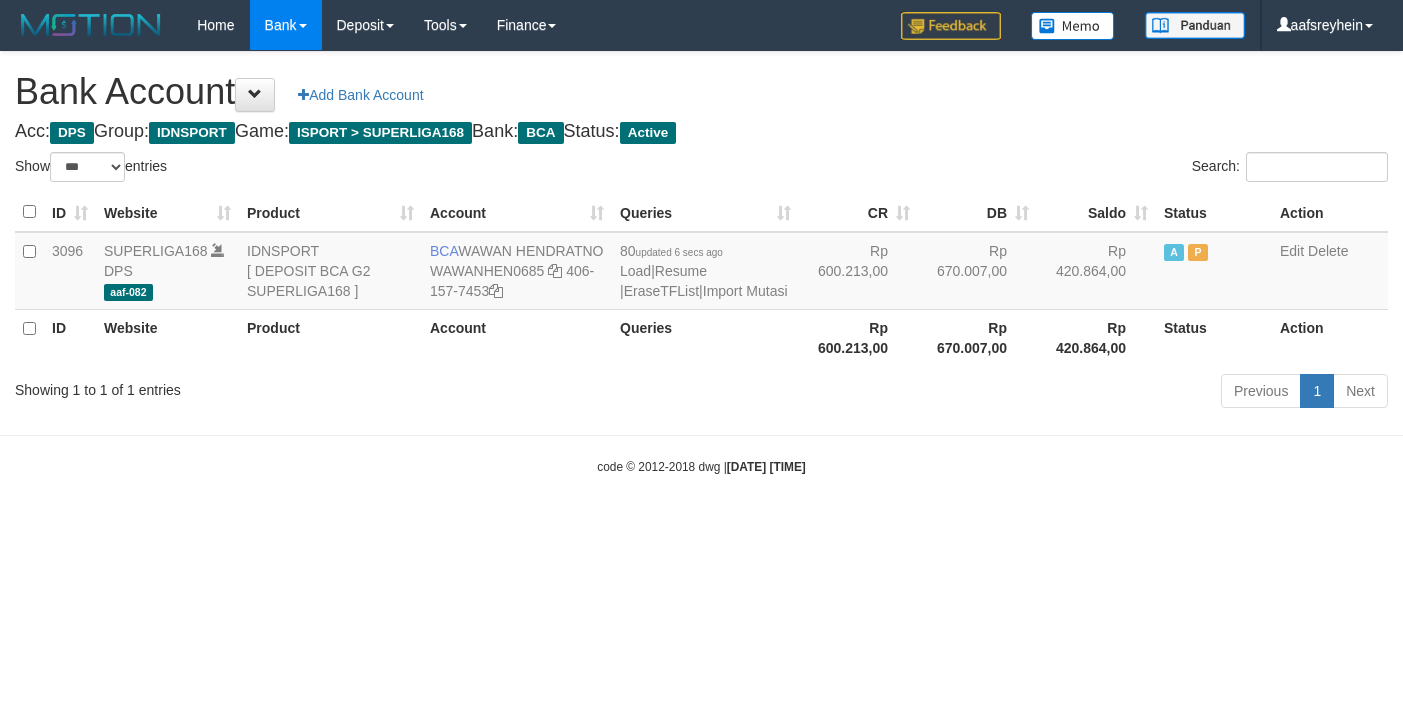 select on "***" 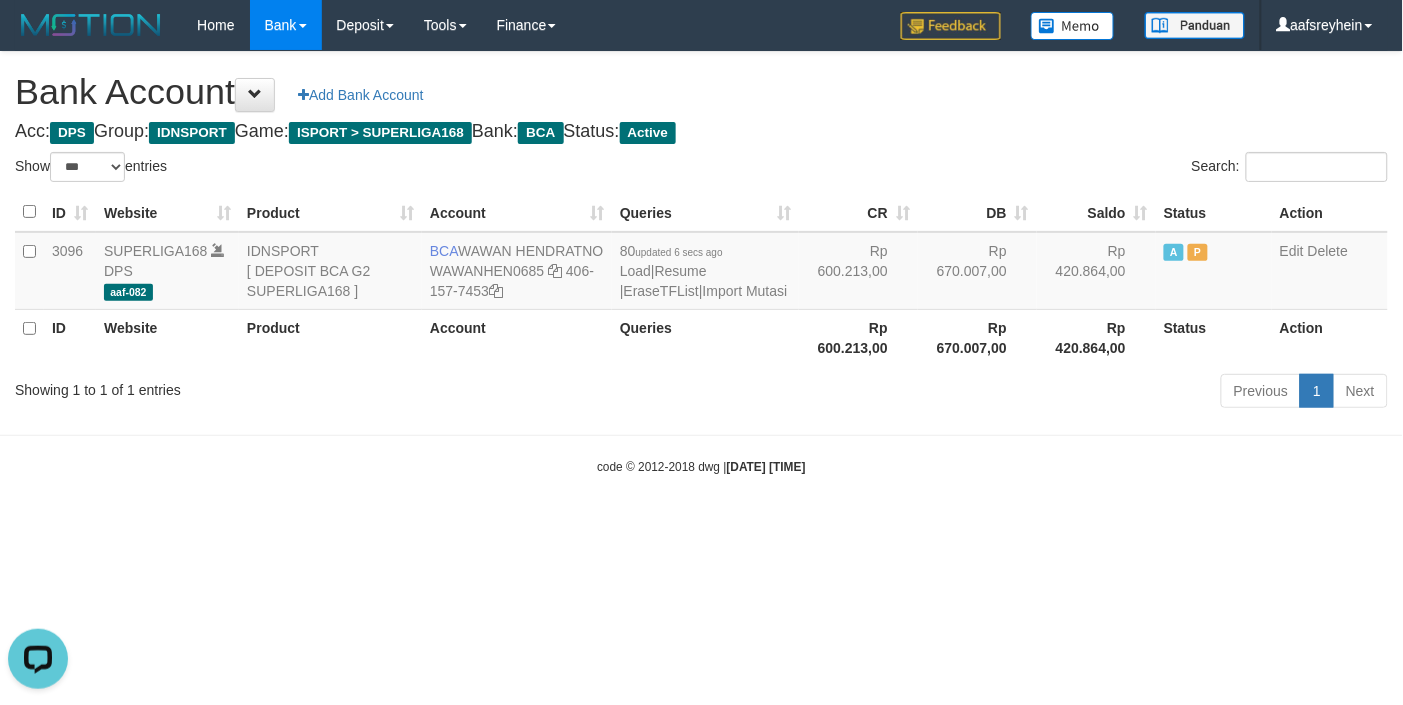 scroll, scrollTop: 0, scrollLeft: 0, axis: both 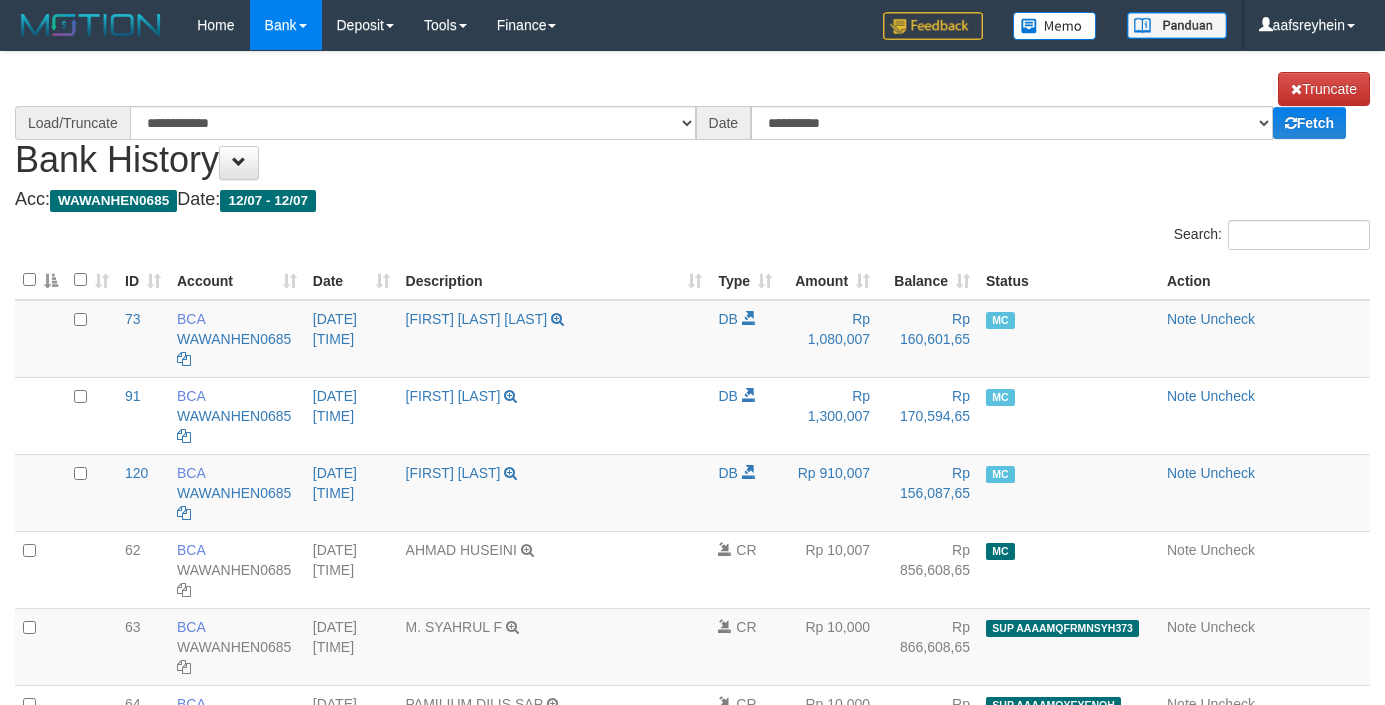 select on "****" 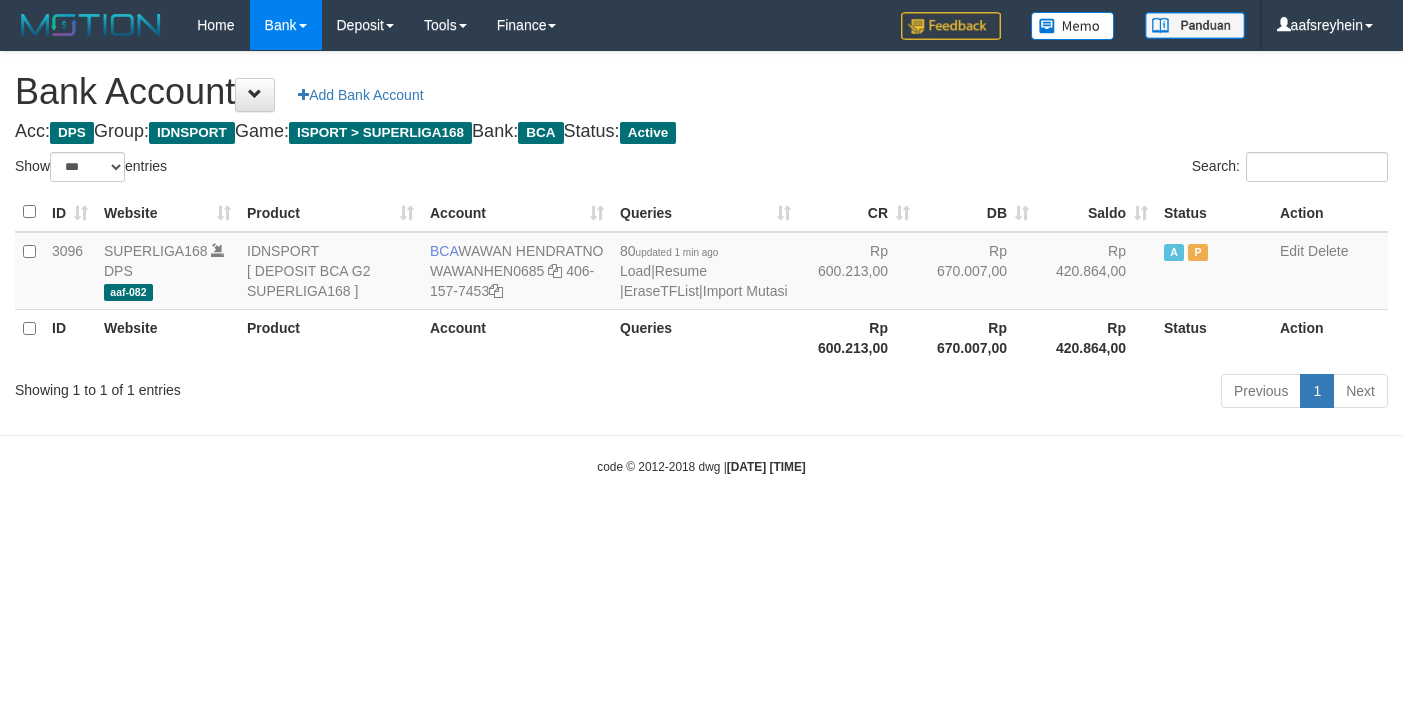 select on "***" 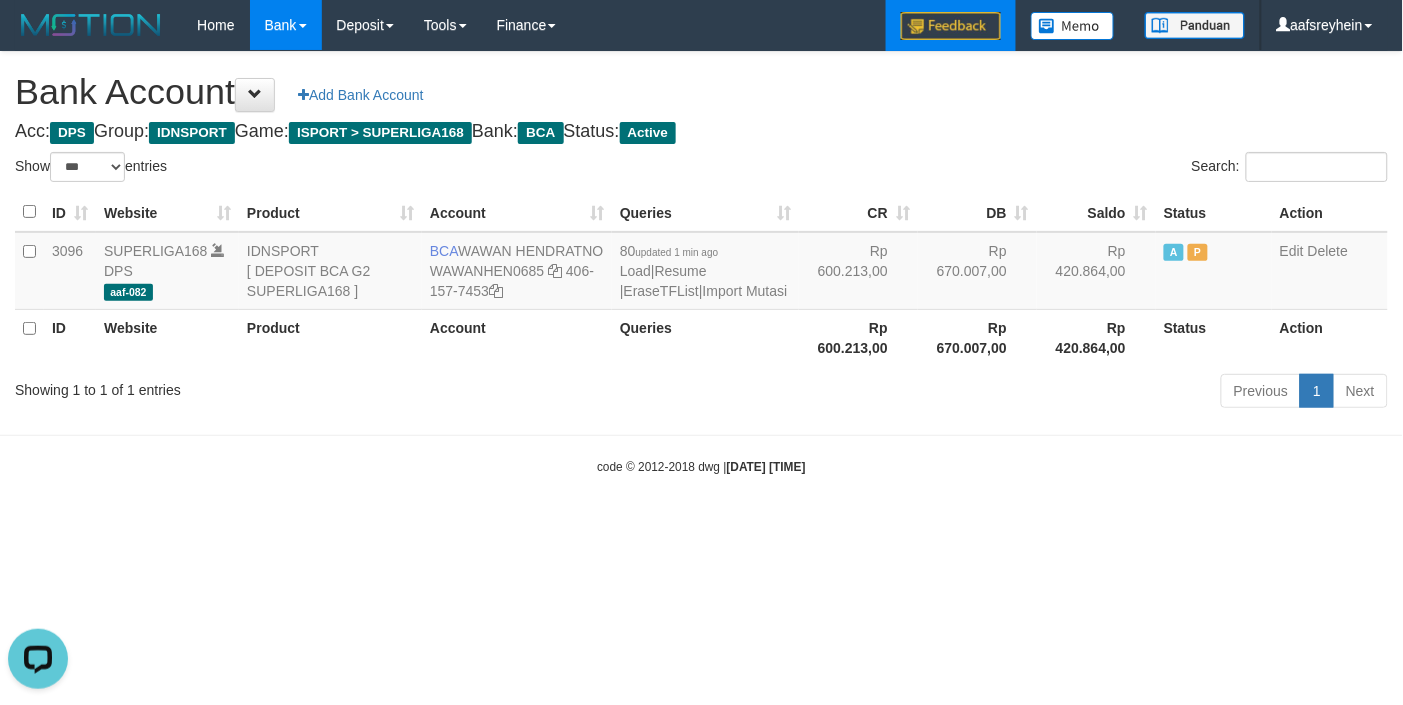 scroll, scrollTop: 0, scrollLeft: 0, axis: both 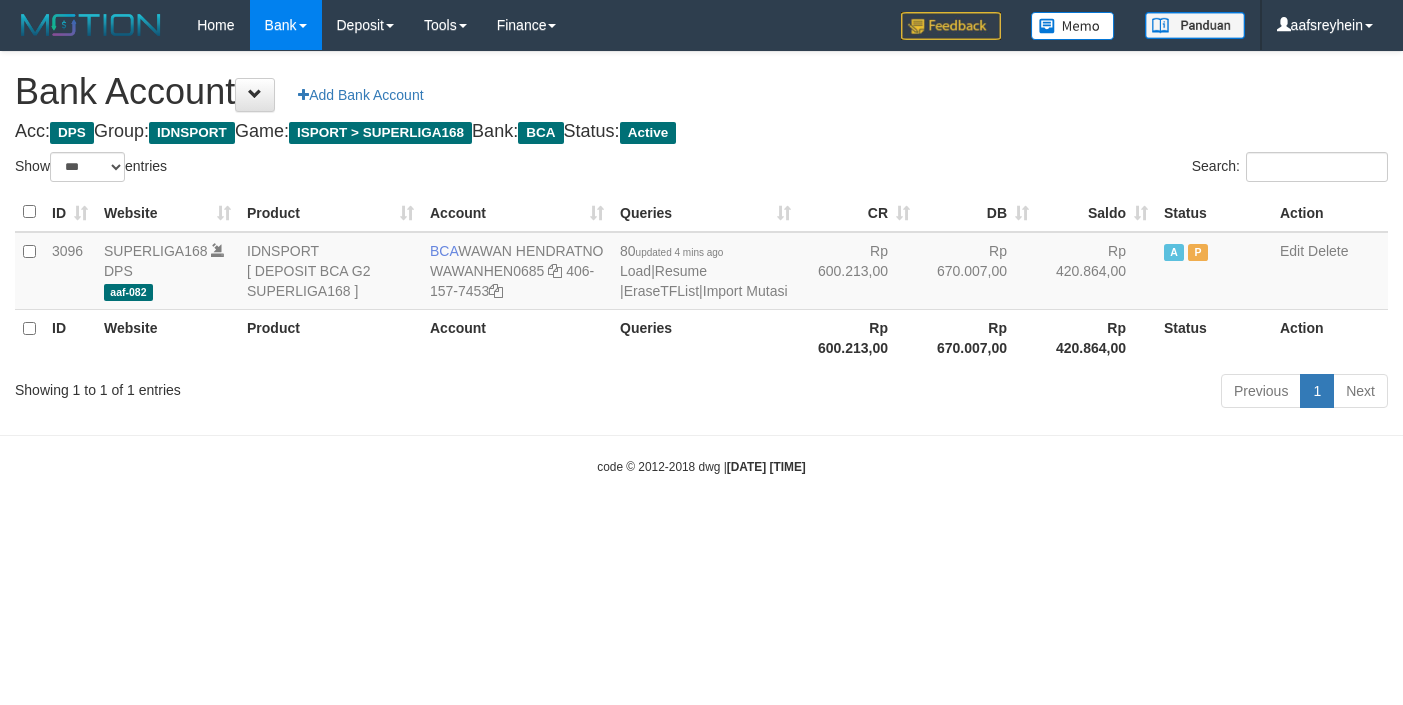 select on "***" 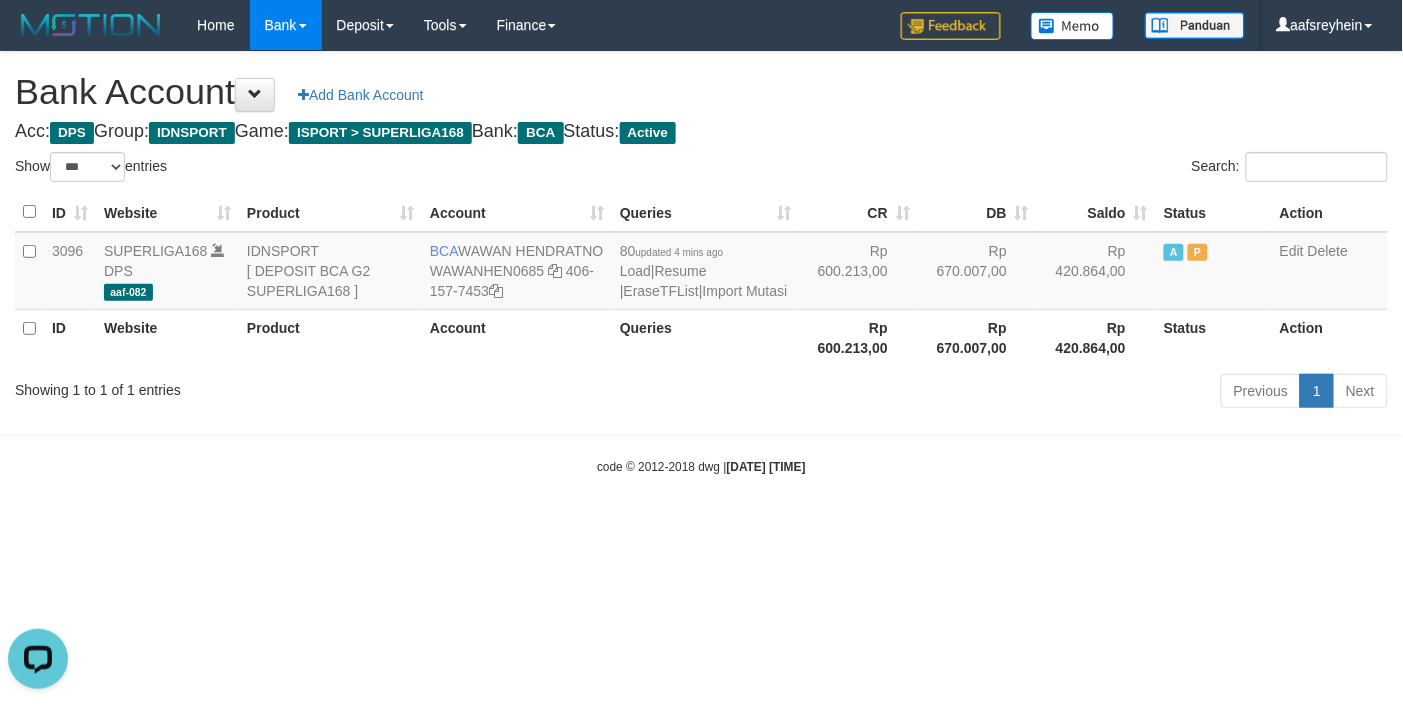 scroll, scrollTop: 0, scrollLeft: 0, axis: both 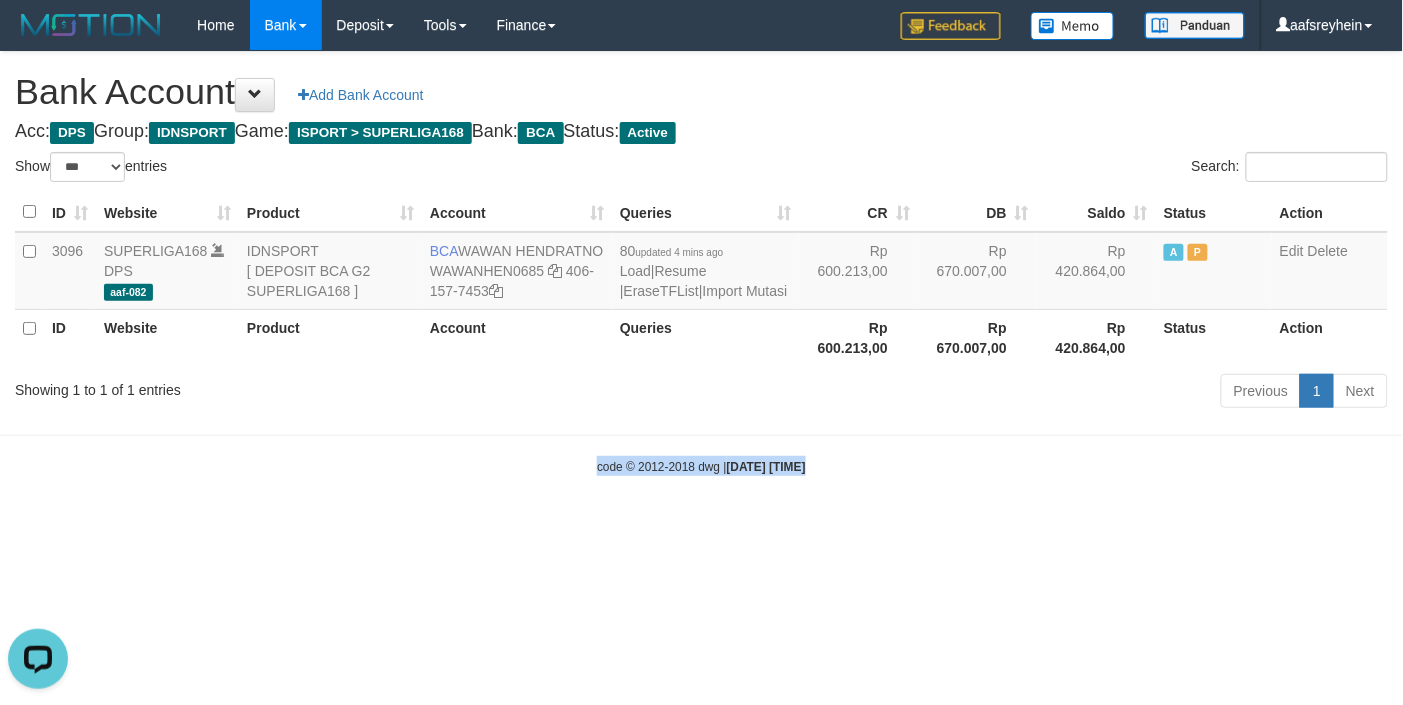 click on "Toggle navigation
Home
Bank
Account List
Load
By Website
Group
[ISPORT]													SUPERLIGA168
By Load Group (DPS)
-" at bounding box center (701, 263) 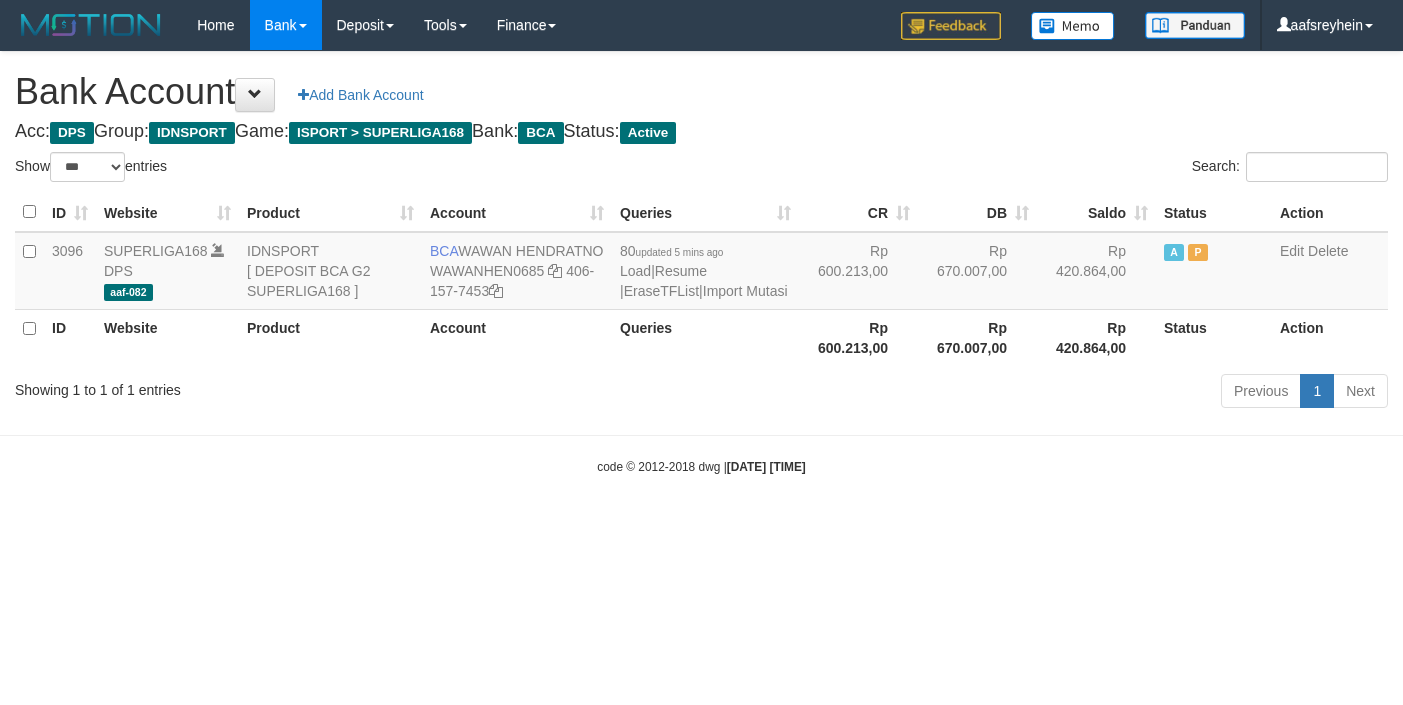 select on "***" 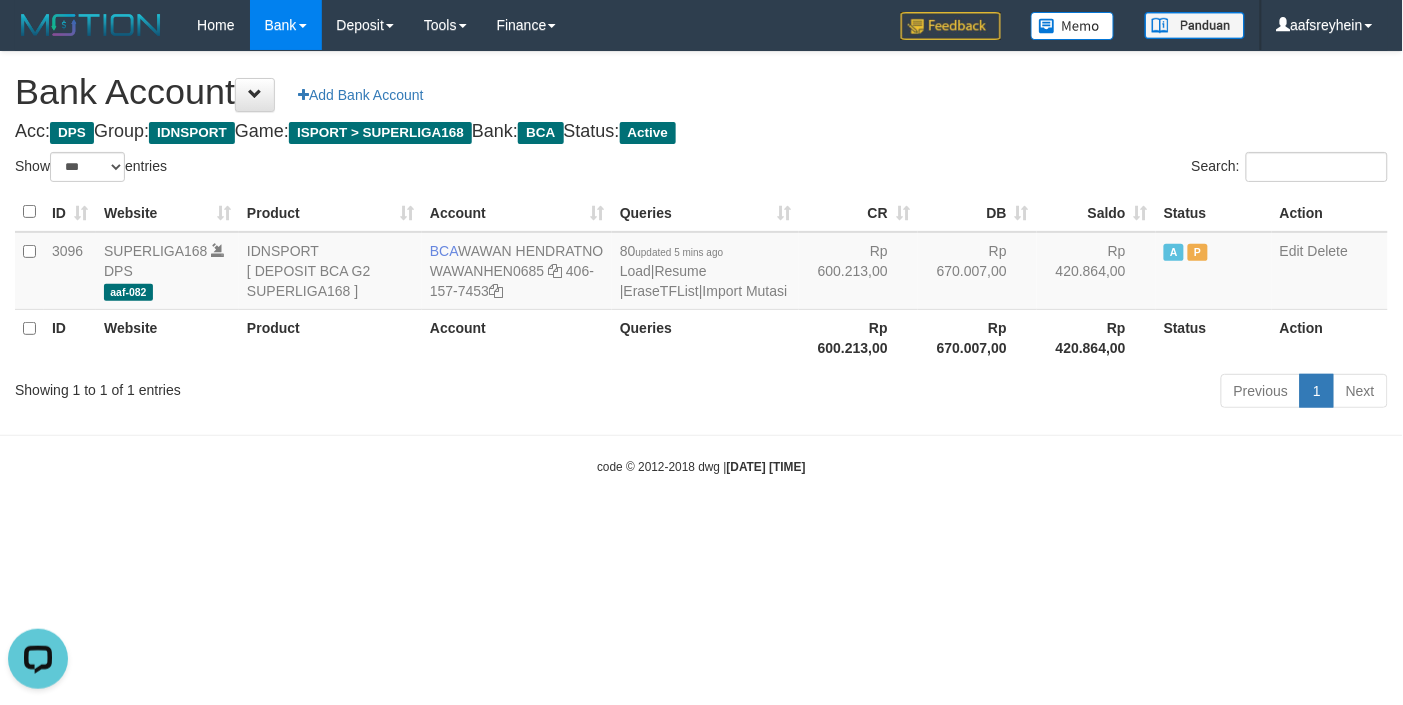 scroll, scrollTop: 0, scrollLeft: 0, axis: both 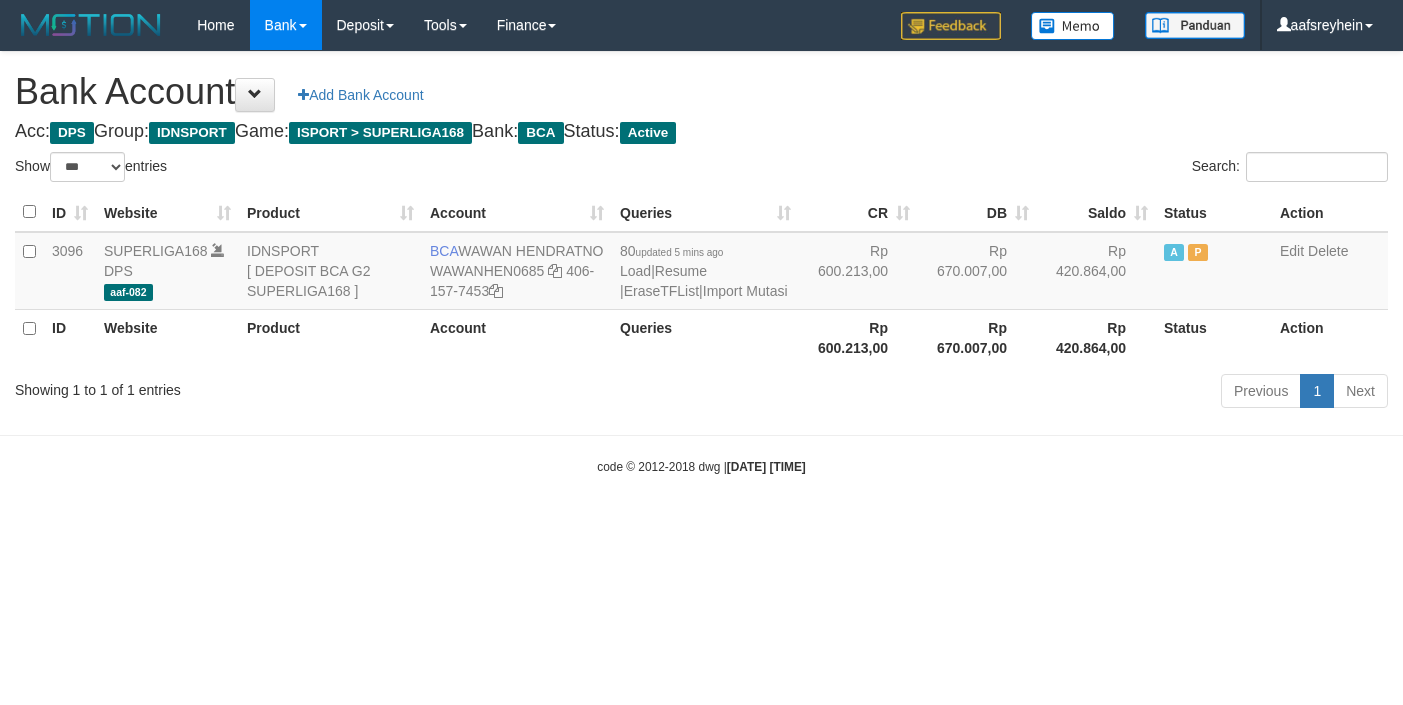 select on "***" 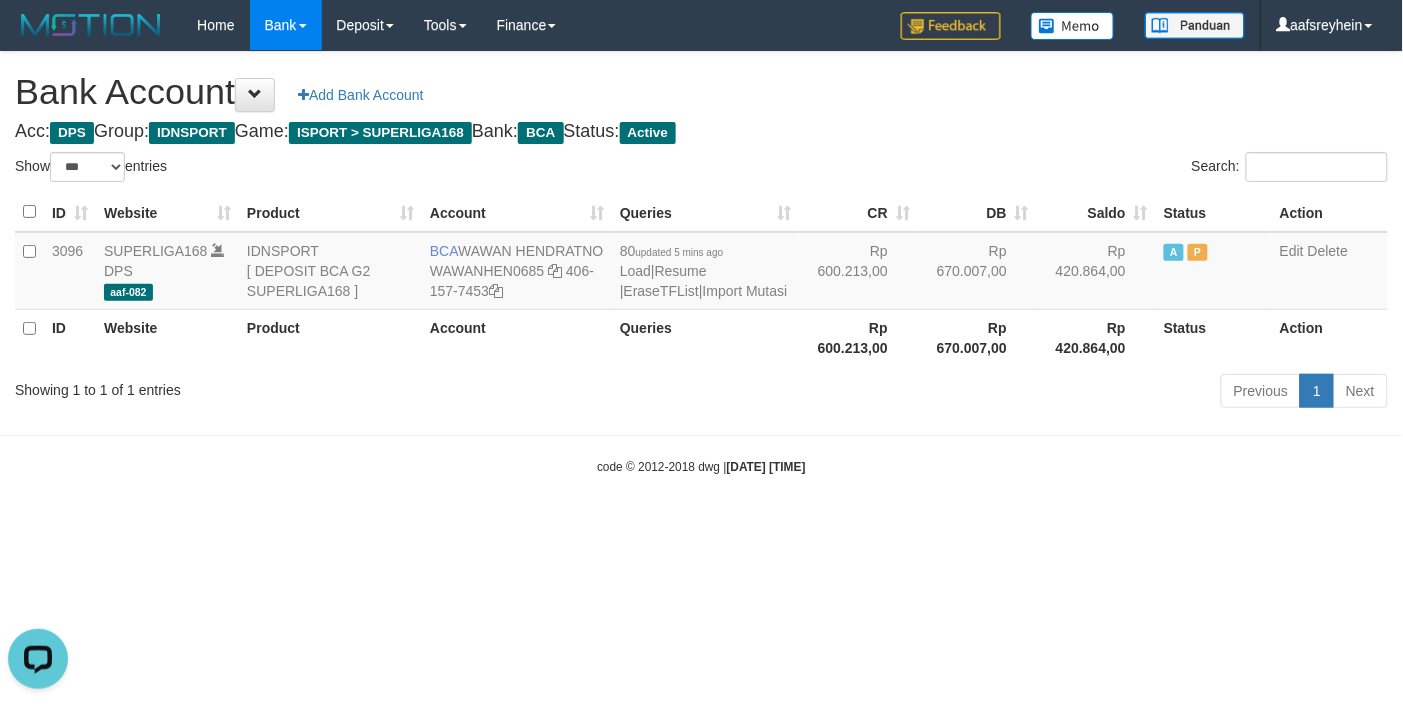 scroll, scrollTop: 0, scrollLeft: 0, axis: both 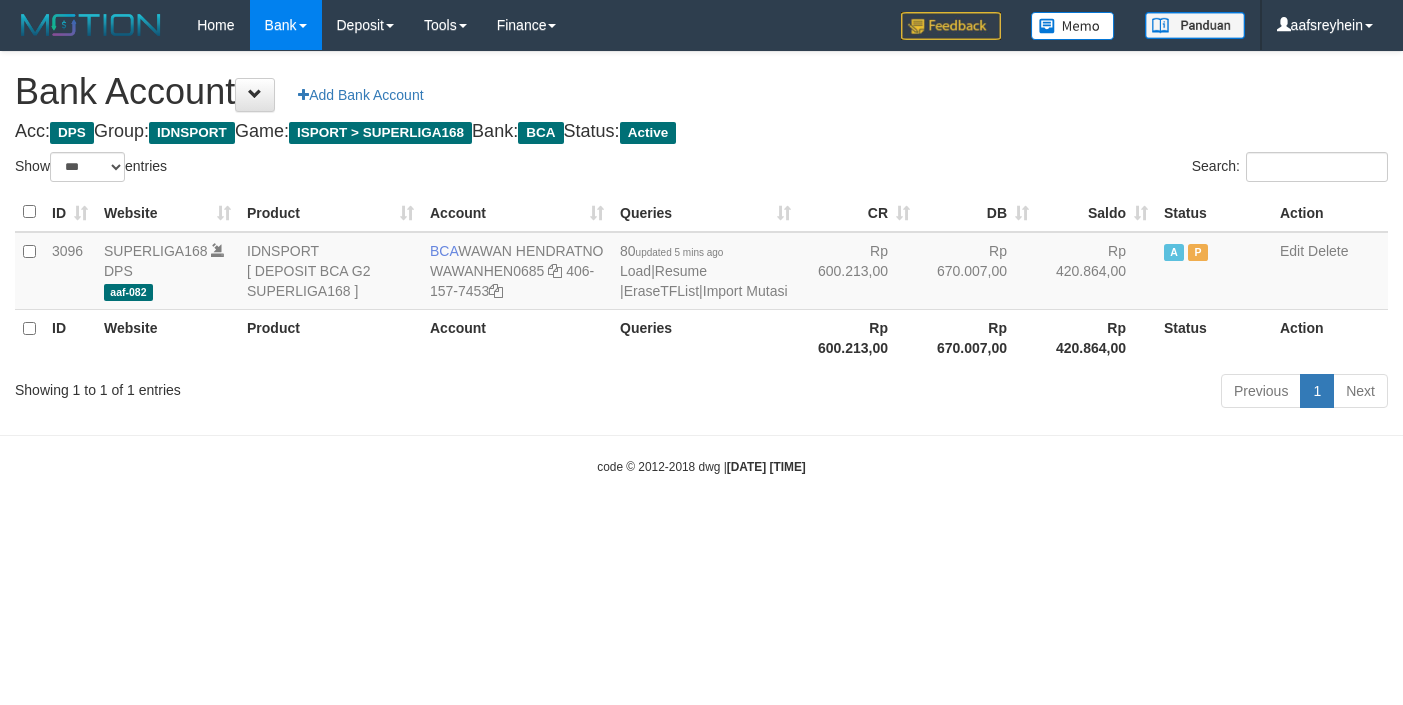 select on "***" 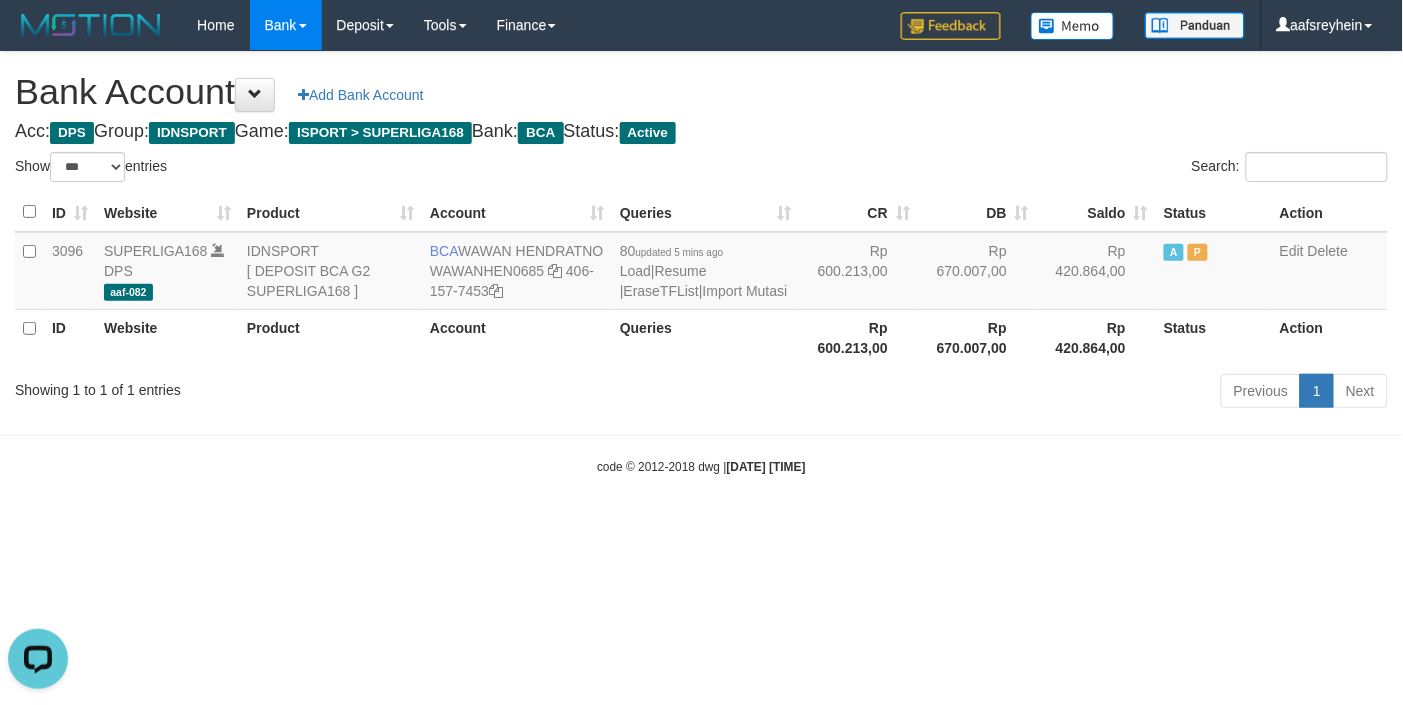scroll, scrollTop: 0, scrollLeft: 0, axis: both 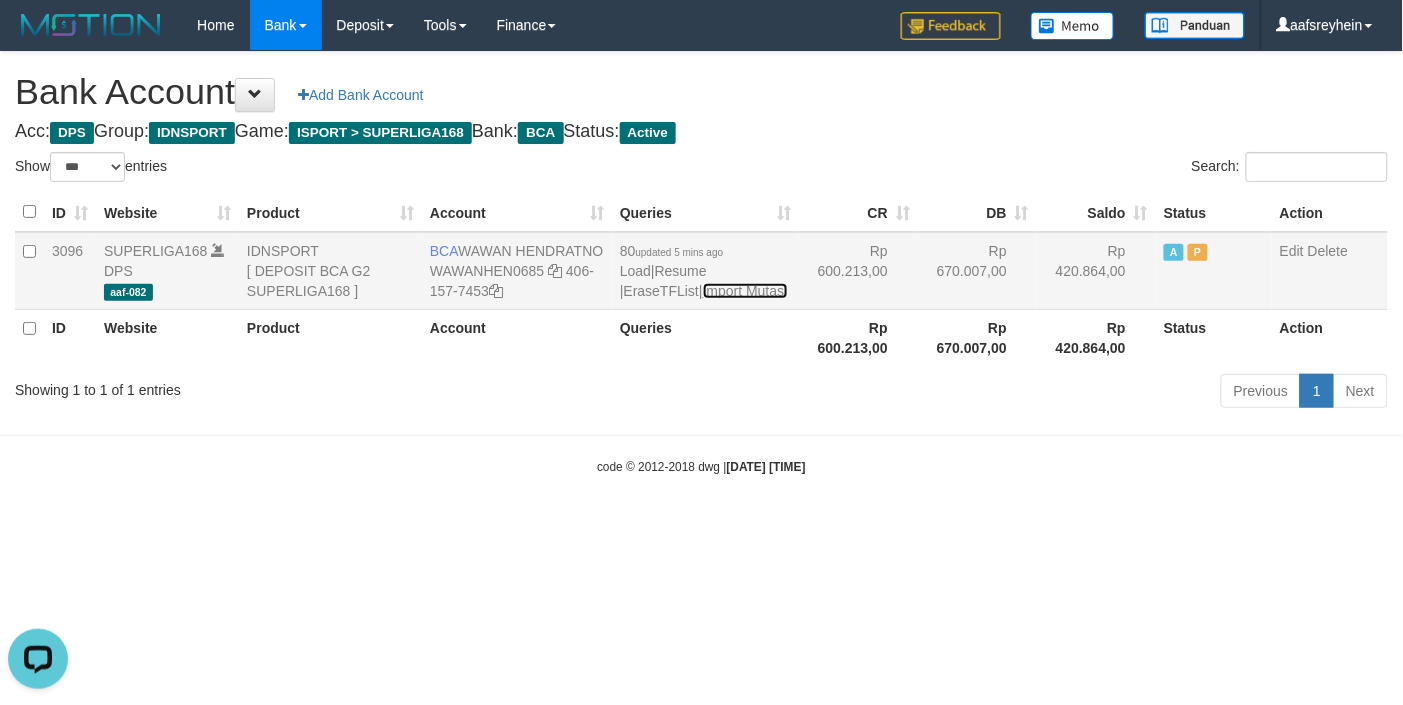 click on "Import Mutasi" at bounding box center [745, 291] 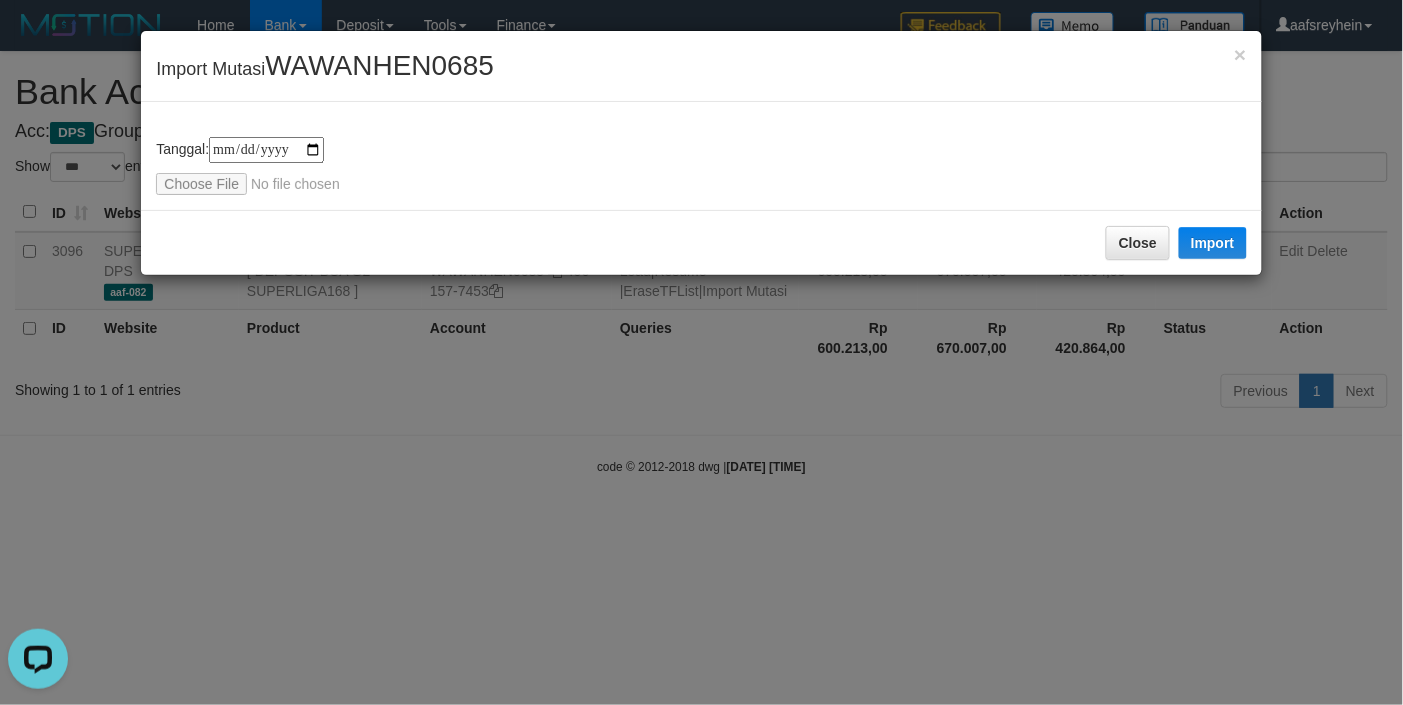 type on "**********" 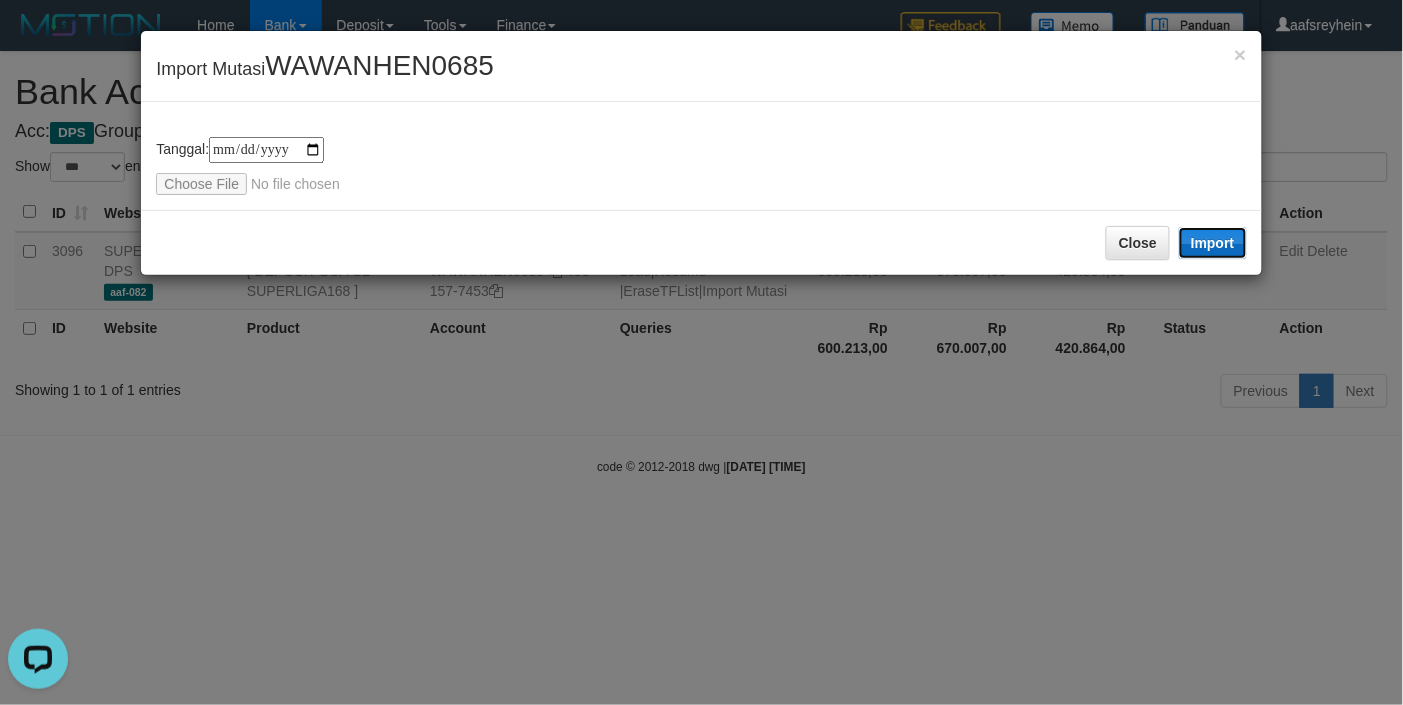 click on "Import" at bounding box center [1213, 243] 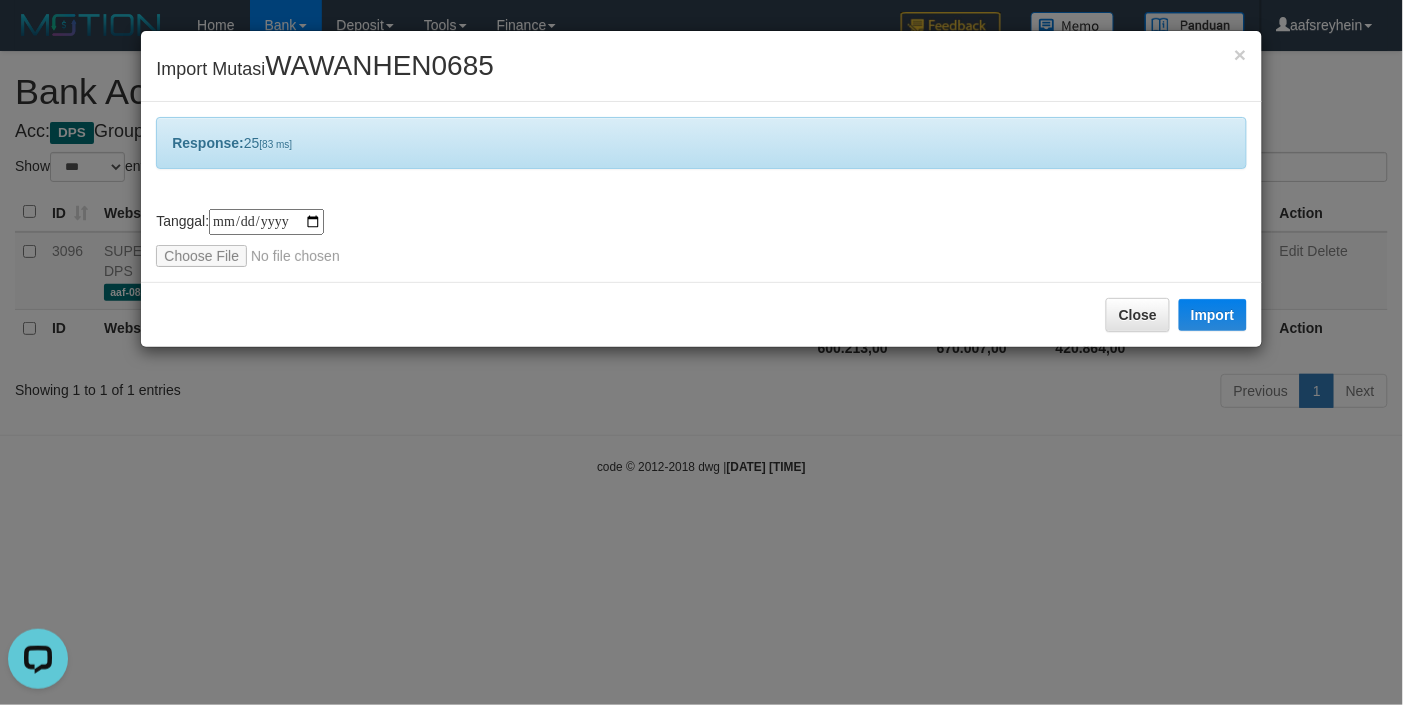 click on "**********" at bounding box center (701, 352) 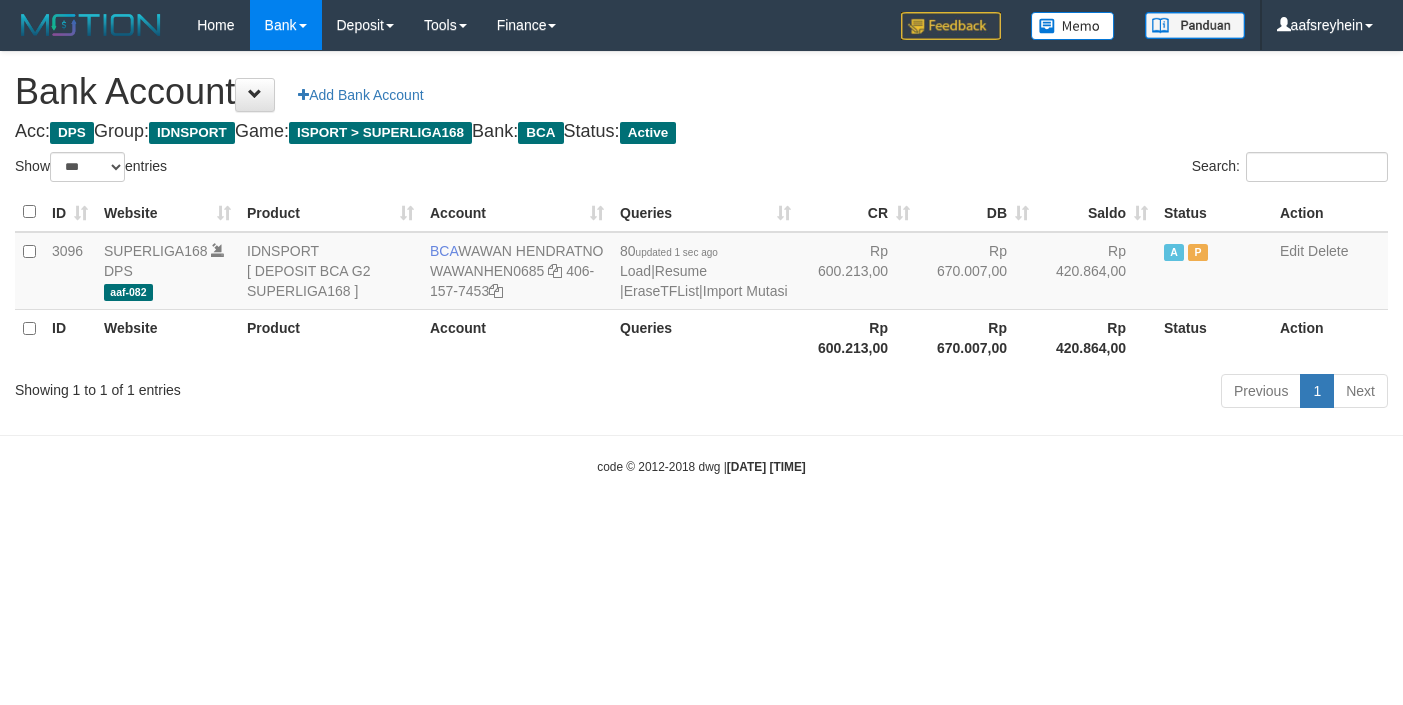 select on "***" 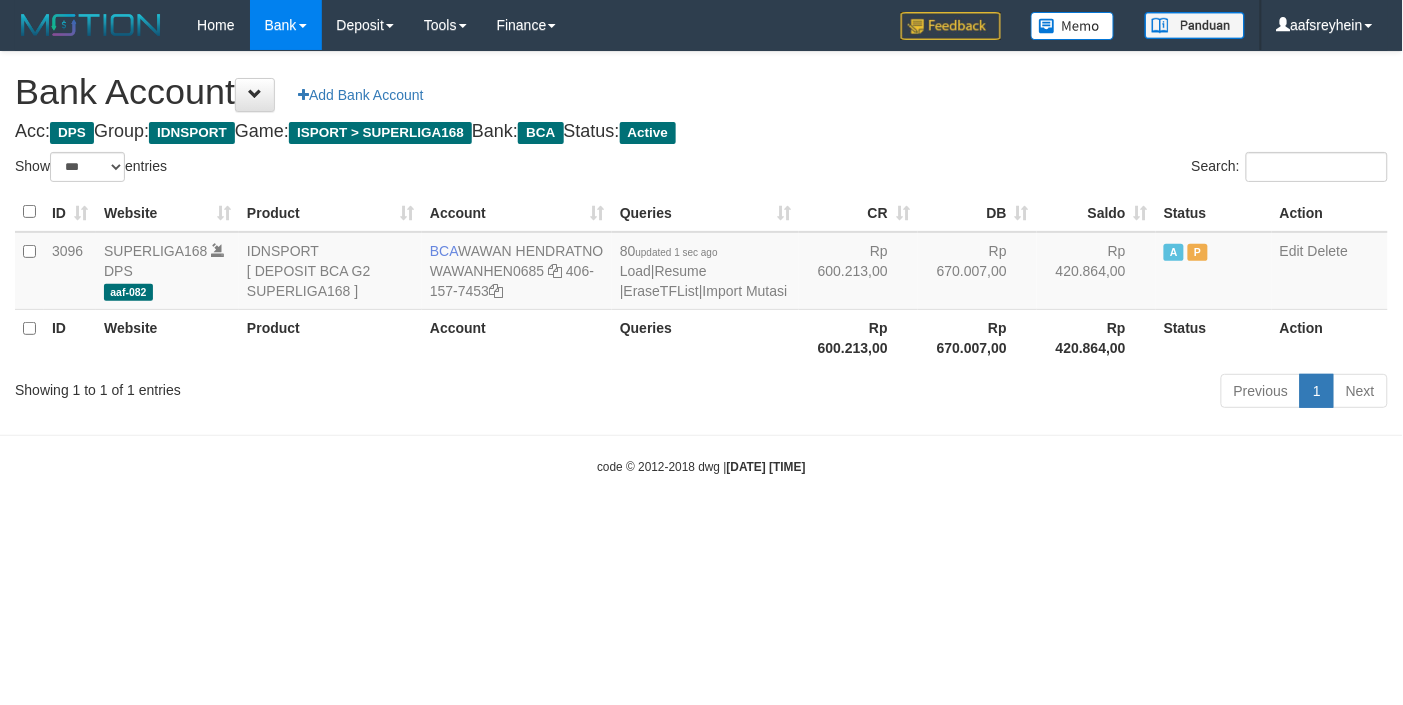 click on "Toggle navigation
Home
Bank
Account List
Load
By Website
Group
[ISPORT]													SUPERLIGA168
By Load Group (DPS)
-" at bounding box center [701, 263] 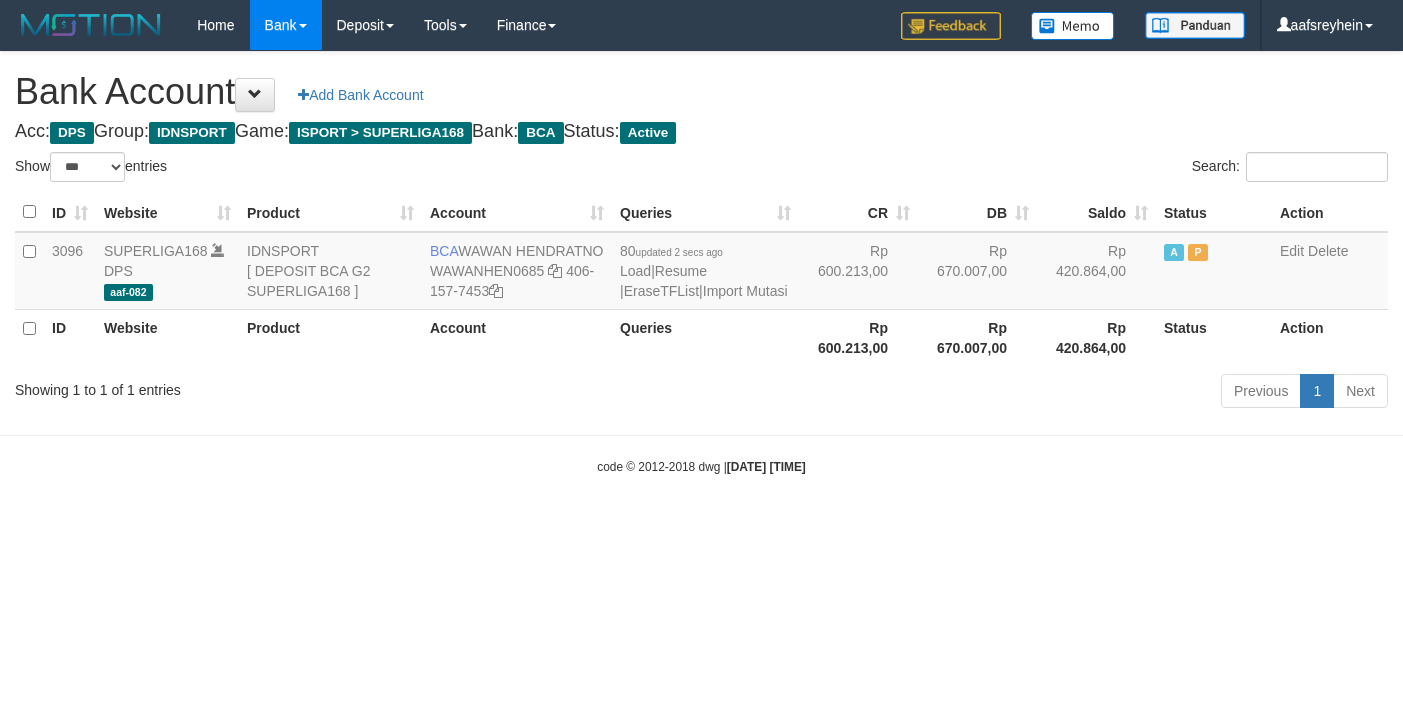 select on "***" 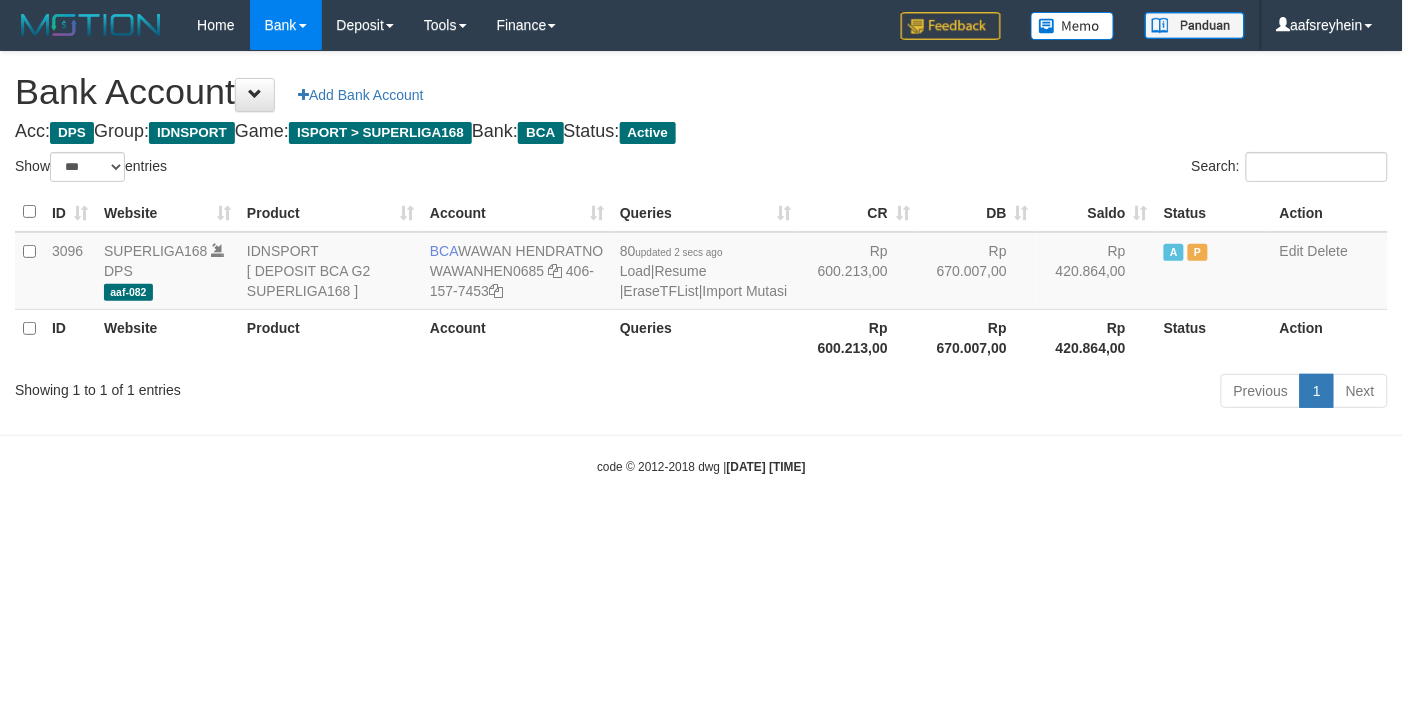 click at bounding box center (701, 435) 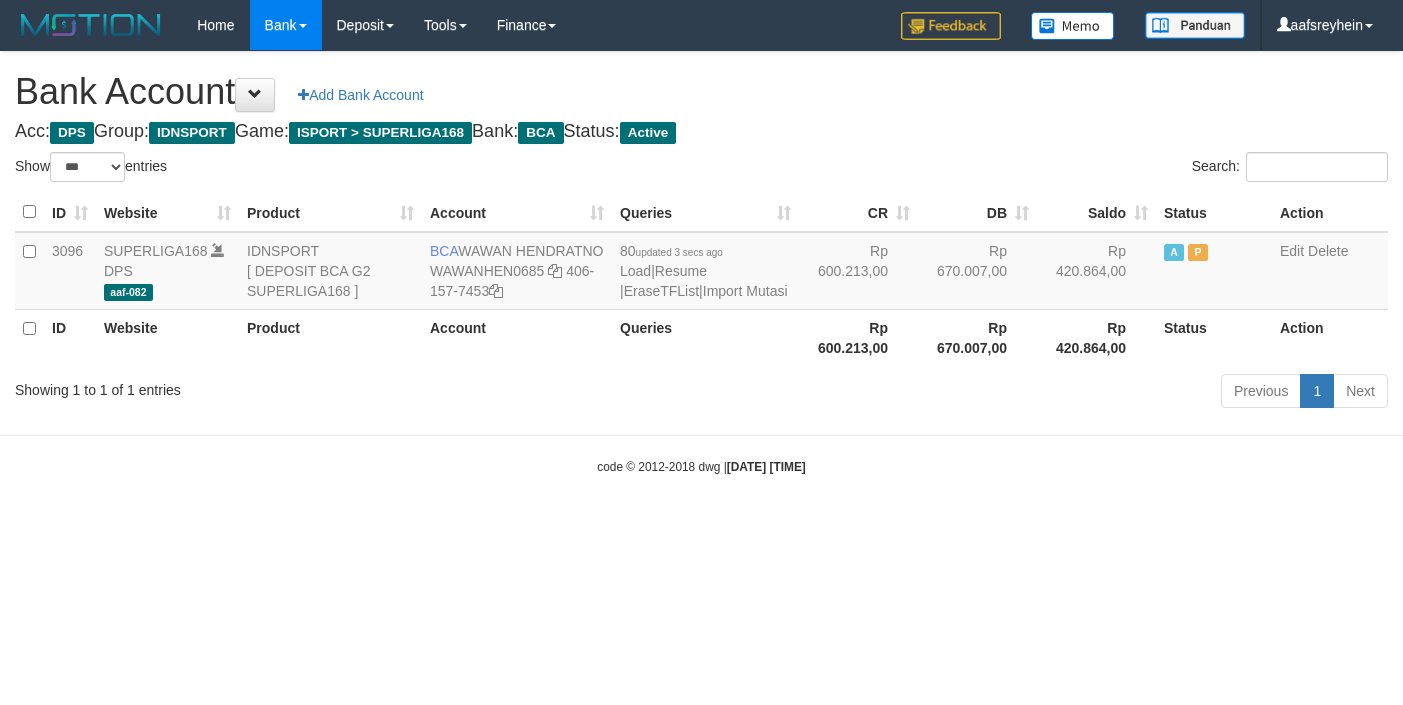 select on "***" 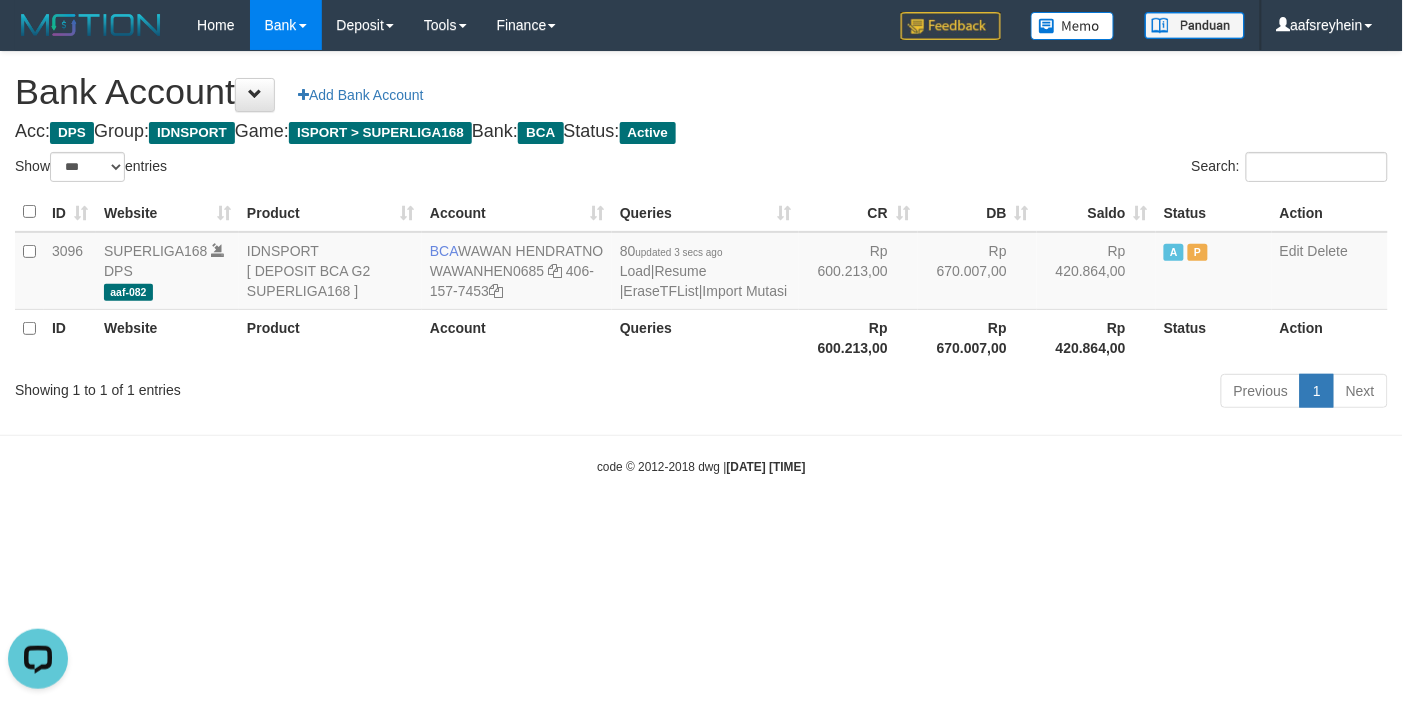 scroll, scrollTop: 0, scrollLeft: 0, axis: both 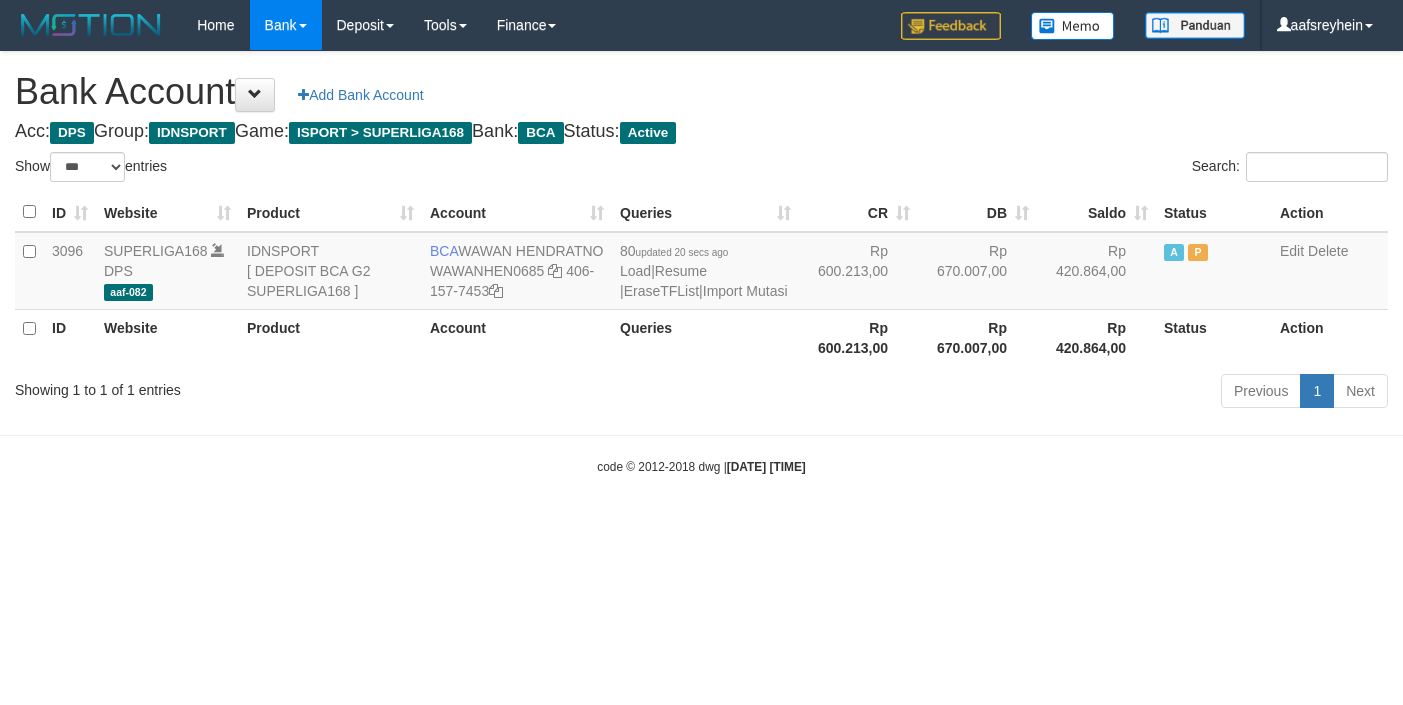 select on "***" 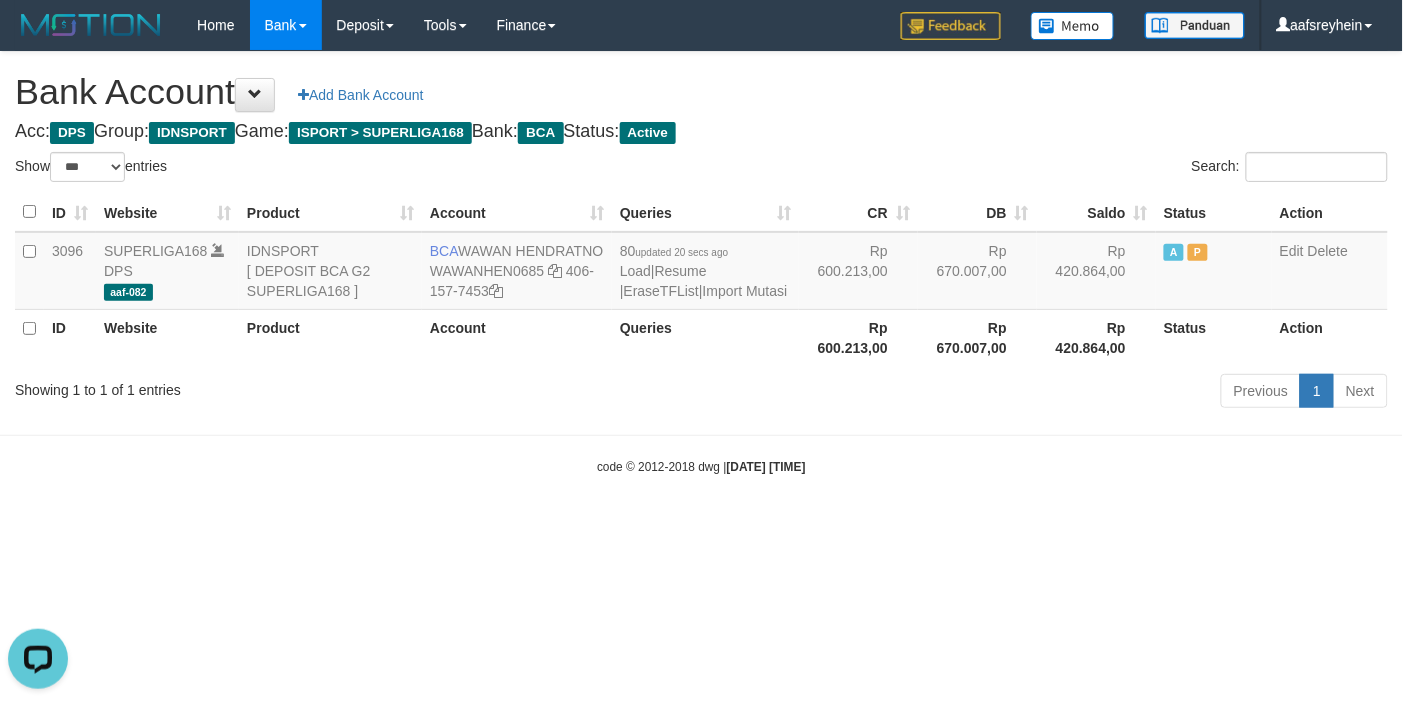 scroll, scrollTop: 0, scrollLeft: 0, axis: both 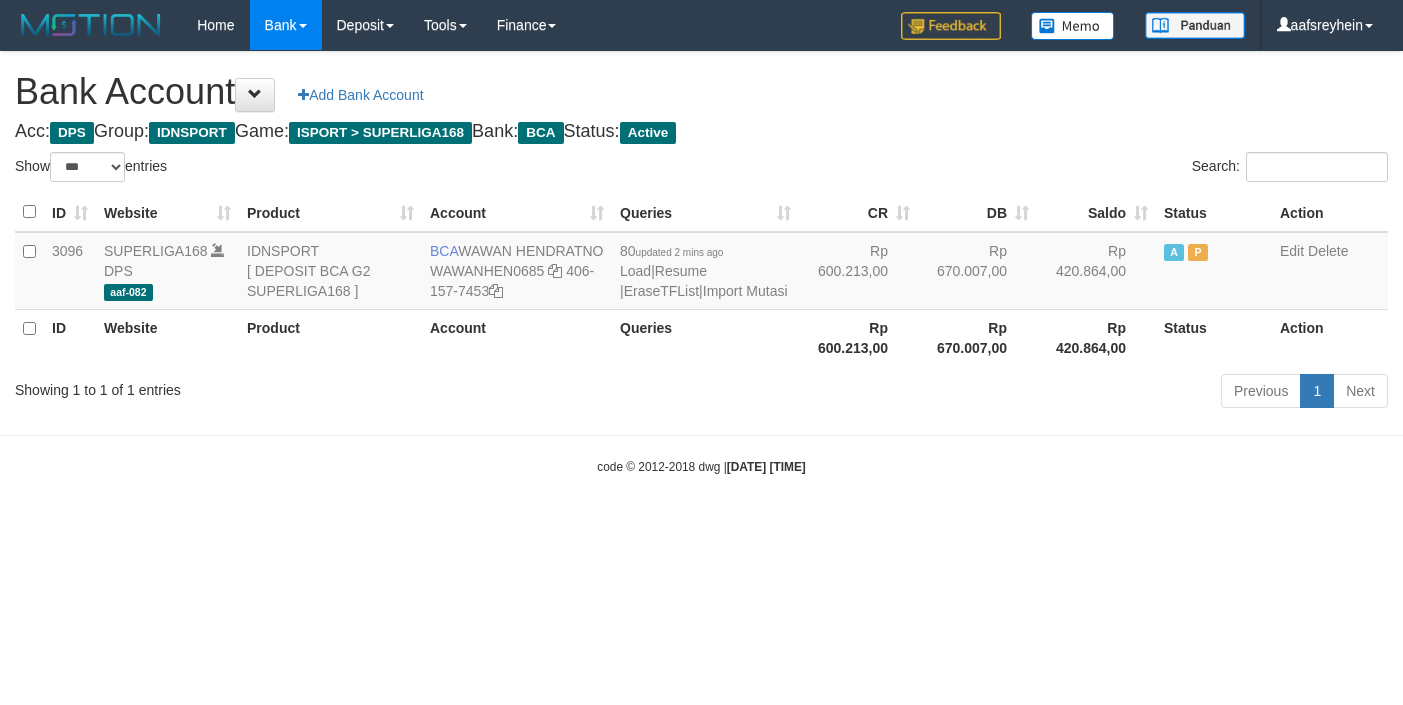 select on "***" 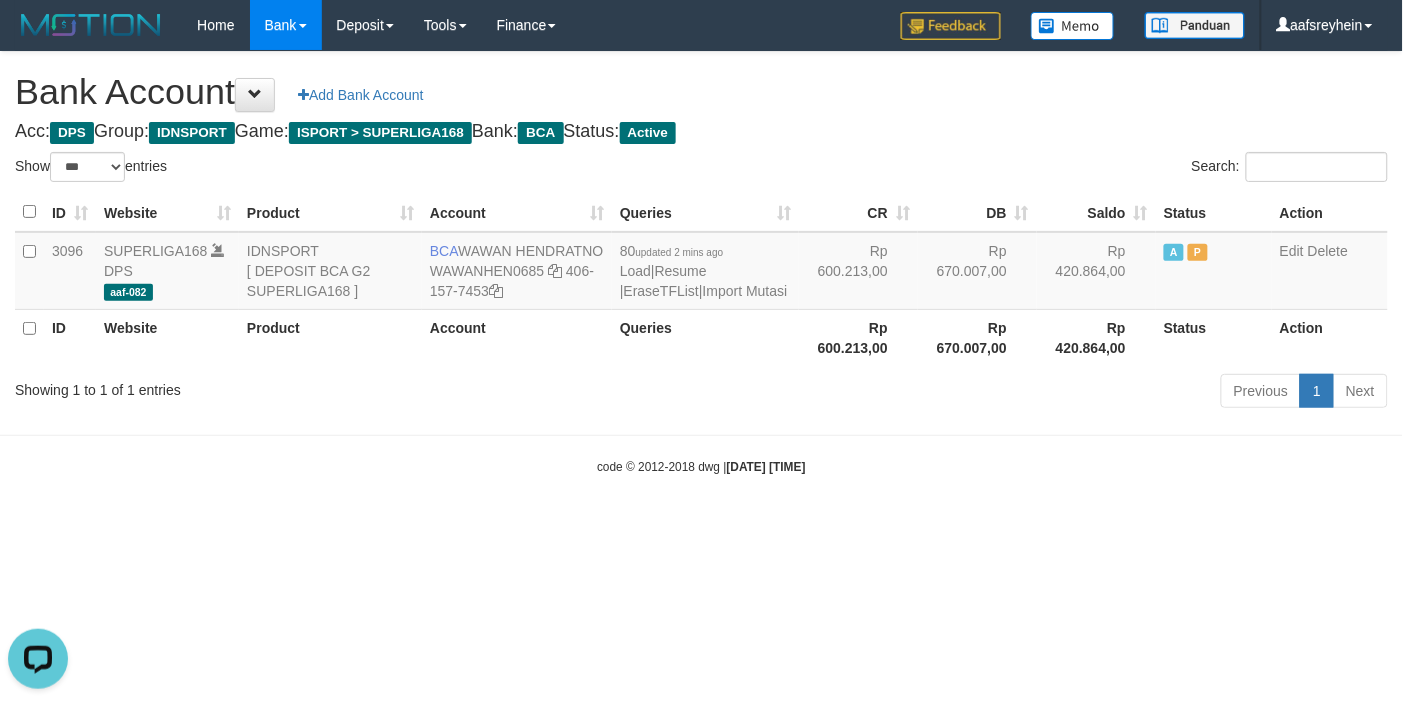 scroll, scrollTop: 0, scrollLeft: 0, axis: both 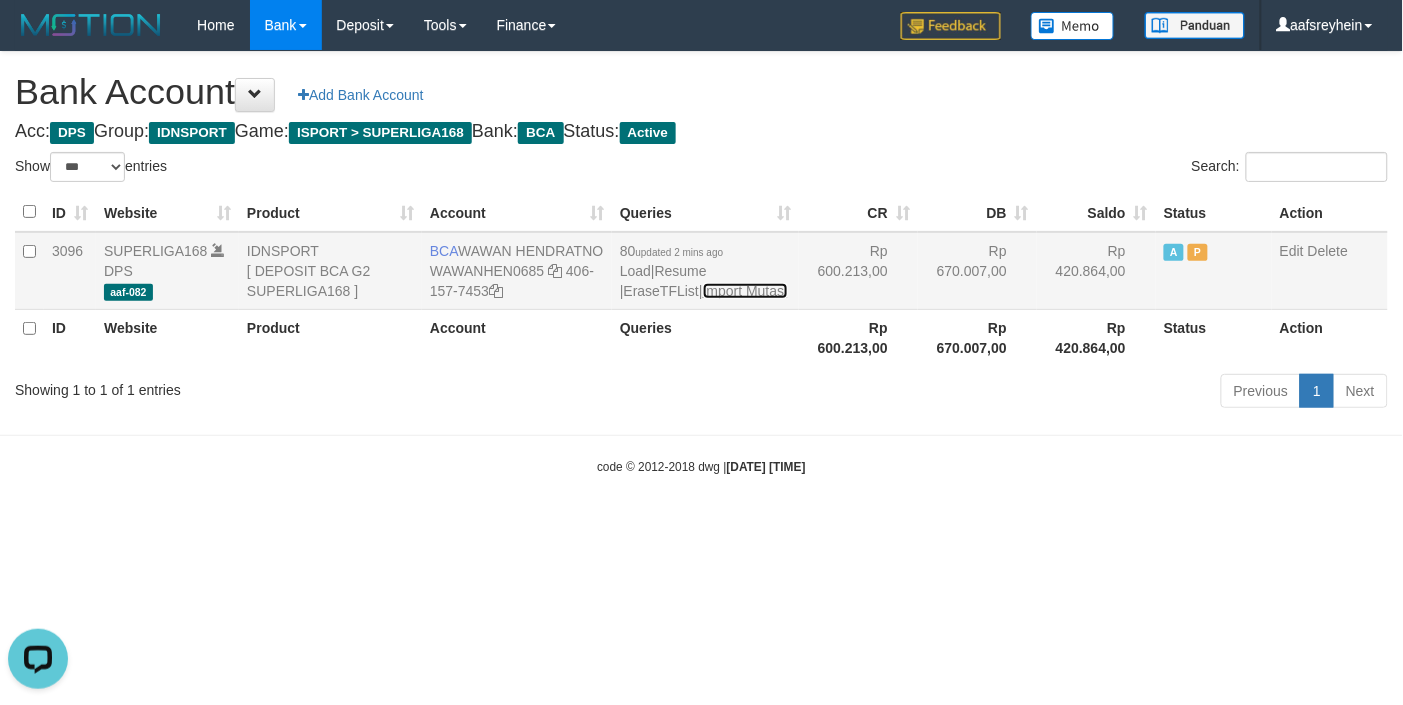 click on "Import Mutasi" at bounding box center [745, 291] 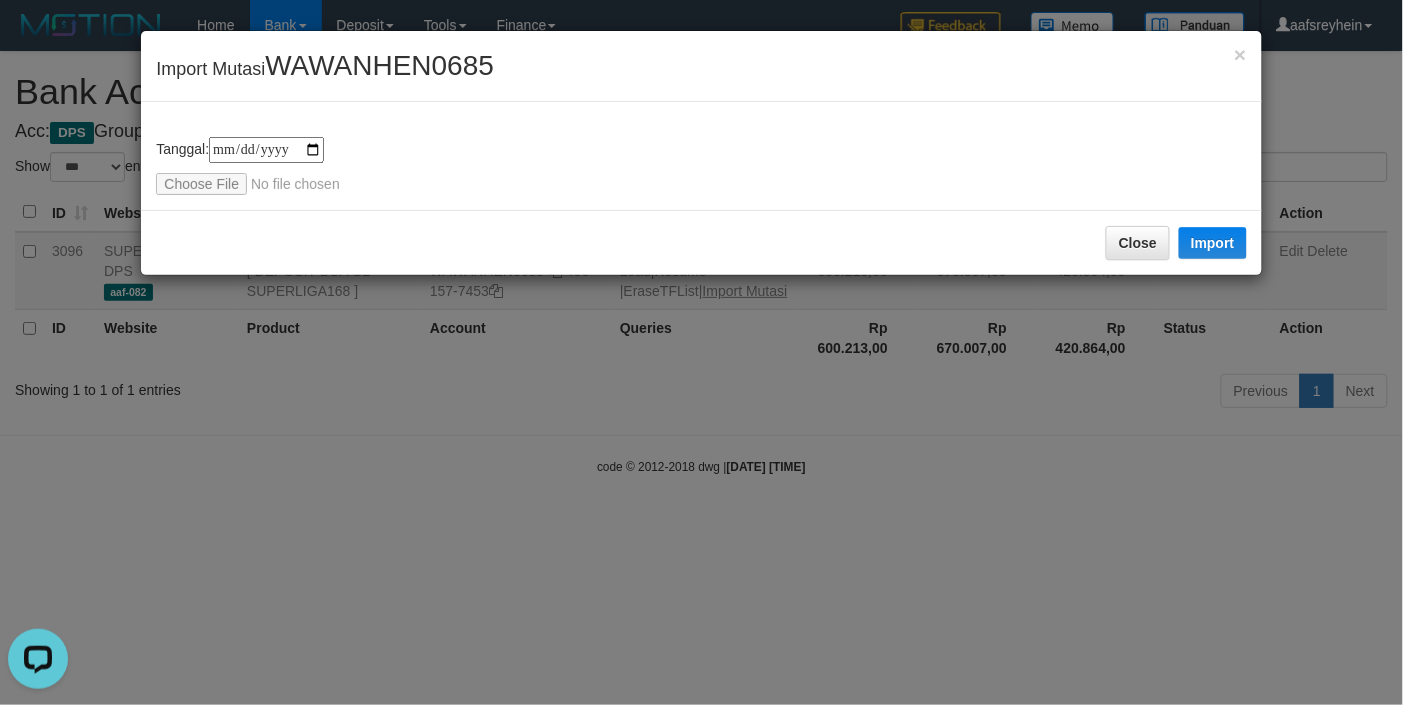 type on "**********" 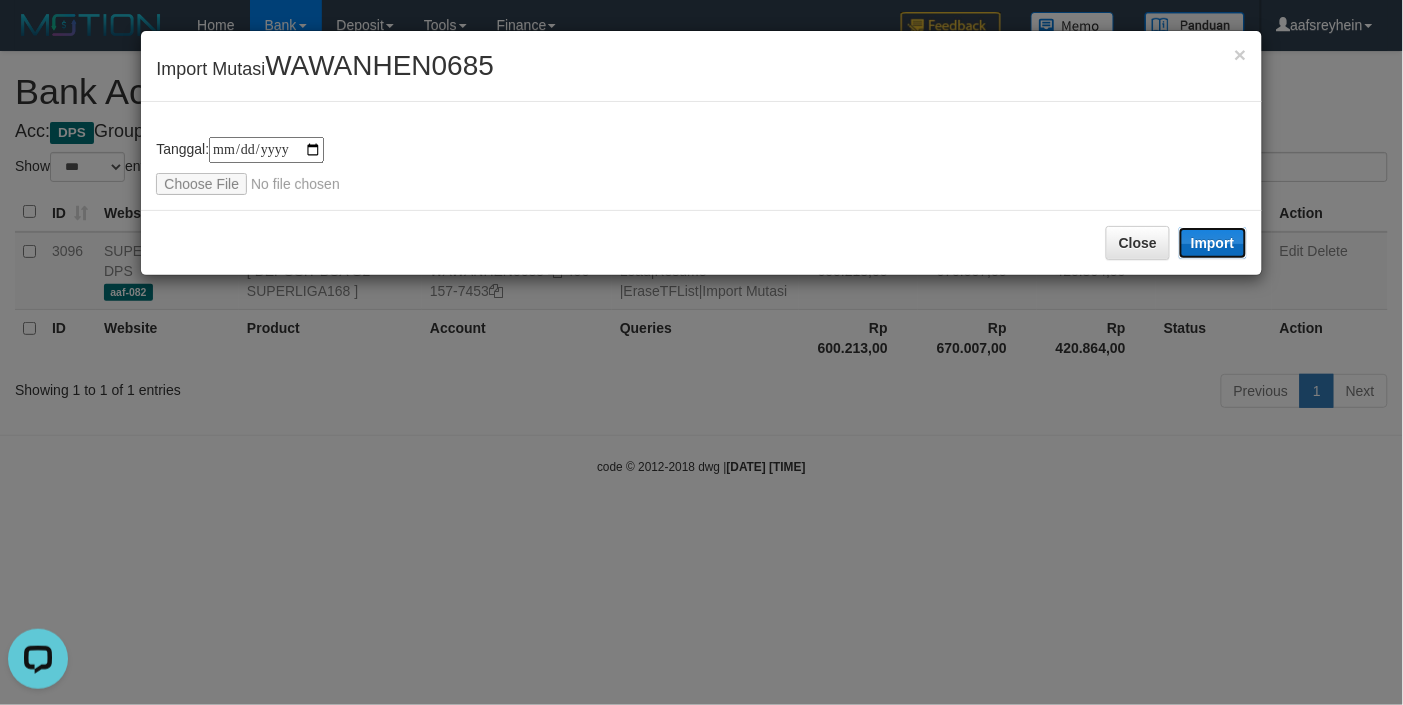 click on "Import" at bounding box center [1213, 243] 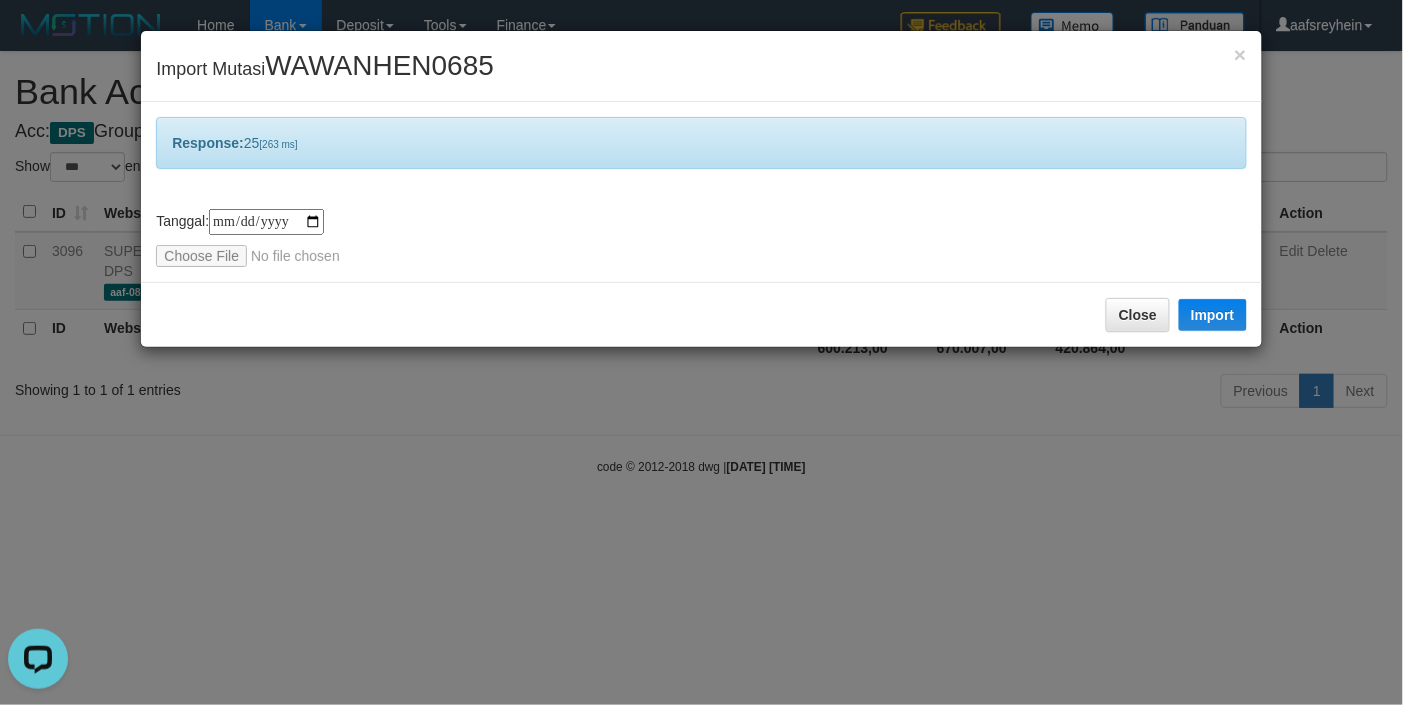 click on "**********" at bounding box center (701, 352) 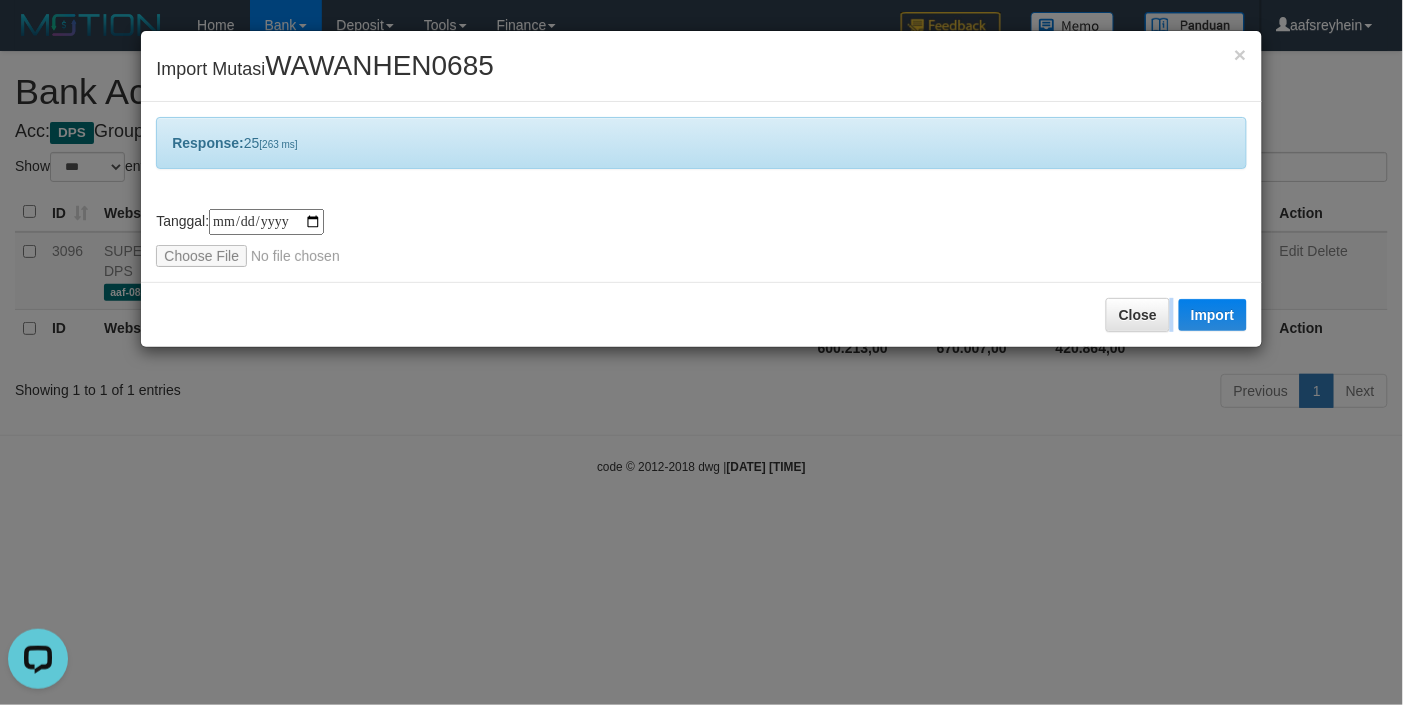 click on "**********" at bounding box center (701, 352) 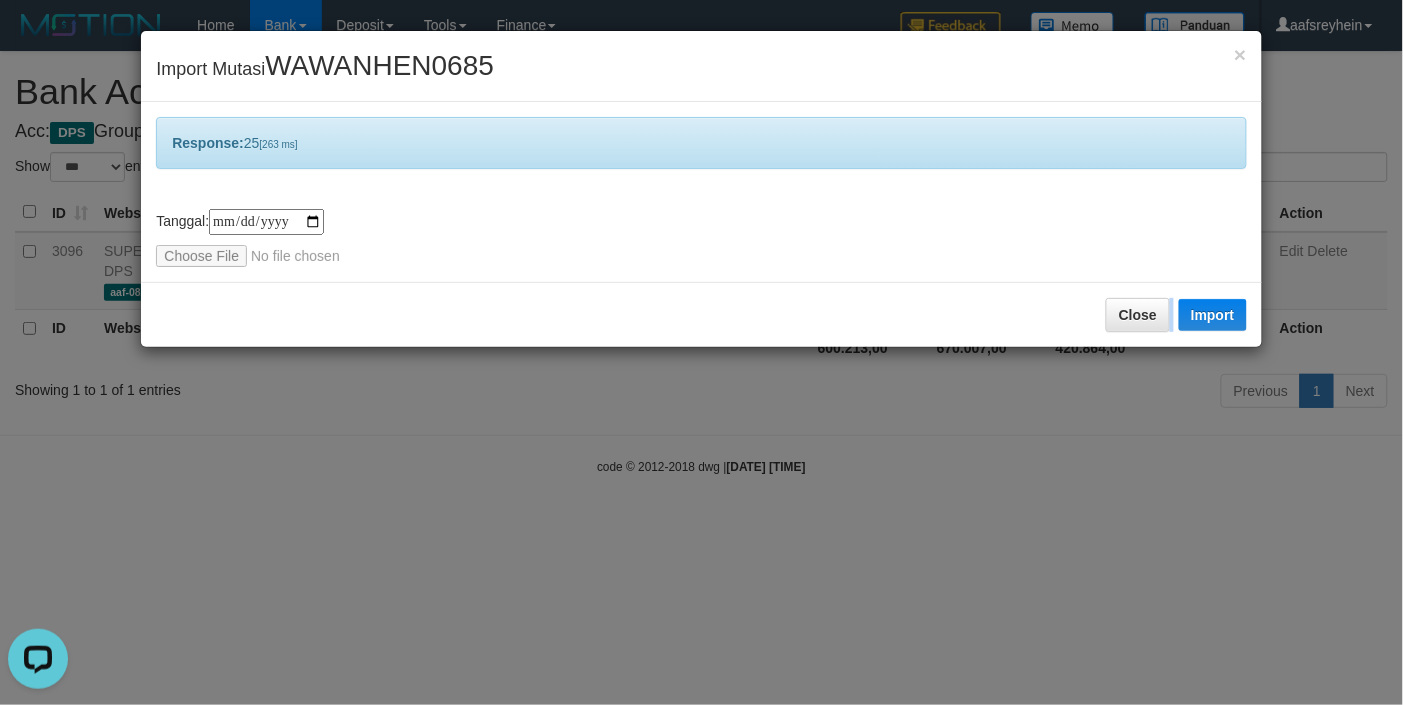 click on "**********" at bounding box center (701, 352) 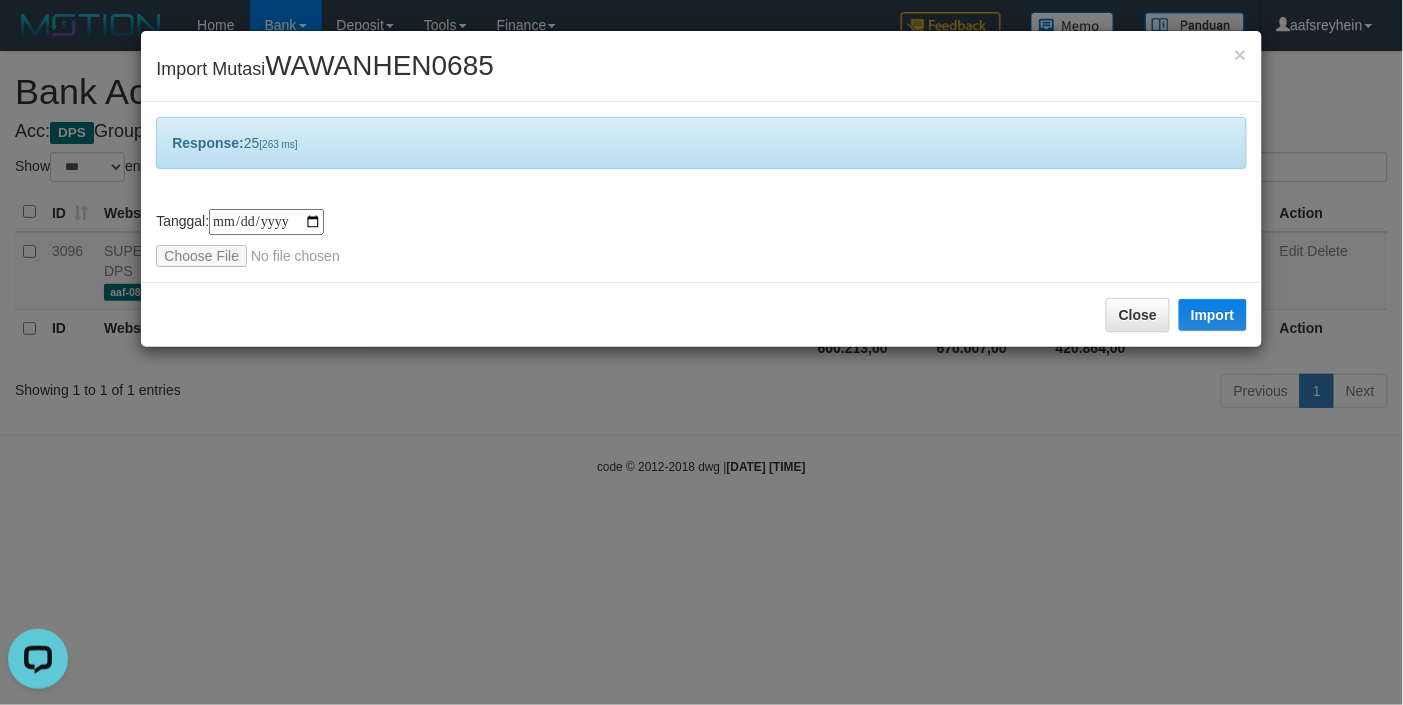 click on "**********" at bounding box center (701, 352) 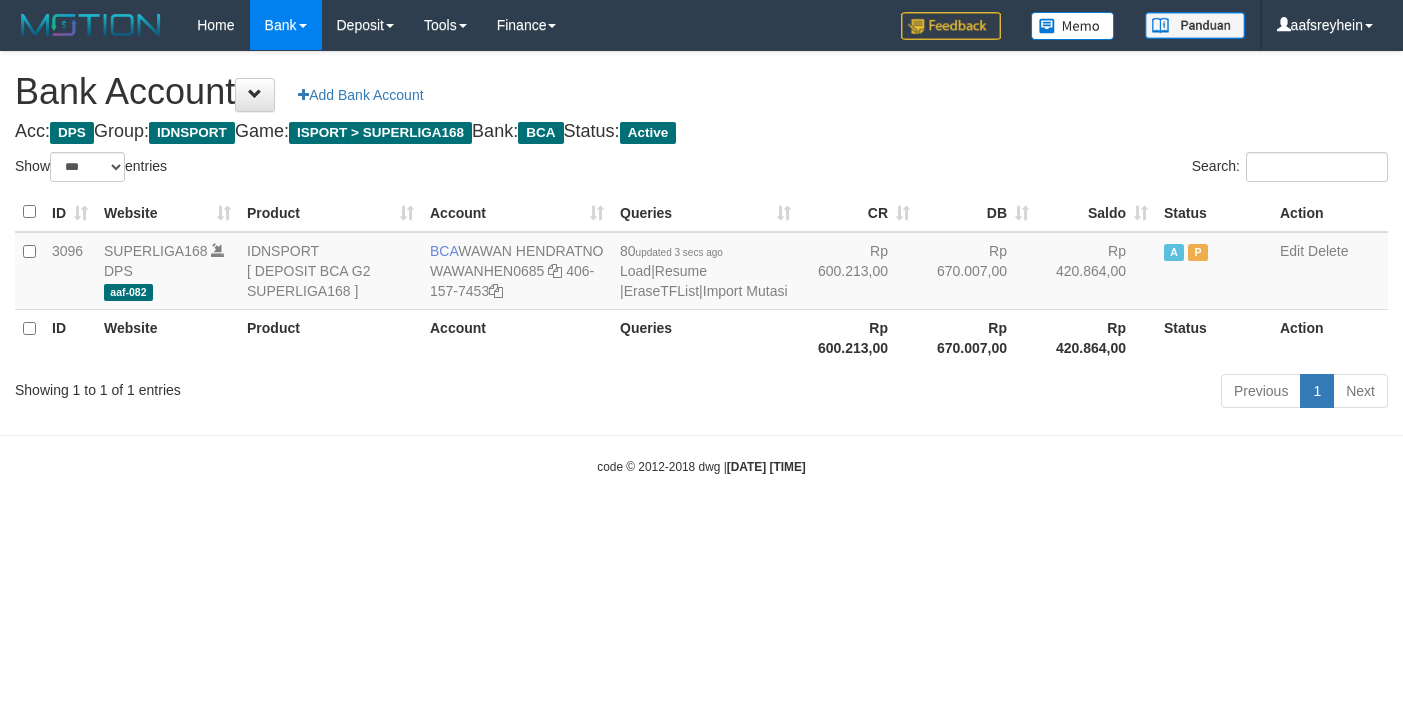 select on "***" 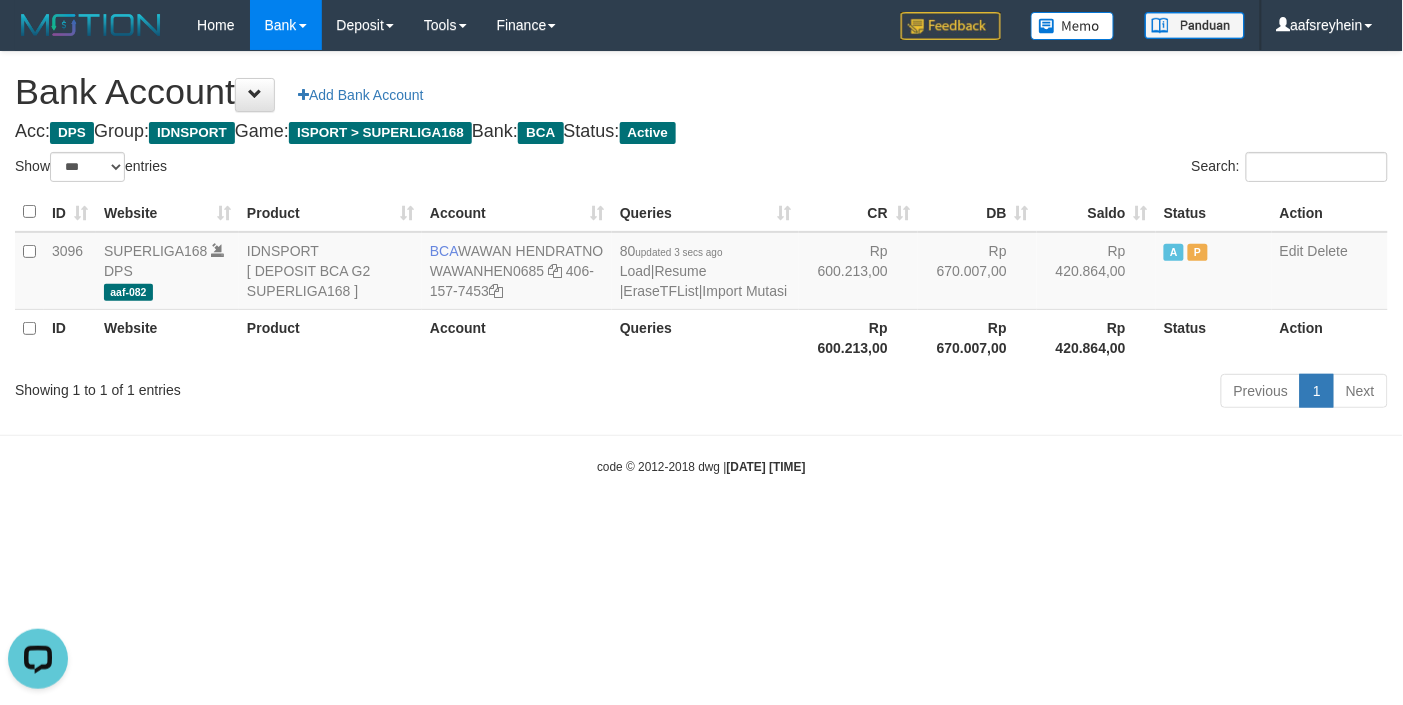 scroll, scrollTop: 0, scrollLeft: 0, axis: both 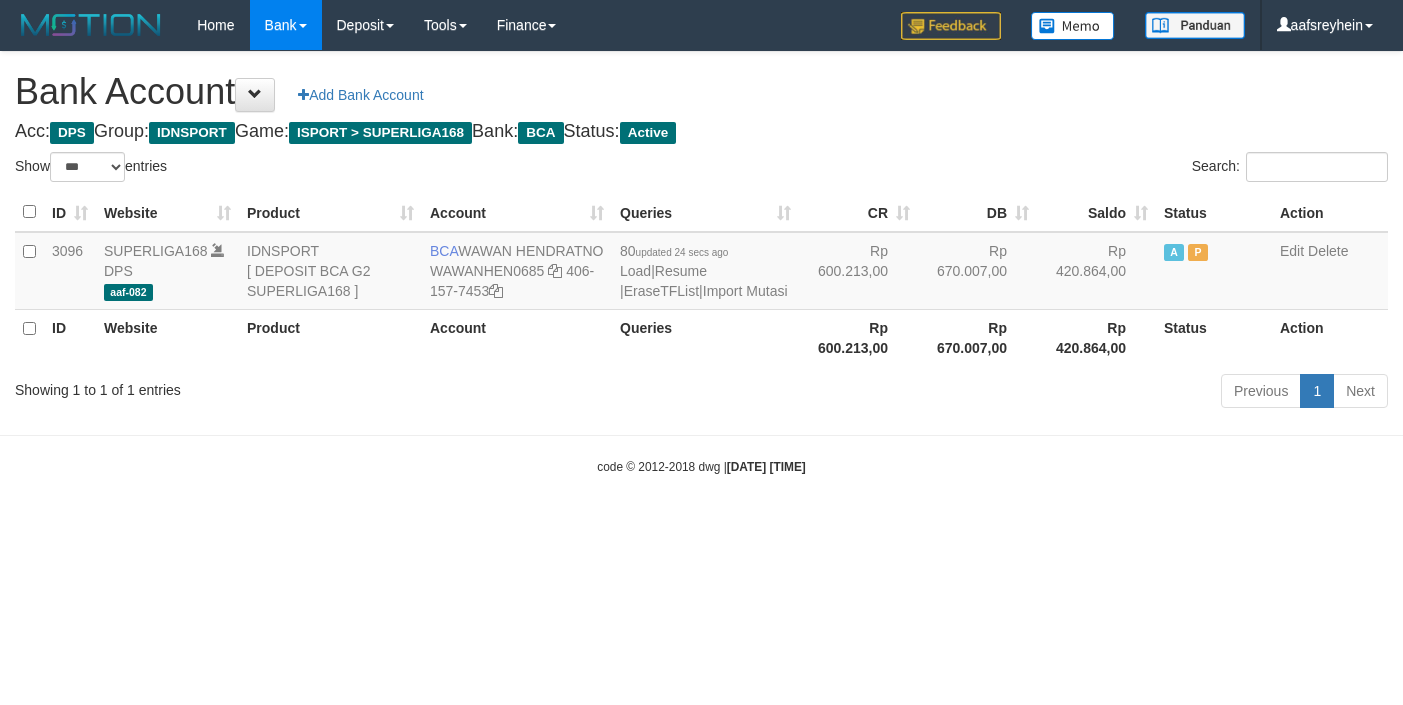 select on "***" 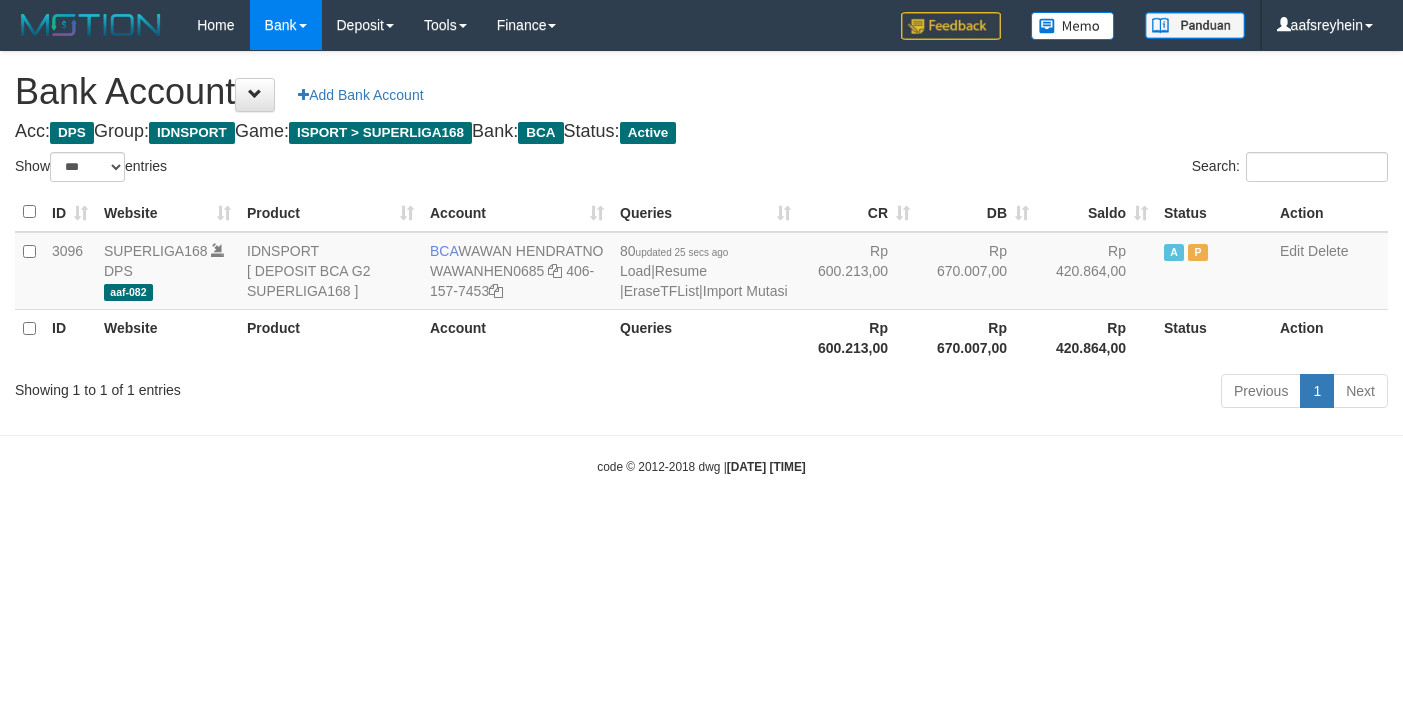 select on "***" 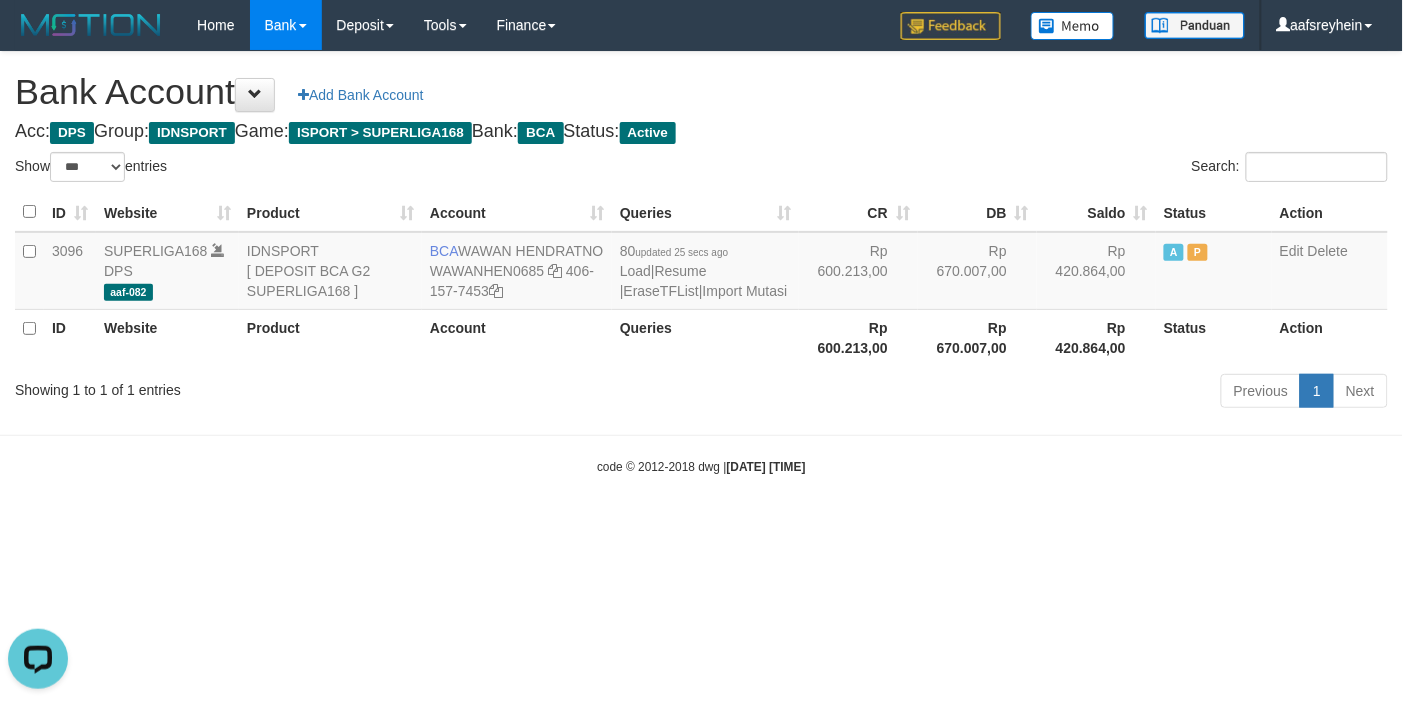 scroll, scrollTop: 0, scrollLeft: 0, axis: both 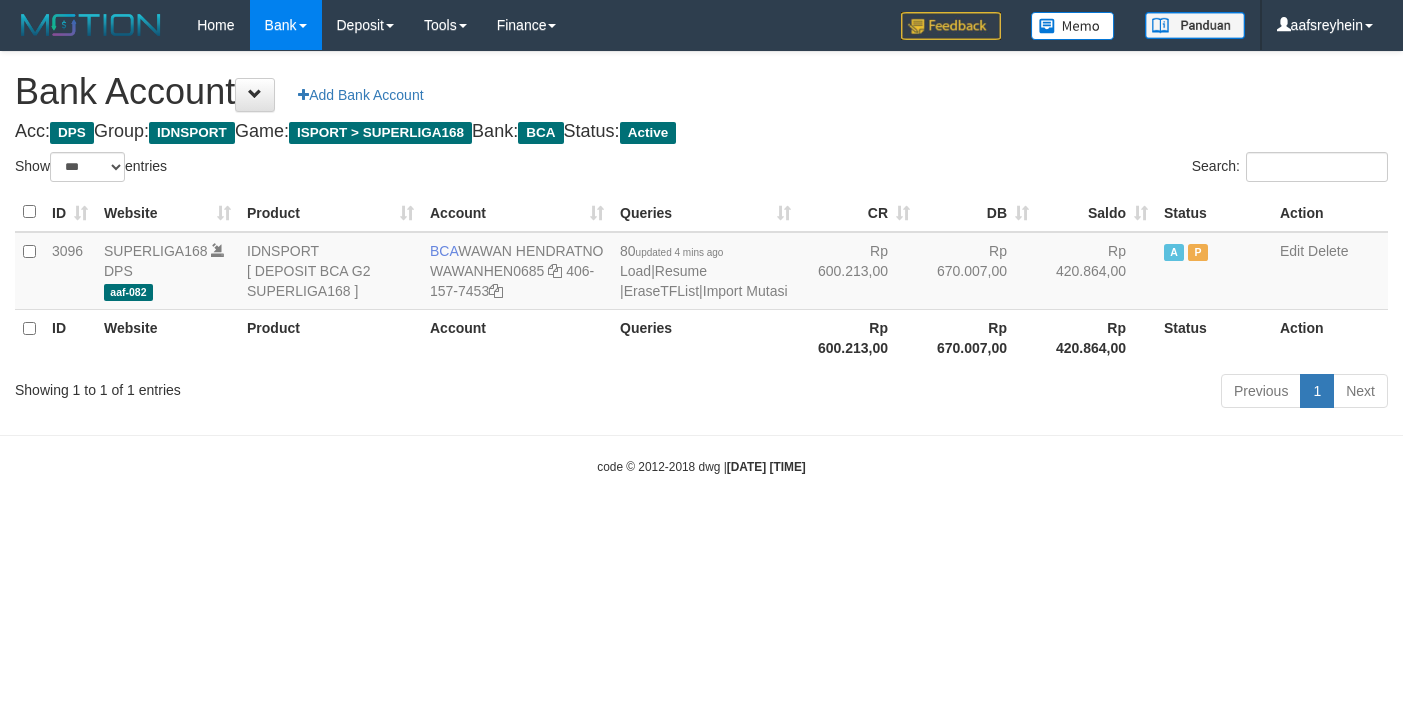 select on "***" 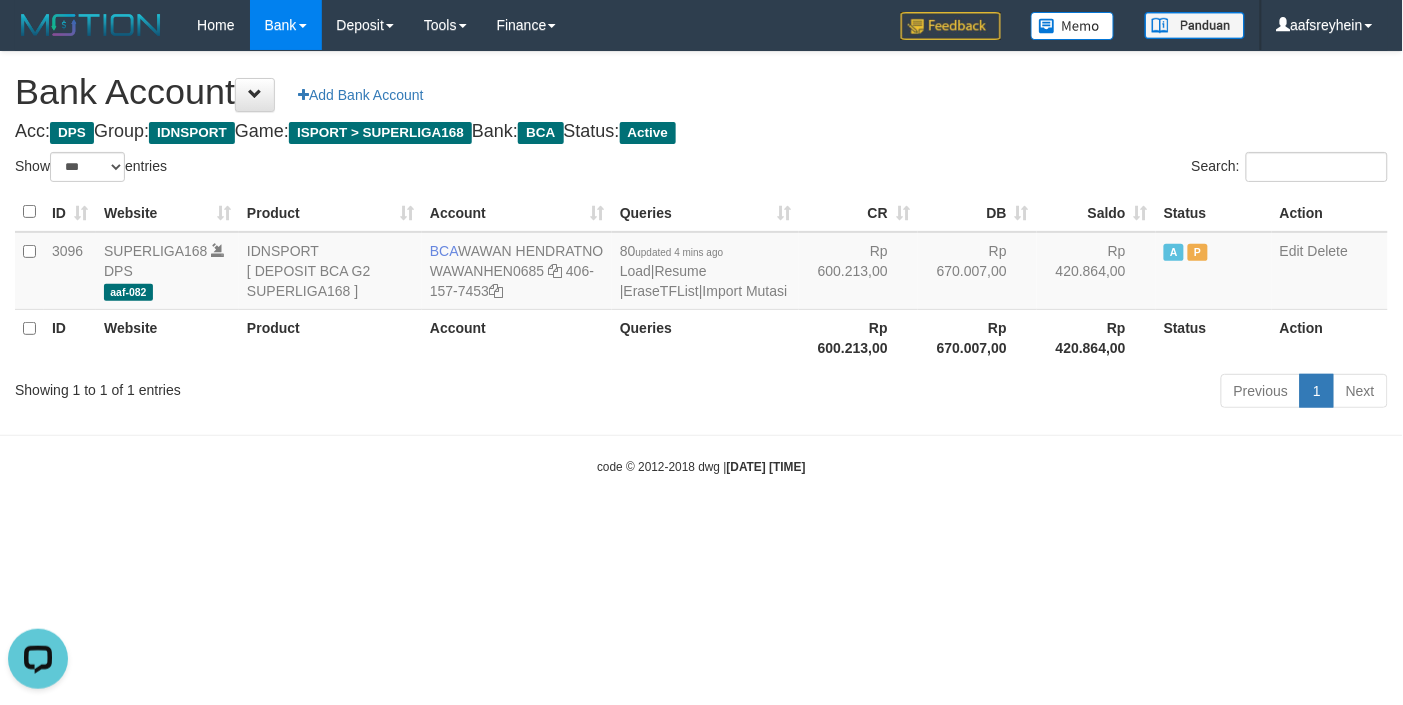 scroll, scrollTop: 0, scrollLeft: 0, axis: both 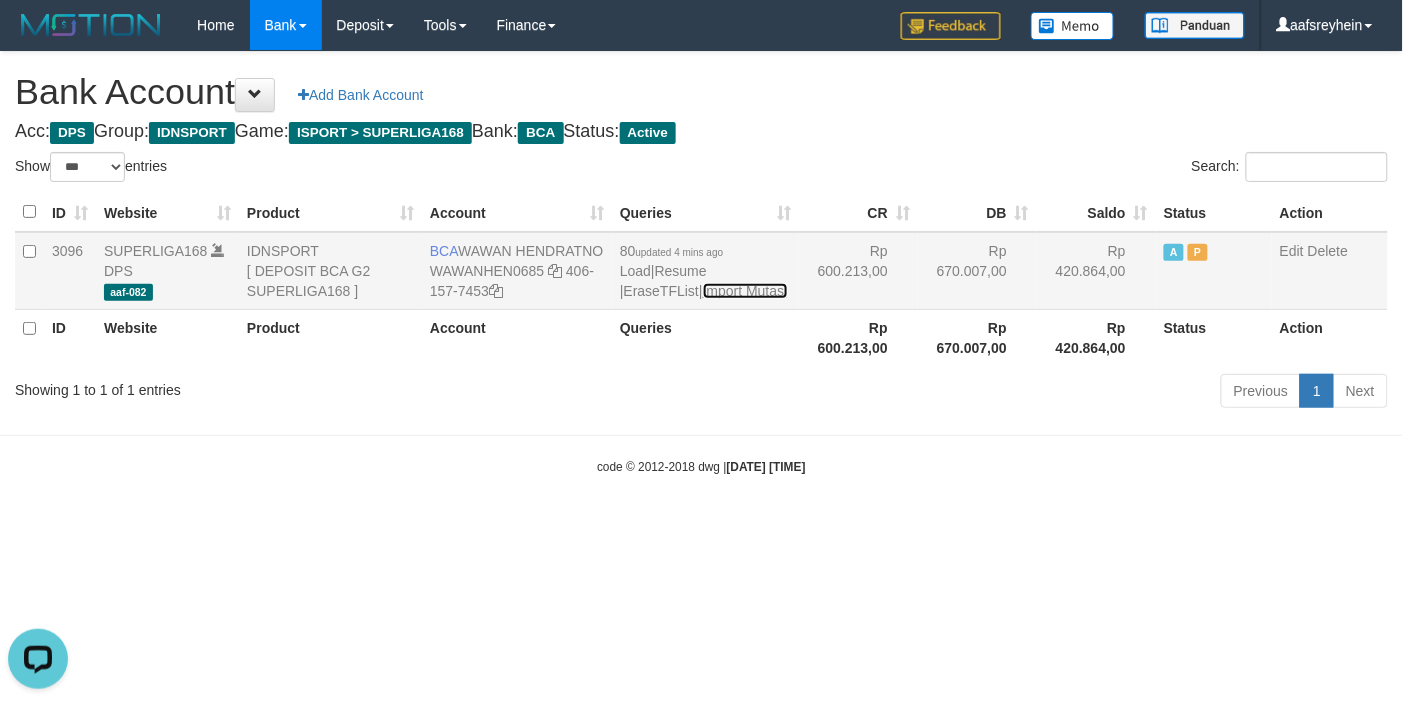 click on "Import Mutasi" at bounding box center [745, 291] 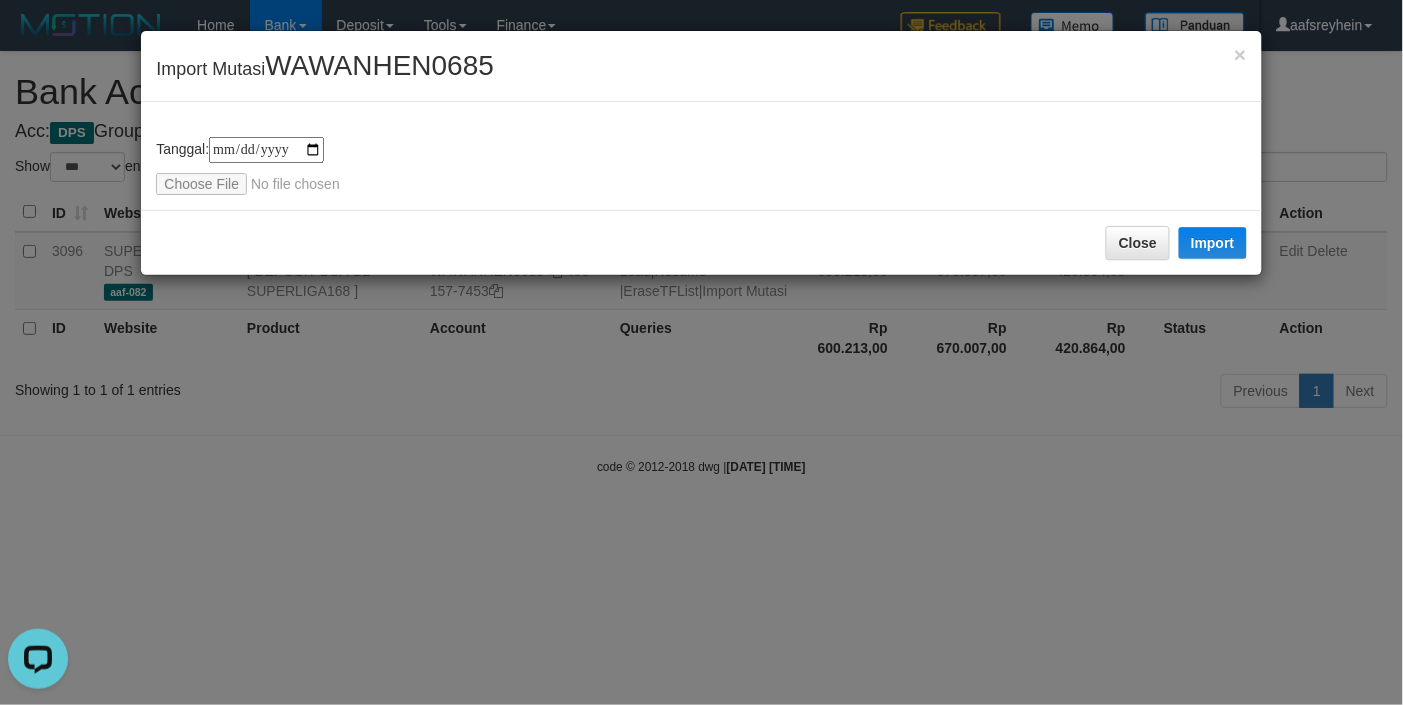 type on "**********" 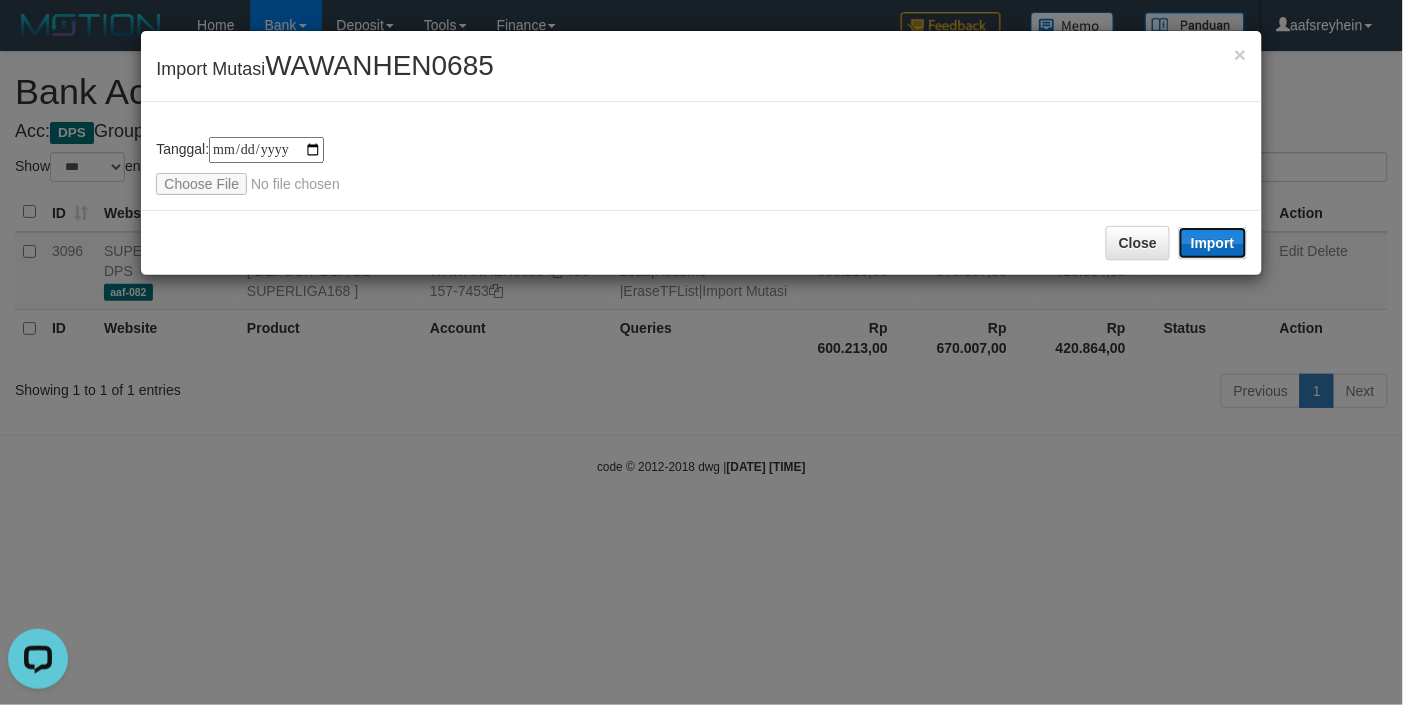 click on "Import" at bounding box center (1213, 243) 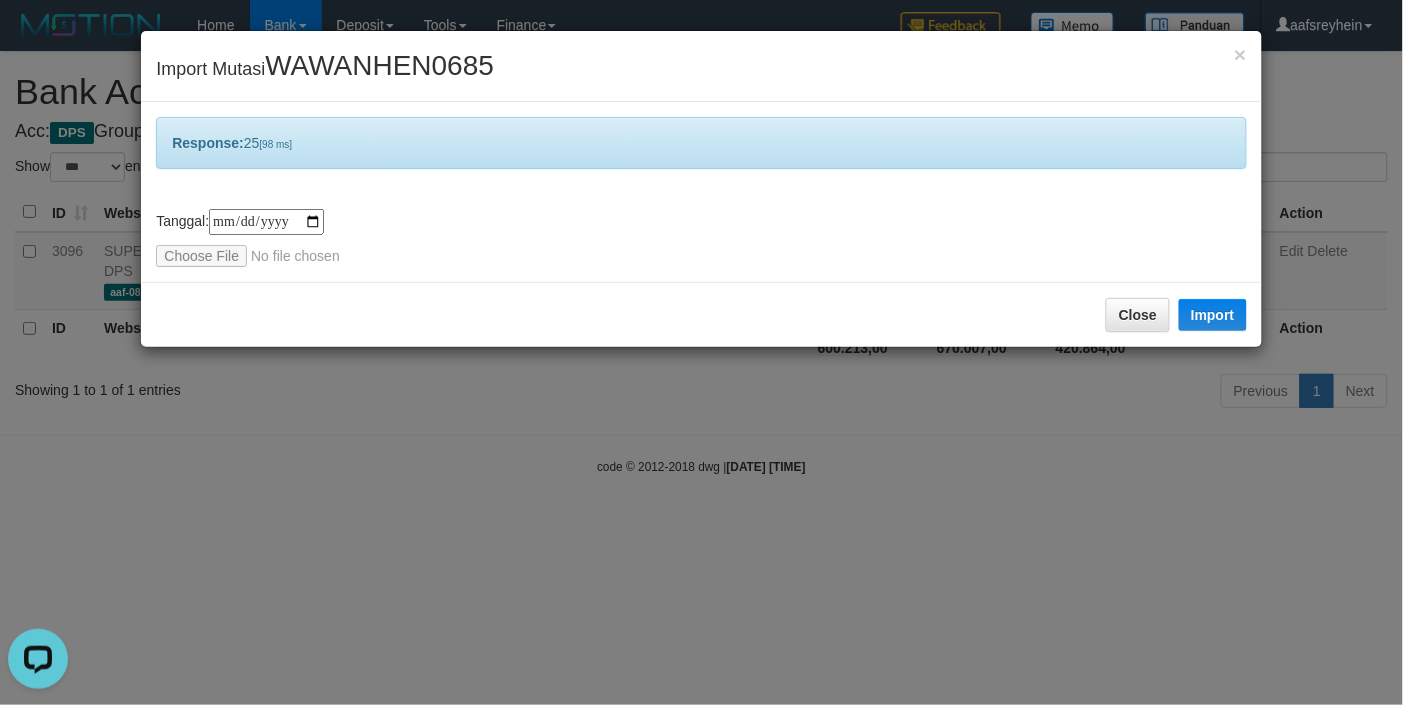 click on "**********" at bounding box center [701, 352] 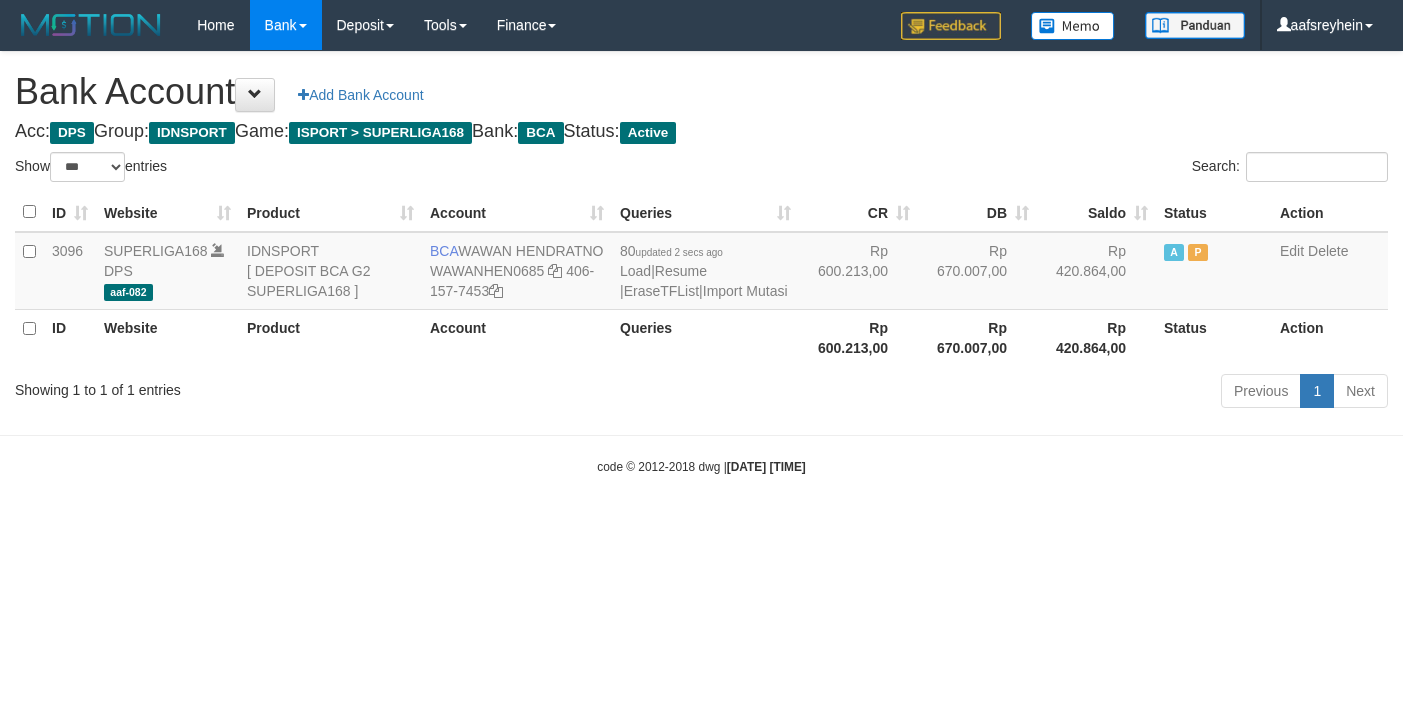 select on "***" 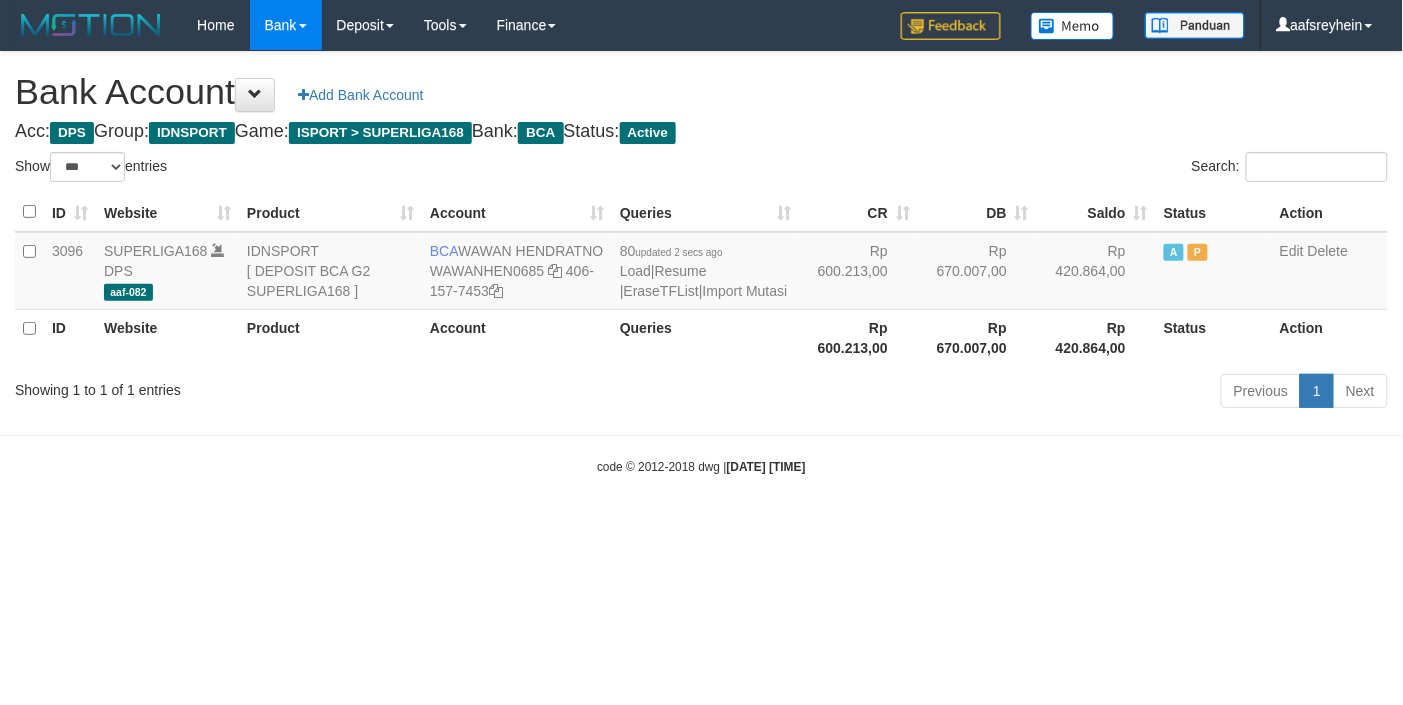 click on "Toggle navigation
Home
Bank
Account List
Load
By Website
Group
[ISPORT]													SUPERLIGA168
By Load Group (DPS)" at bounding box center (701, 263) 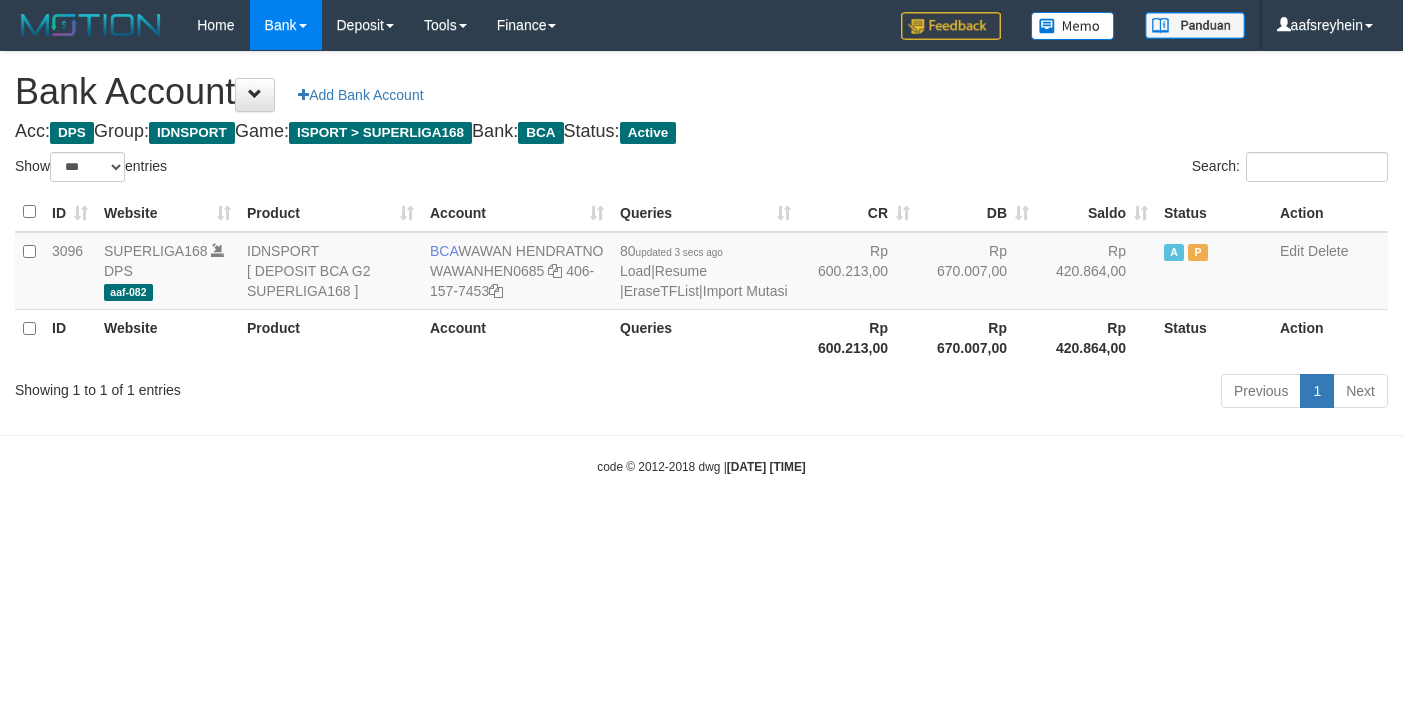 select on "***" 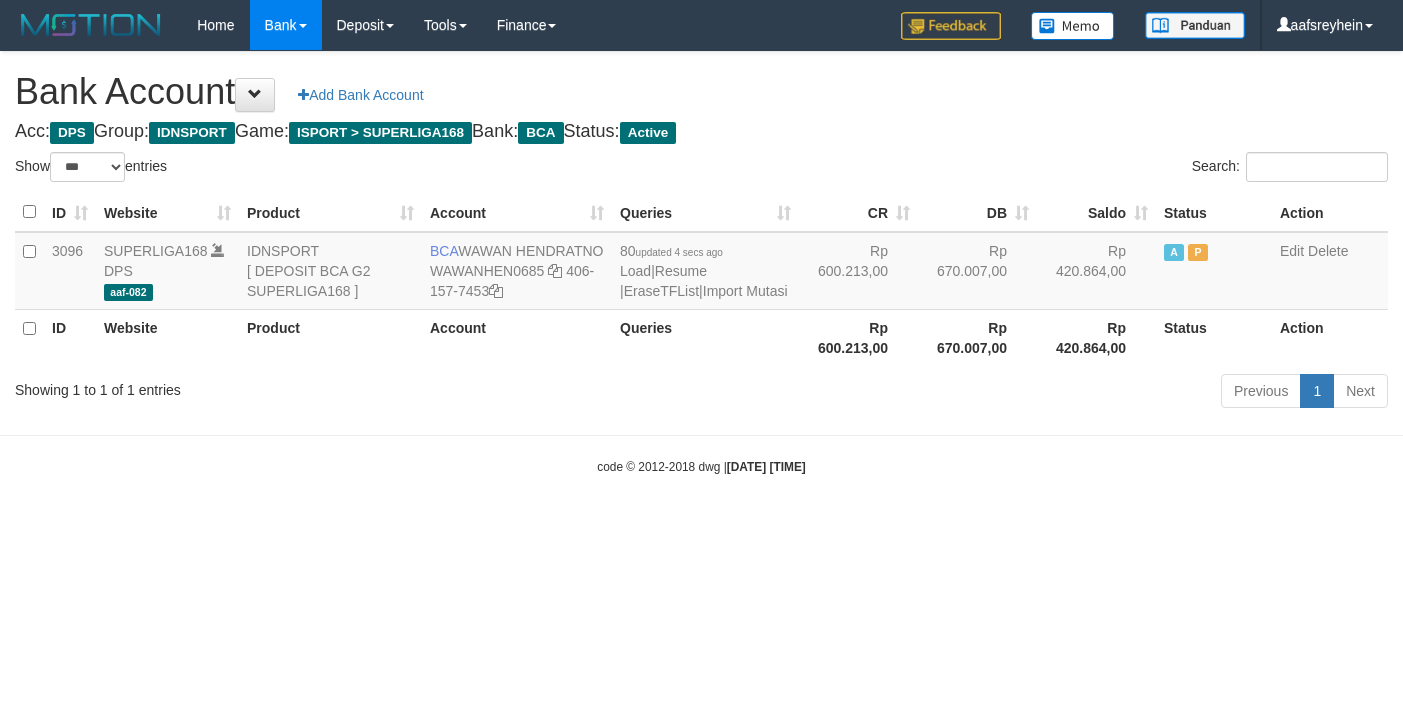 select on "***" 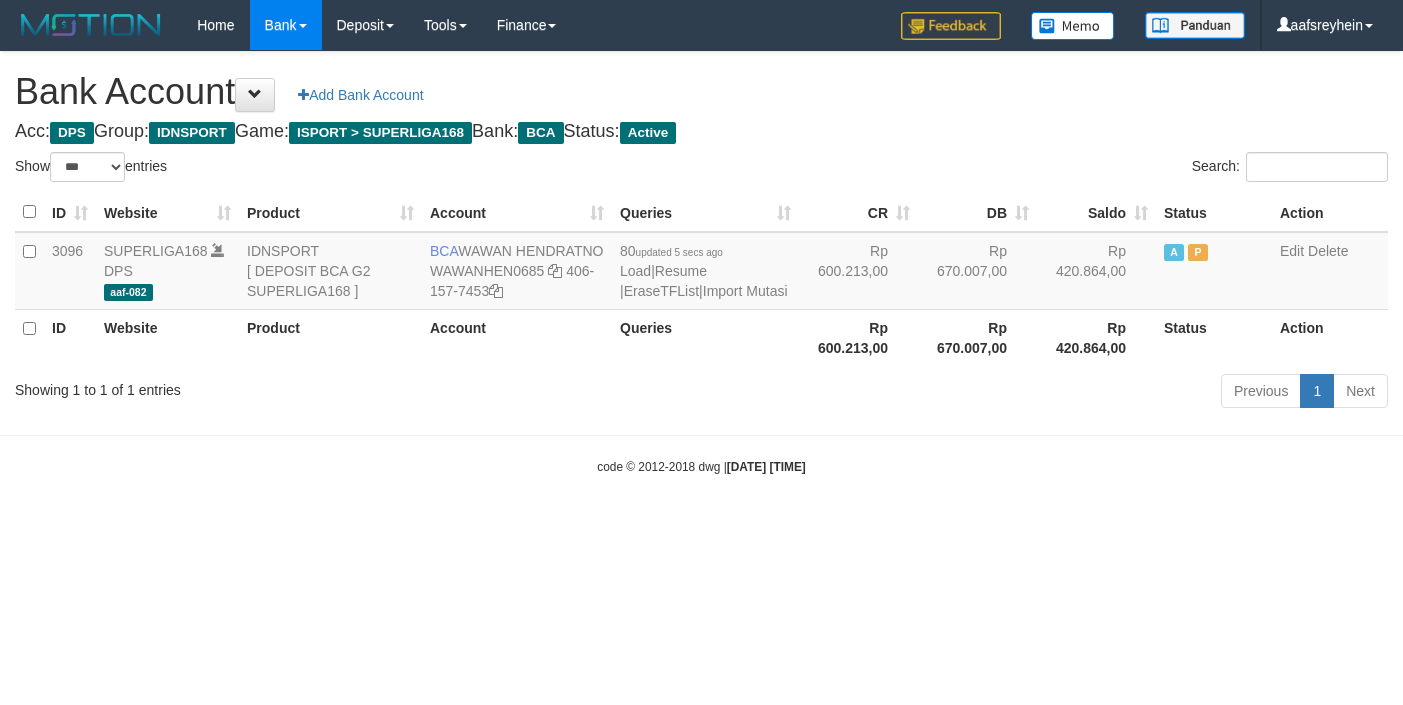 select on "***" 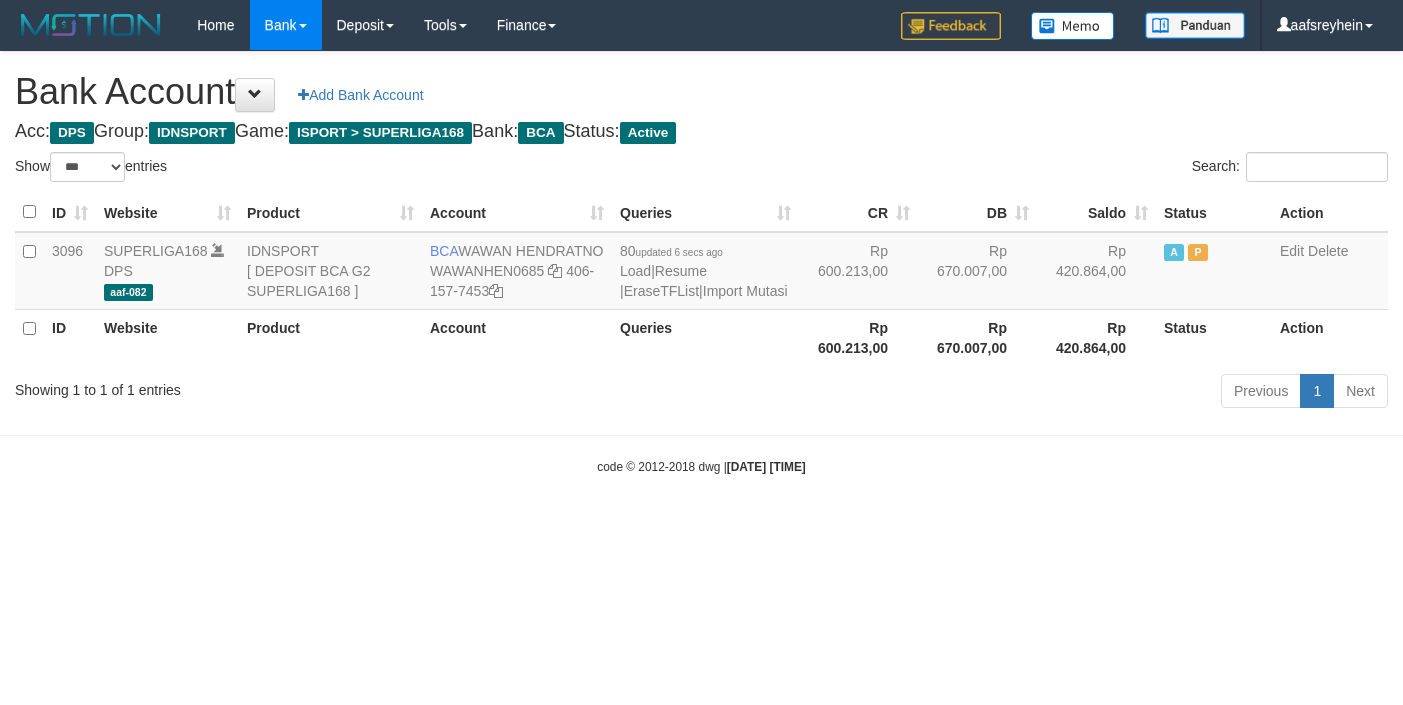 select on "***" 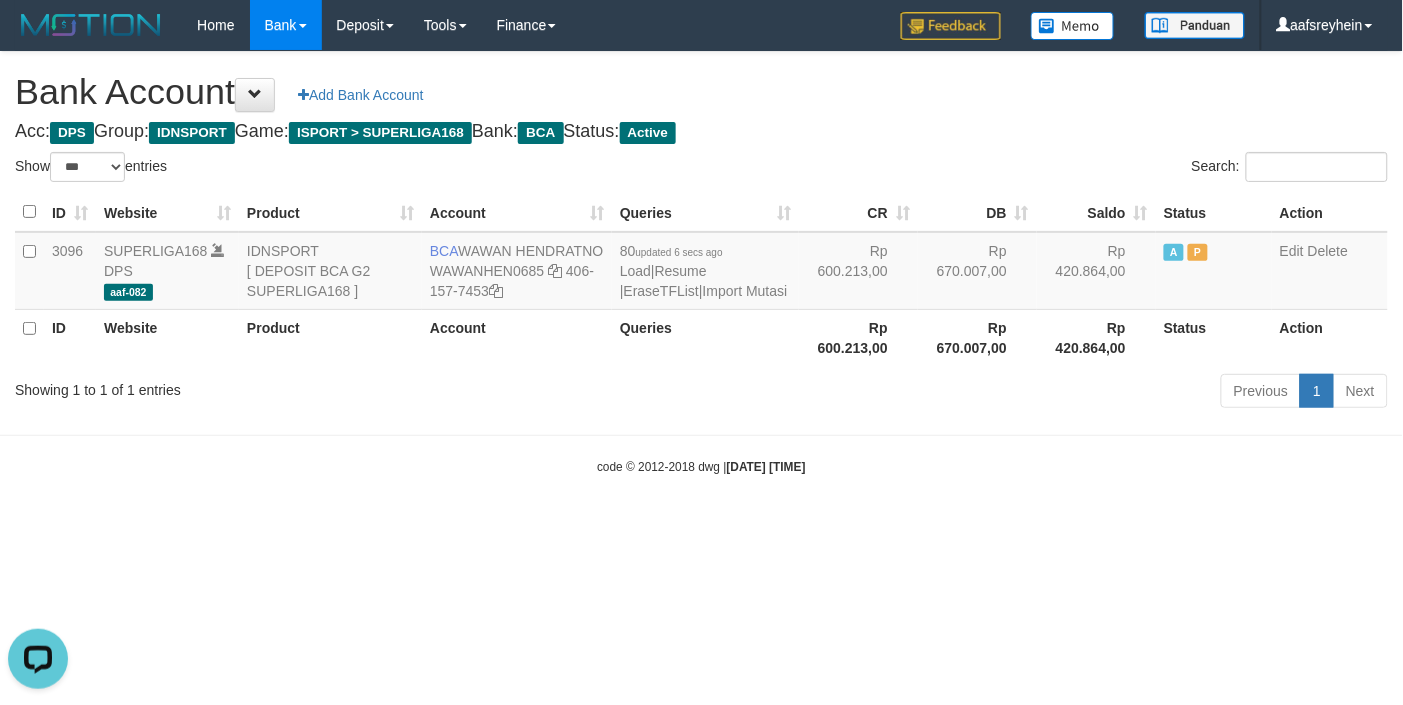 scroll, scrollTop: 0, scrollLeft: 0, axis: both 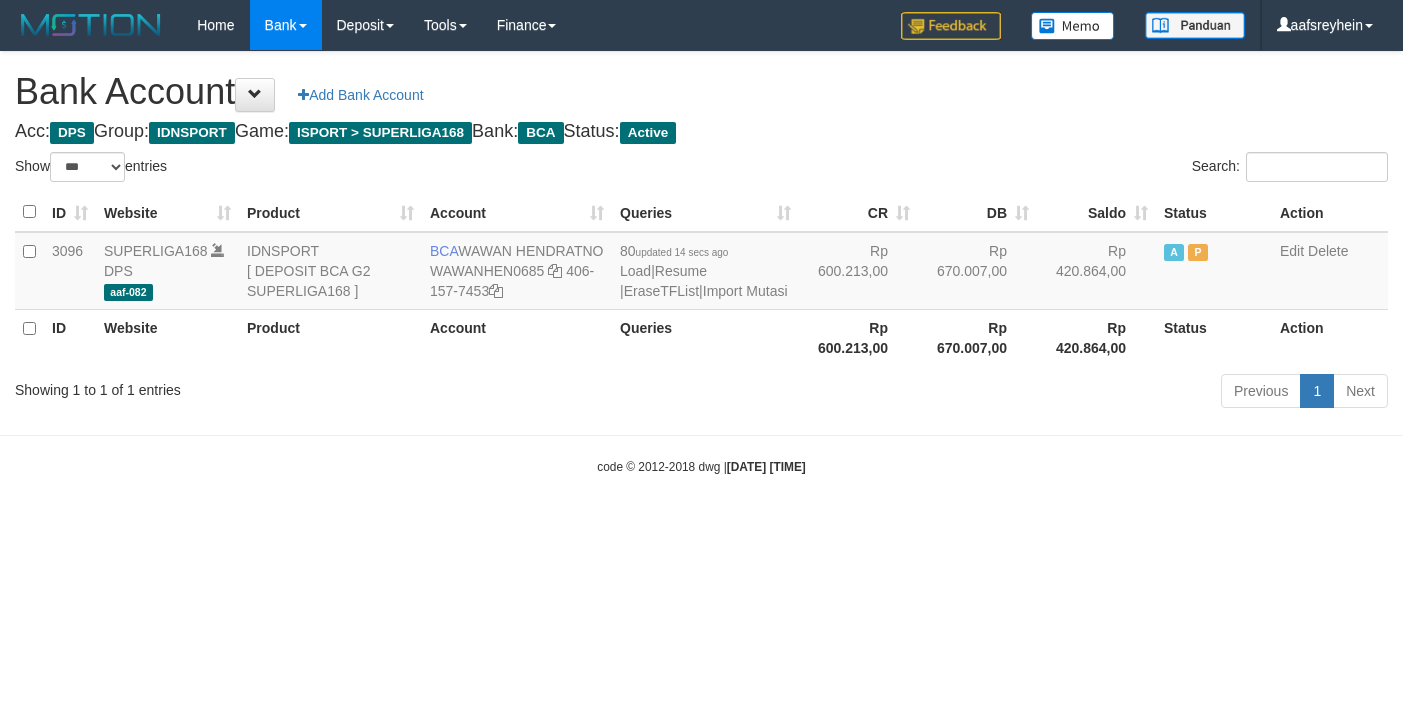 select on "***" 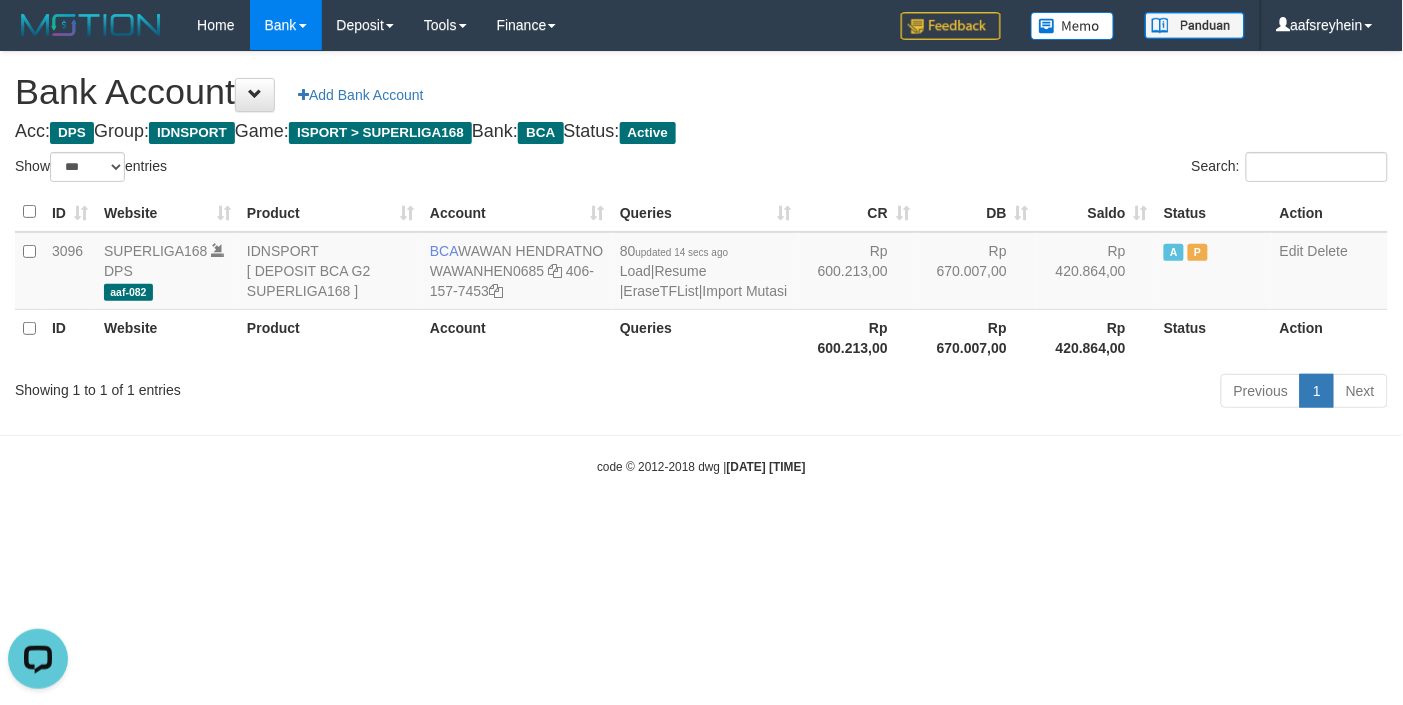 scroll, scrollTop: 0, scrollLeft: 0, axis: both 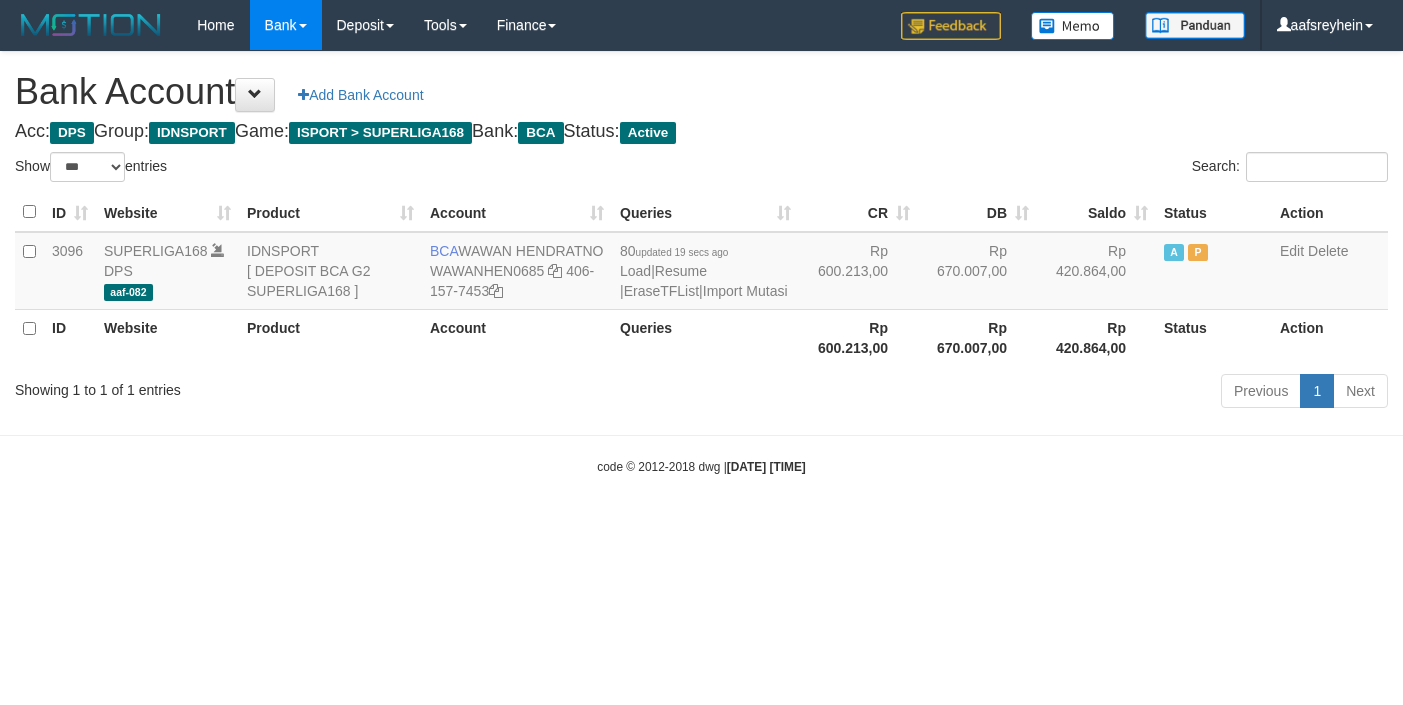 select on "***" 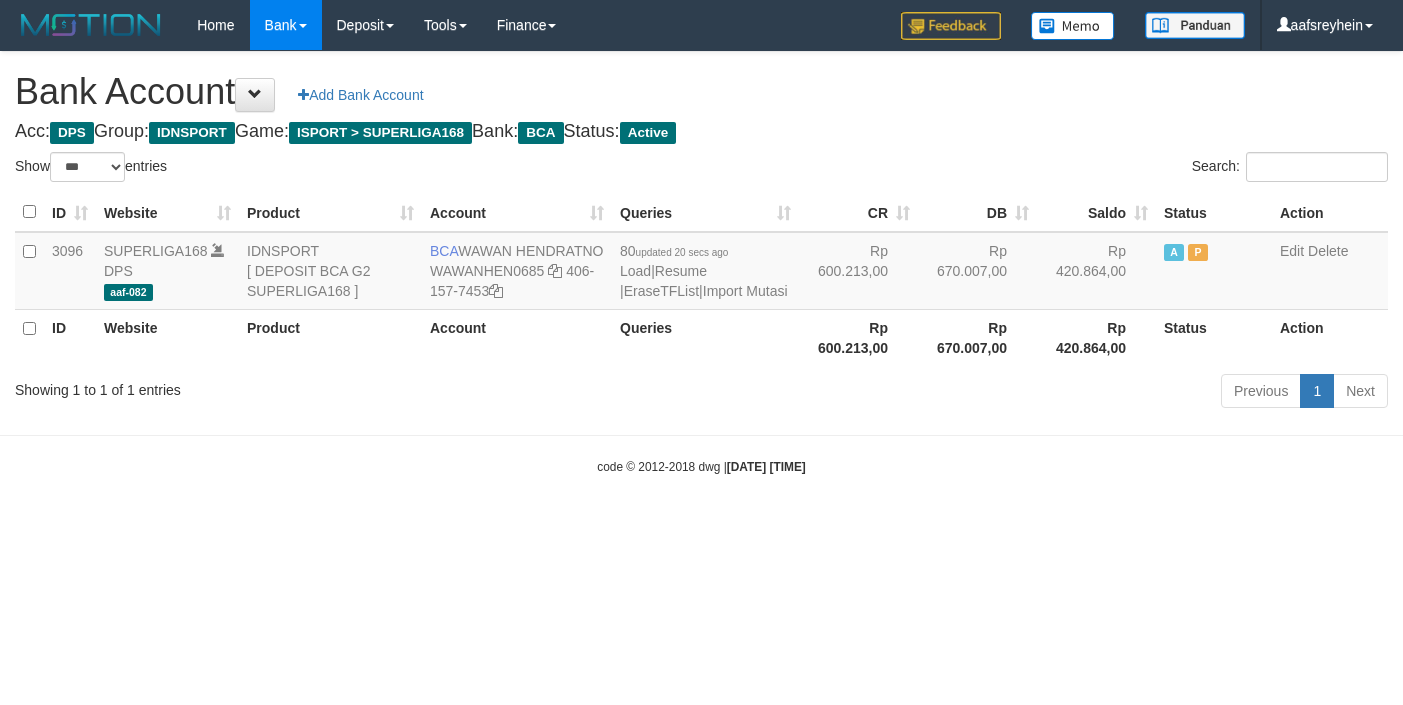 select on "***" 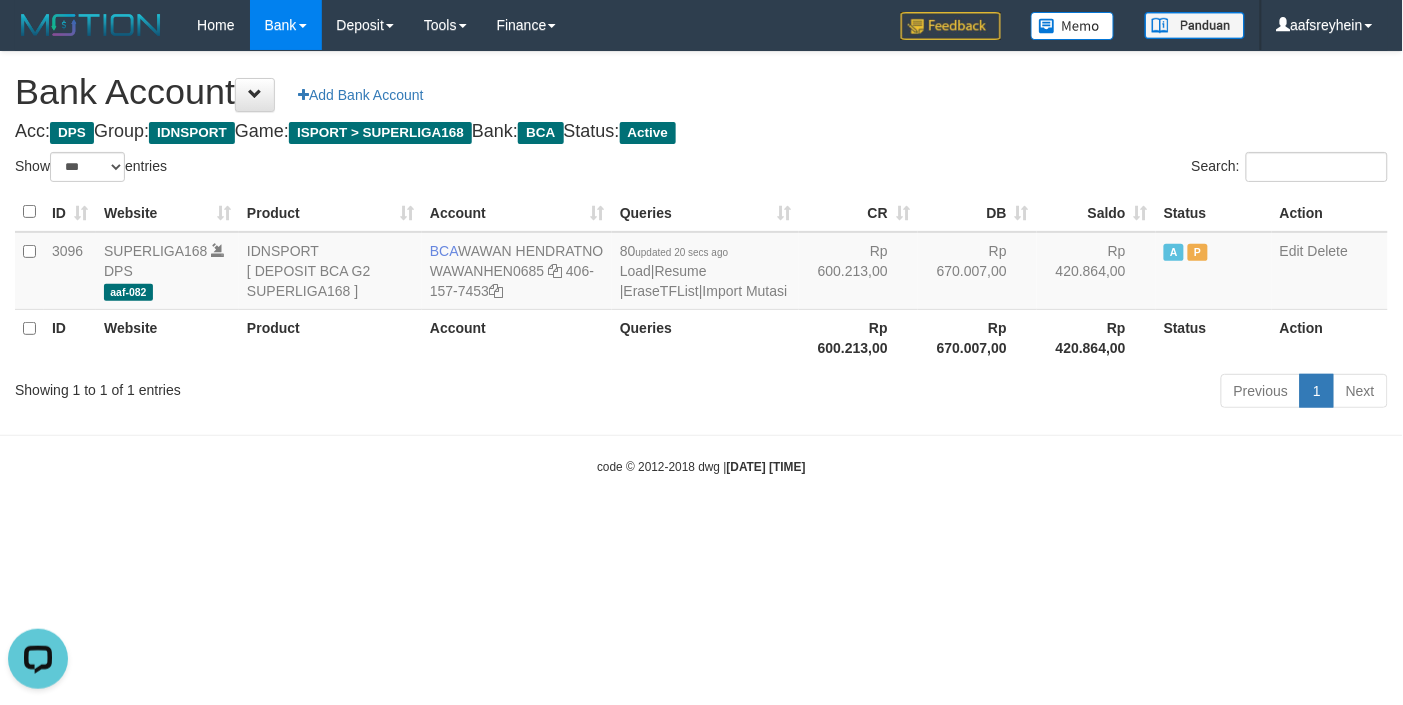 scroll, scrollTop: 0, scrollLeft: 0, axis: both 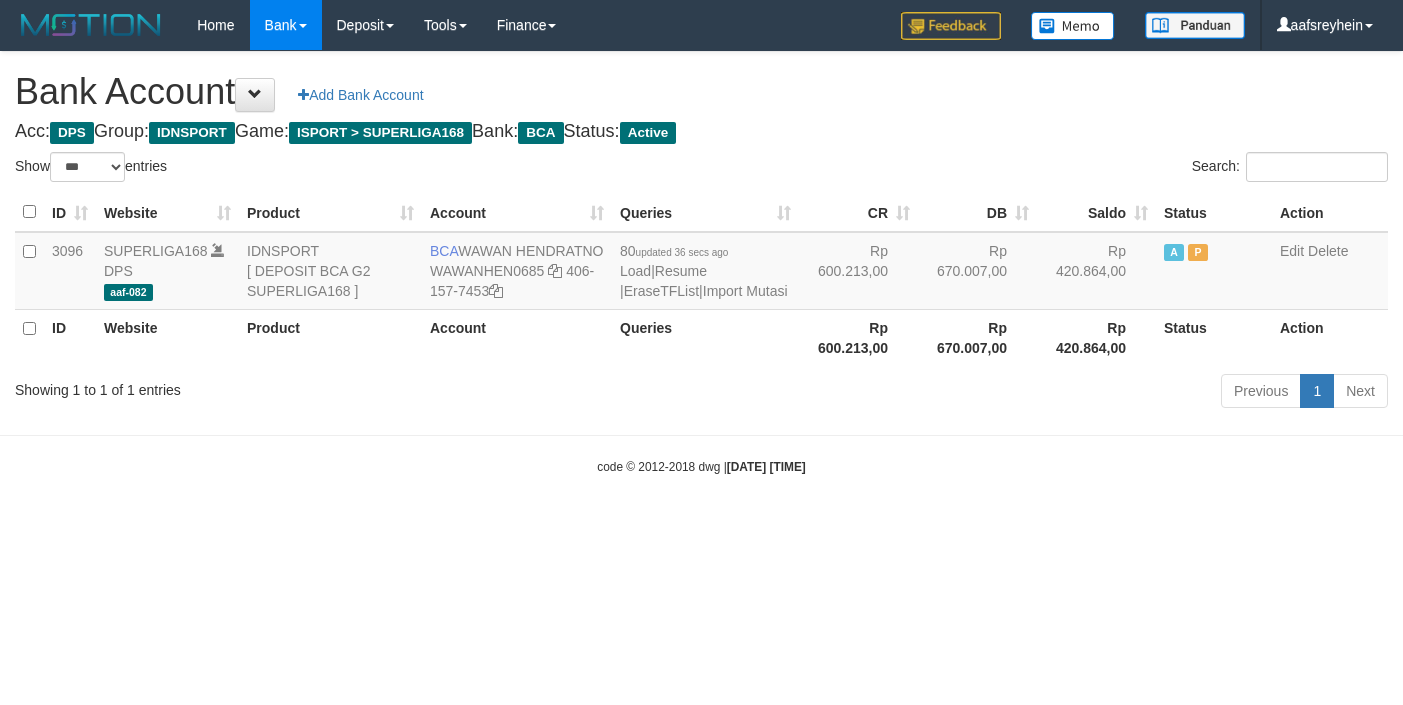 select on "***" 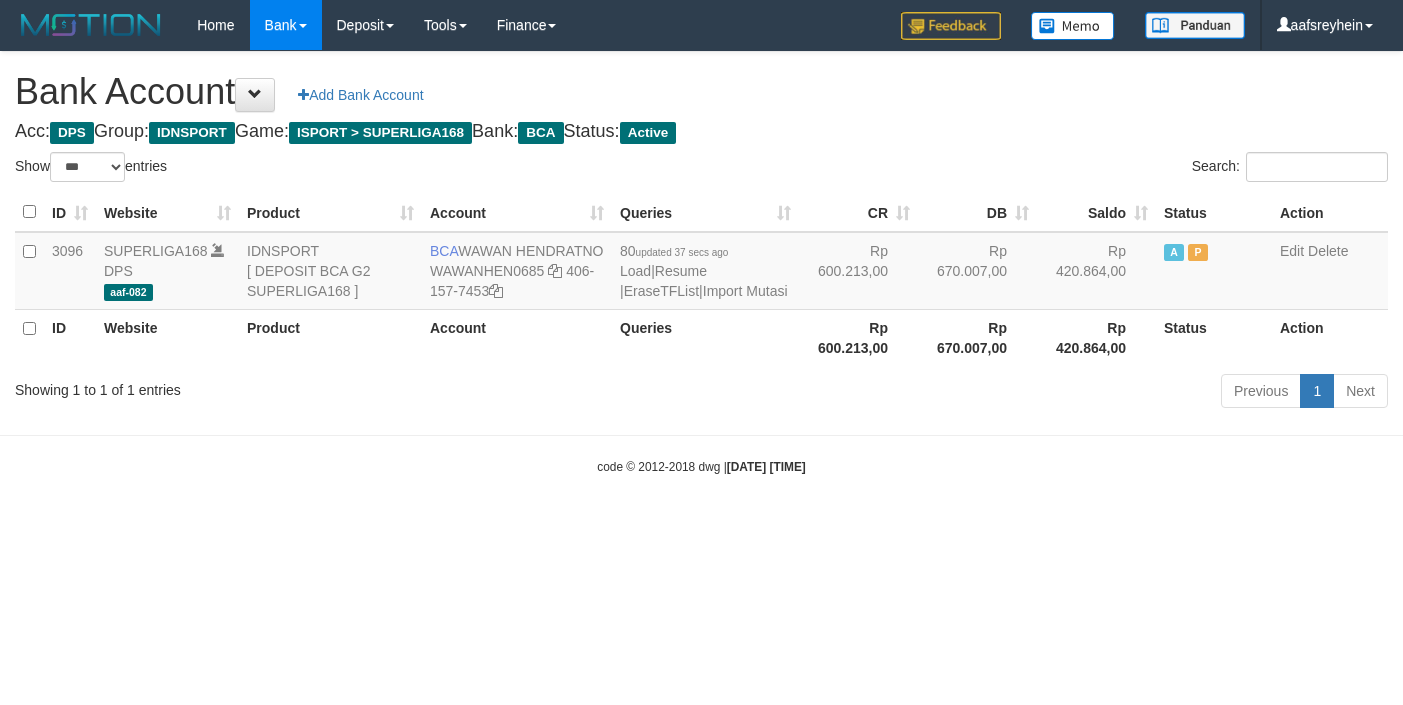 select on "***" 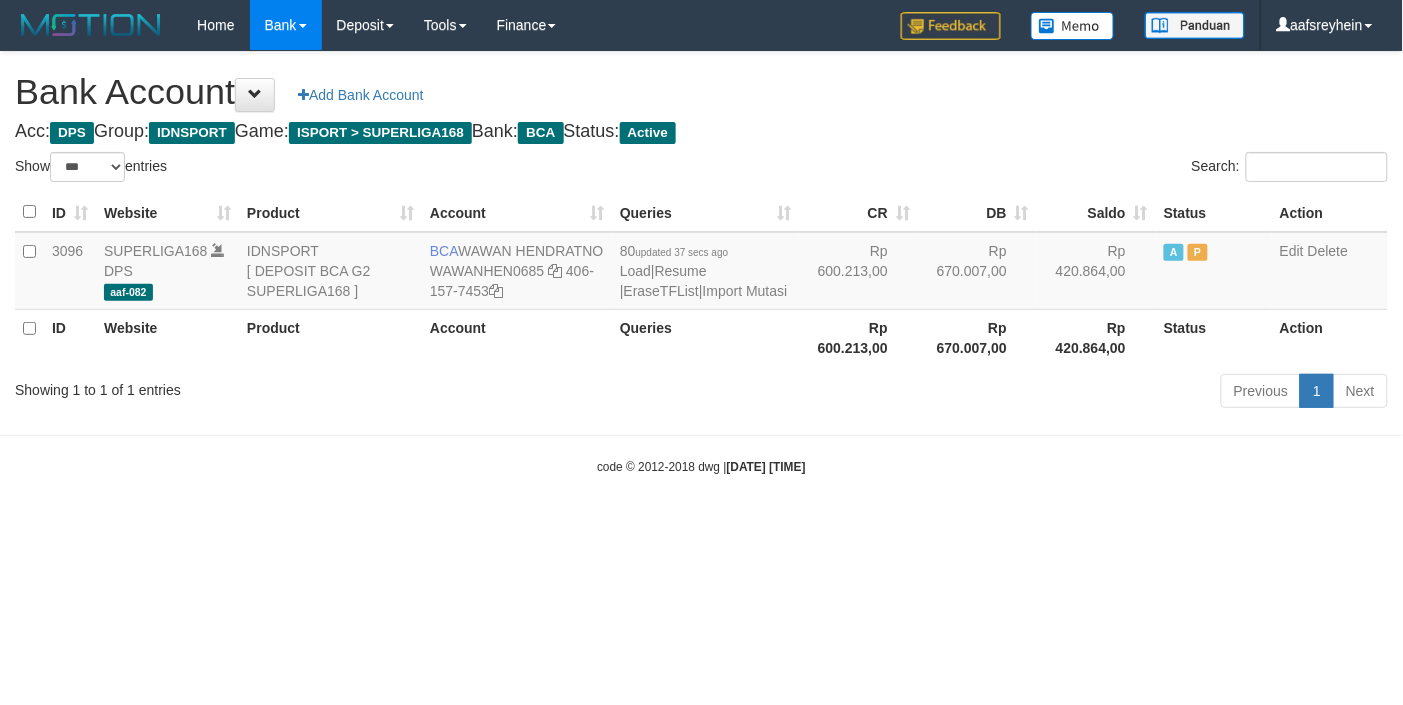 click on "Toggle navigation
Home
Bank
Account List
Load
By Website
Group
[ISPORT]													SUPERLIGA168
By Load Group (DPS)
-" at bounding box center [701, 263] 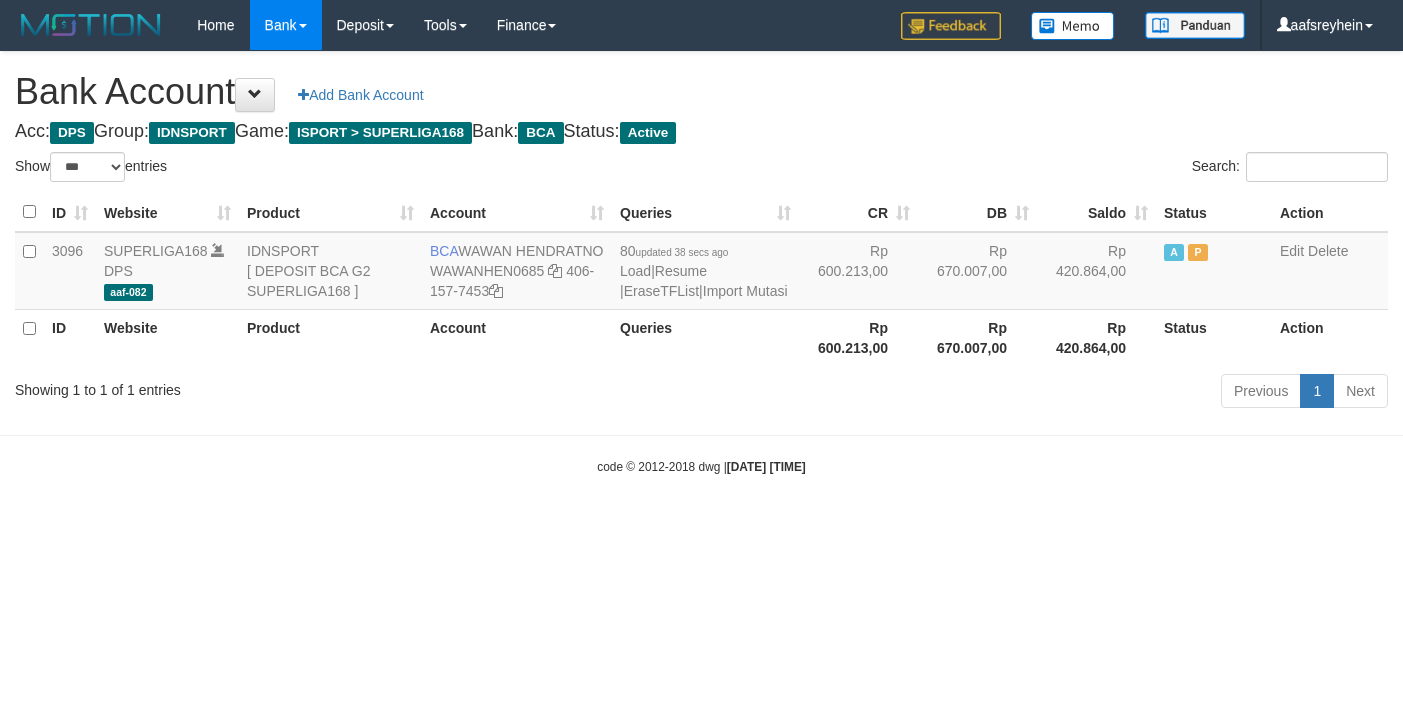 select on "***" 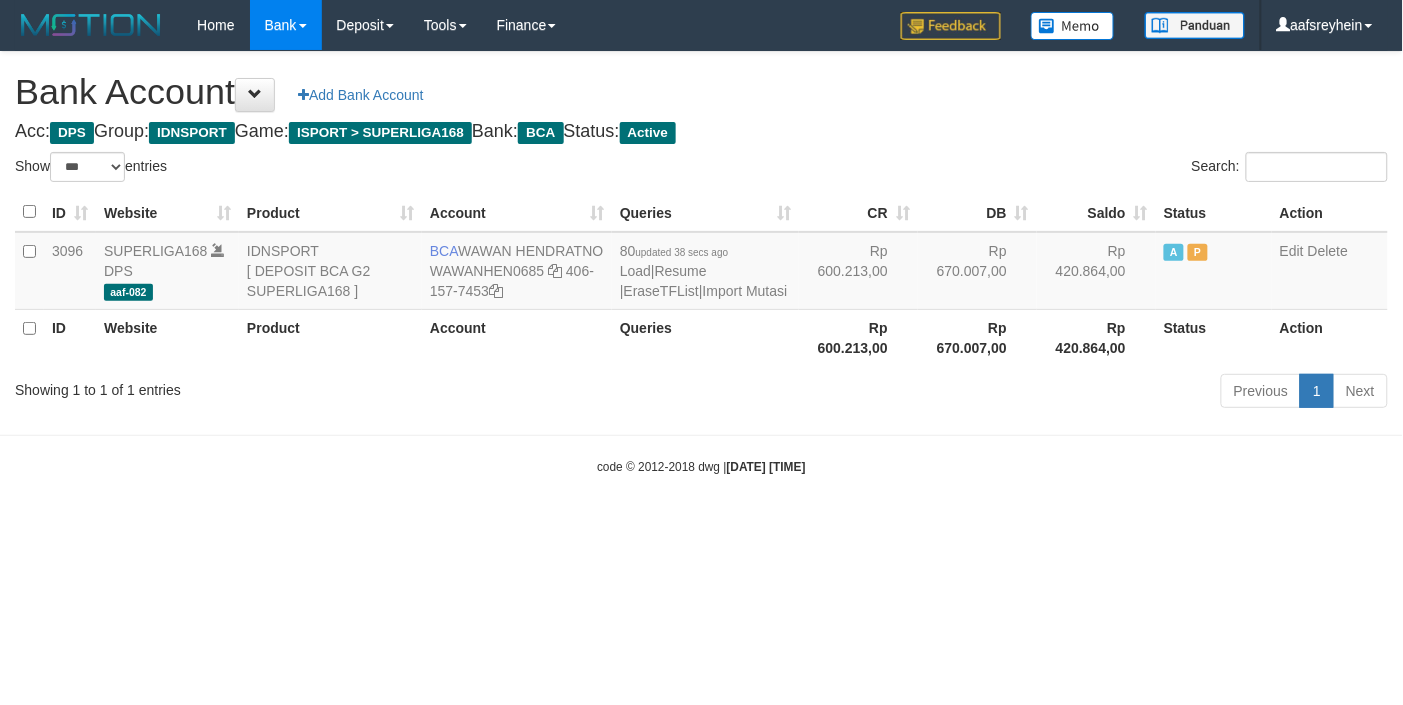 click on "Toggle navigation
Home
Bank
Account List
Load
By Website
Group
[ISPORT]													SUPERLIGA168
By Load Group (DPS)
-" at bounding box center (701, 263) 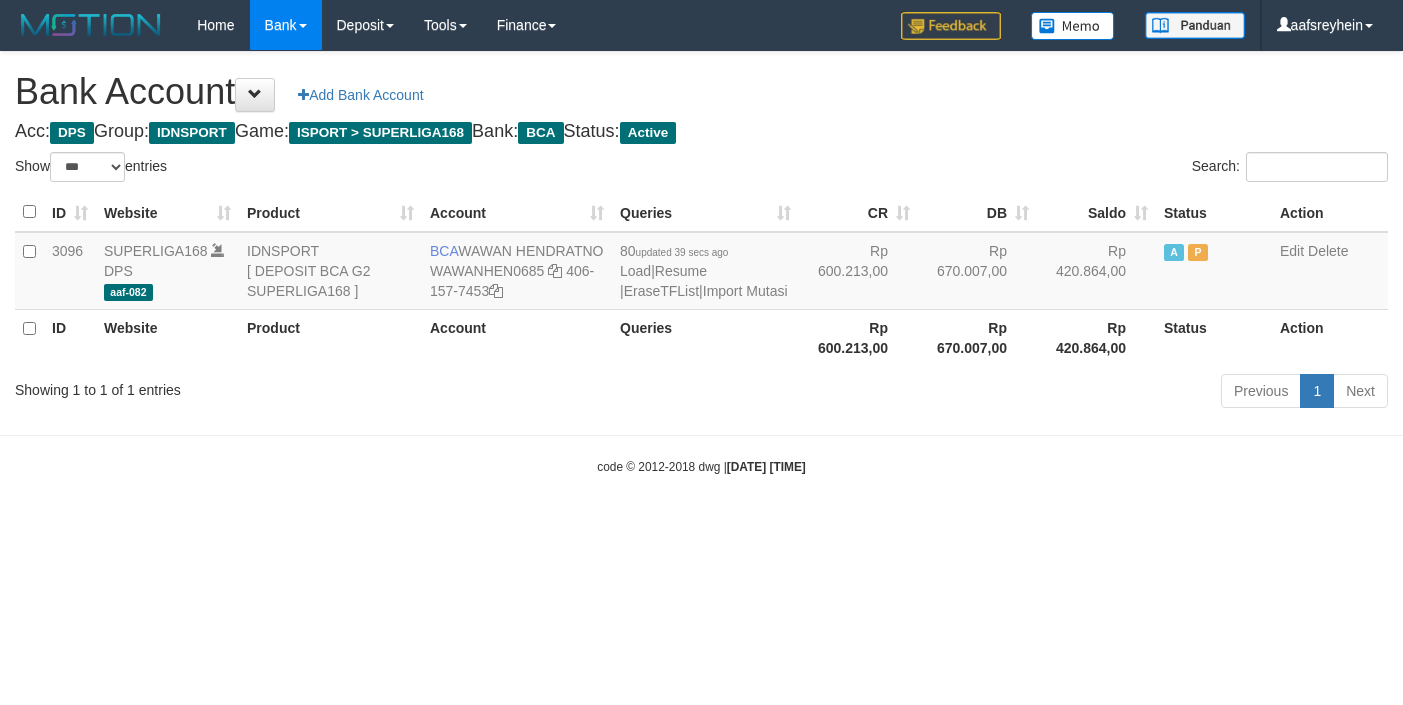 select on "***" 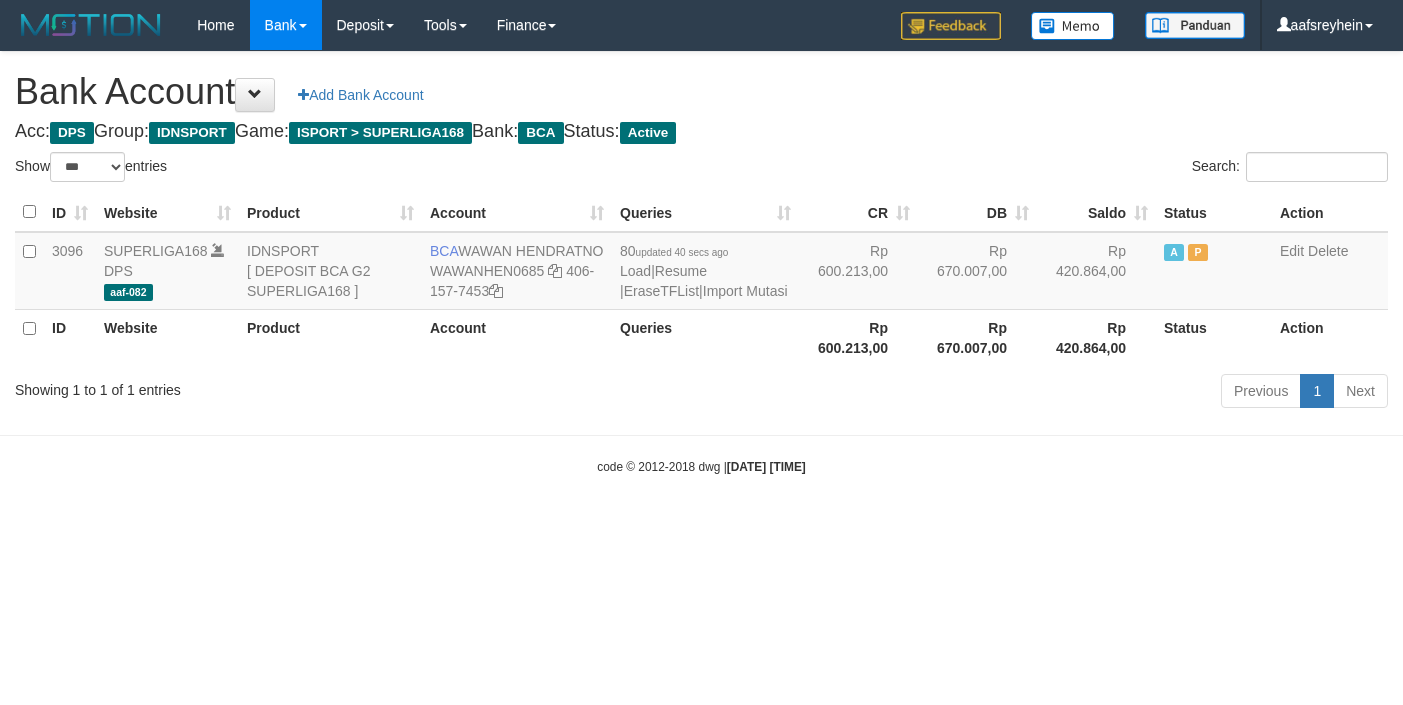 select on "***" 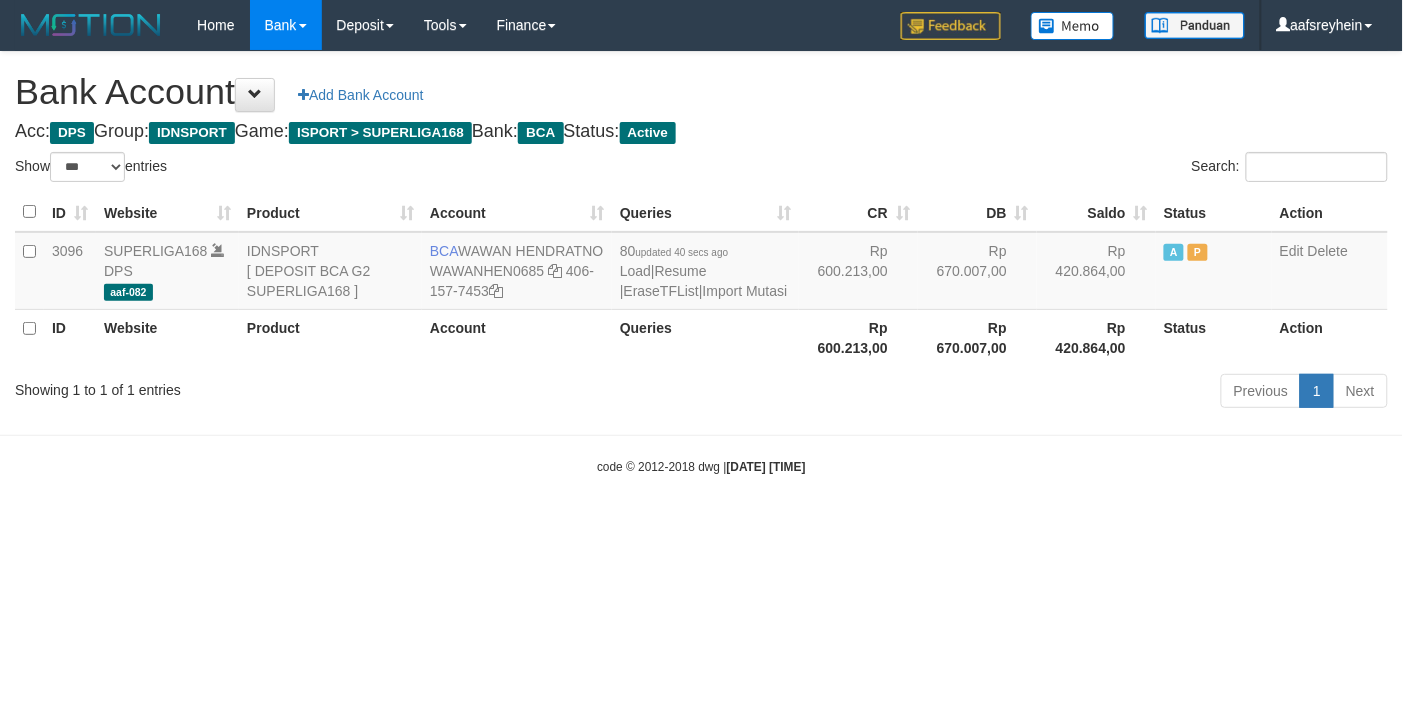click on "Toggle navigation
Home
Bank
Account List
Load
By Website
Group
[ISPORT]													SUPERLIGA168
By Load Group (DPS)
-" at bounding box center (701, 263) 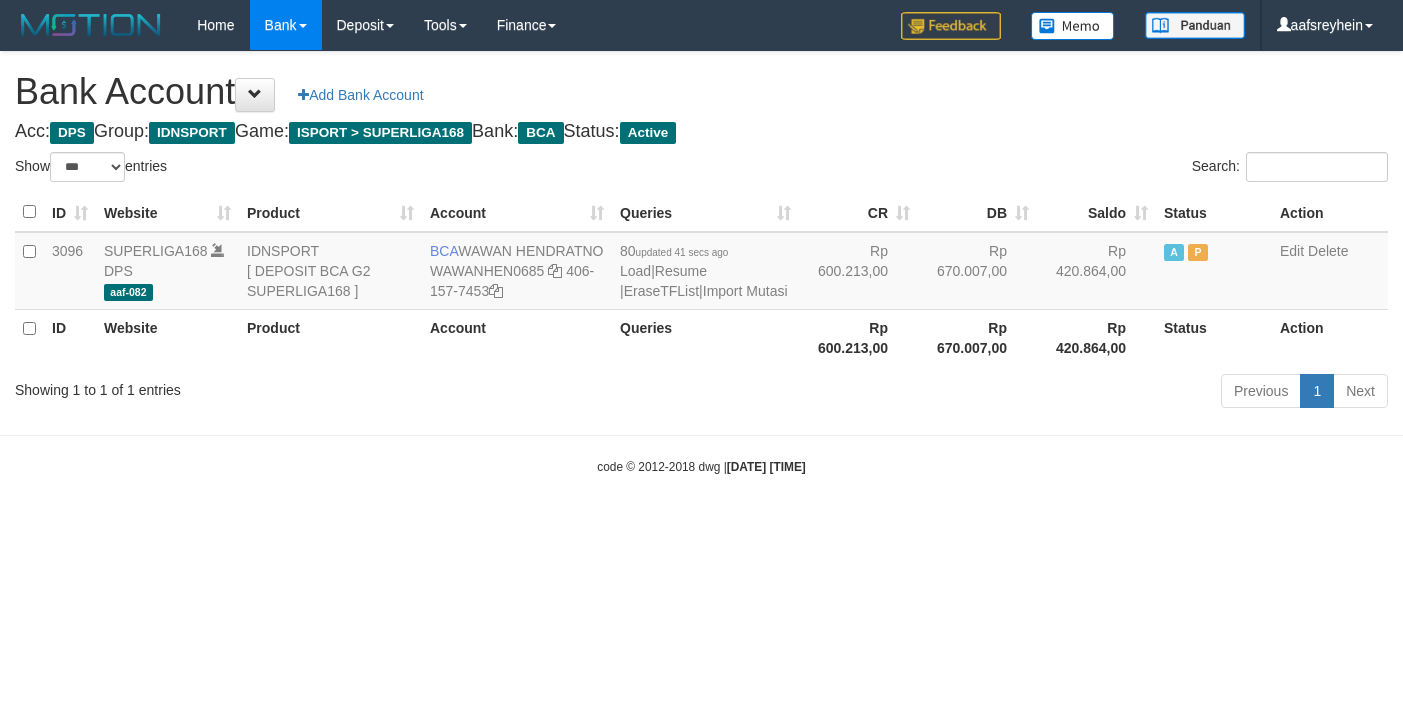 select on "***" 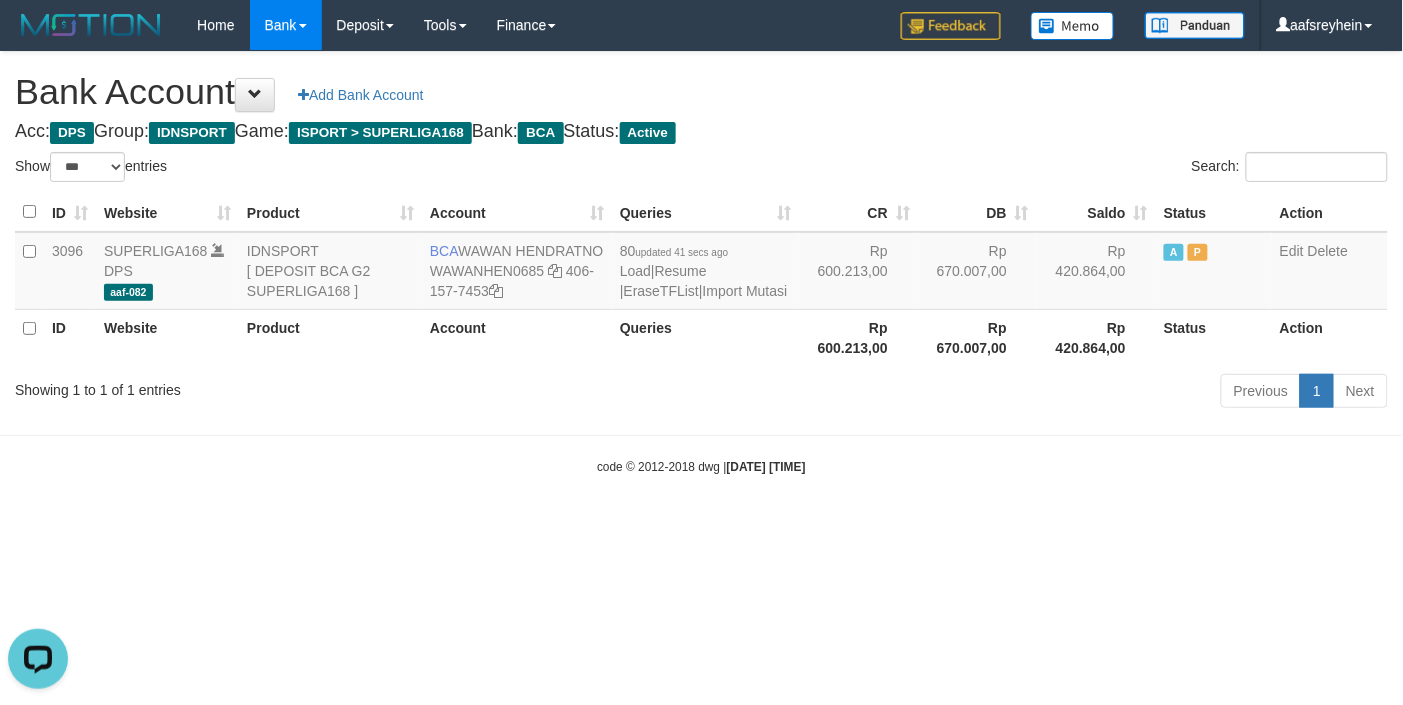 scroll, scrollTop: 0, scrollLeft: 0, axis: both 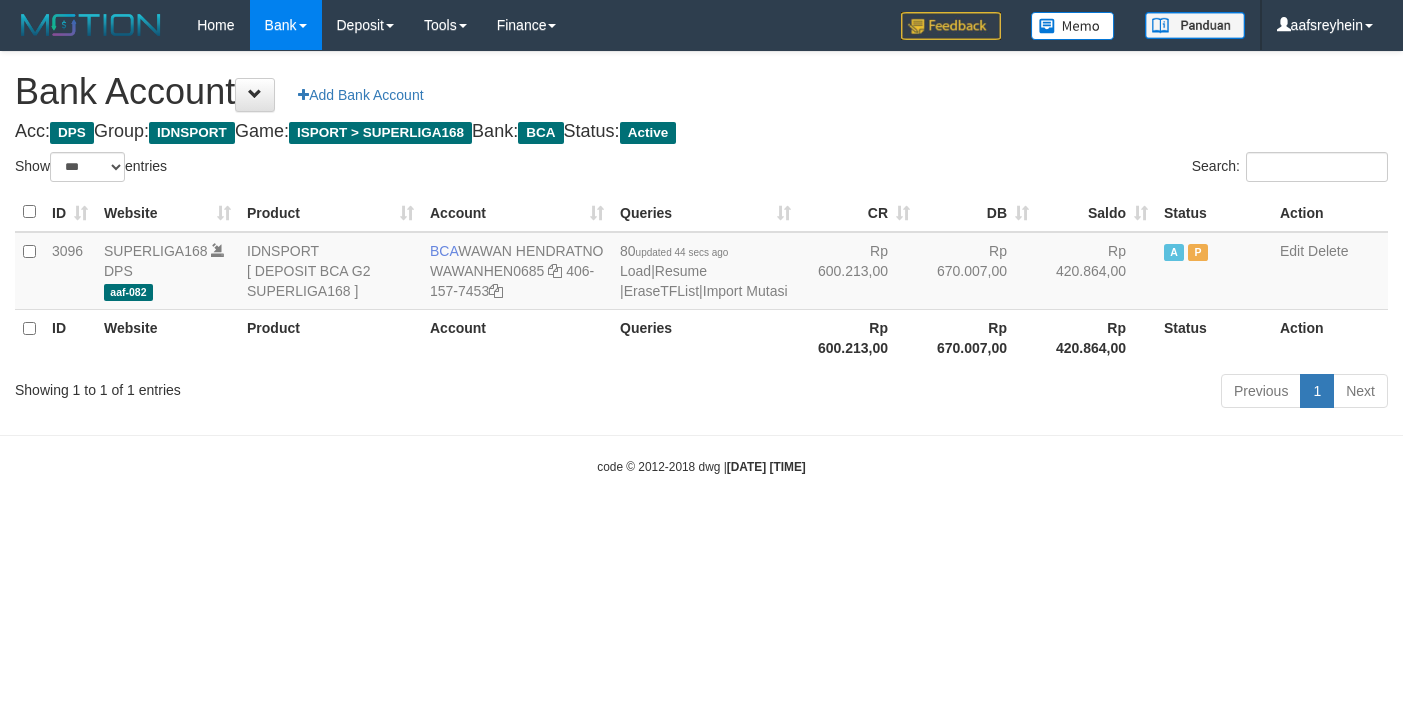 select on "***" 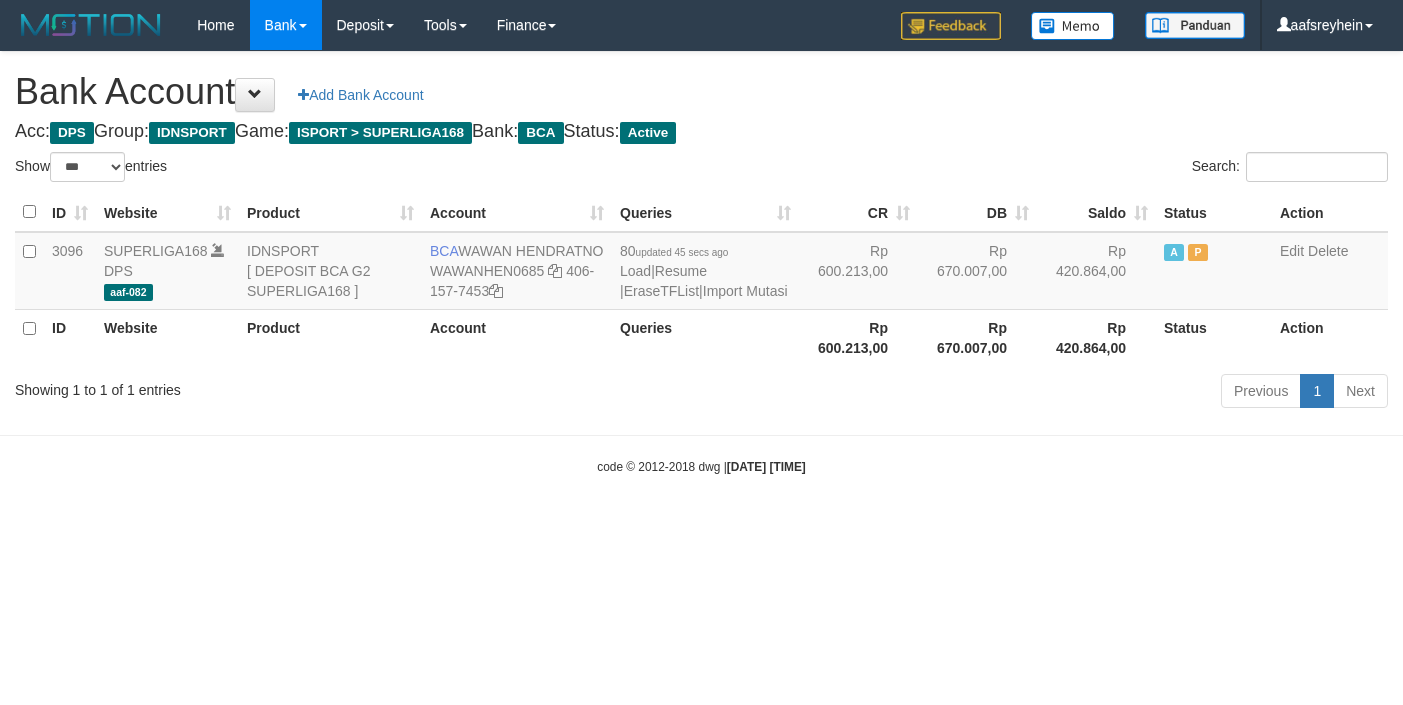 select on "***" 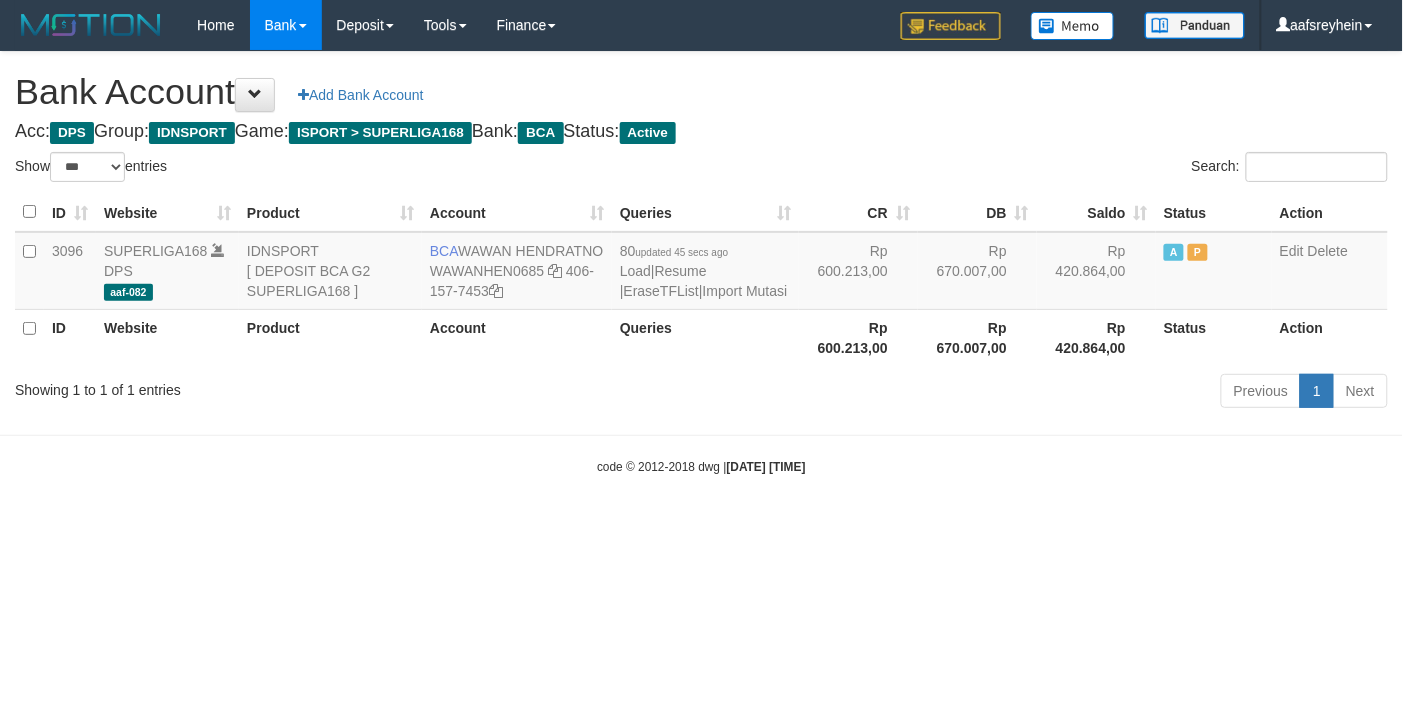 click on "Toggle navigation
Home
Bank
Account List
Load
By Website
Group
[ISPORT]													SUPERLIGA168
By Load Group (DPS)" at bounding box center [701, 263] 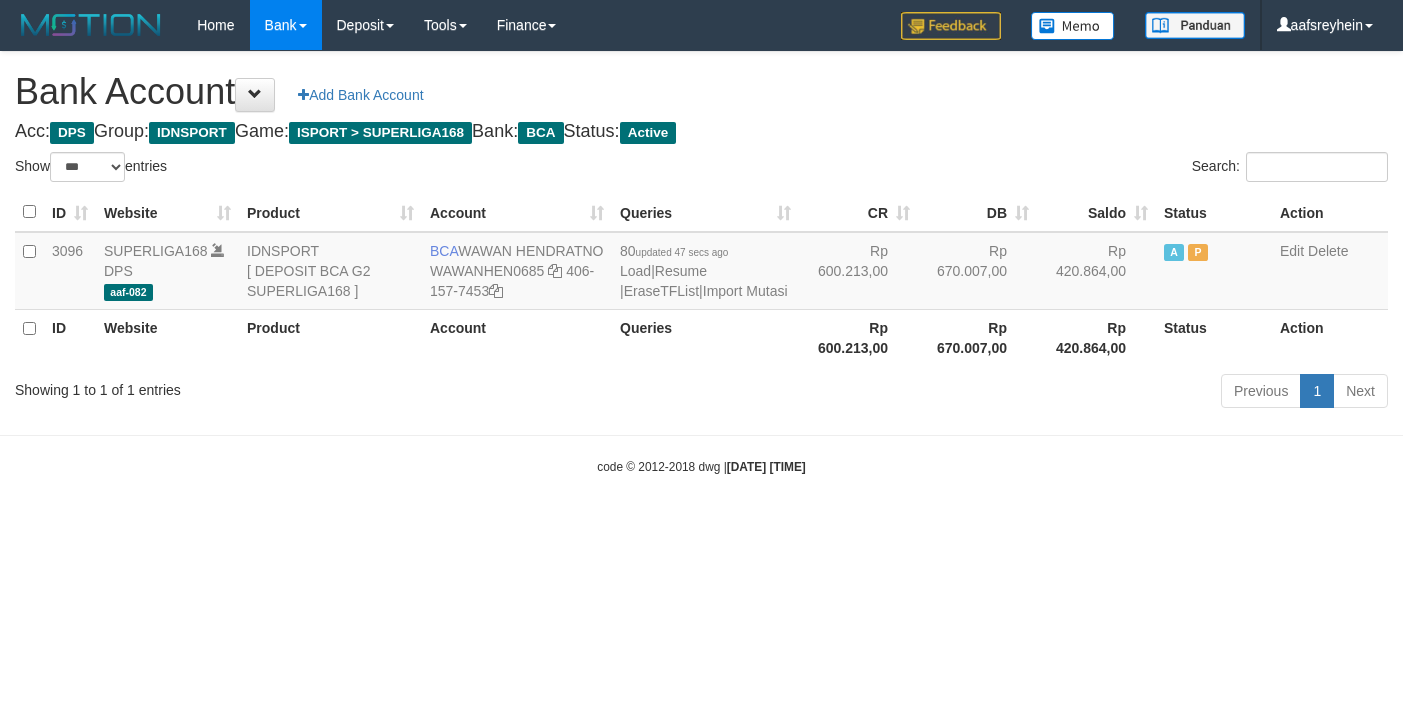 select on "***" 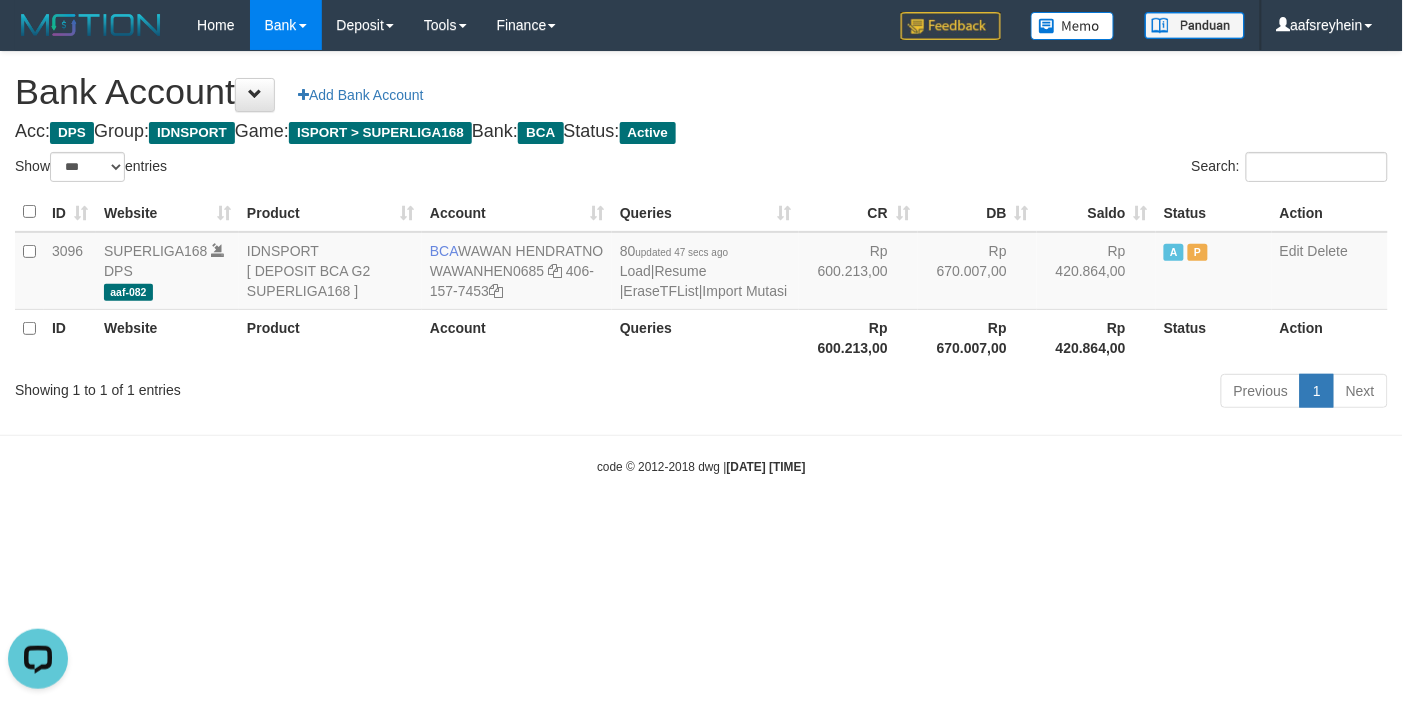 scroll, scrollTop: 0, scrollLeft: 0, axis: both 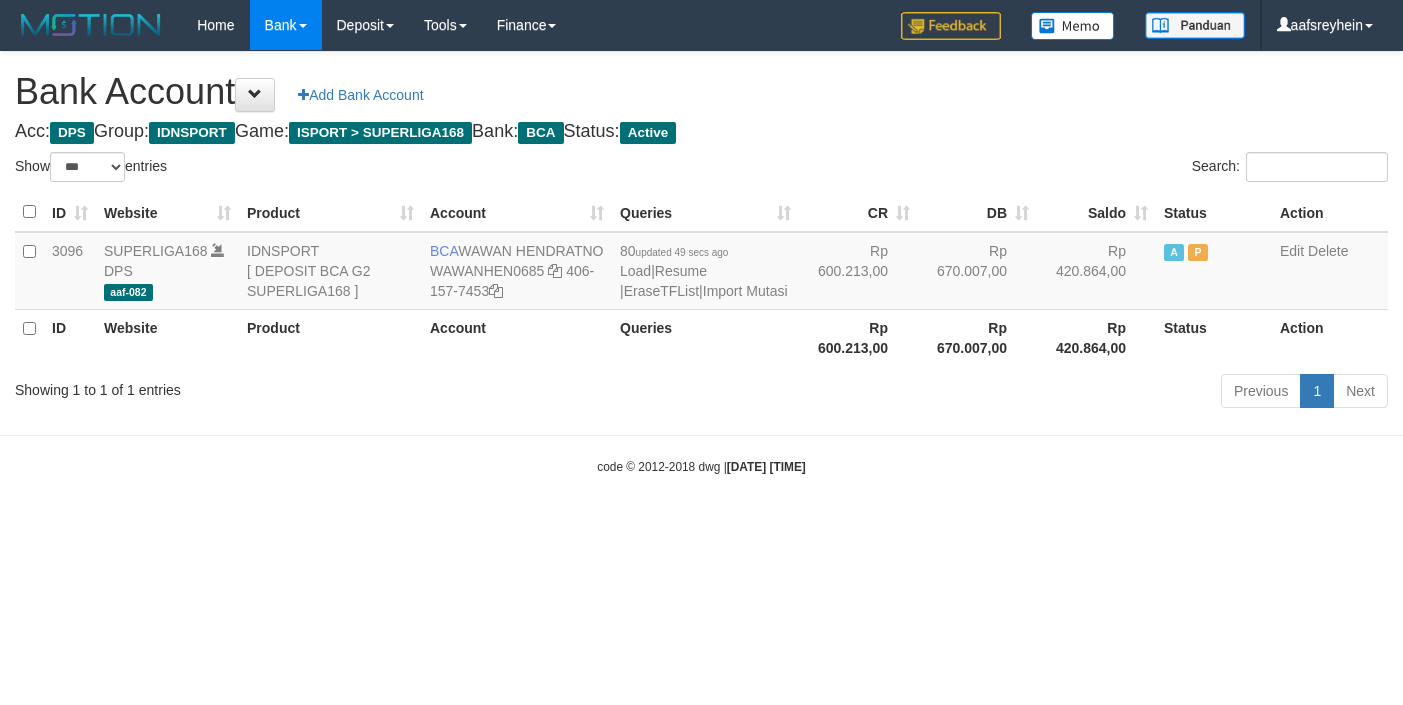select on "***" 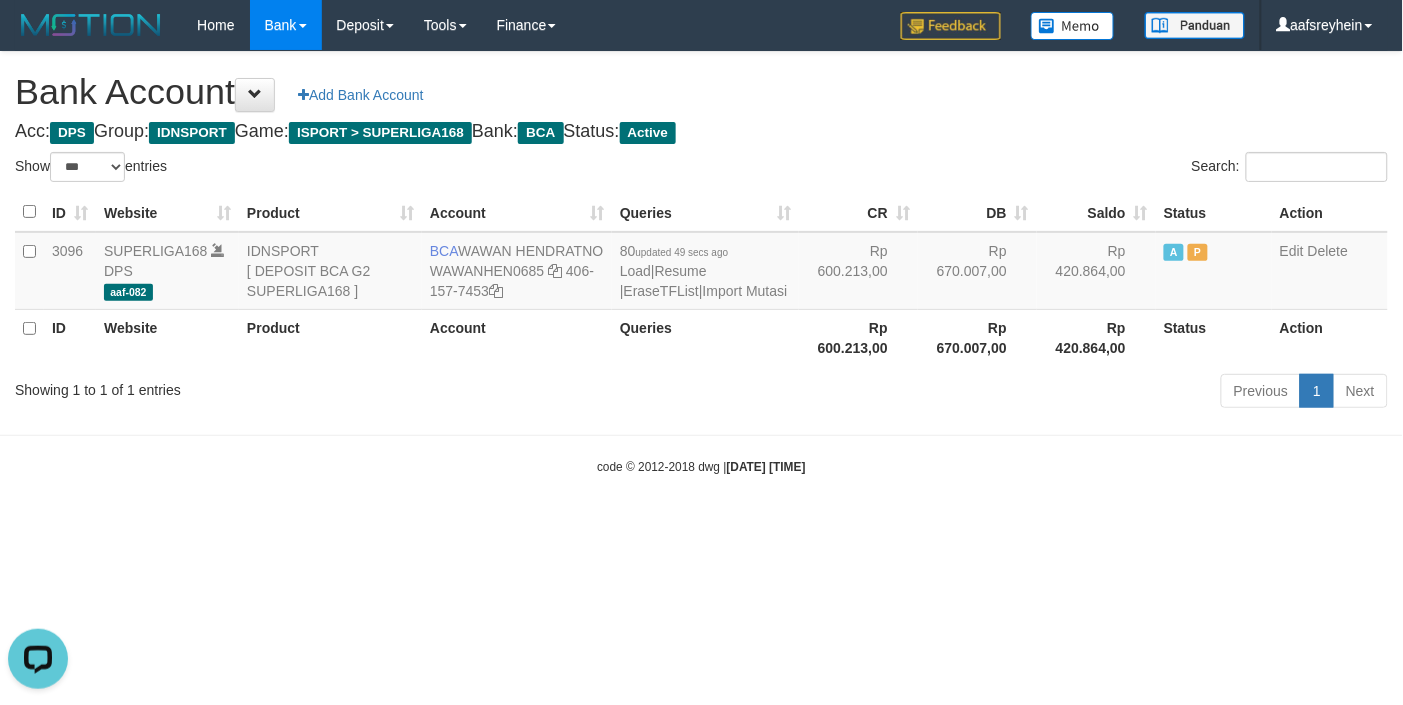 scroll, scrollTop: 0, scrollLeft: 0, axis: both 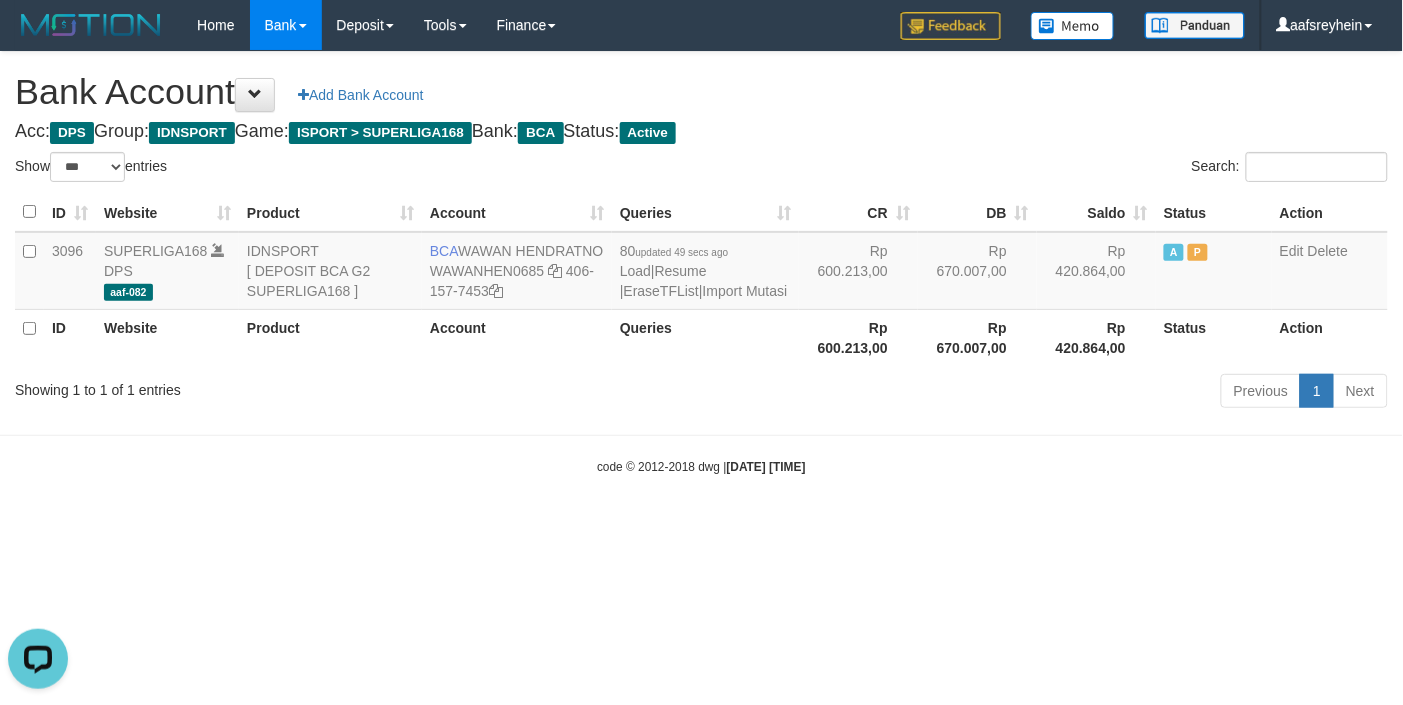 click on "Toggle navigation
Home
Bank
Account List
Load
By Website
Group
[ISPORT]													SUPERLIGA168
By Load Group (DPS)
-" at bounding box center (701, 263) 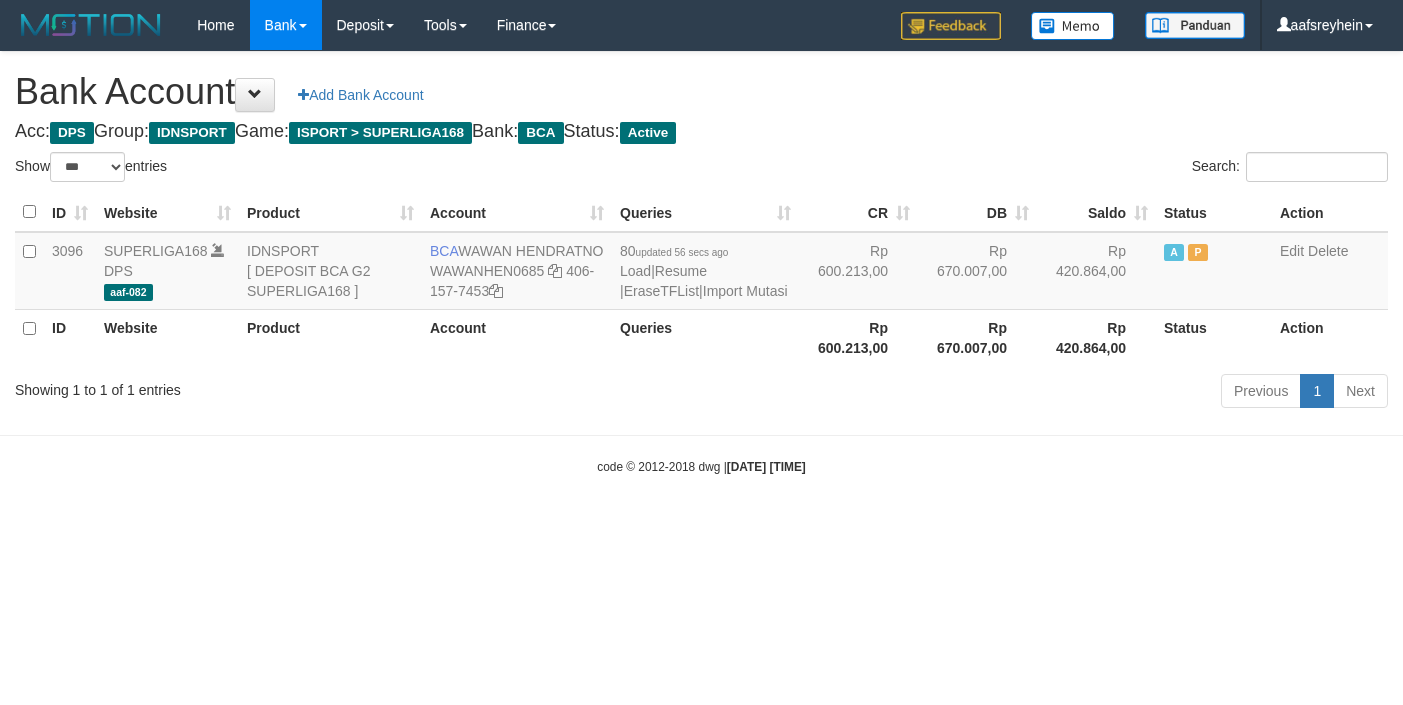 select on "***" 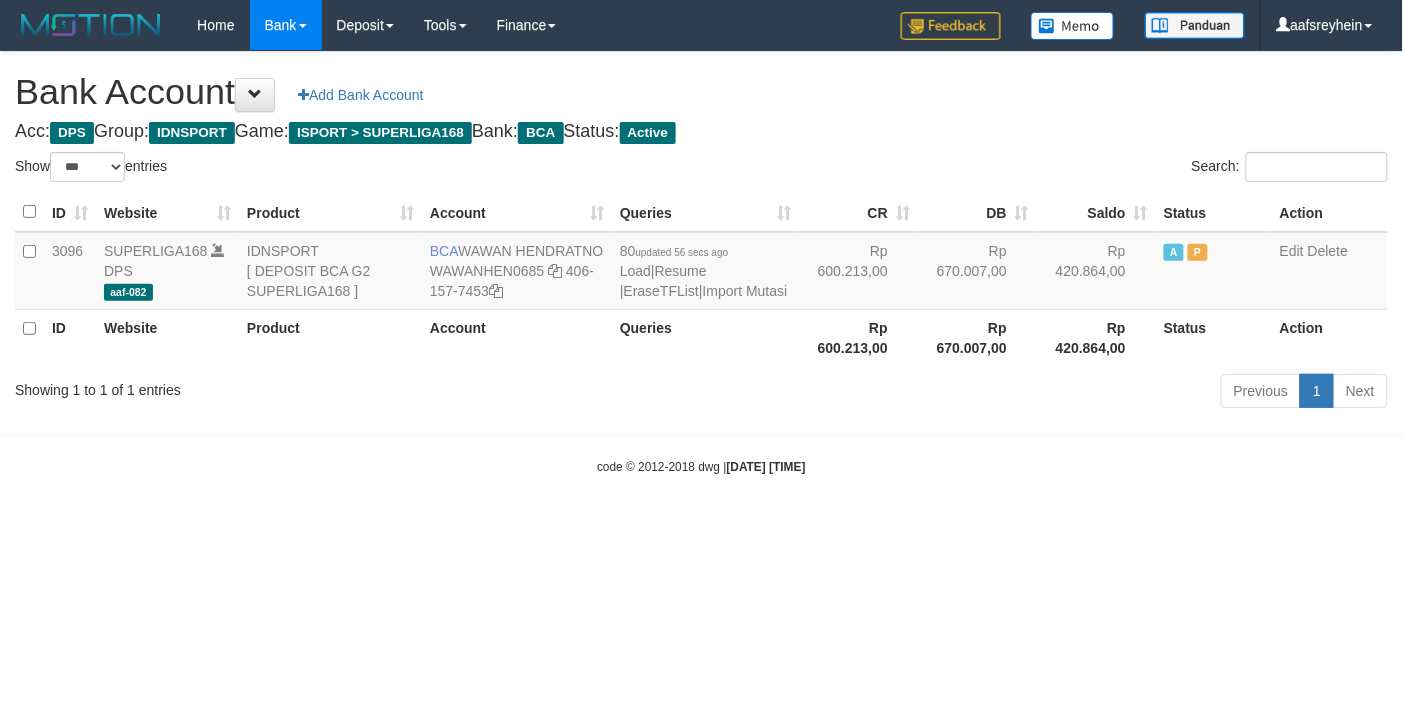 click on "code © 2012-2018 dwg |  2025/07/14 04:33:40" at bounding box center (701, 466) 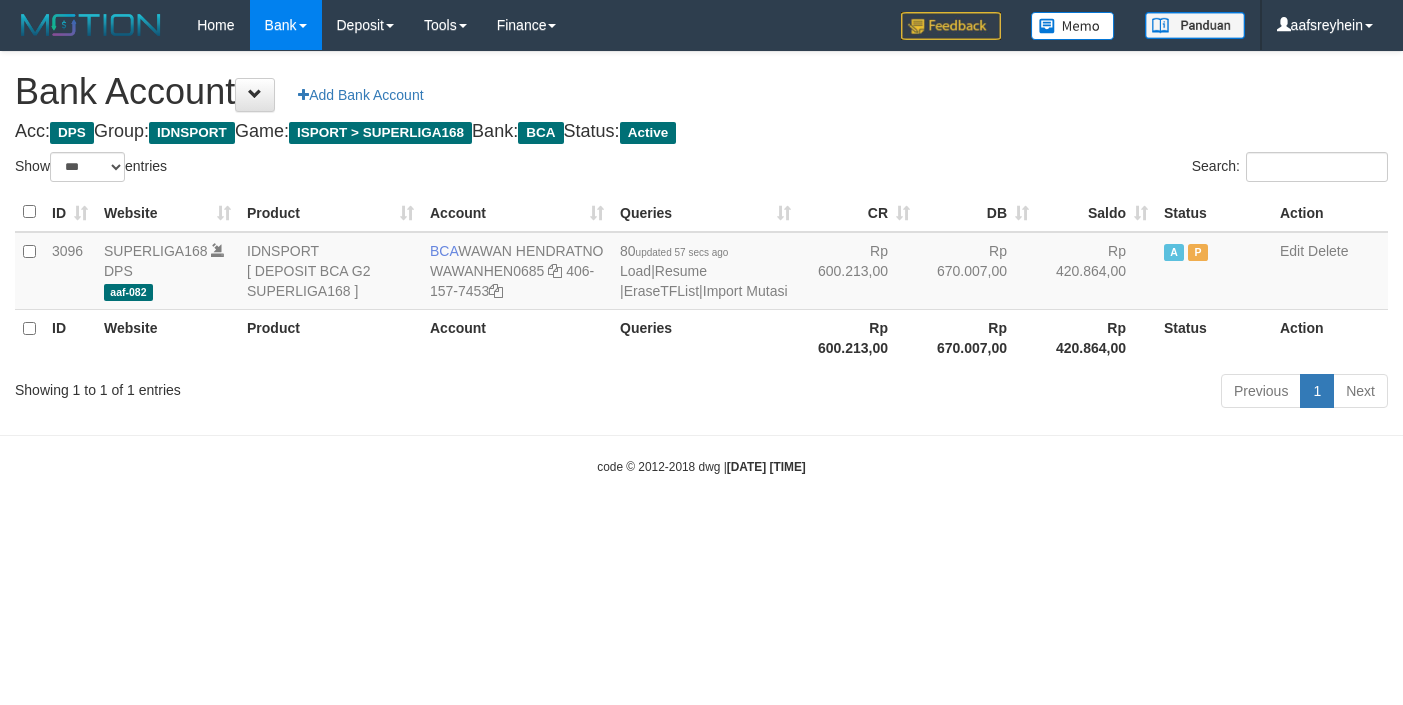 select on "***" 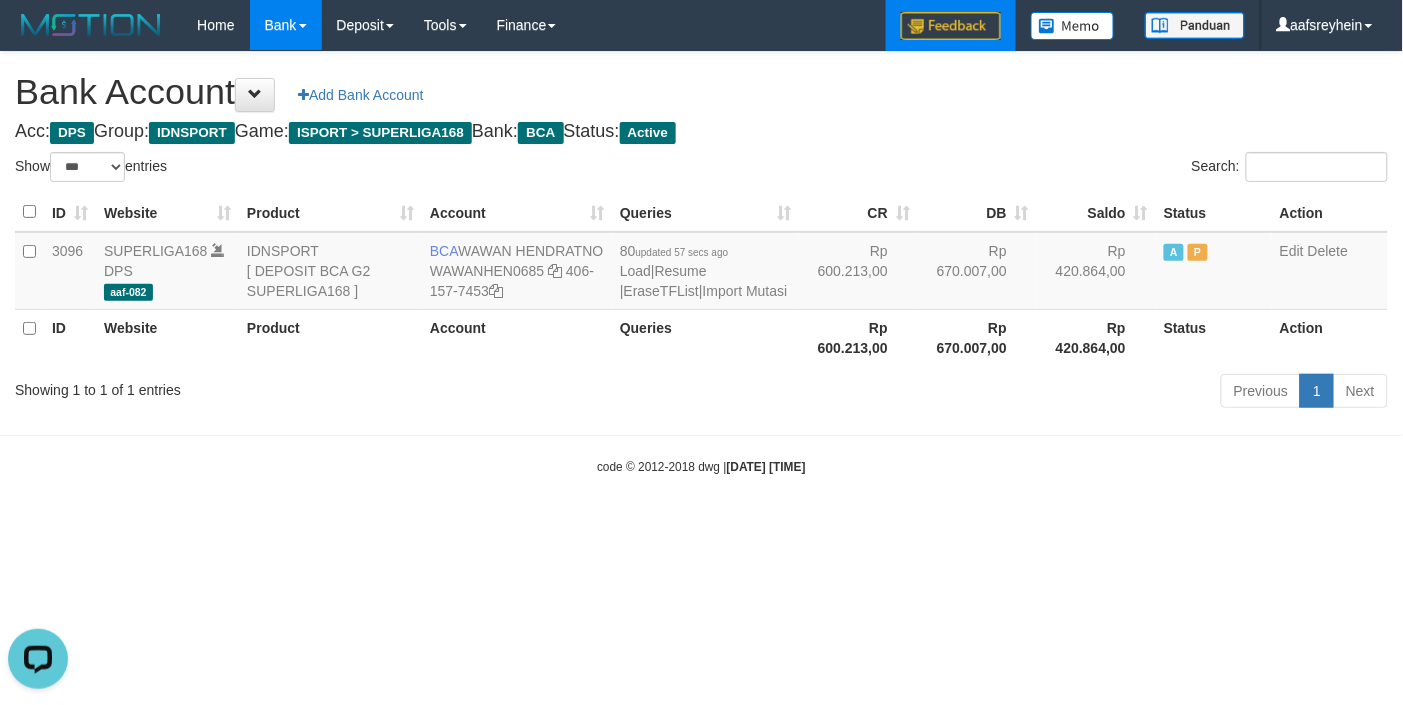 scroll, scrollTop: 0, scrollLeft: 0, axis: both 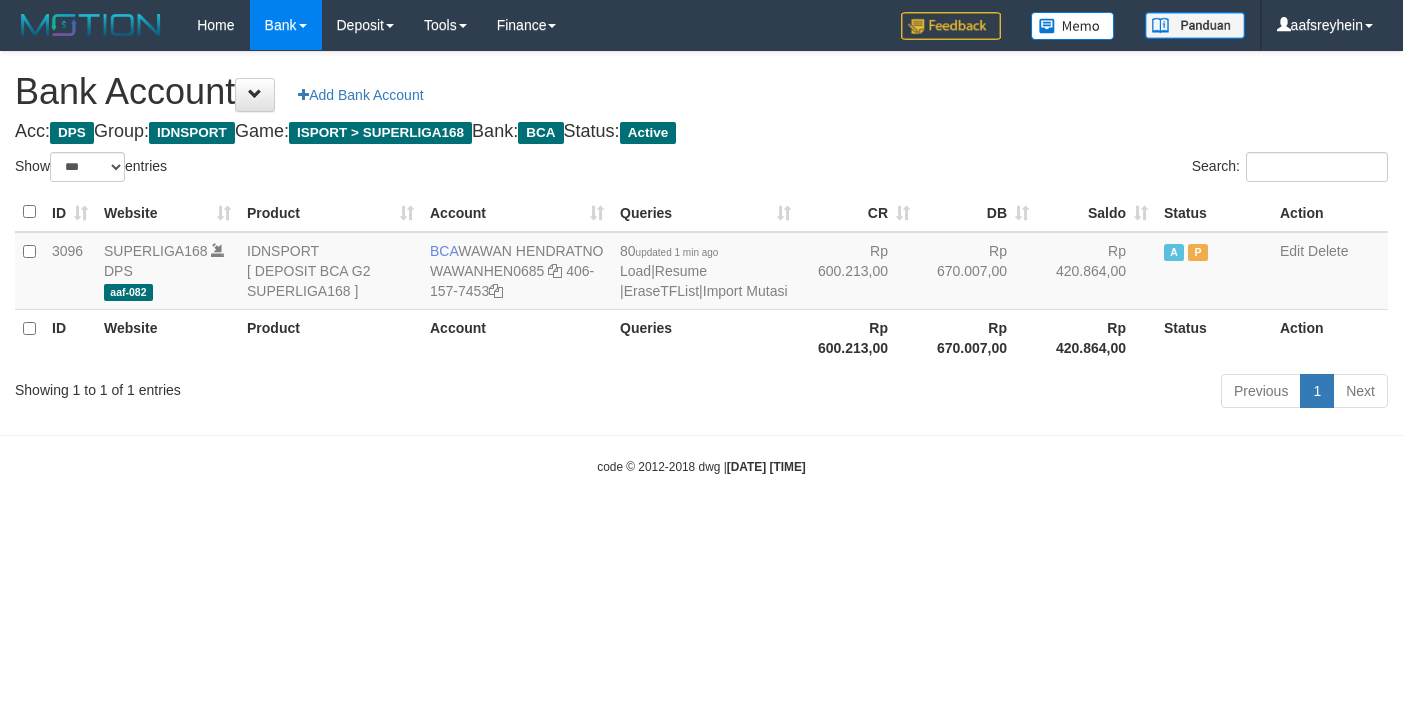 select on "***" 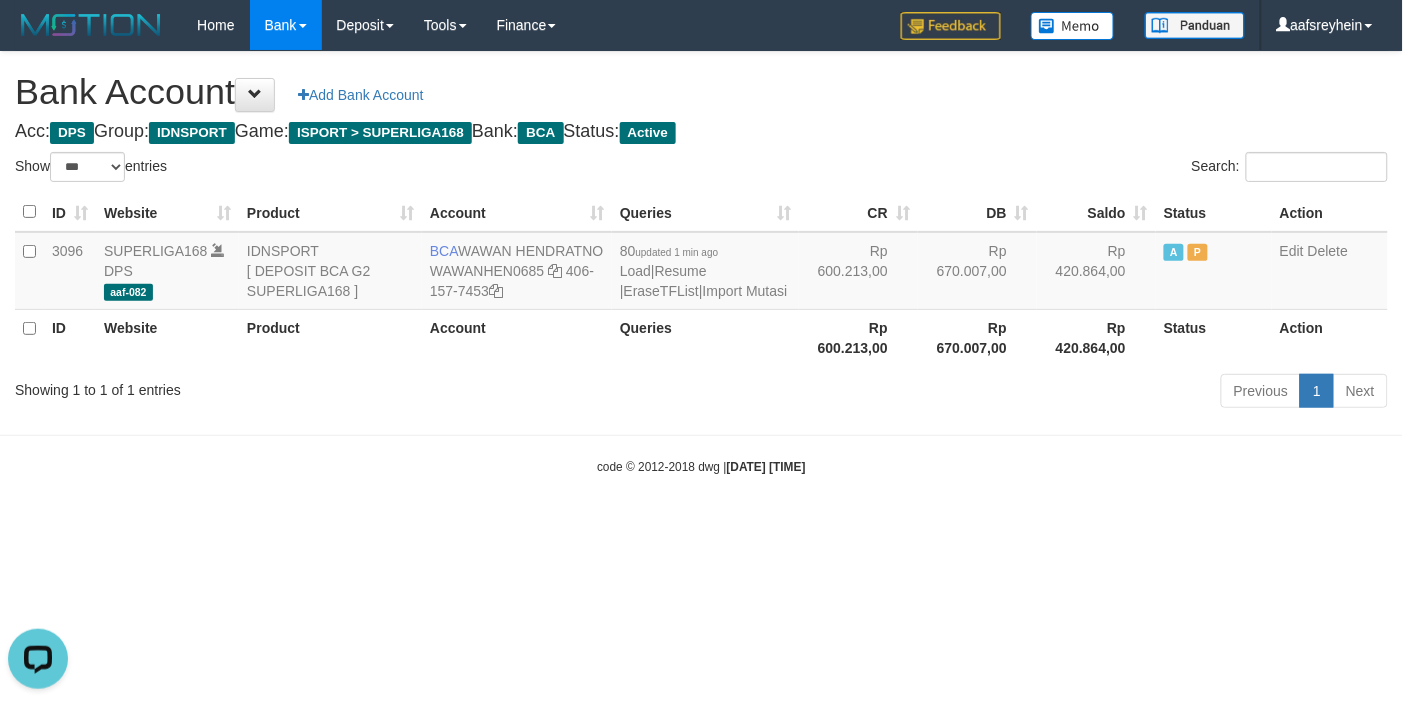 scroll, scrollTop: 0, scrollLeft: 0, axis: both 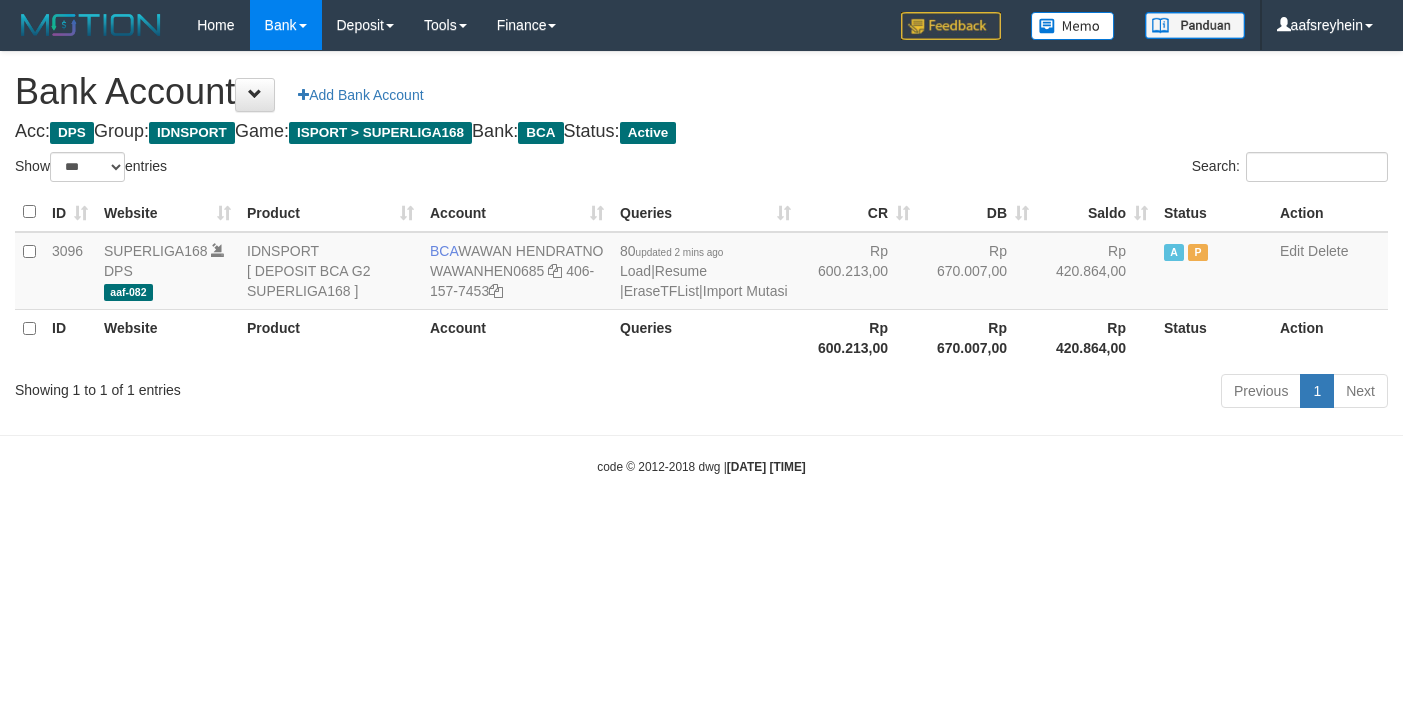 select on "***" 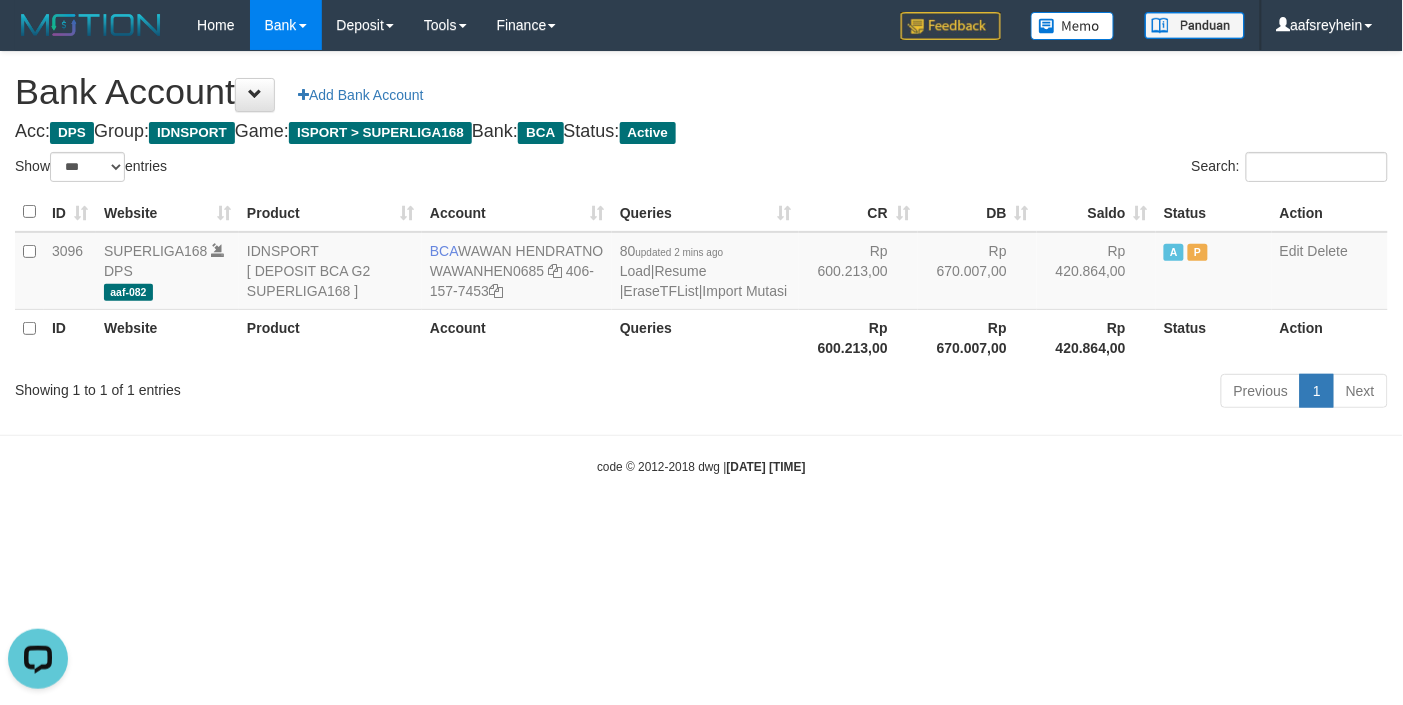 scroll, scrollTop: 0, scrollLeft: 0, axis: both 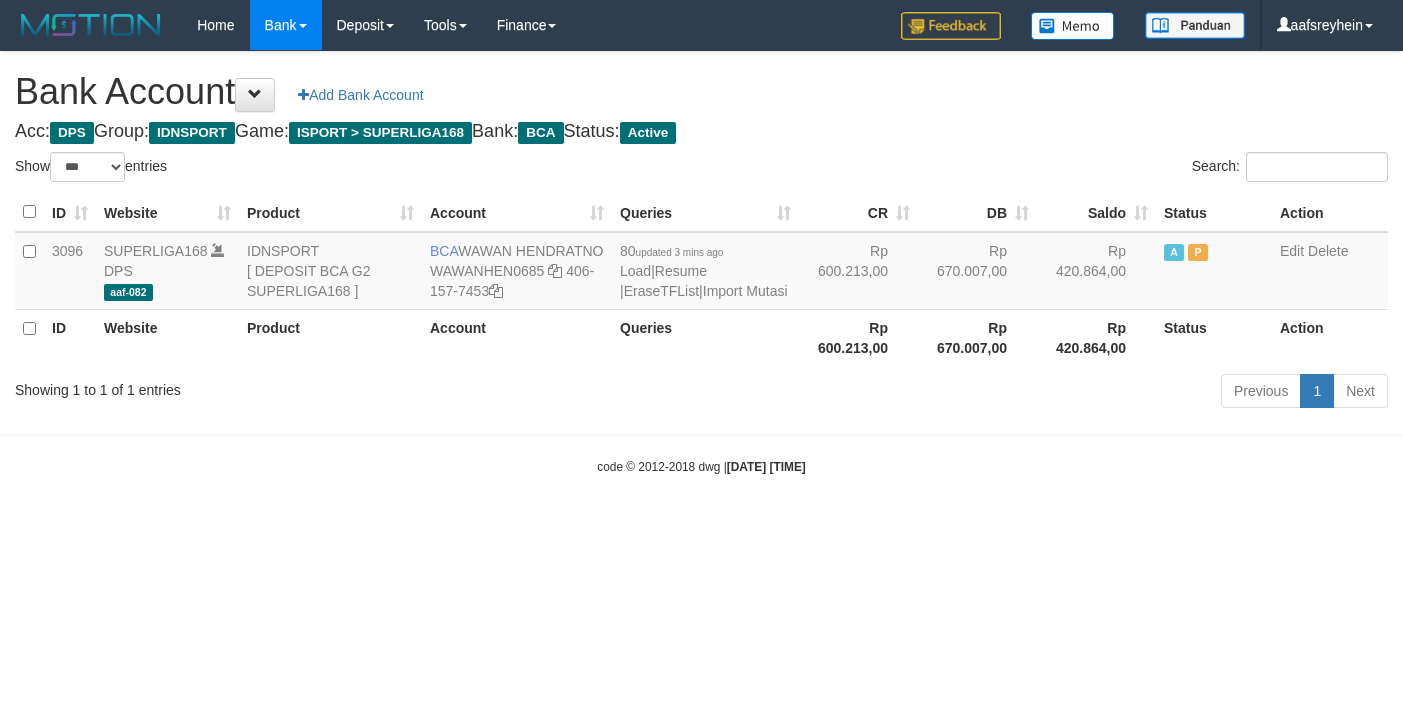 select on "***" 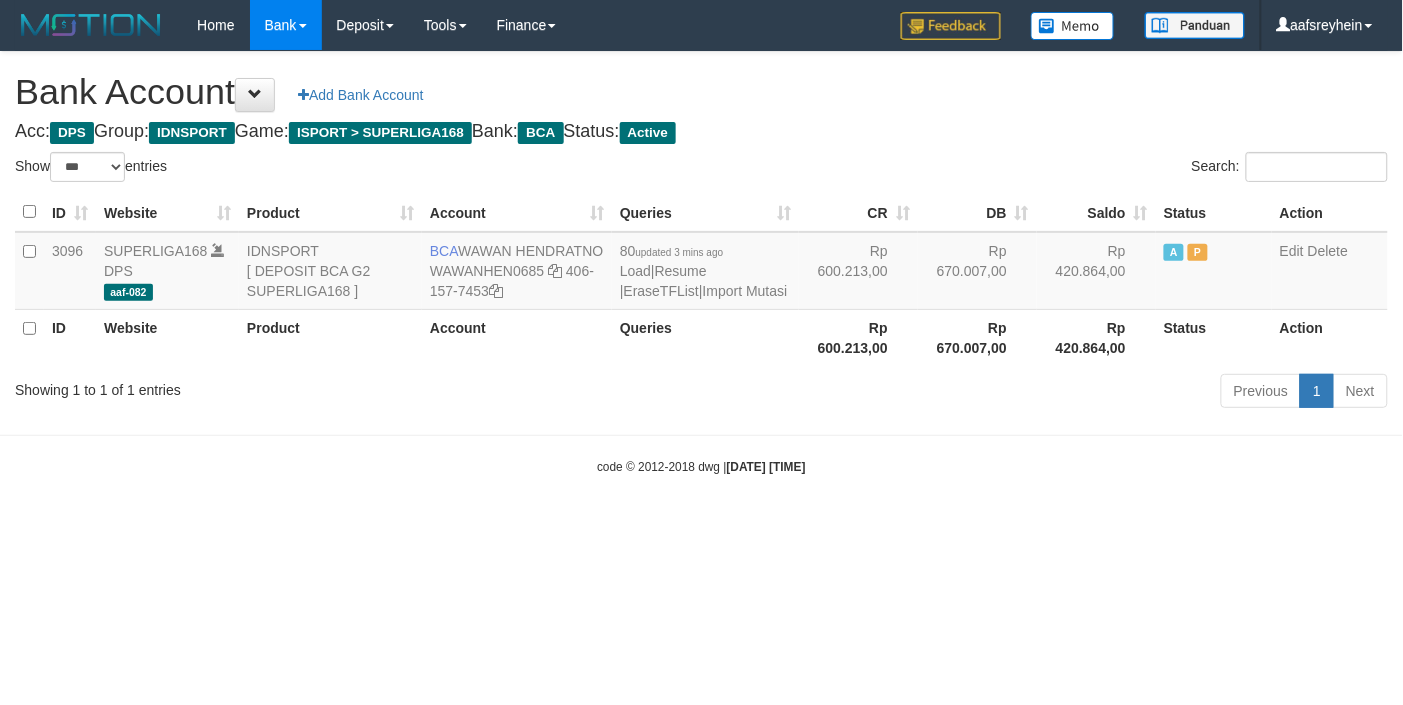 click on "Toggle navigation
Home
Bank
Account List
Load
By Website
Group
[ISPORT]													SUPERLIGA168
By Load Group (DPS)
-" at bounding box center [701, 263] 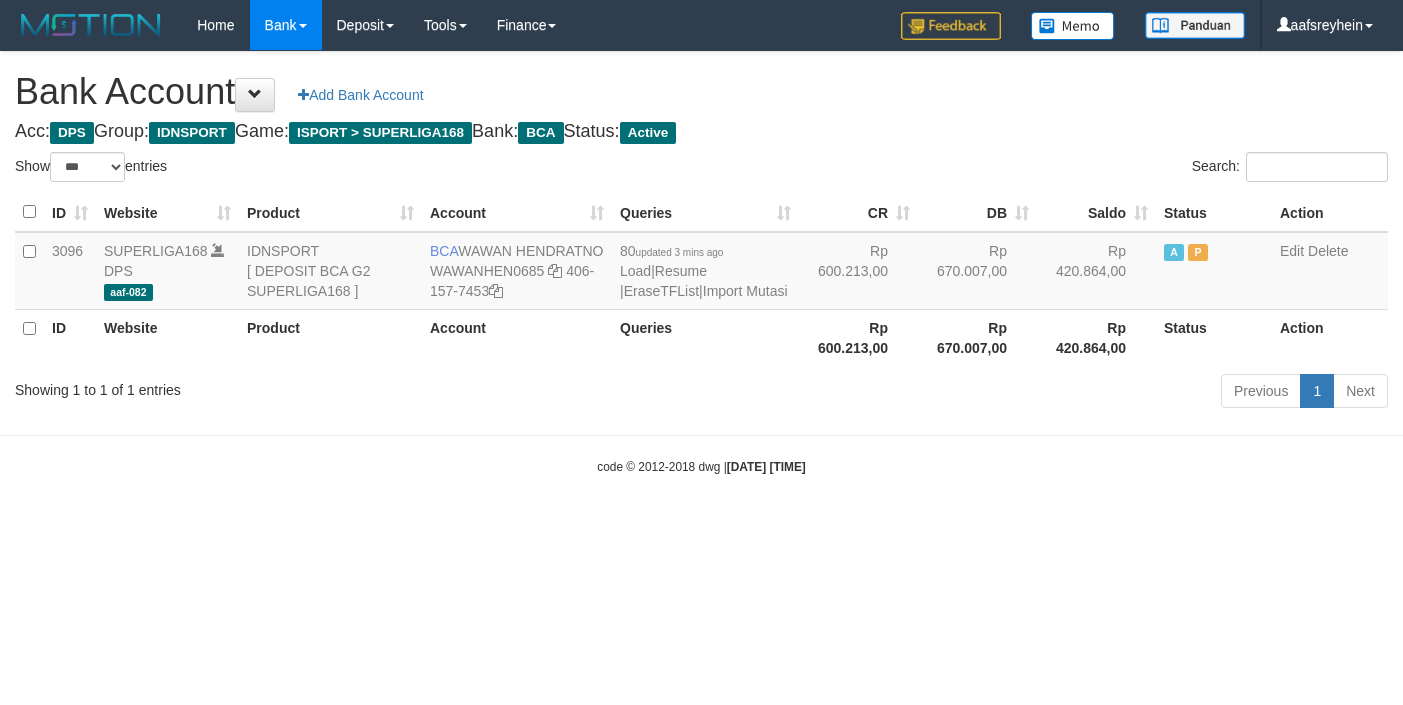 select on "***" 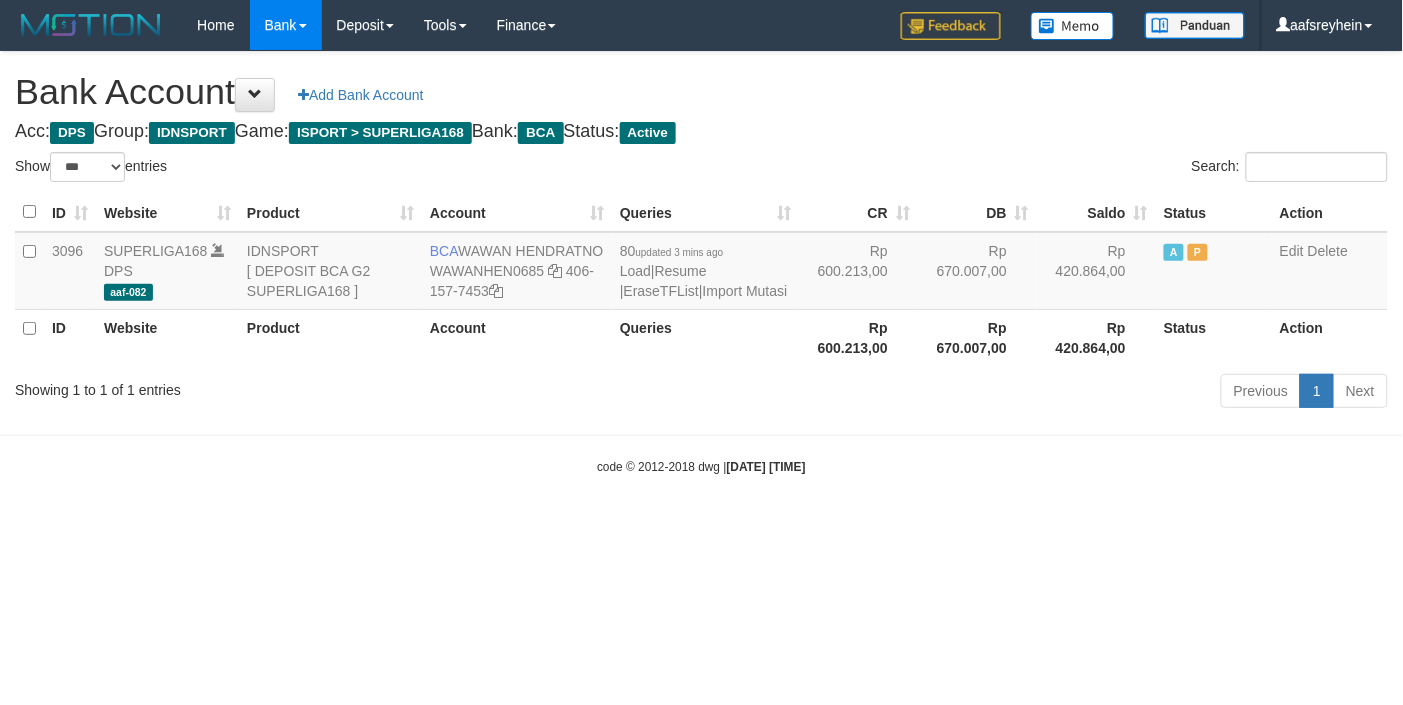 drag, startPoint x: 0, startPoint y: 0, endPoint x: 1031, endPoint y: 506, distance: 1148.476 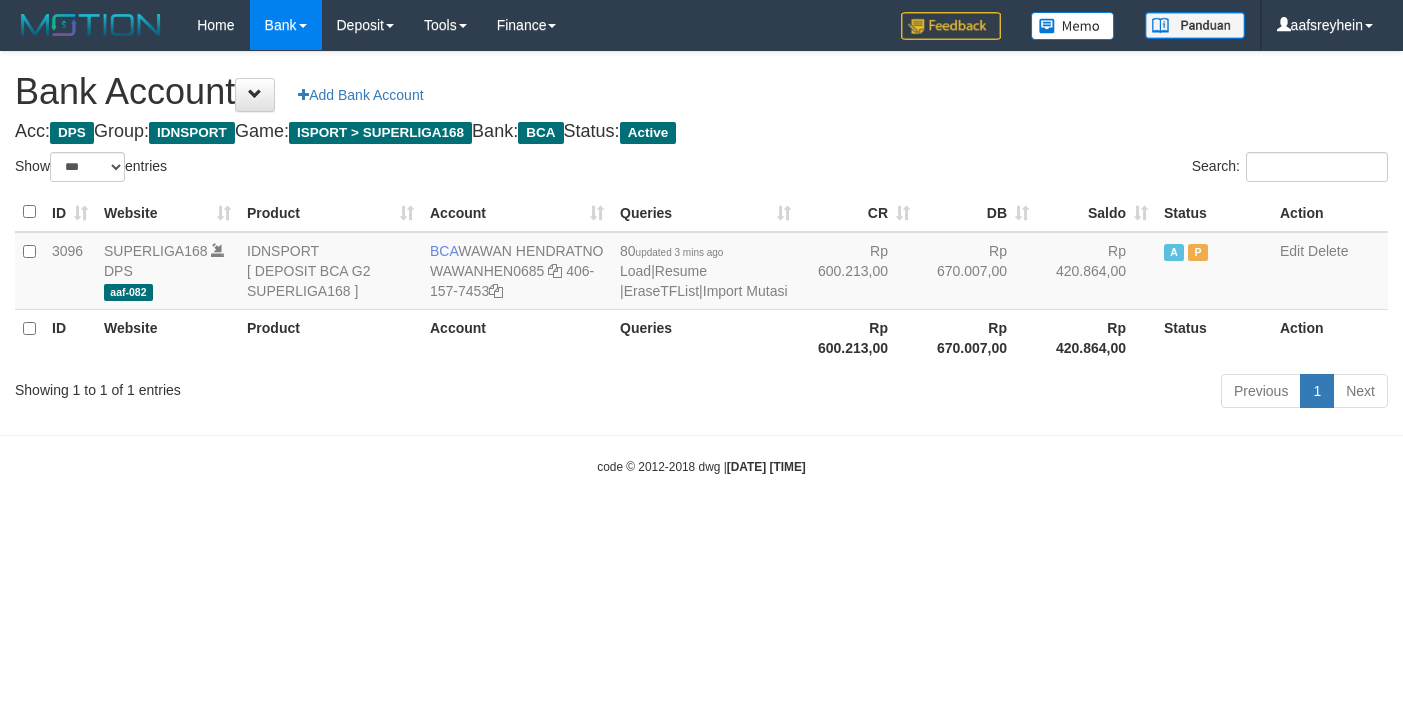 select on "***" 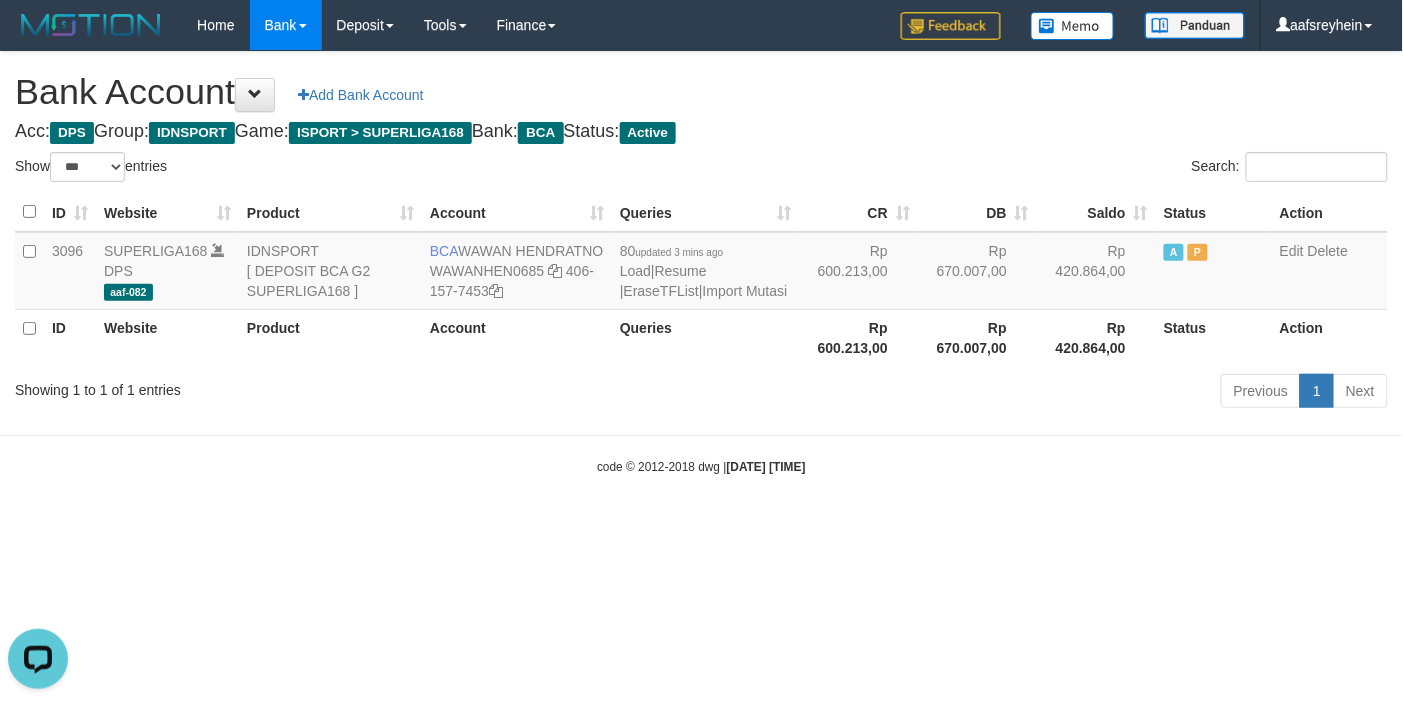 scroll, scrollTop: 0, scrollLeft: 0, axis: both 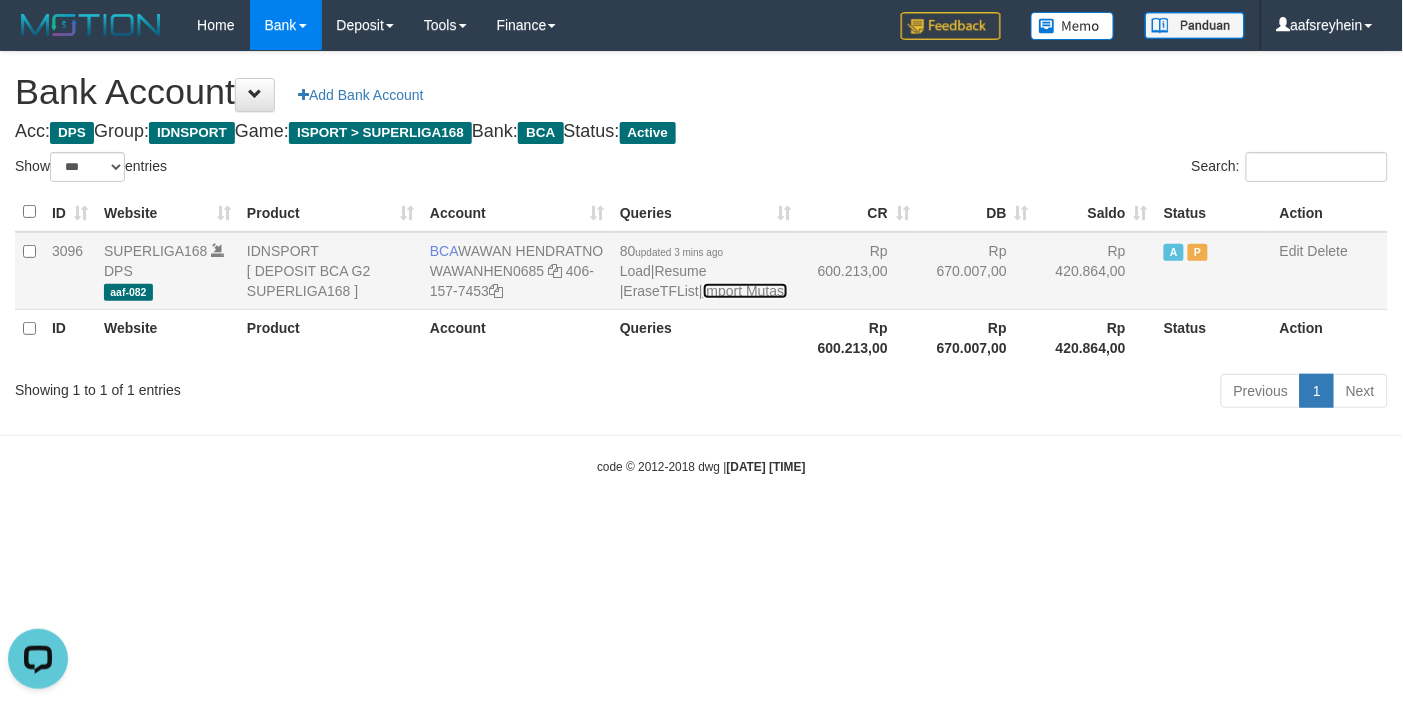 click on "Import Mutasi" at bounding box center (745, 291) 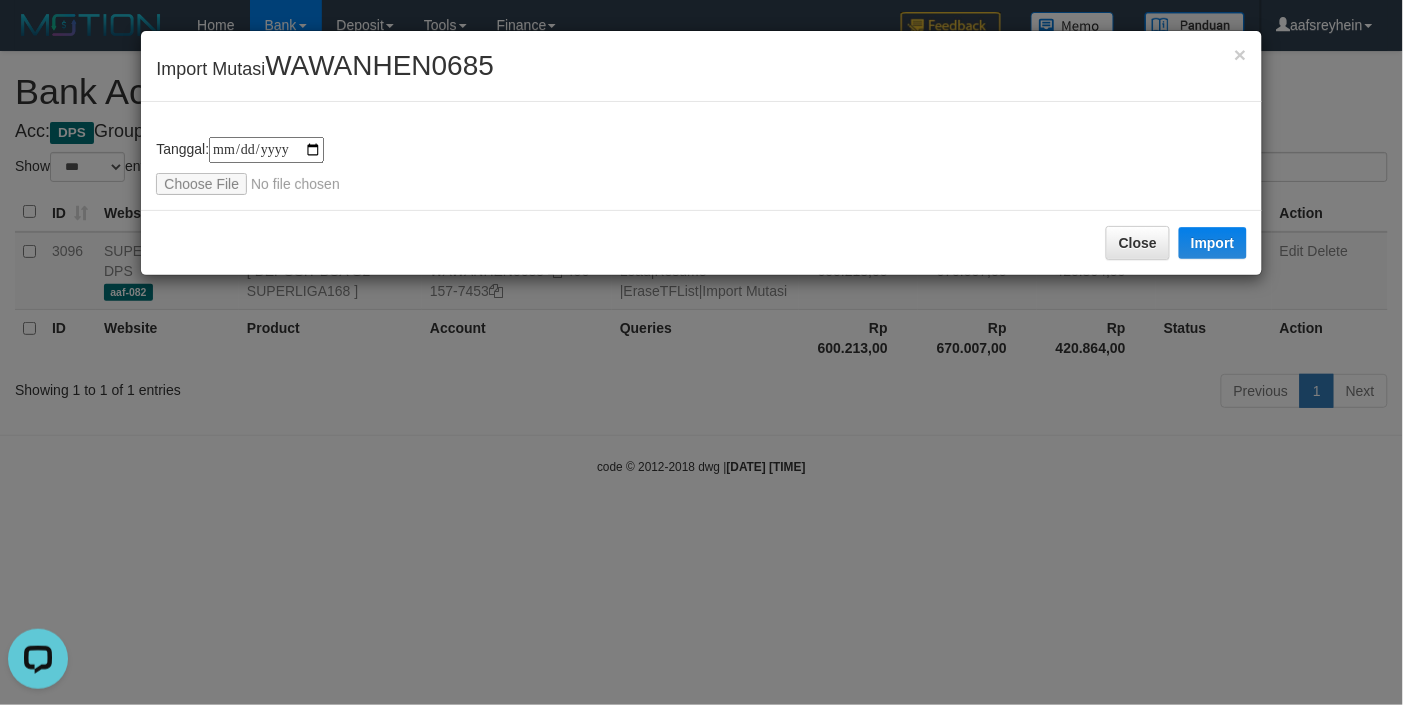 type on "**********" 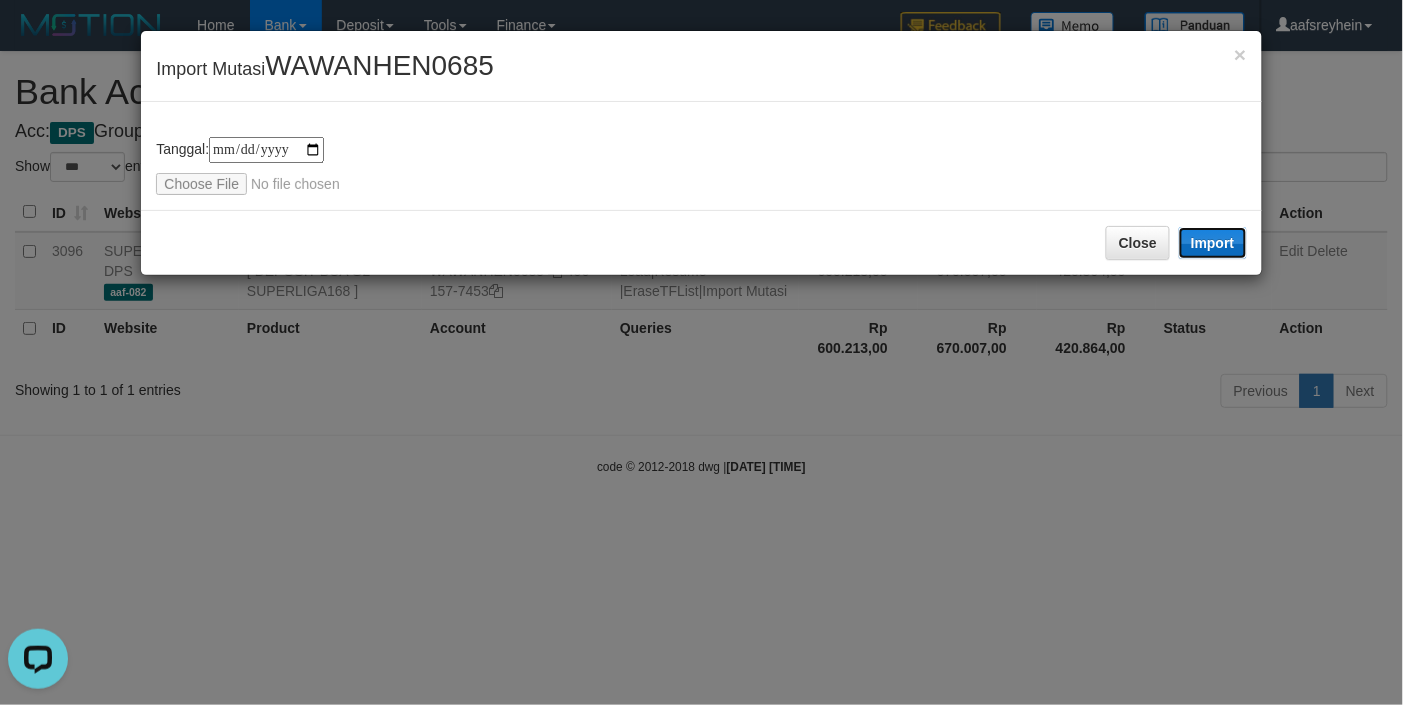 click on "Import" at bounding box center [1213, 243] 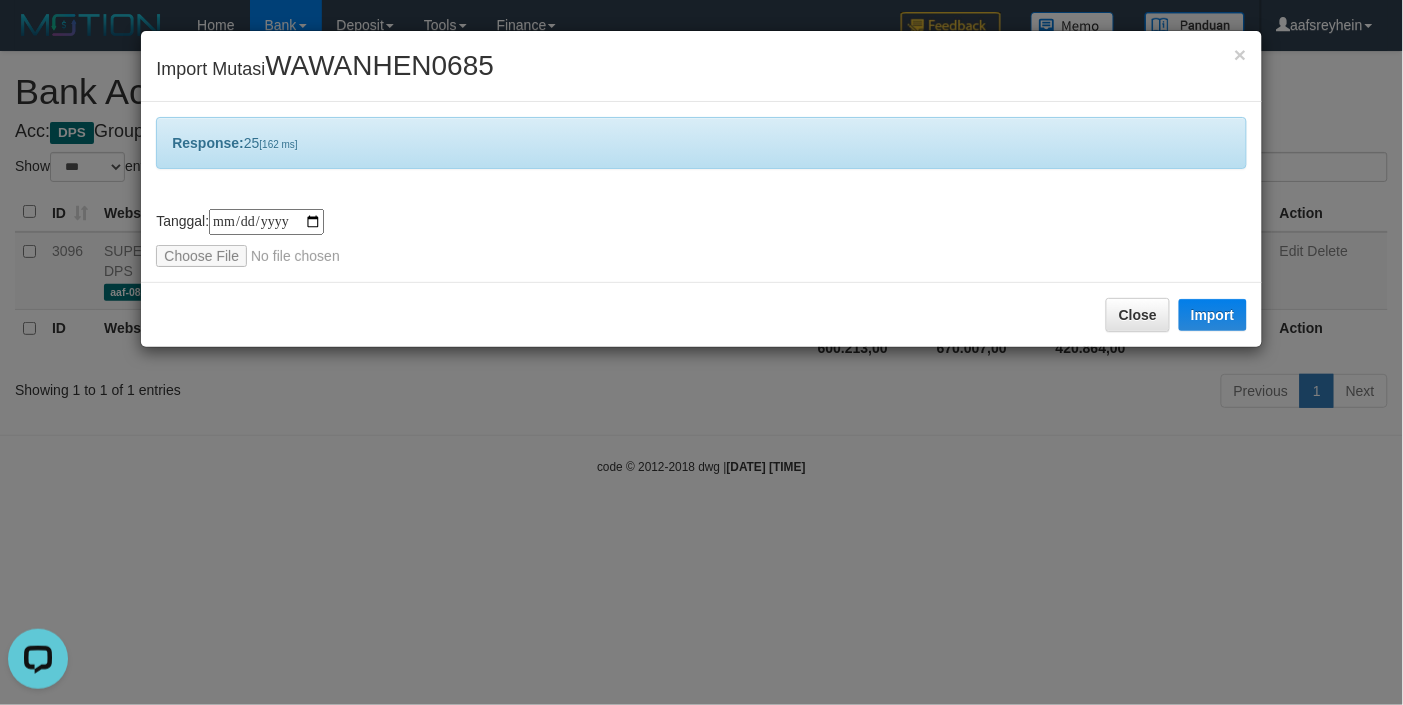 click on "**********" at bounding box center [701, 352] 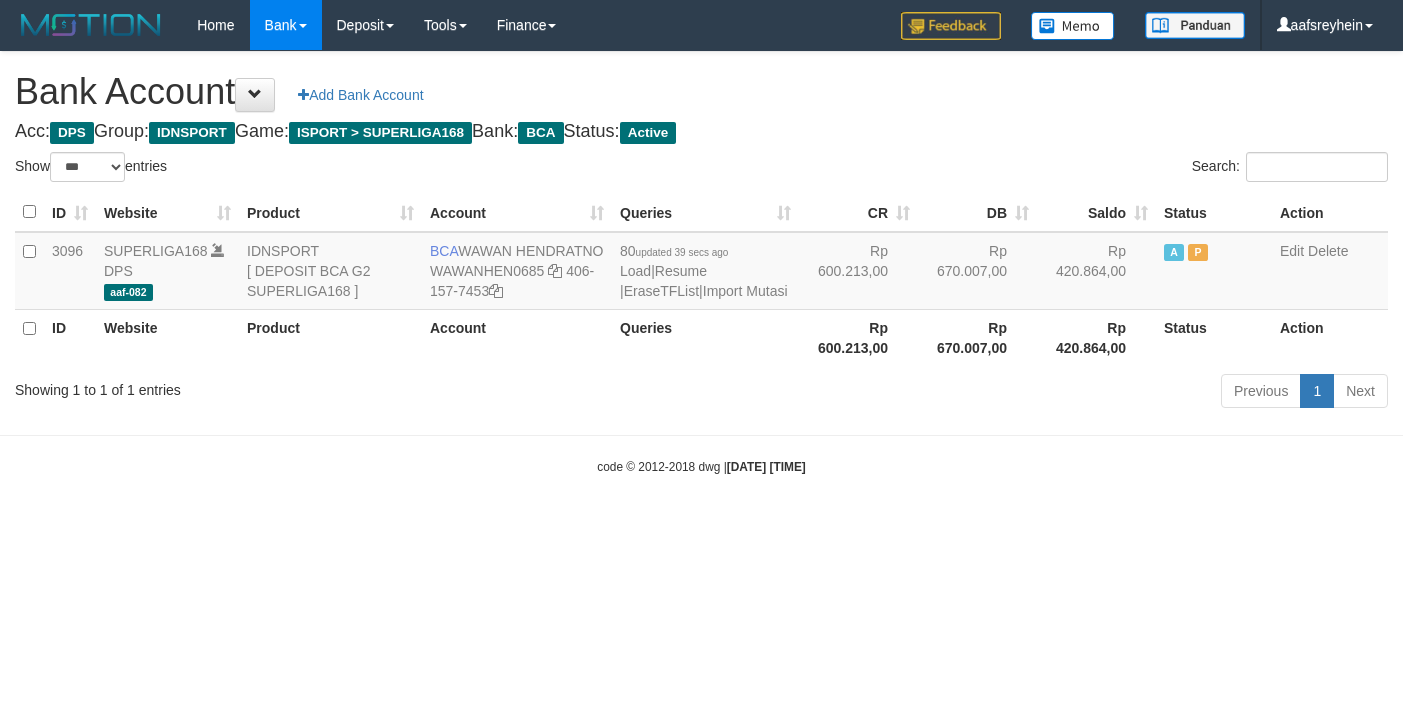 select on "***" 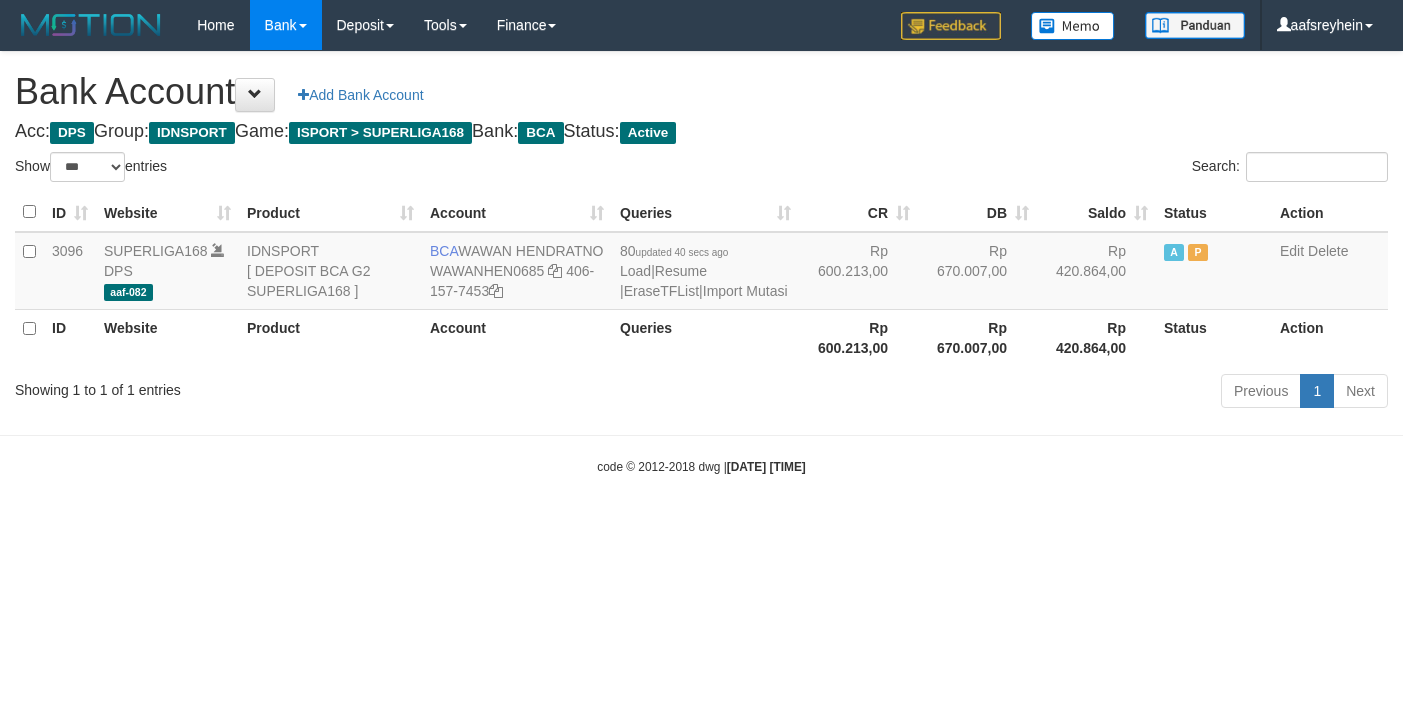 select on "***" 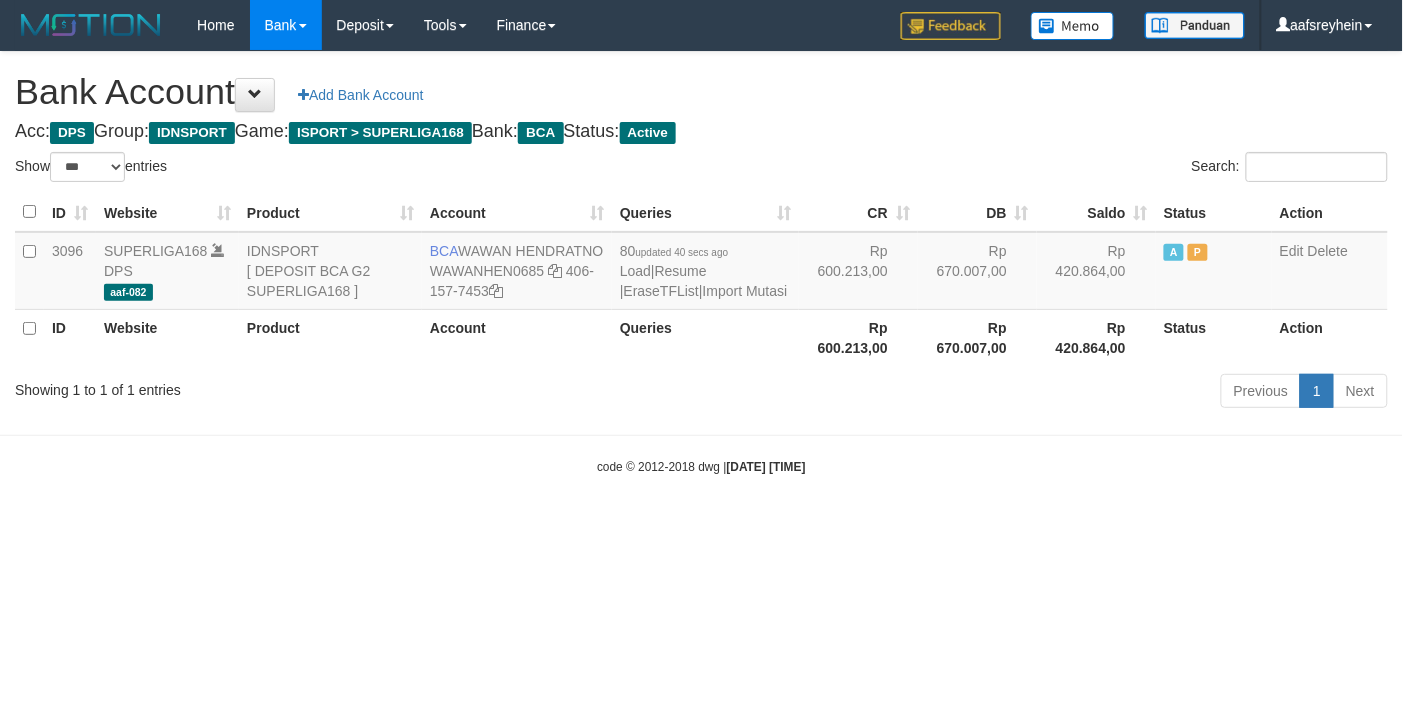click on "code © 2012-2018 dwg |  2025/07/14 04:36:11" at bounding box center [701, 466] 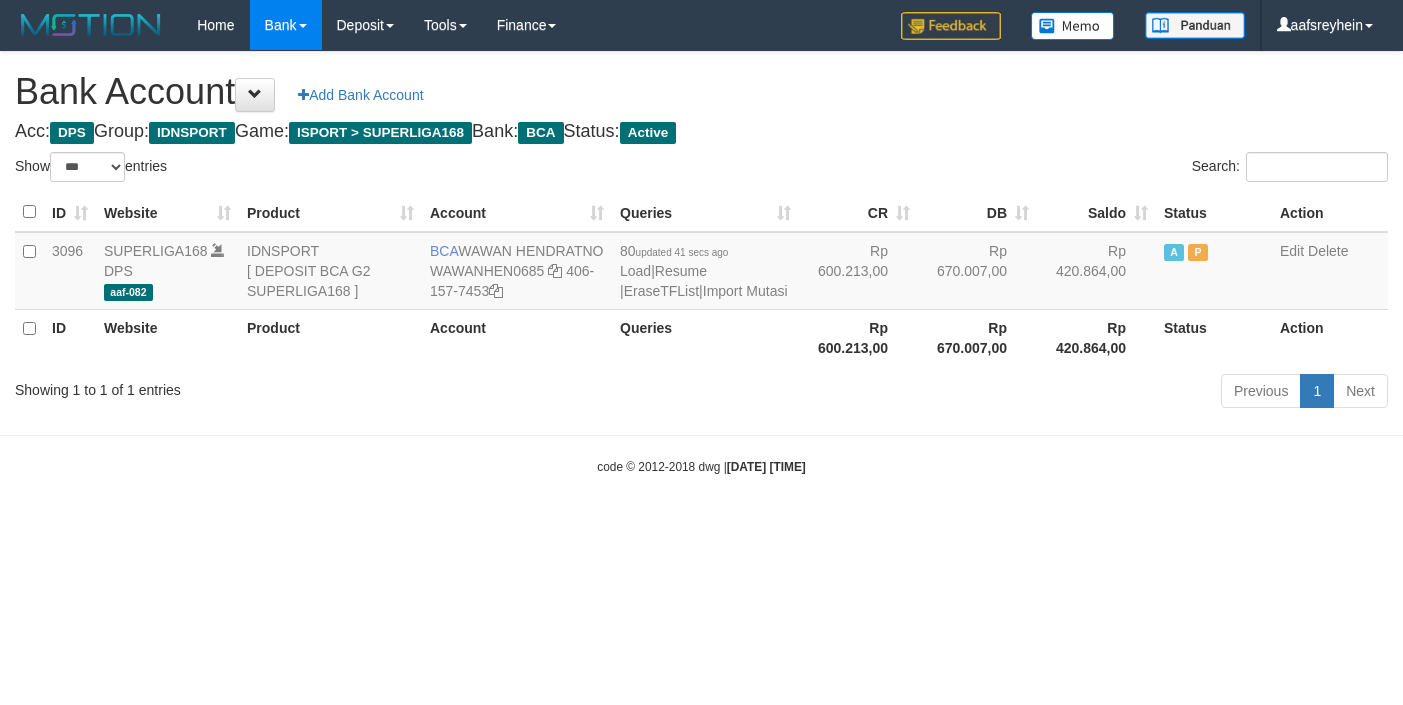 select on "***" 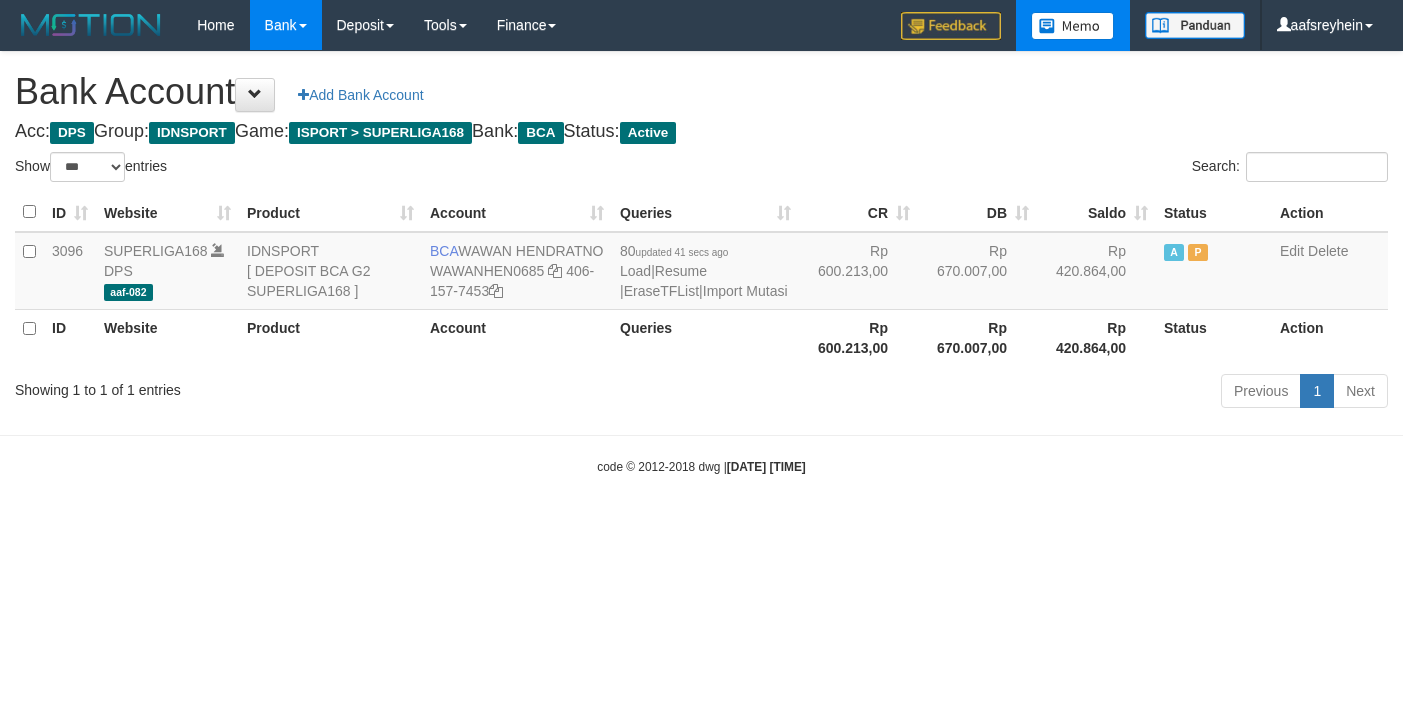 scroll, scrollTop: 0, scrollLeft: 0, axis: both 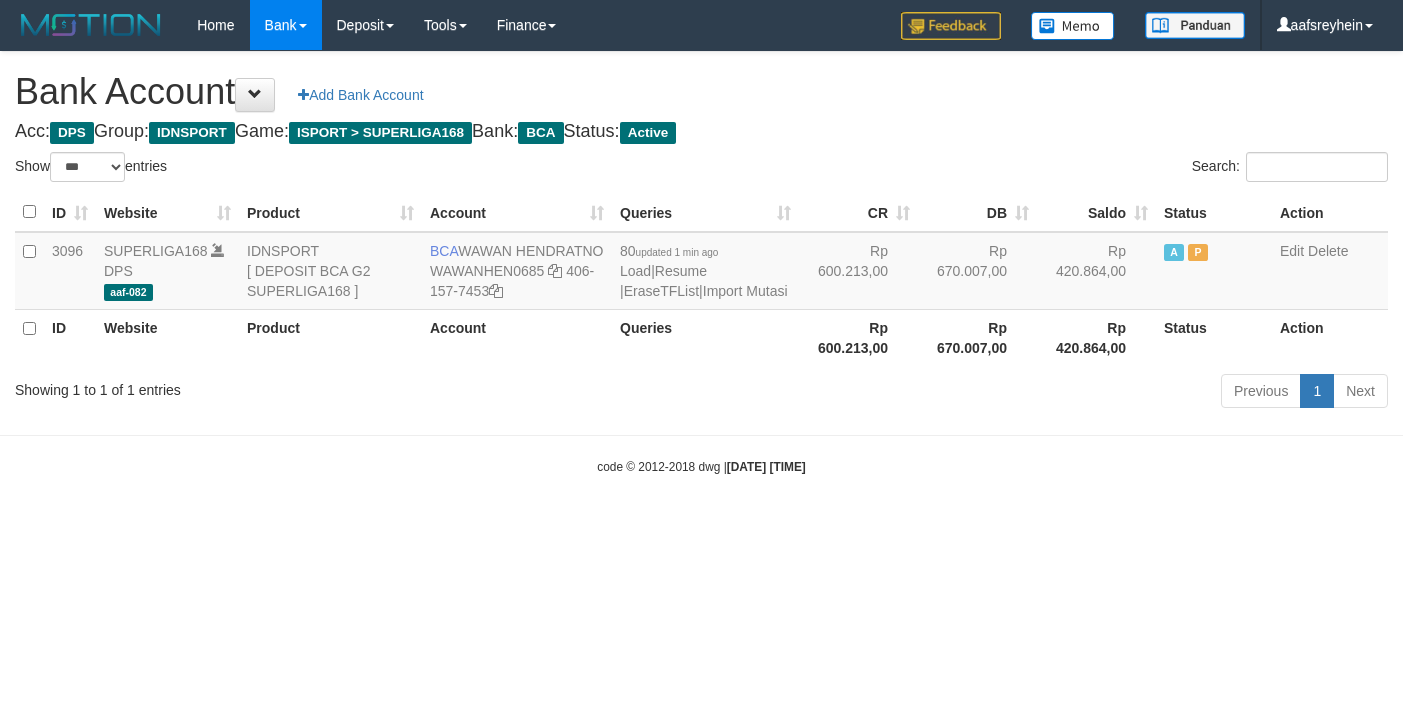 select on "***" 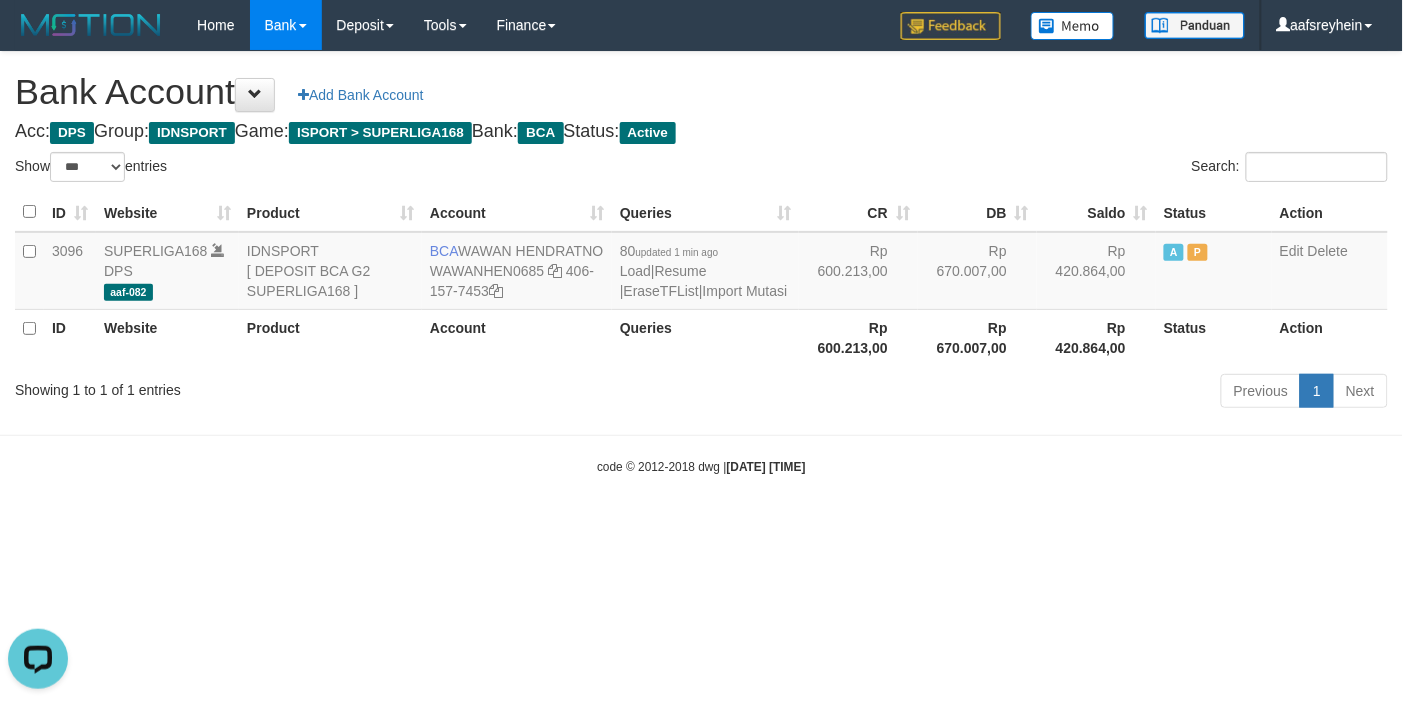 scroll, scrollTop: 0, scrollLeft: 0, axis: both 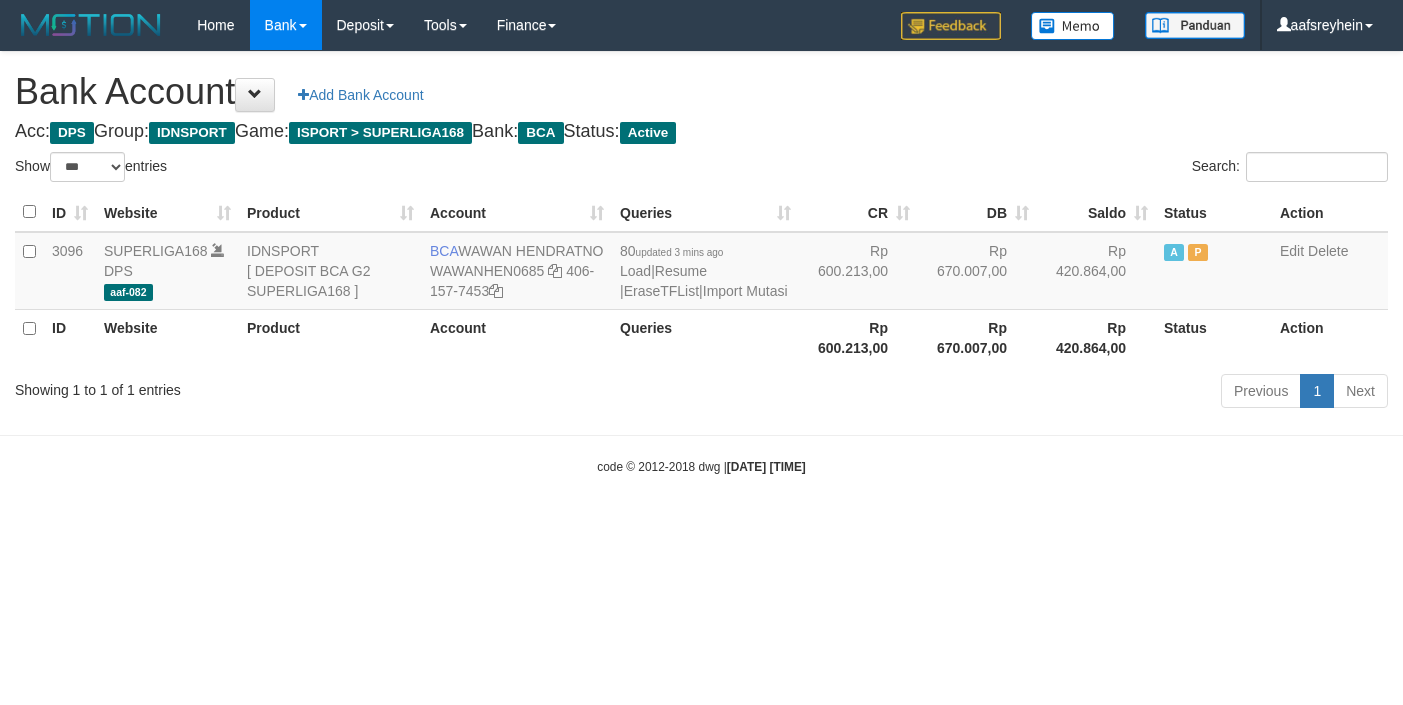 select on "***" 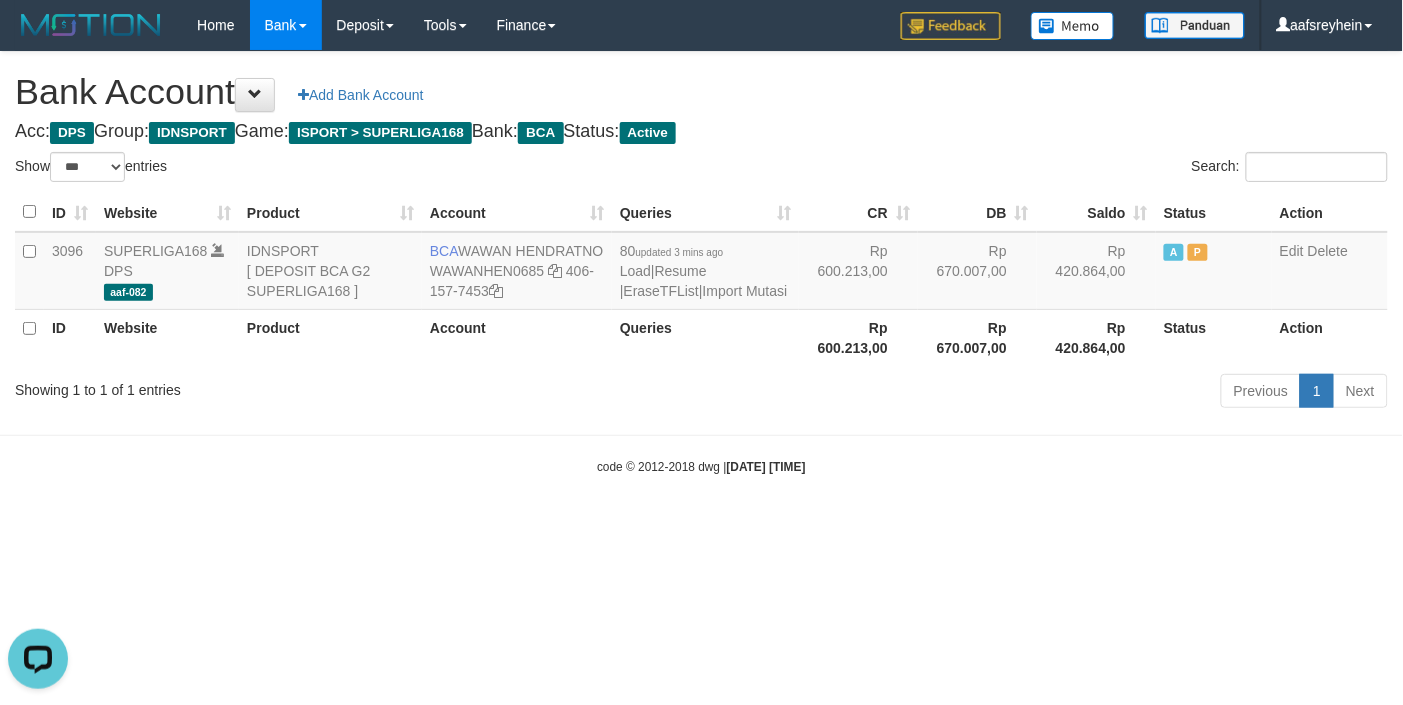 scroll, scrollTop: 0, scrollLeft: 0, axis: both 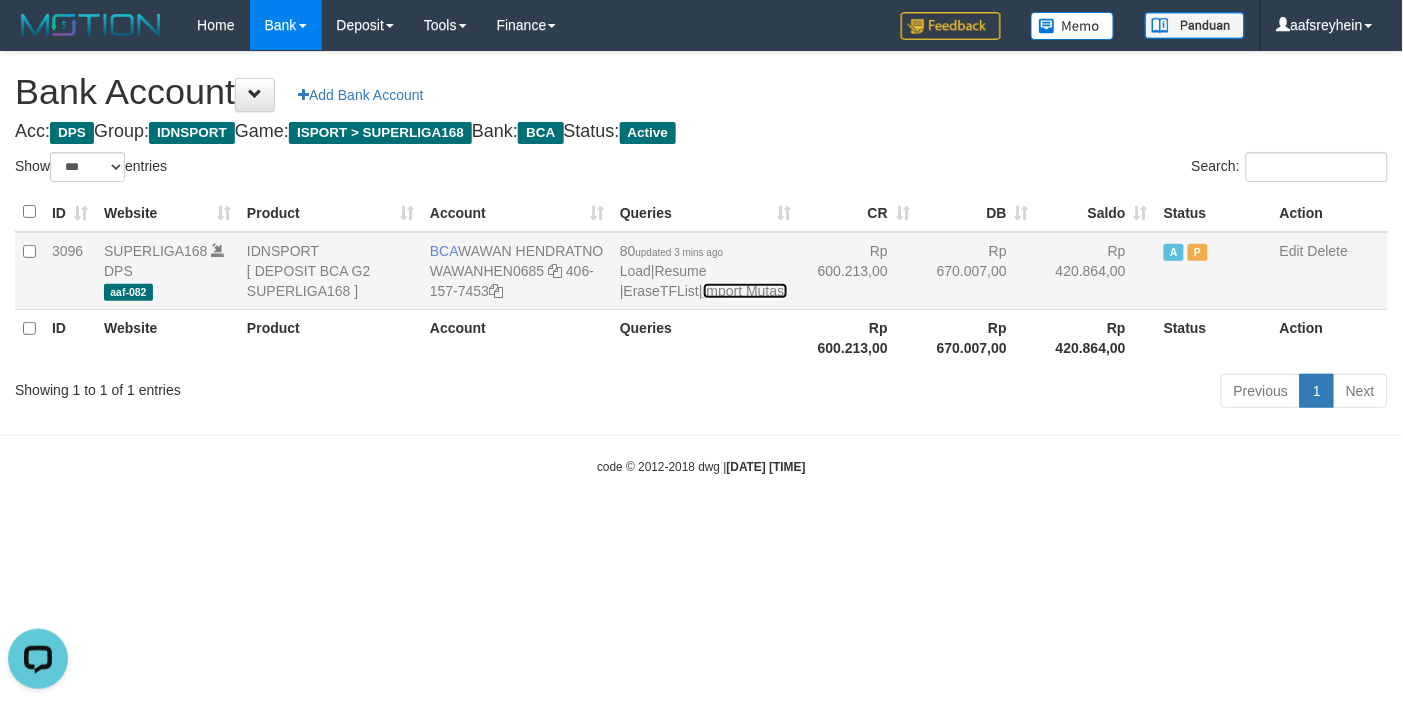 click on "Import Mutasi" at bounding box center [745, 291] 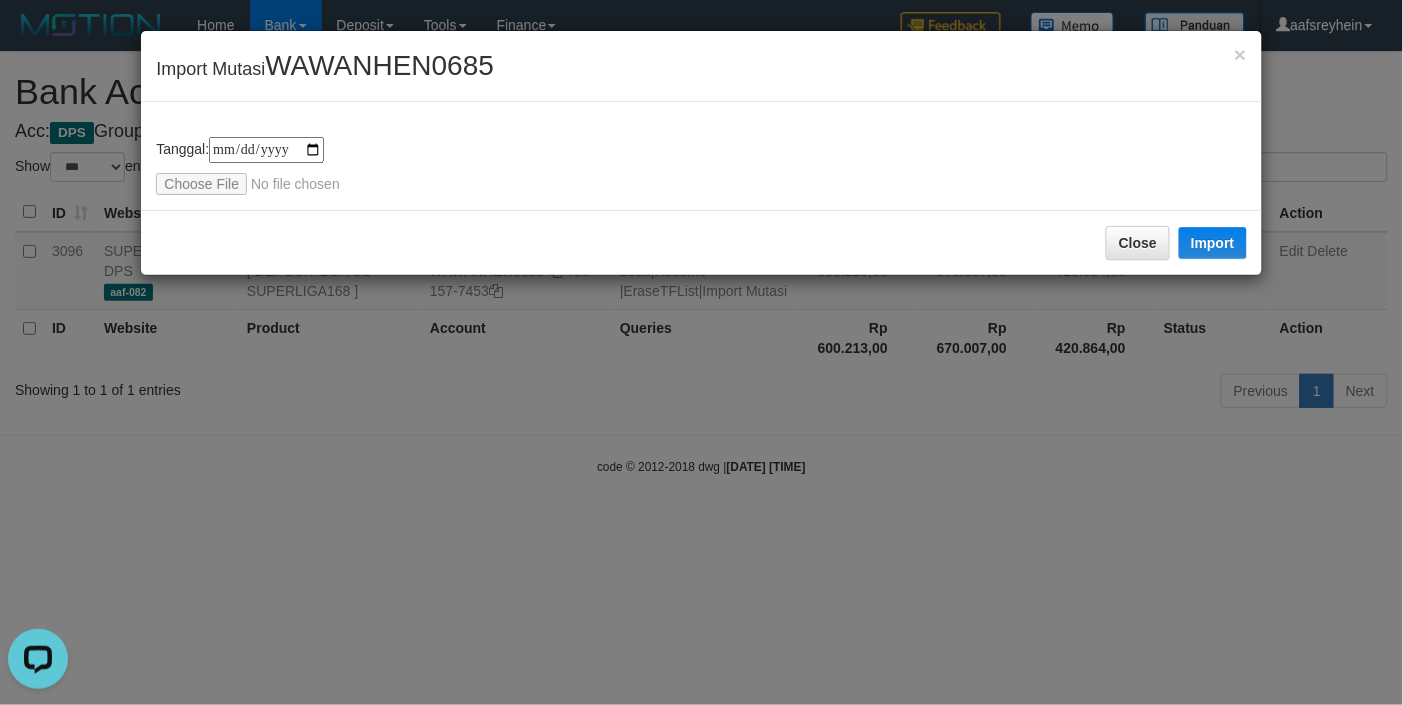 type on "**********" 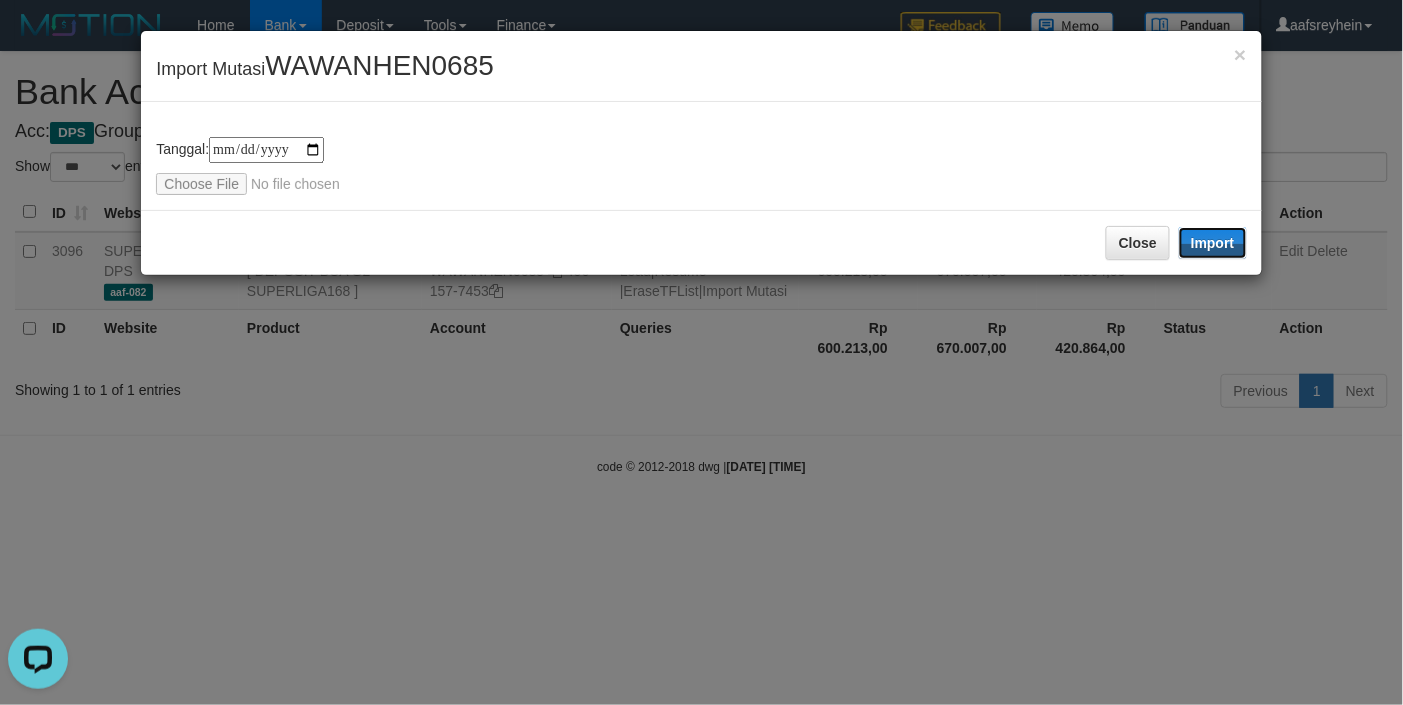 drag, startPoint x: 1221, startPoint y: 235, endPoint x: 1025, endPoint y: 445, distance: 287.25598 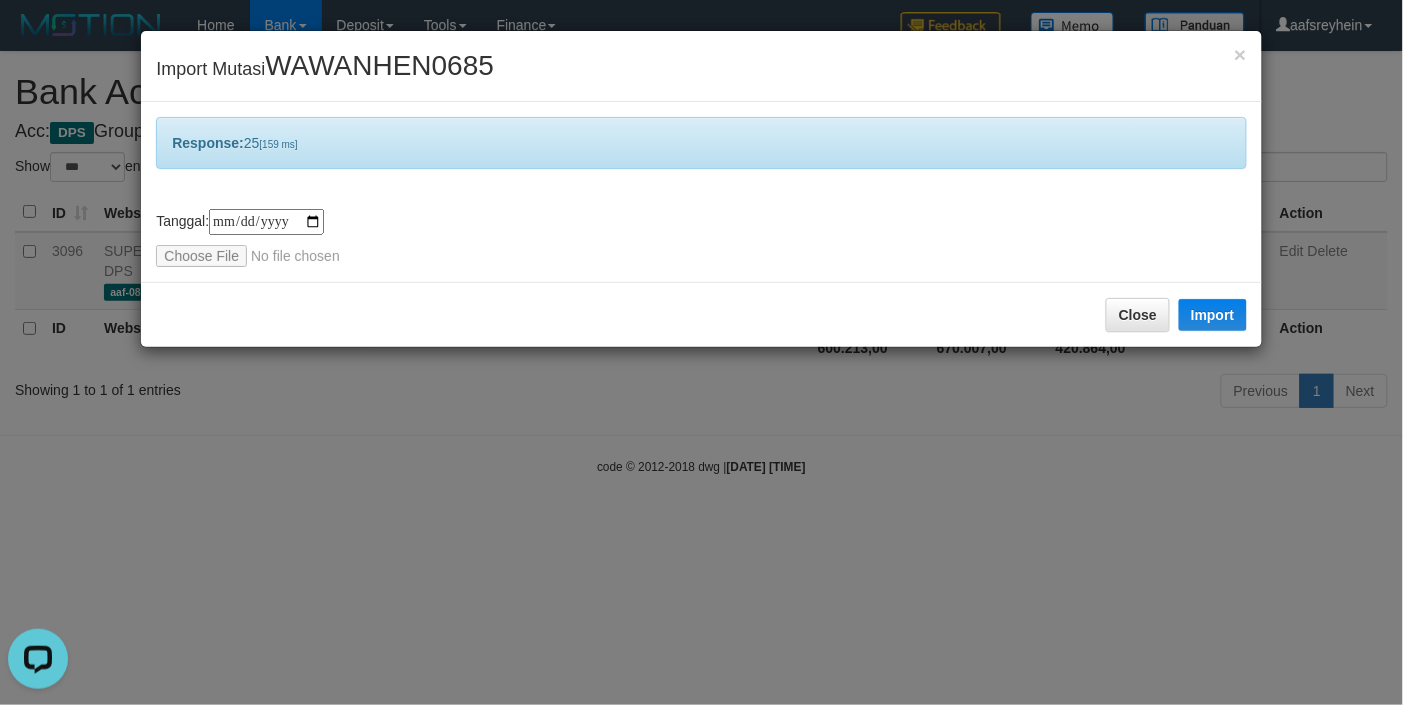 click on "**********" at bounding box center [701, 352] 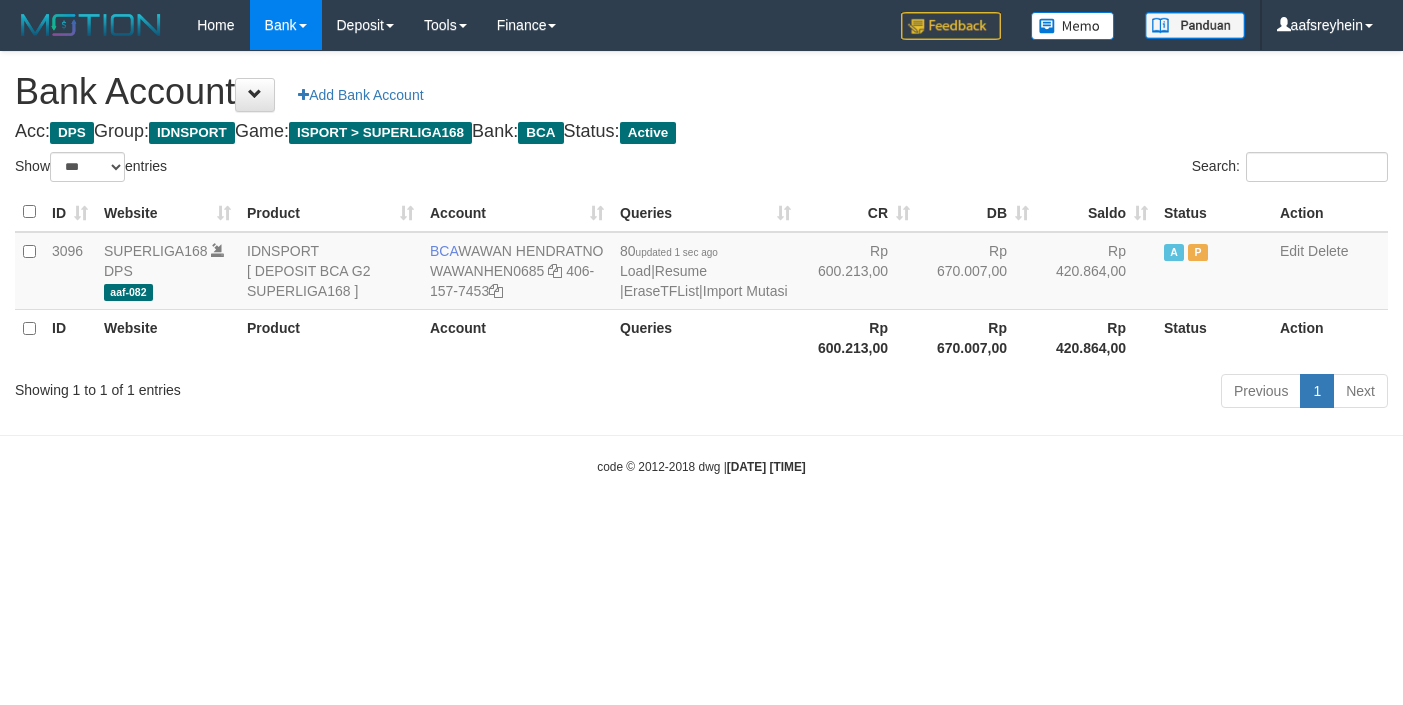 select on "***" 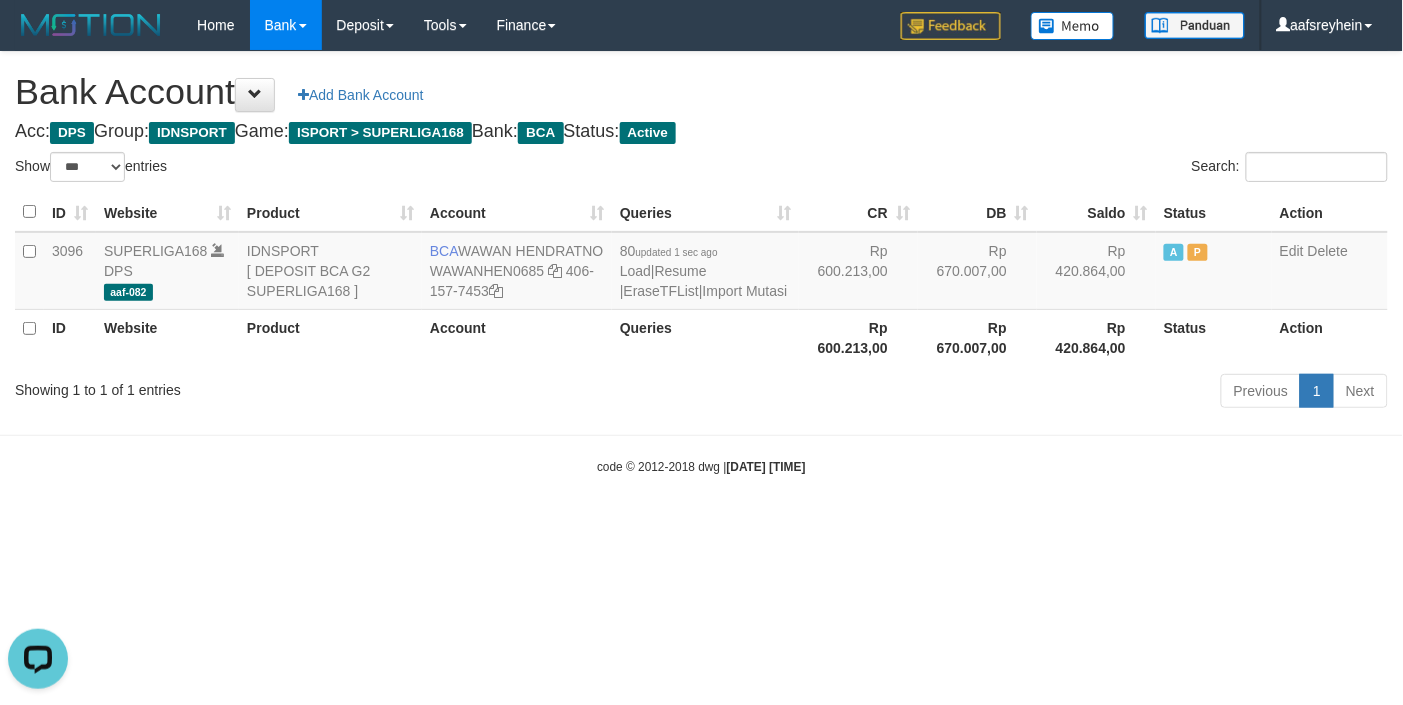 scroll, scrollTop: 0, scrollLeft: 0, axis: both 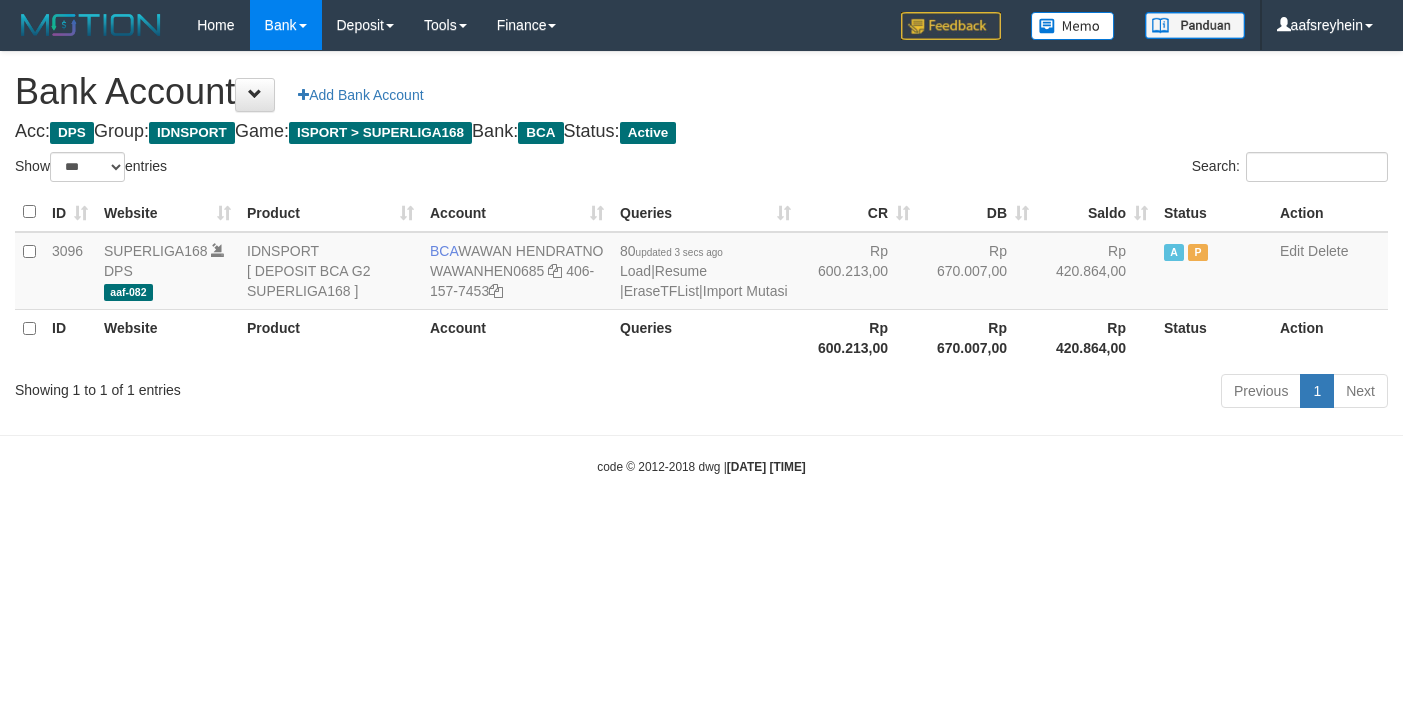 select on "***" 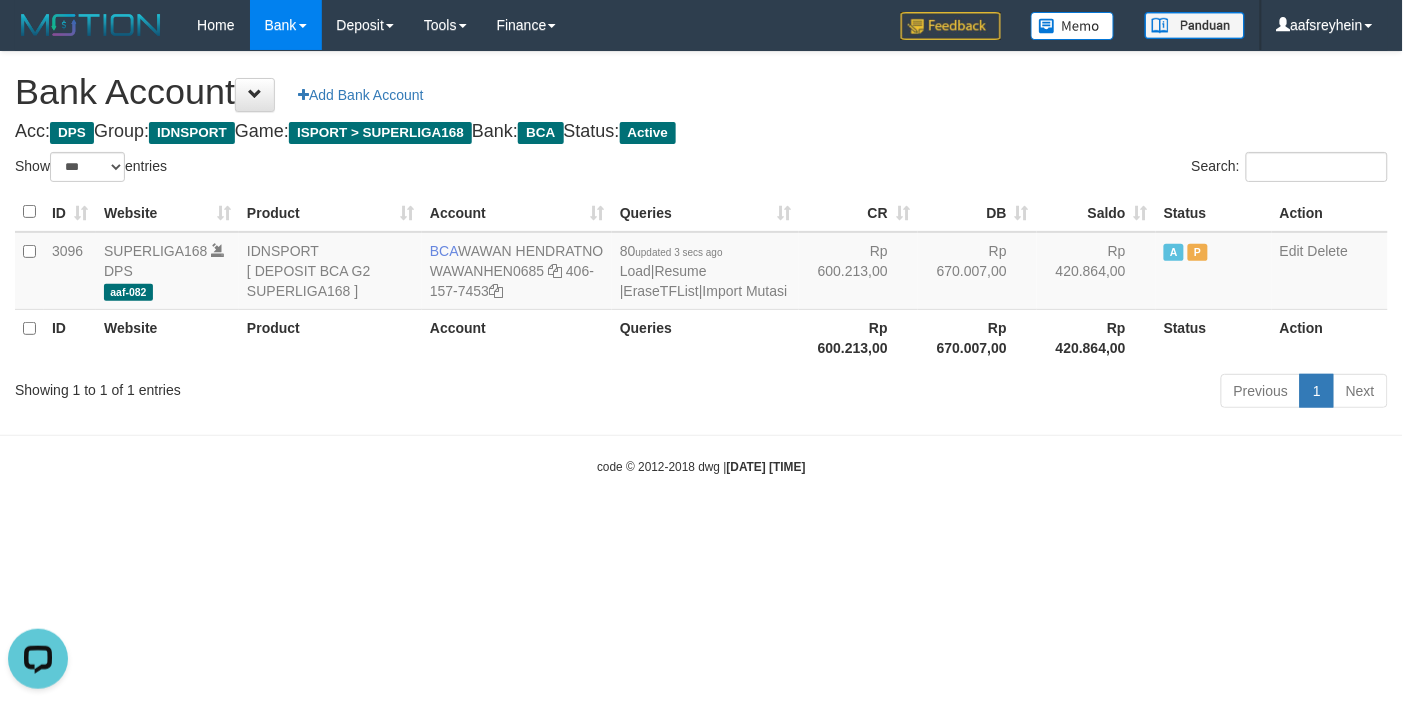 scroll, scrollTop: 0, scrollLeft: 0, axis: both 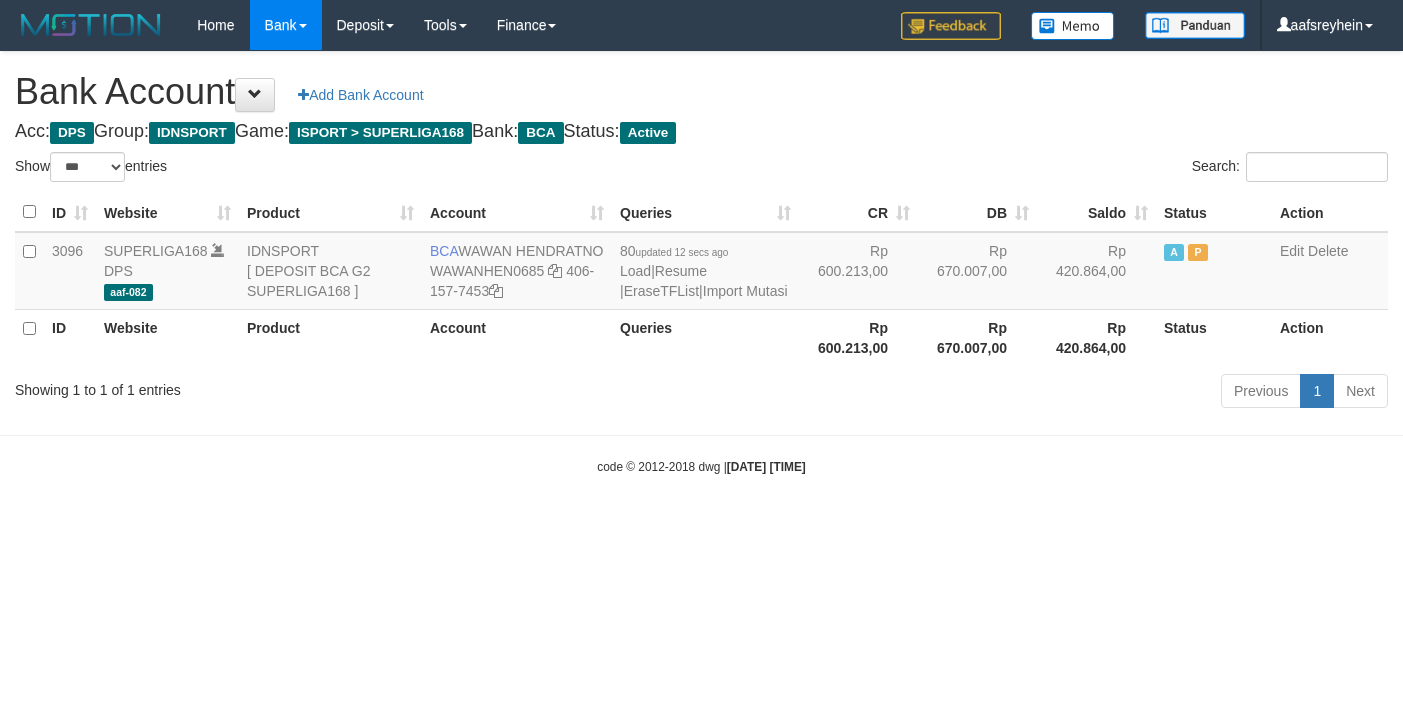 select on "***" 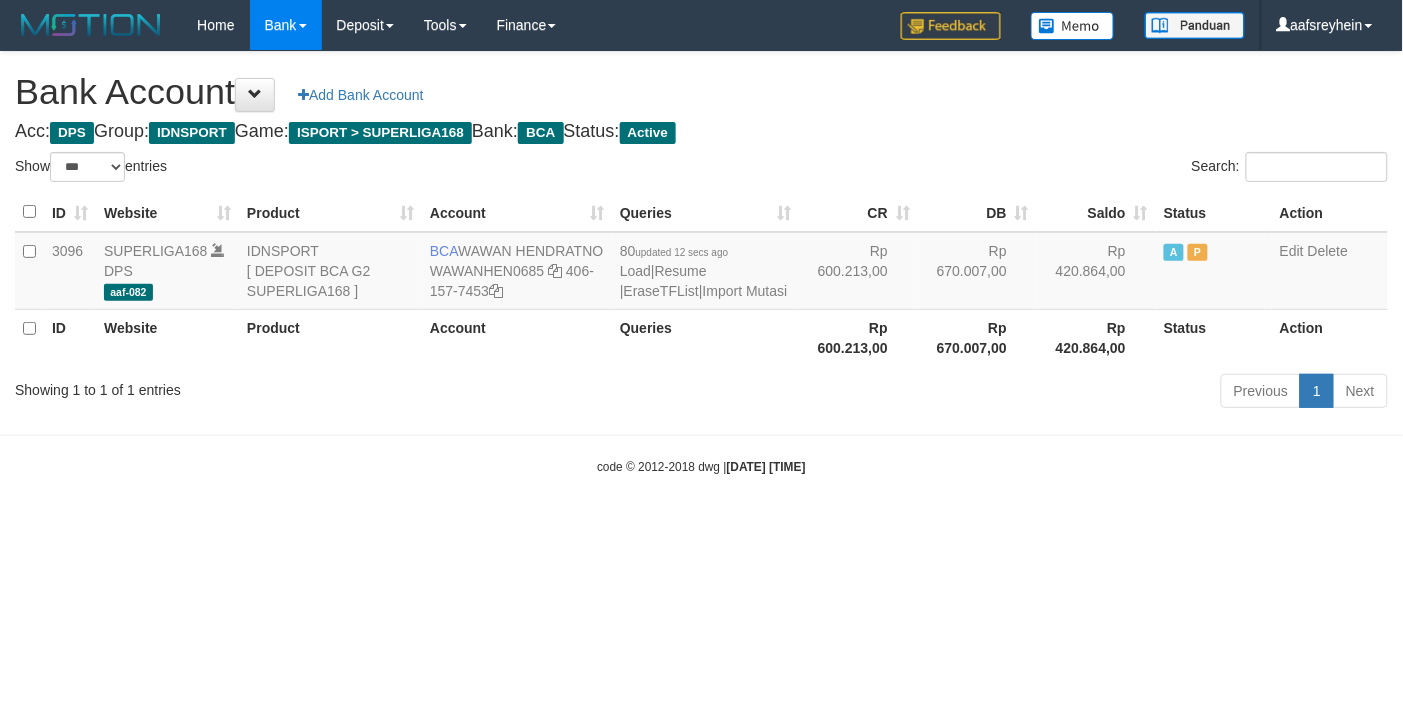 click on "Search:" at bounding box center (1053, 169) 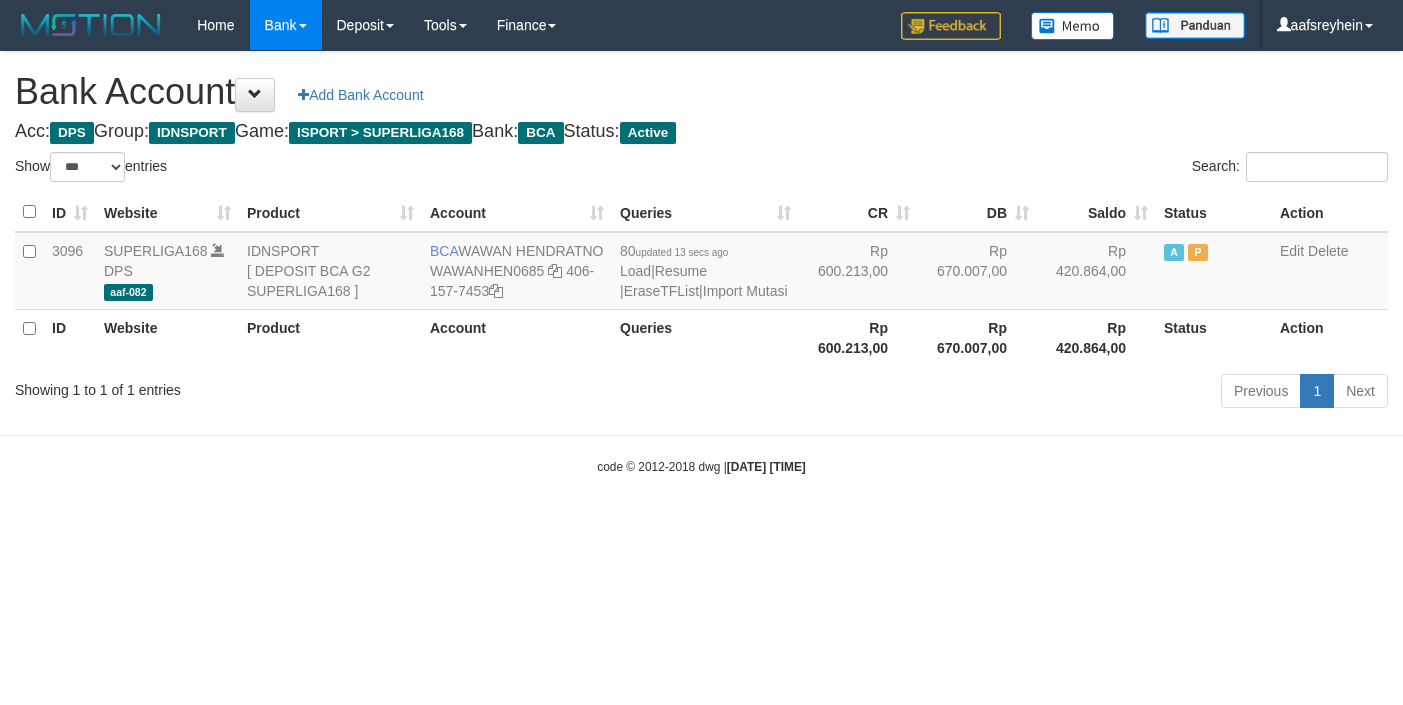 select on "***" 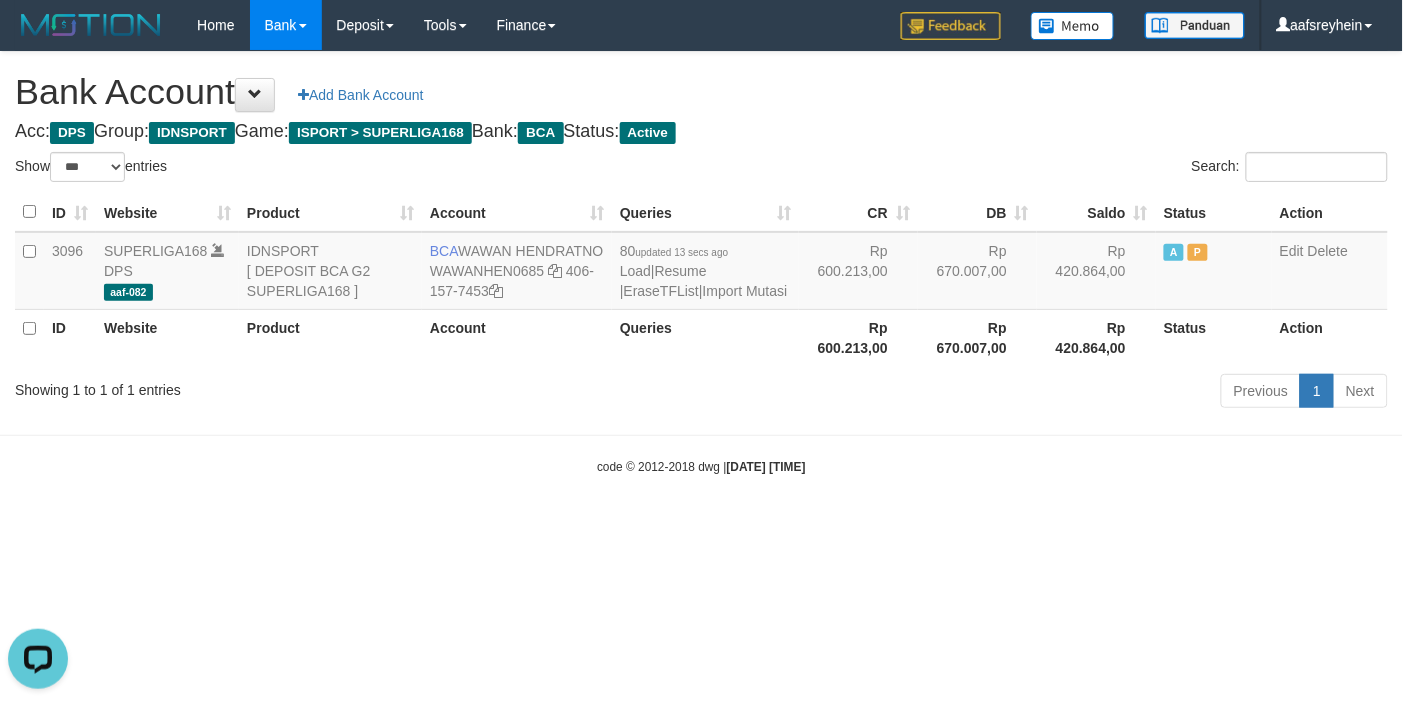 scroll, scrollTop: 0, scrollLeft: 0, axis: both 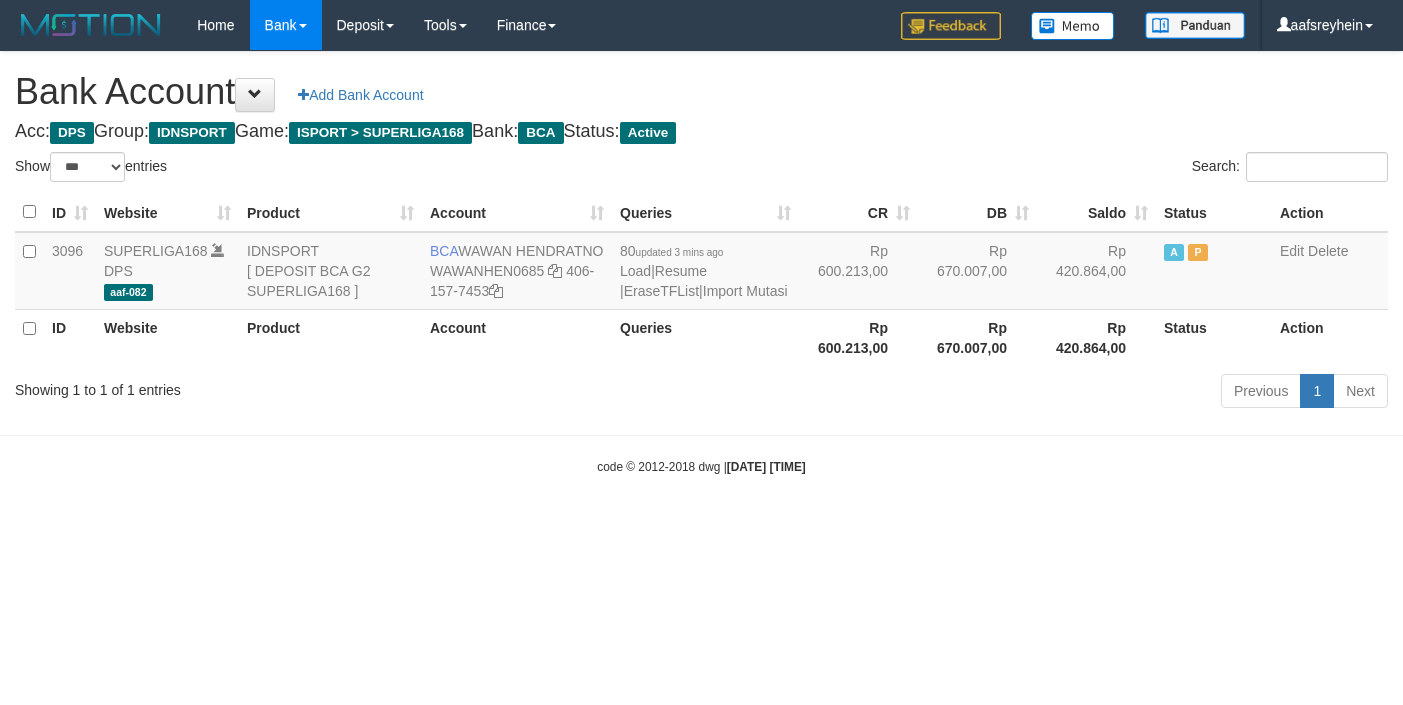 select on "***" 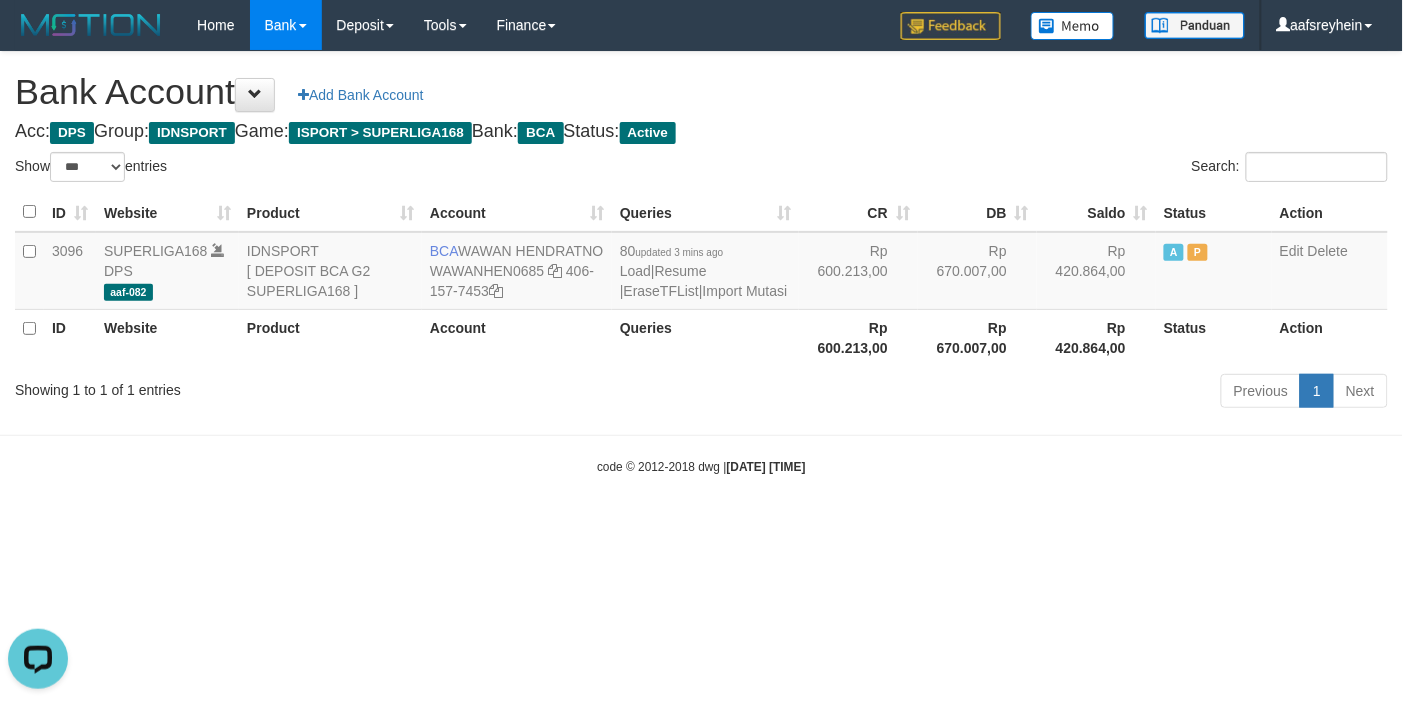 scroll, scrollTop: 0, scrollLeft: 0, axis: both 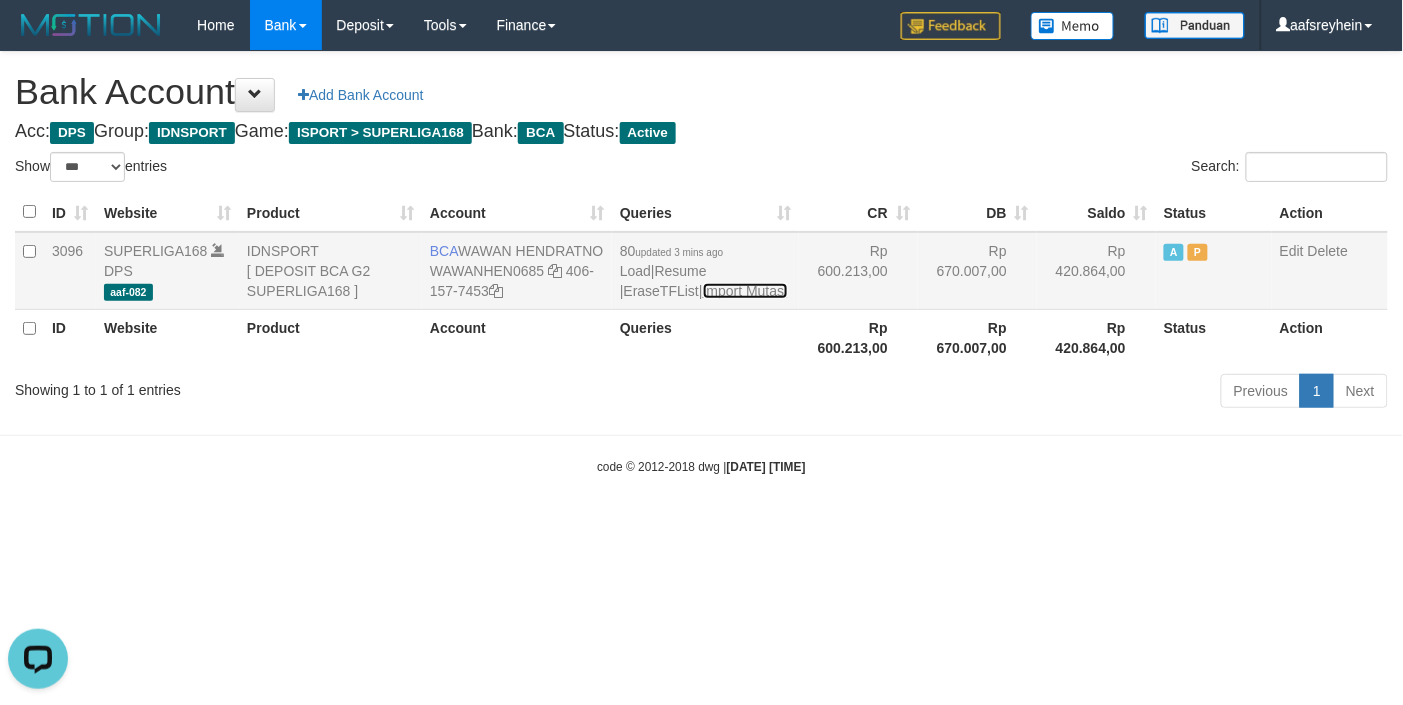 click on "Import Mutasi" at bounding box center [745, 291] 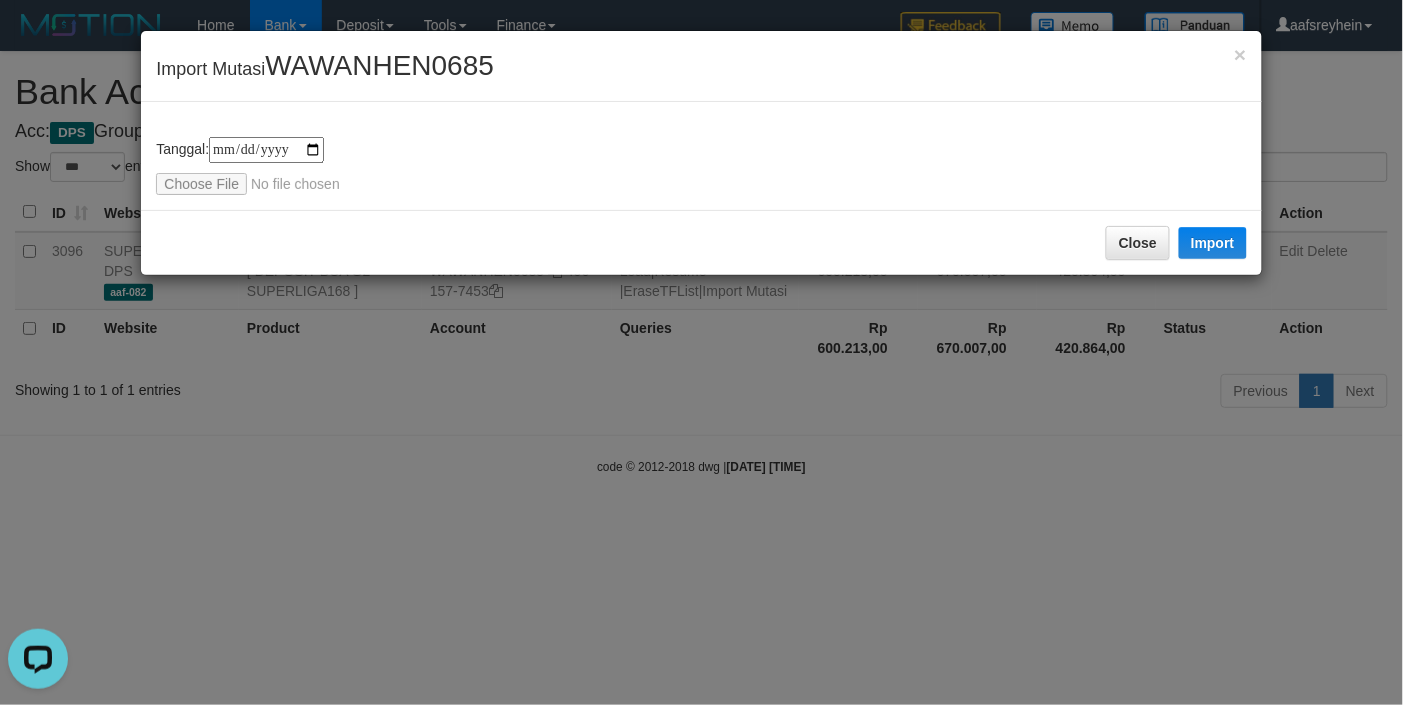 type on "**********" 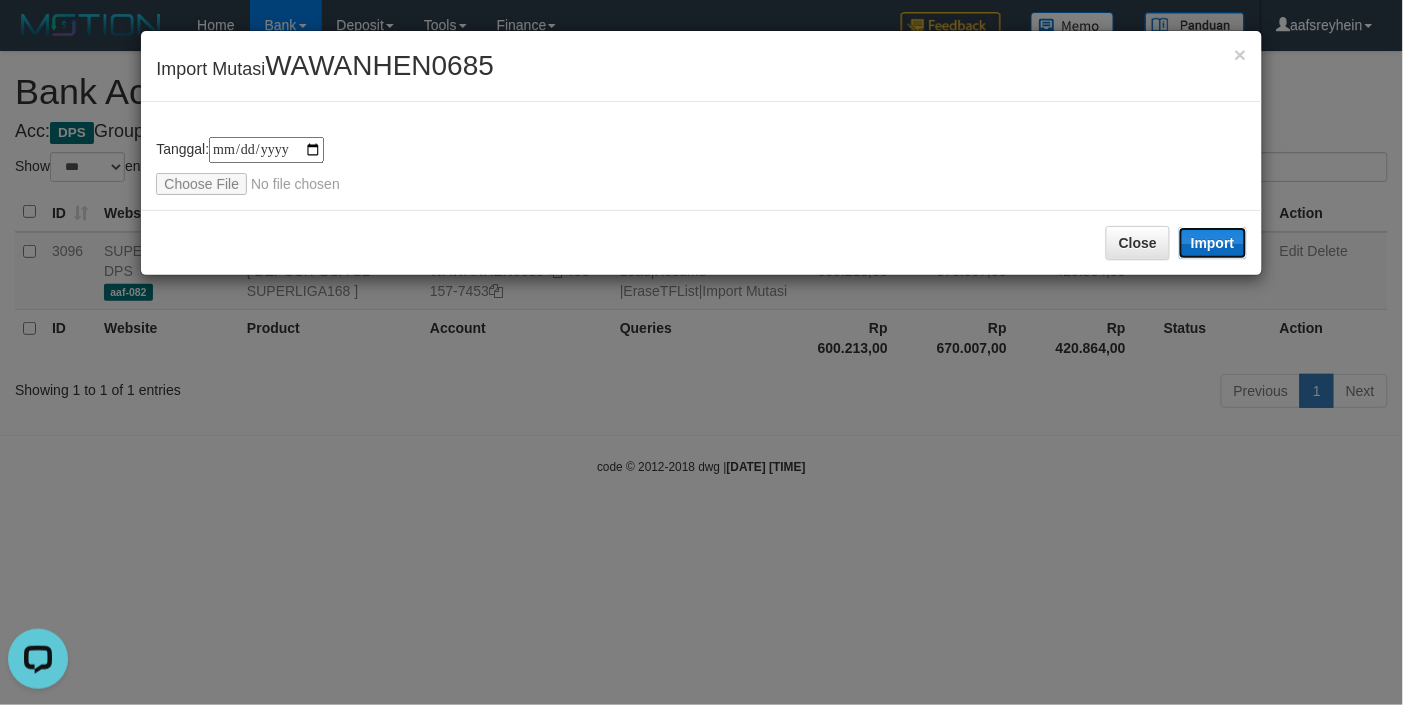 click on "Import" at bounding box center (1213, 243) 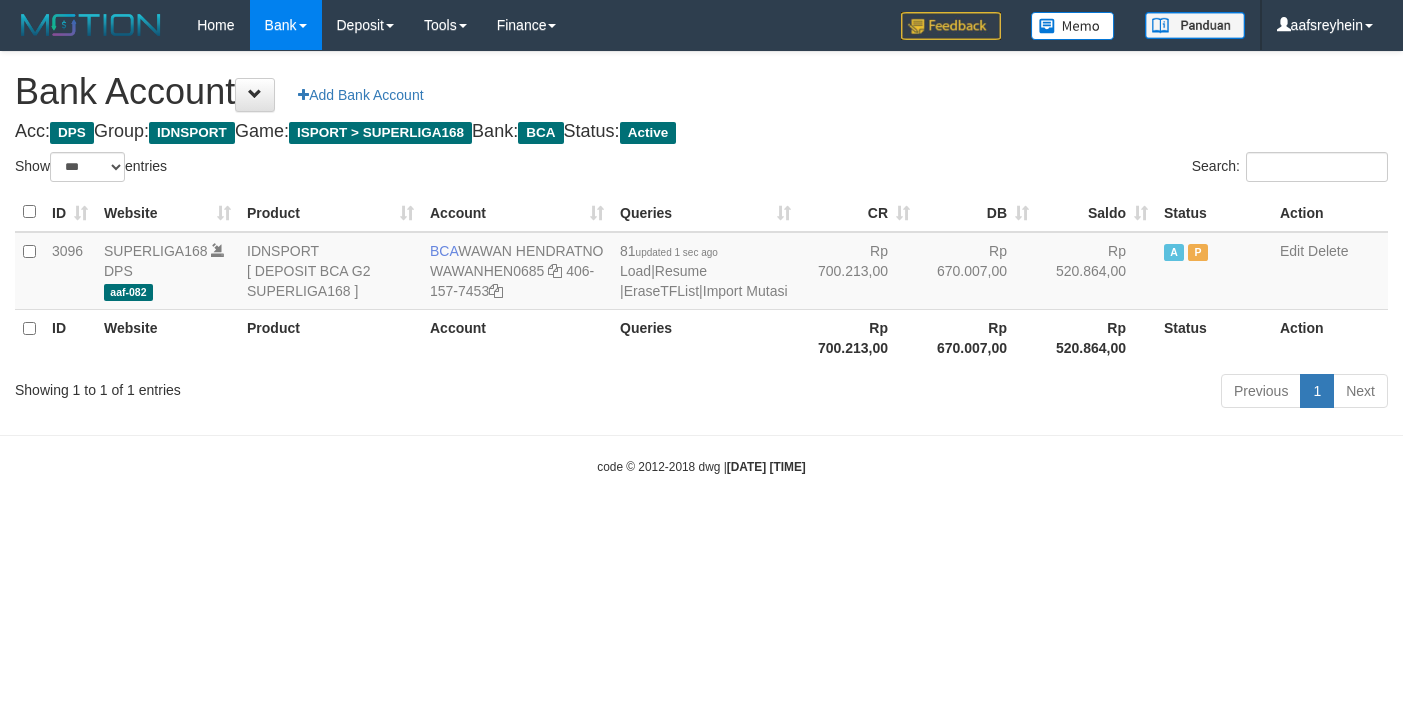 select on "***" 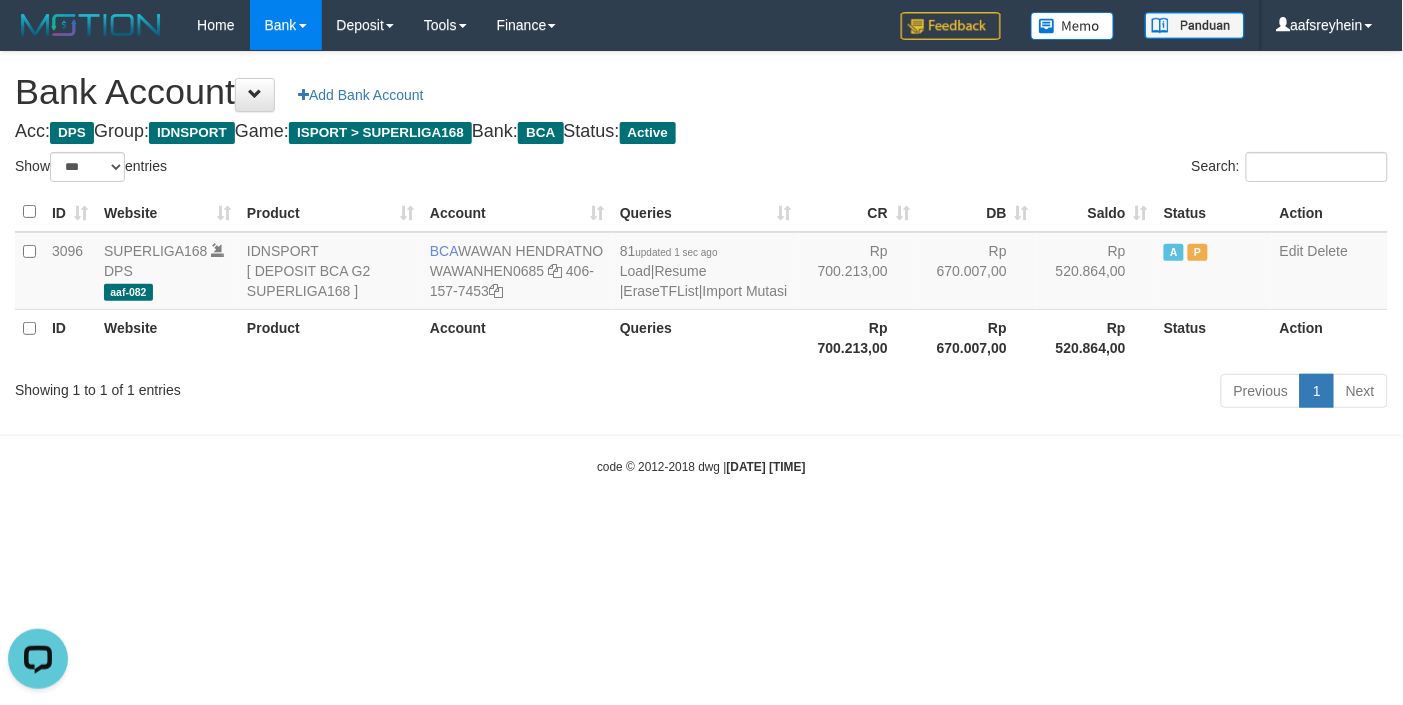 scroll, scrollTop: 0, scrollLeft: 0, axis: both 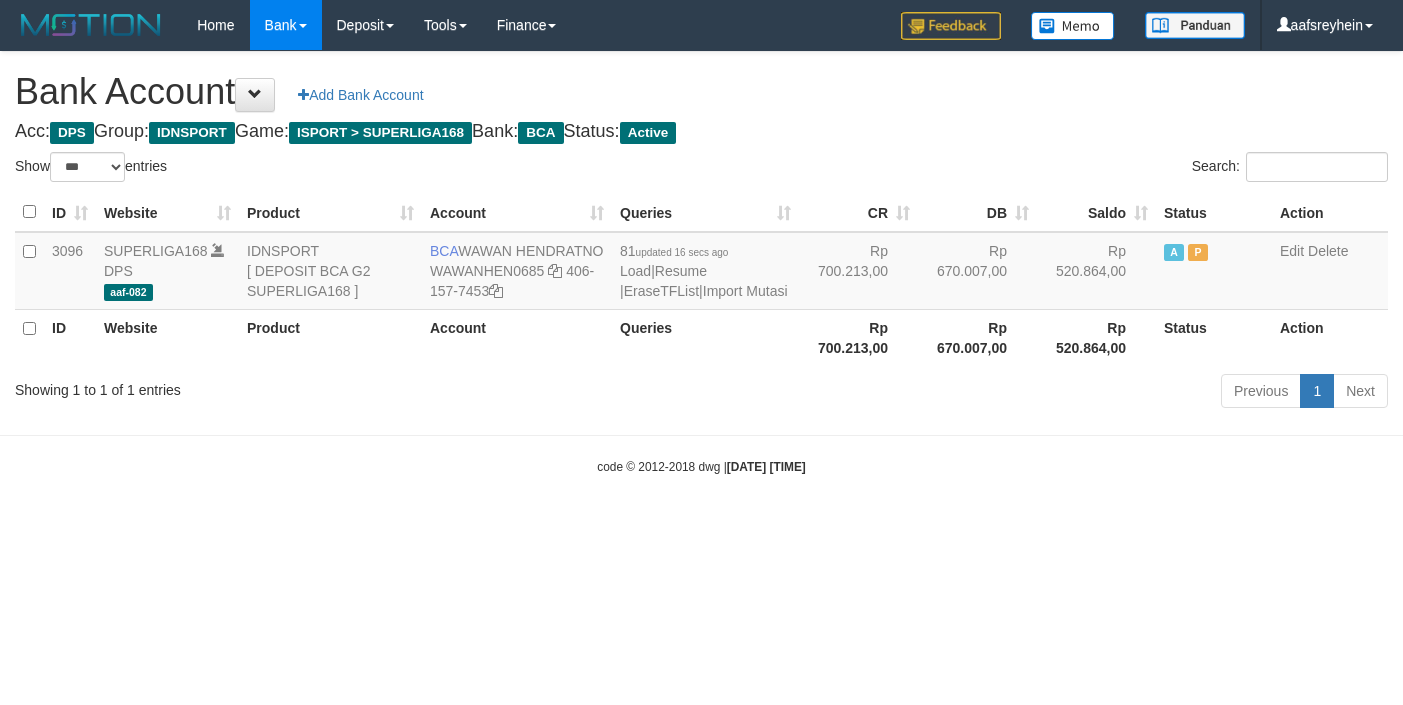 select on "***" 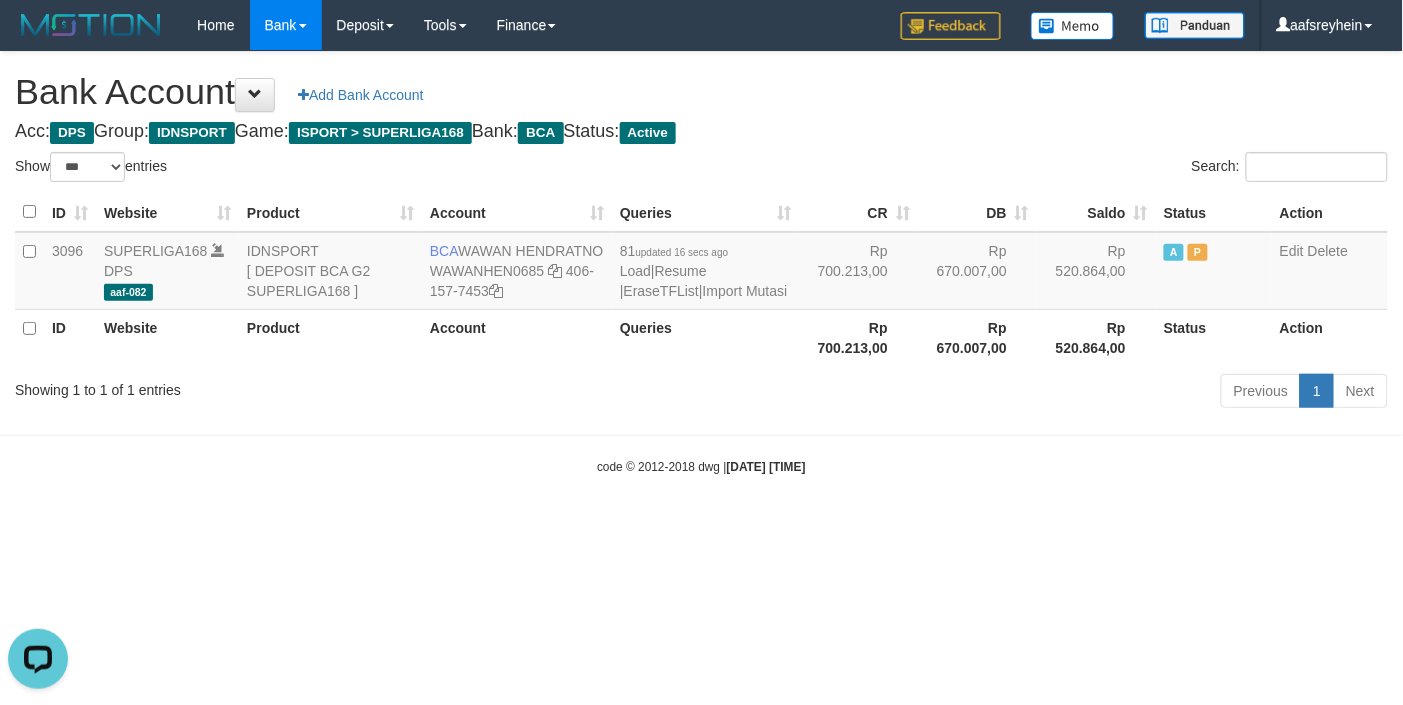 scroll, scrollTop: 0, scrollLeft: 0, axis: both 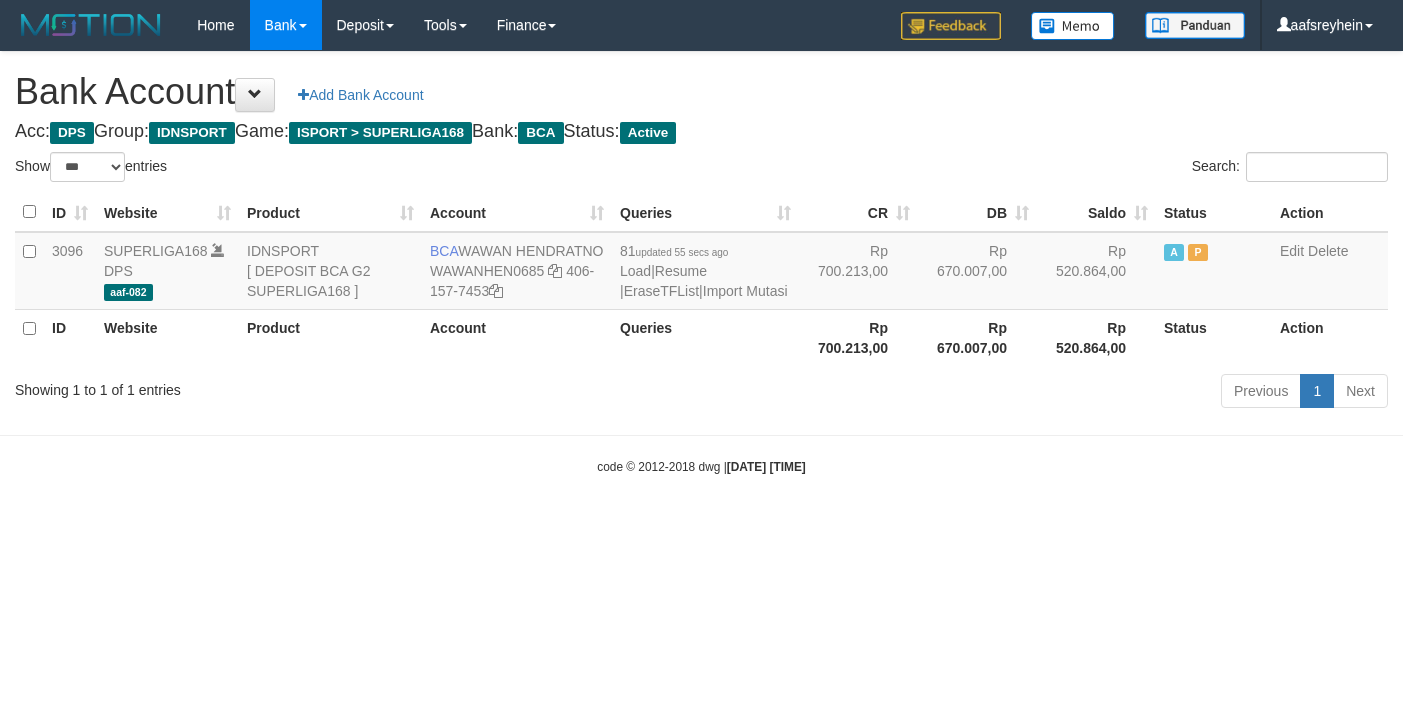 select on "***" 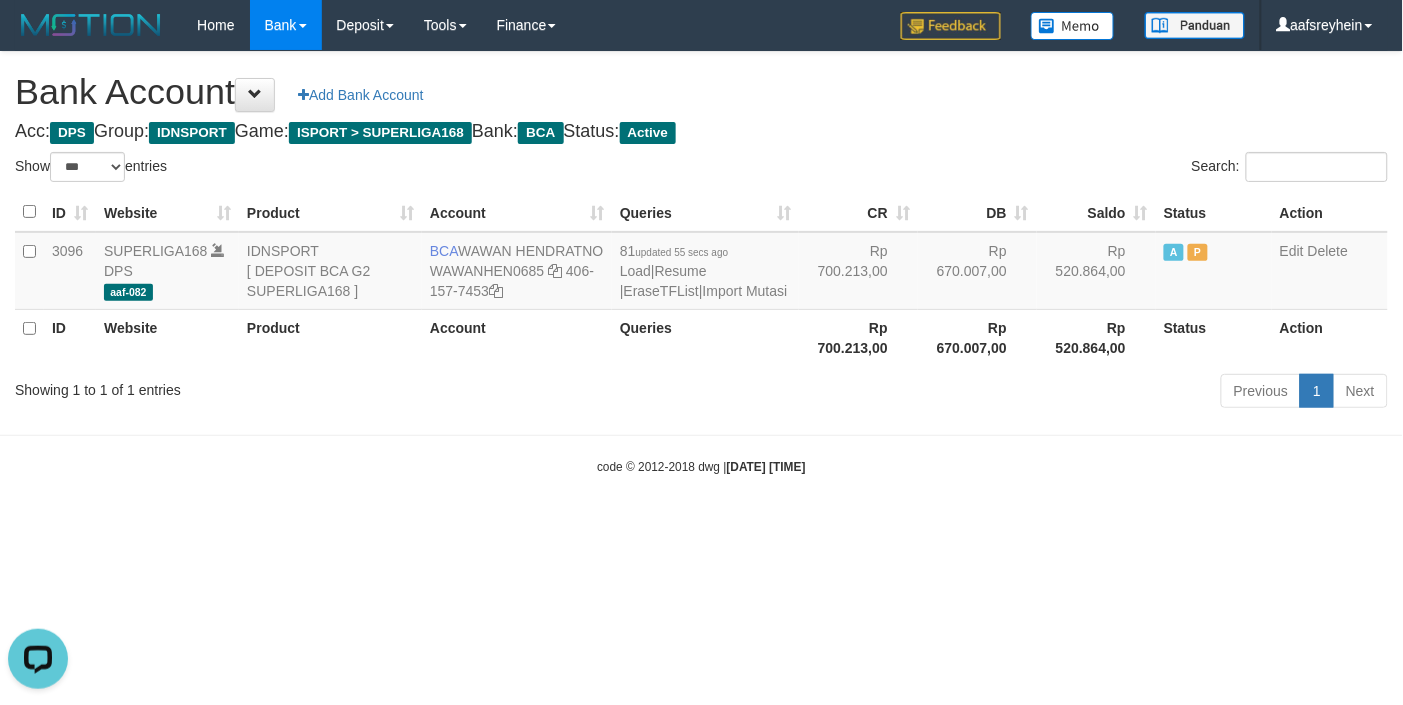 scroll, scrollTop: 0, scrollLeft: 0, axis: both 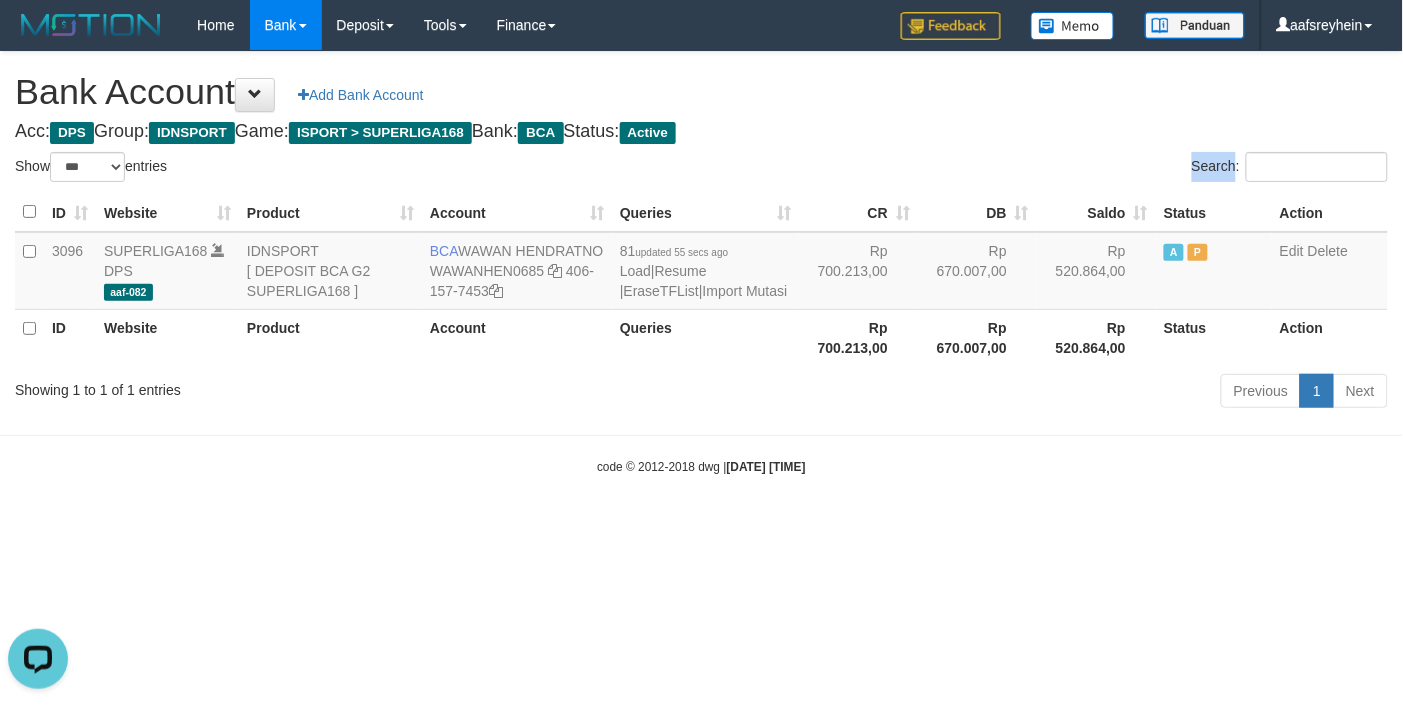 drag, startPoint x: 837, startPoint y: 168, endPoint x: 1392, endPoint y: 132, distance: 556.1663 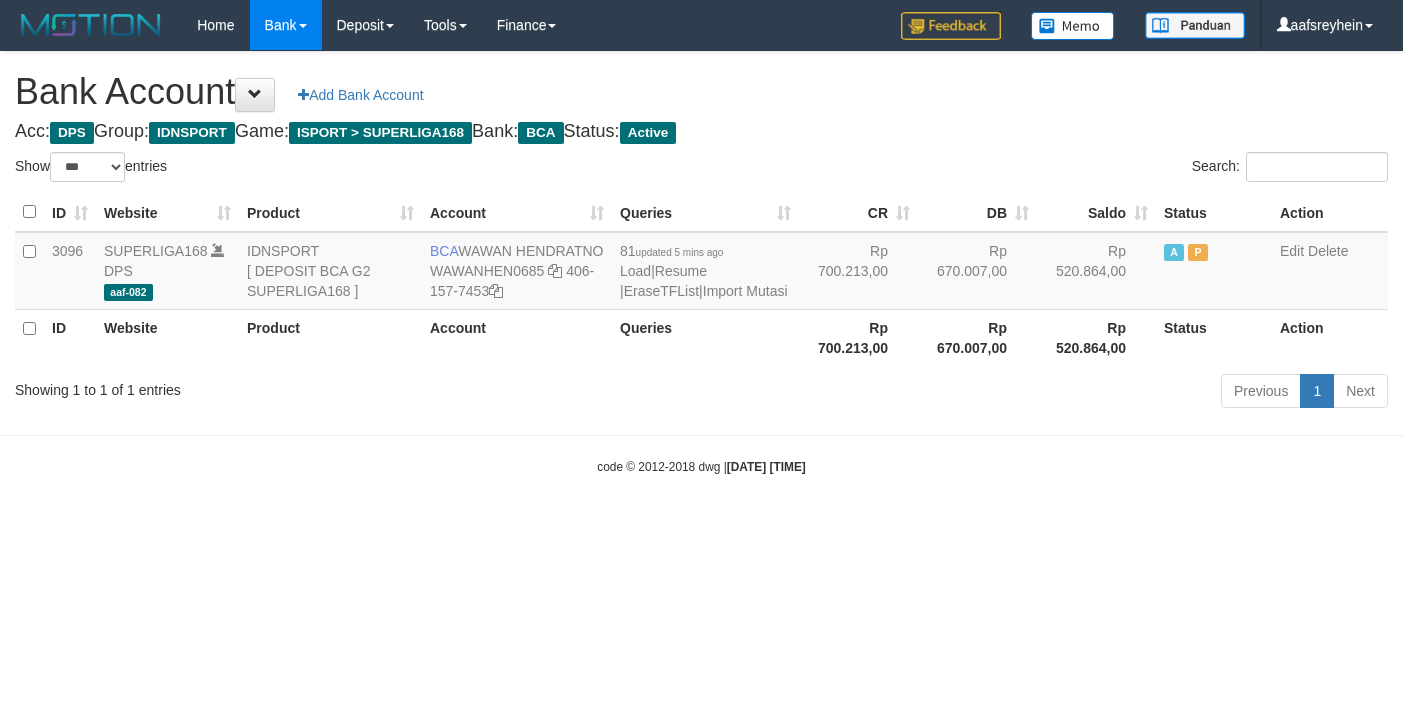 select on "***" 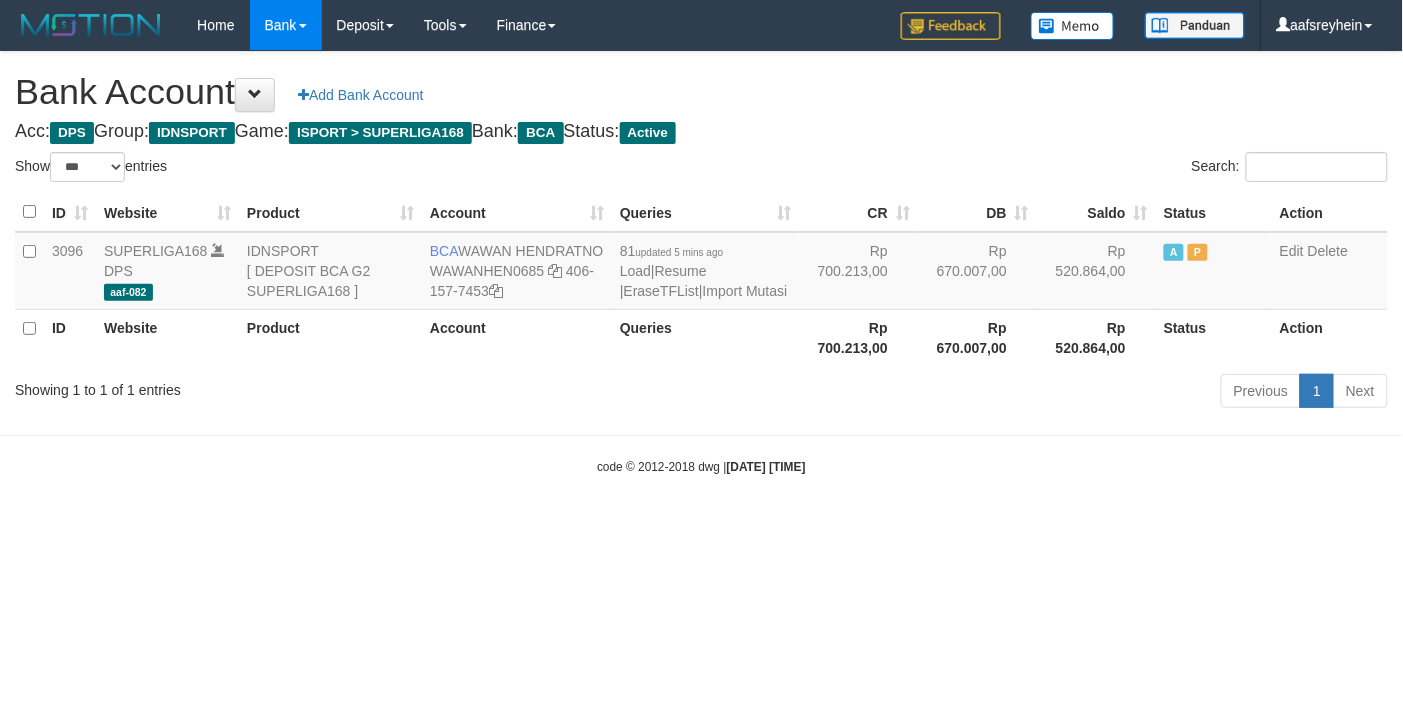 drag, startPoint x: 1078, startPoint y: 581, endPoint x: 1031, endPoint y: 578, distance: 47.095646 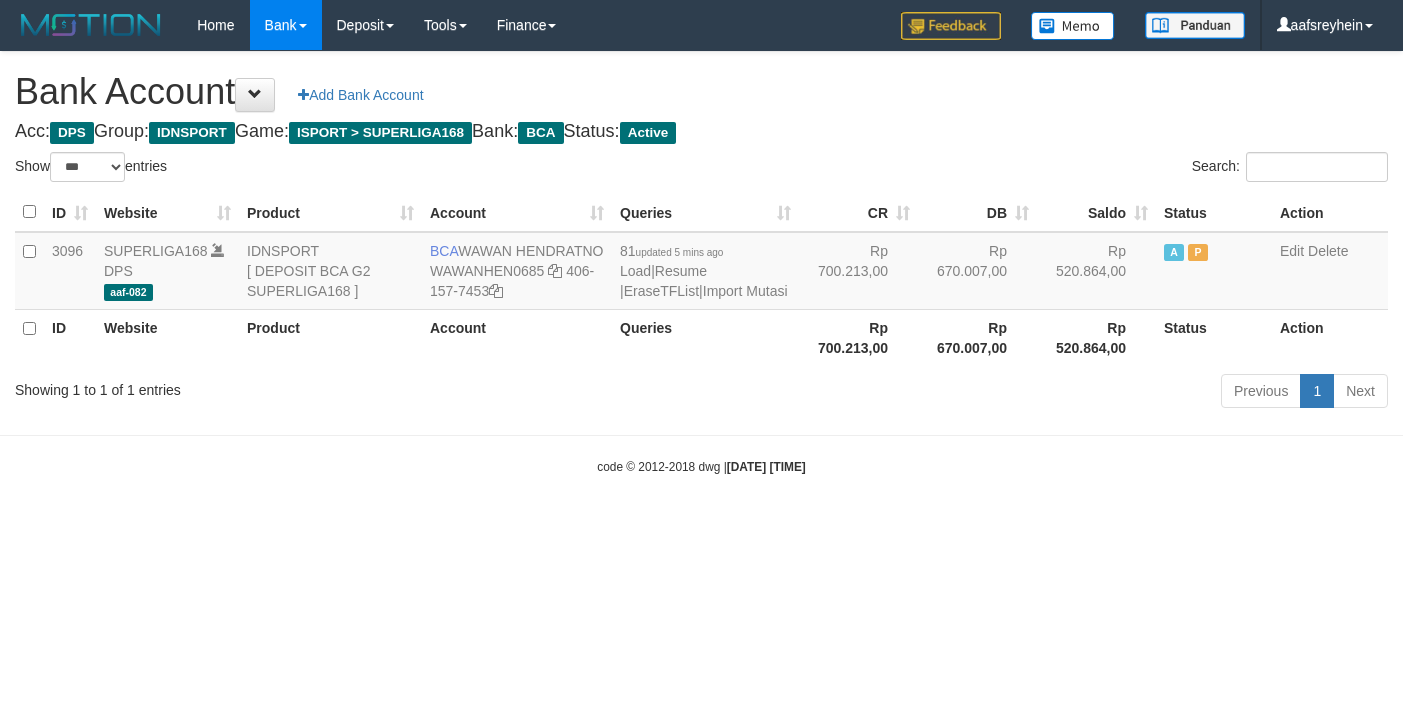 select on "***" 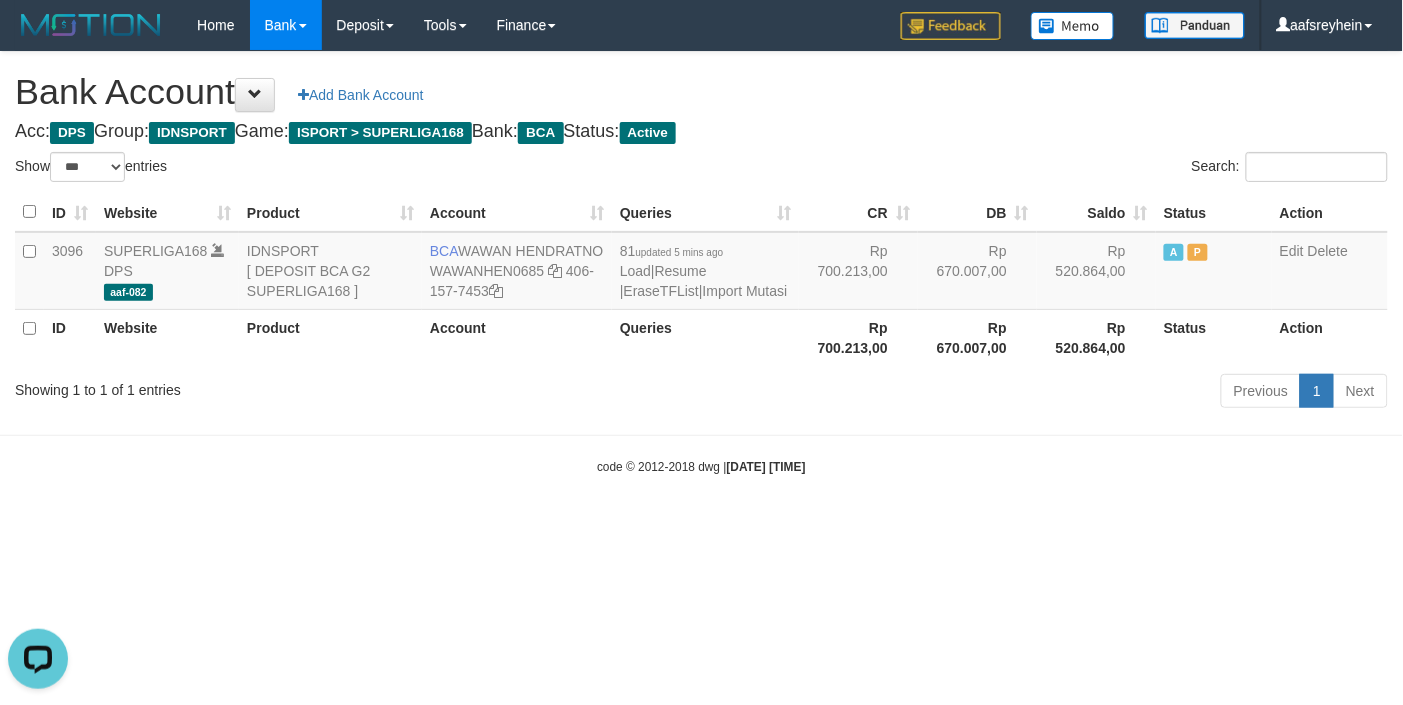 scroll, scrollTop: 0, scrollLeft: 0, axis: both 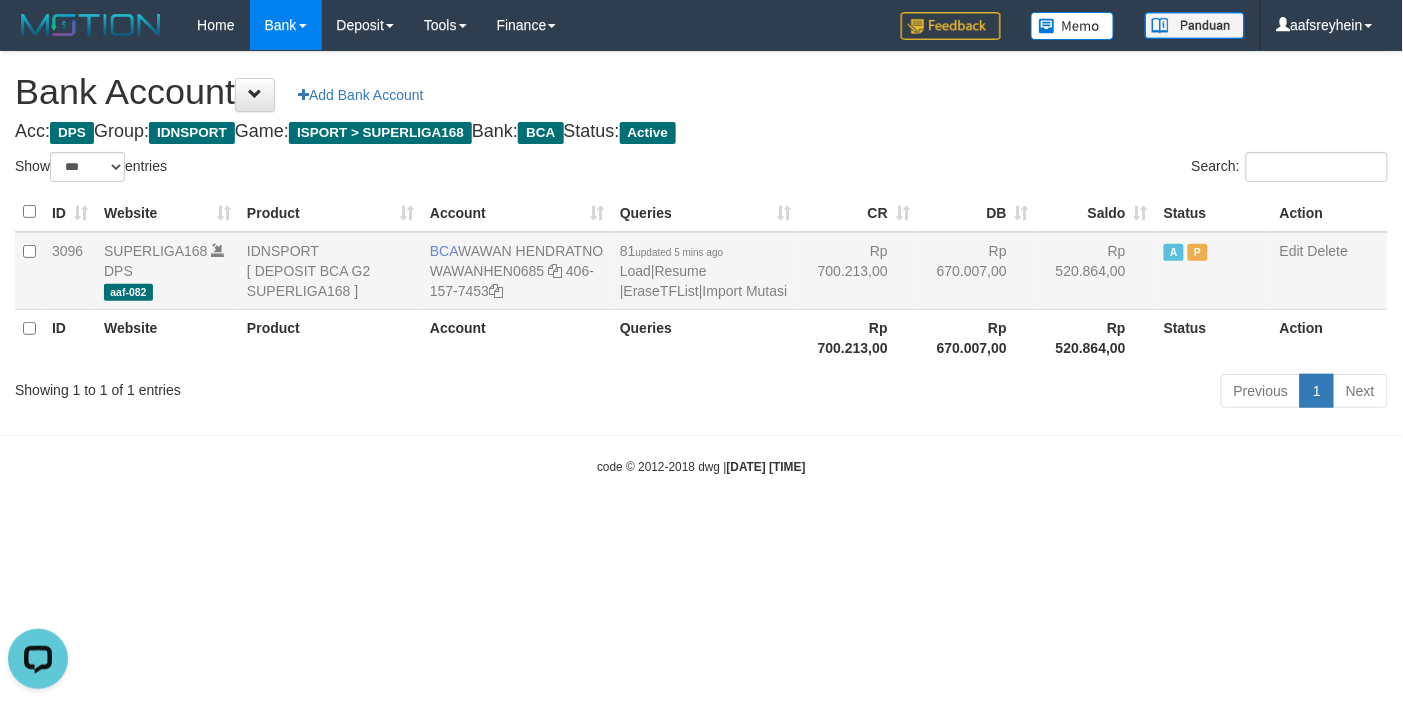 drag, startPoint x: 726, startPoint y: 272, endPoint x: 770, endPoint y: 298, distance: 51.10773 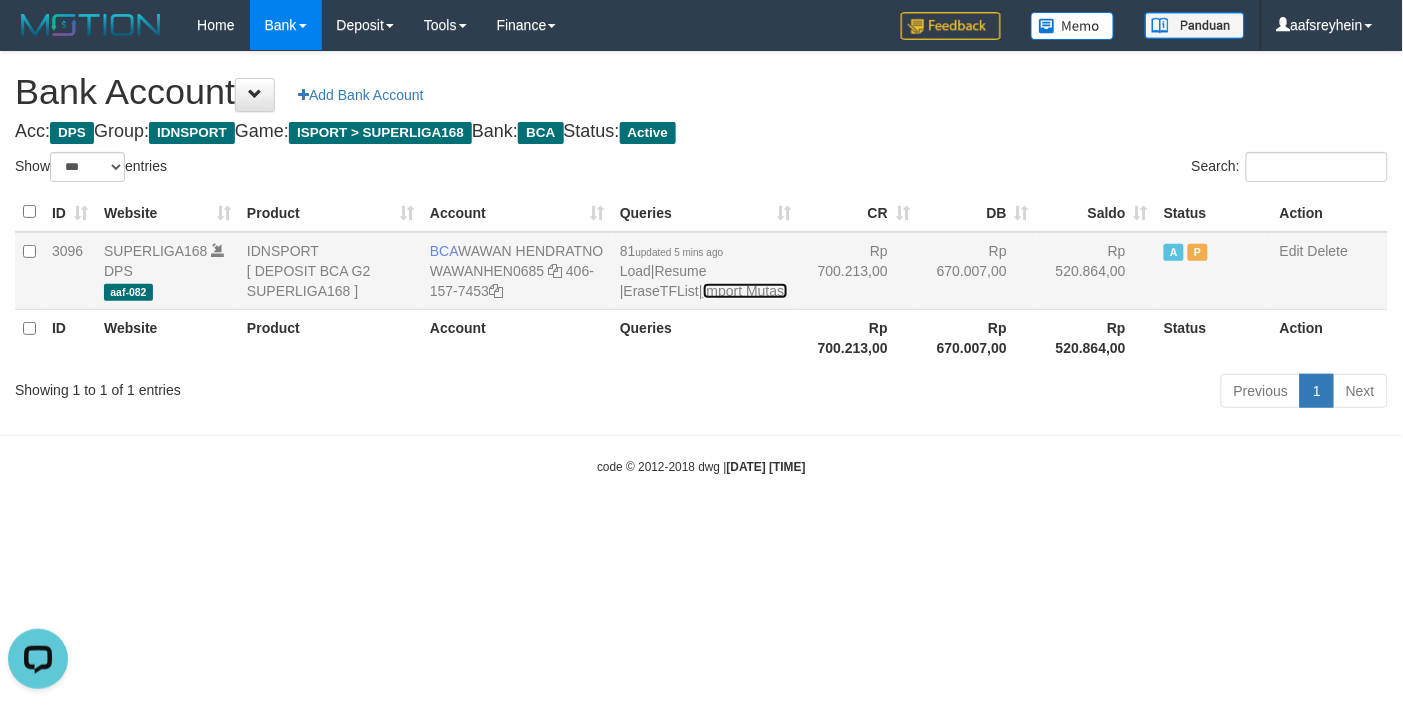 click on "Import Mutasi" at bounding box center (745, 291) 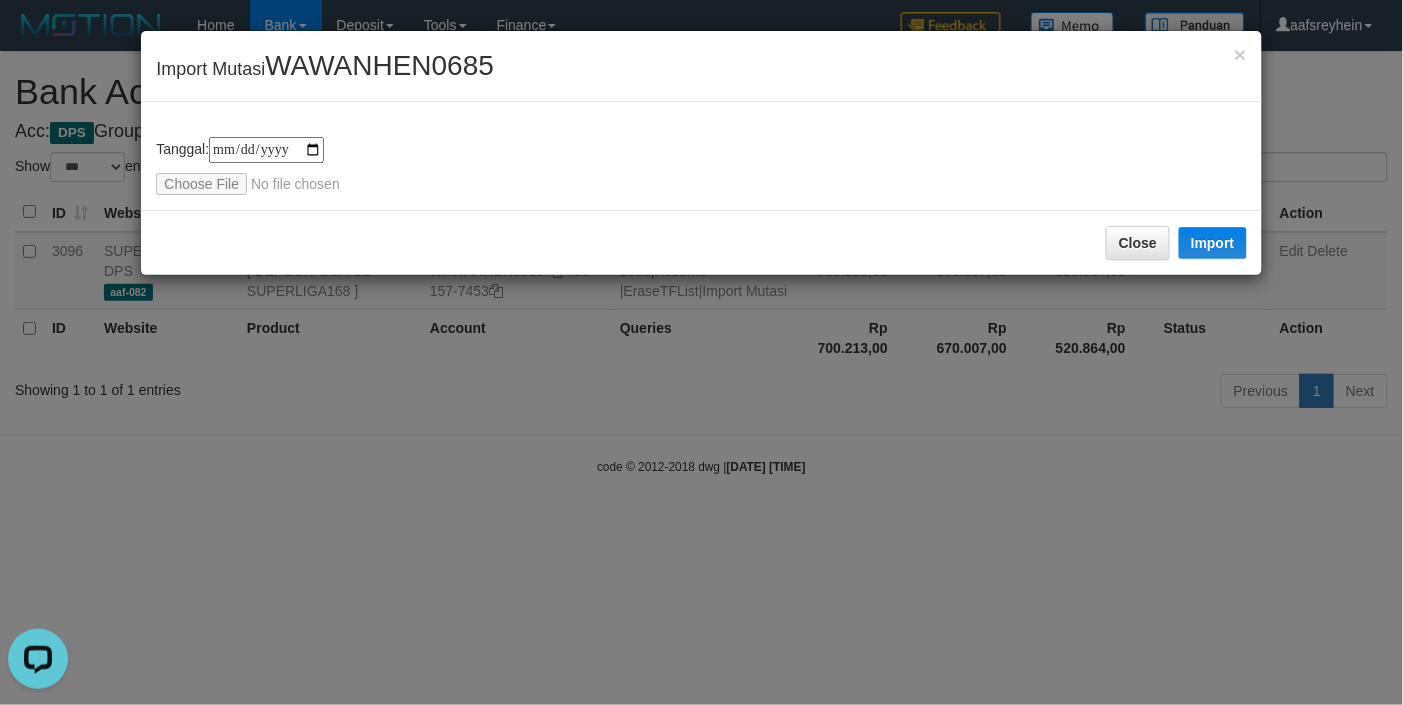 type on "**********" 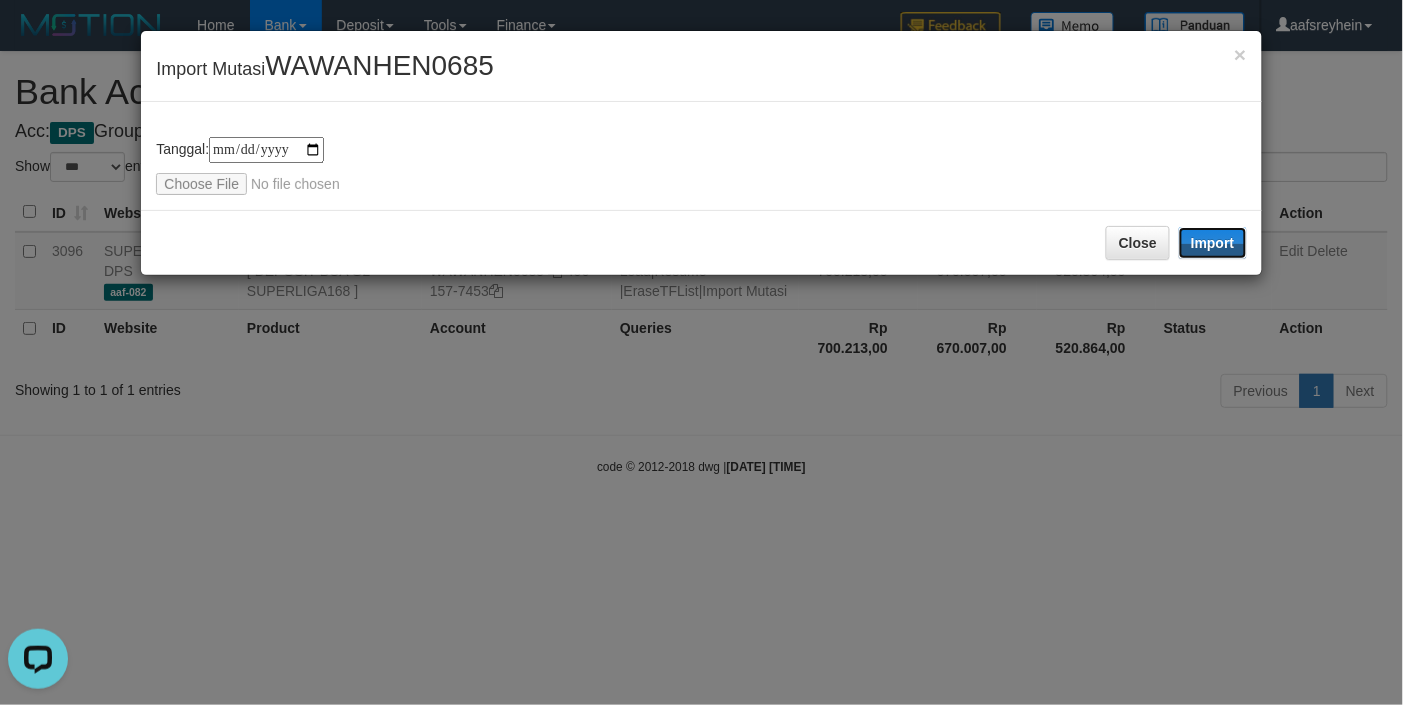click on "Import" at bounding box center (1213, 243) 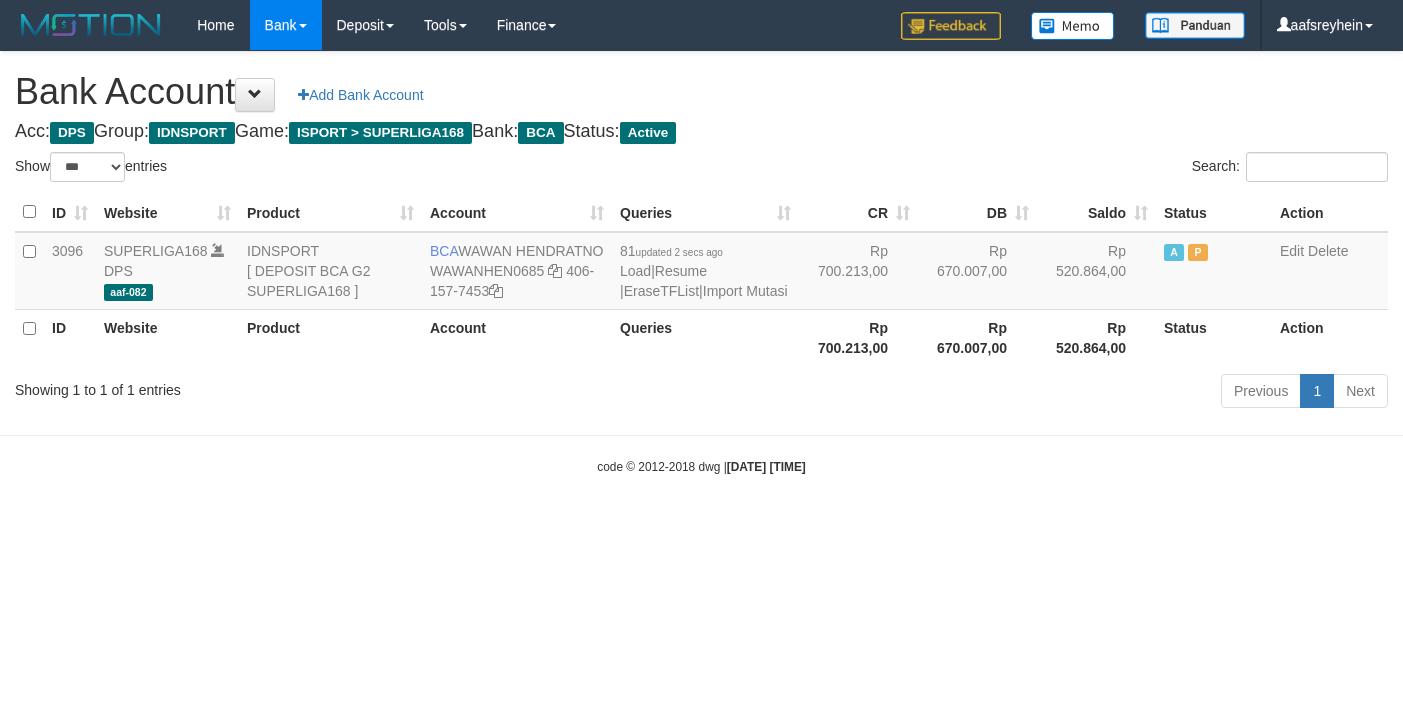 select on "***" 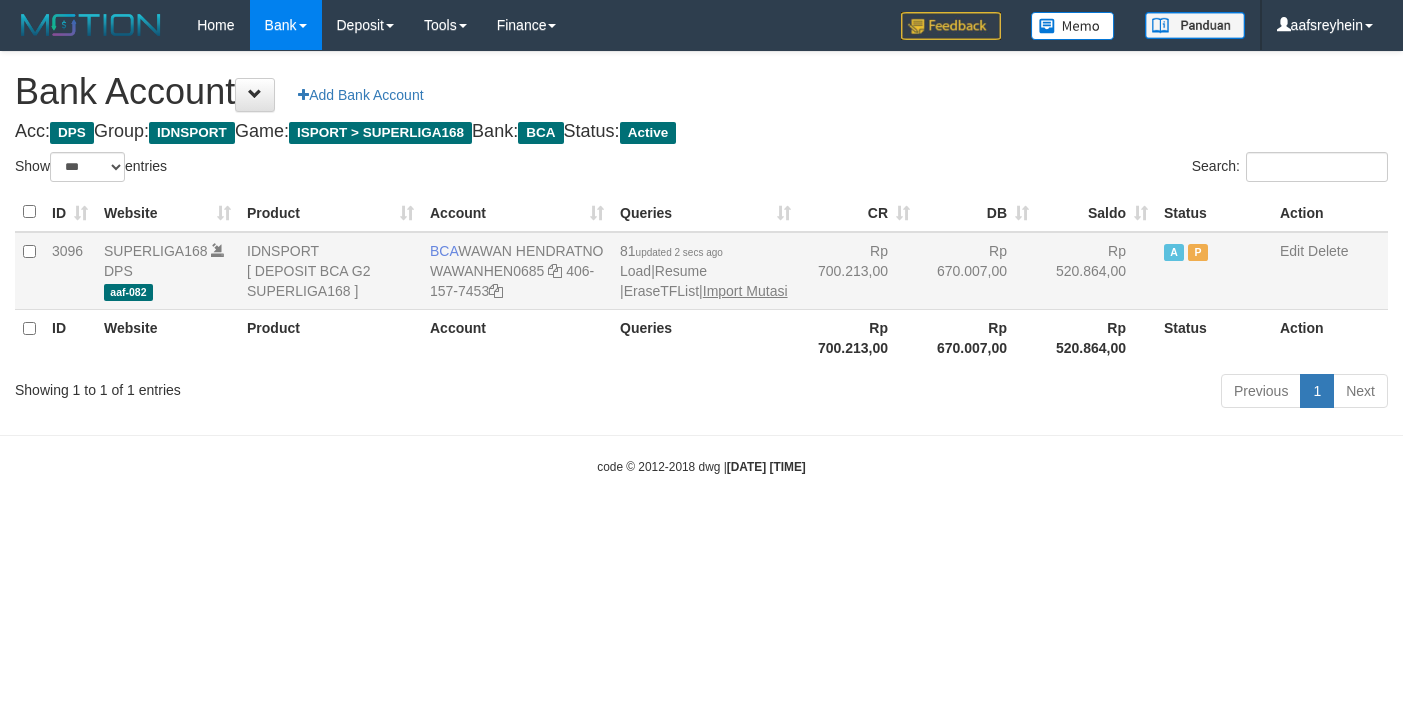 scroll, scrollTop: 0, scrollLeft: 0, axis: both 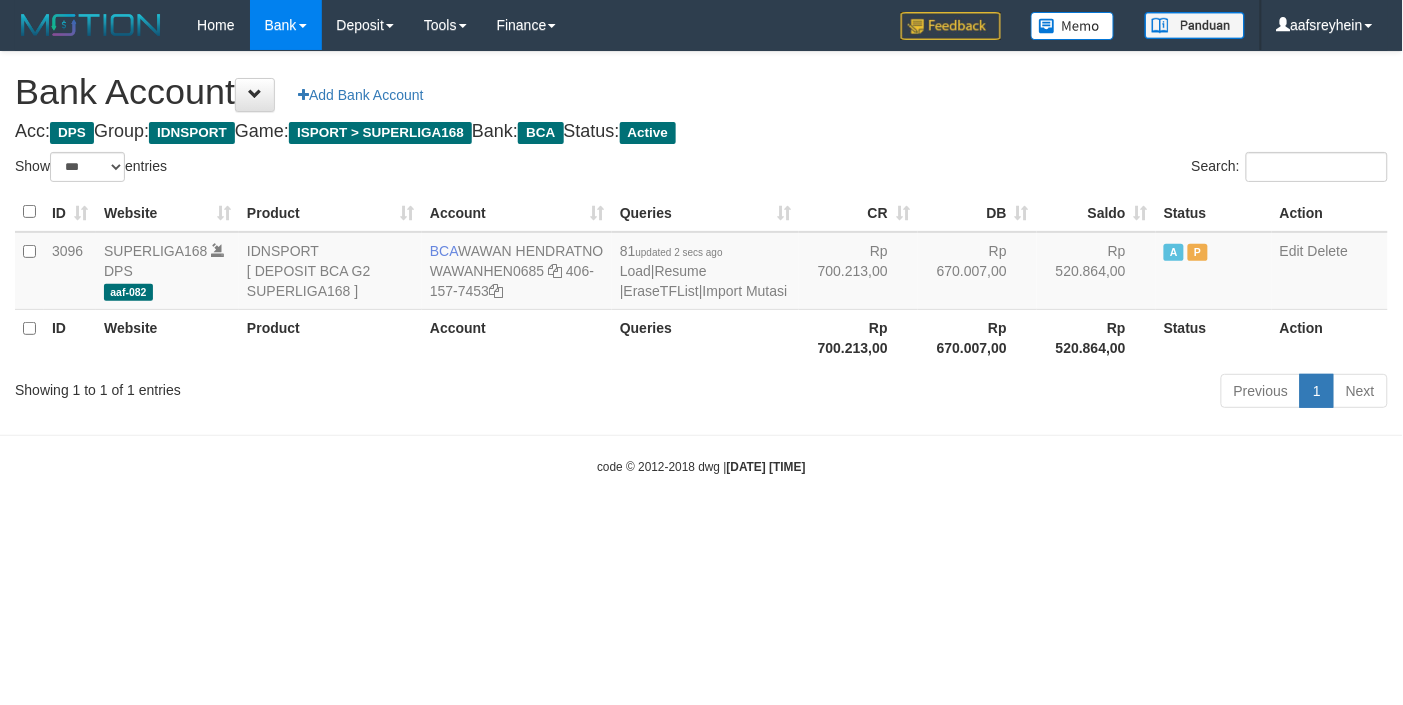 click on "Toggle navigation
Home
Bank
Account List
Load
By Website
Group
[ISPORT]													SUPERLIGA168
By Load Group (DPS)" at bounding box center (701, 263) 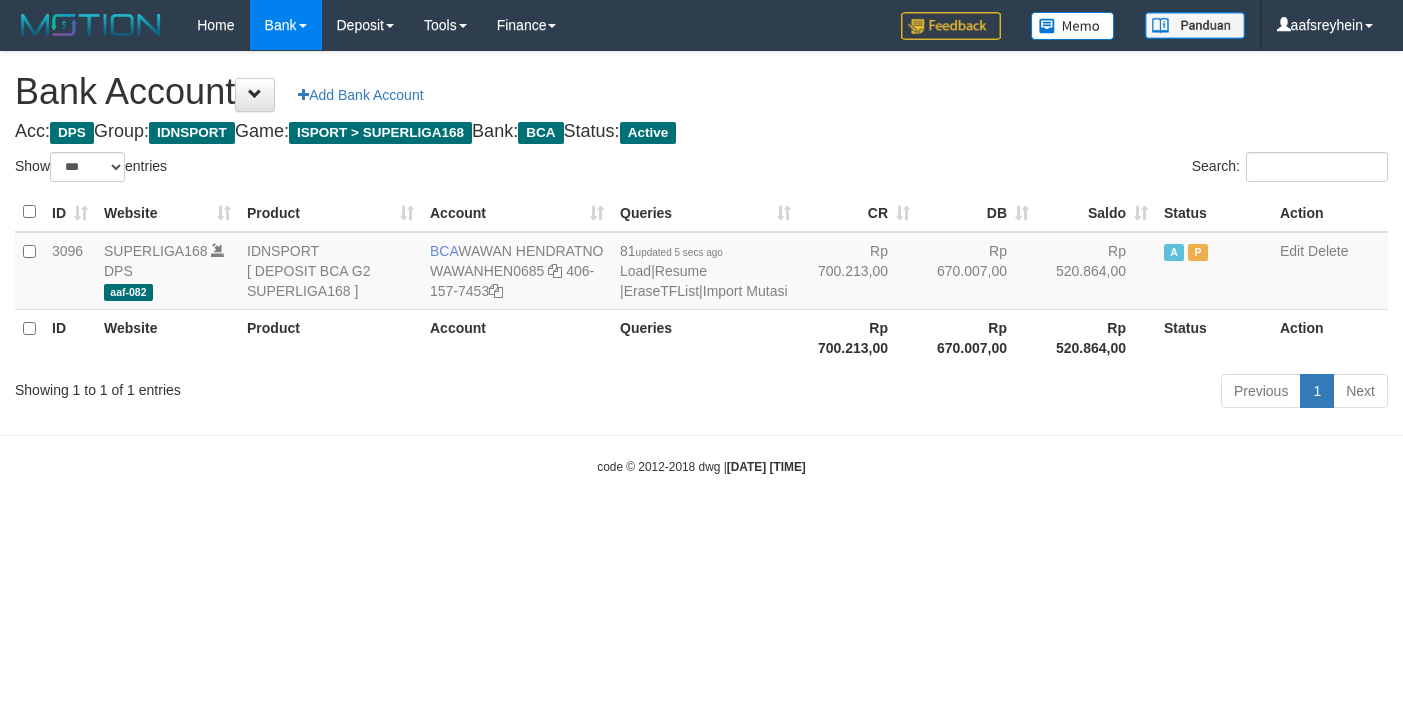 select on "***" 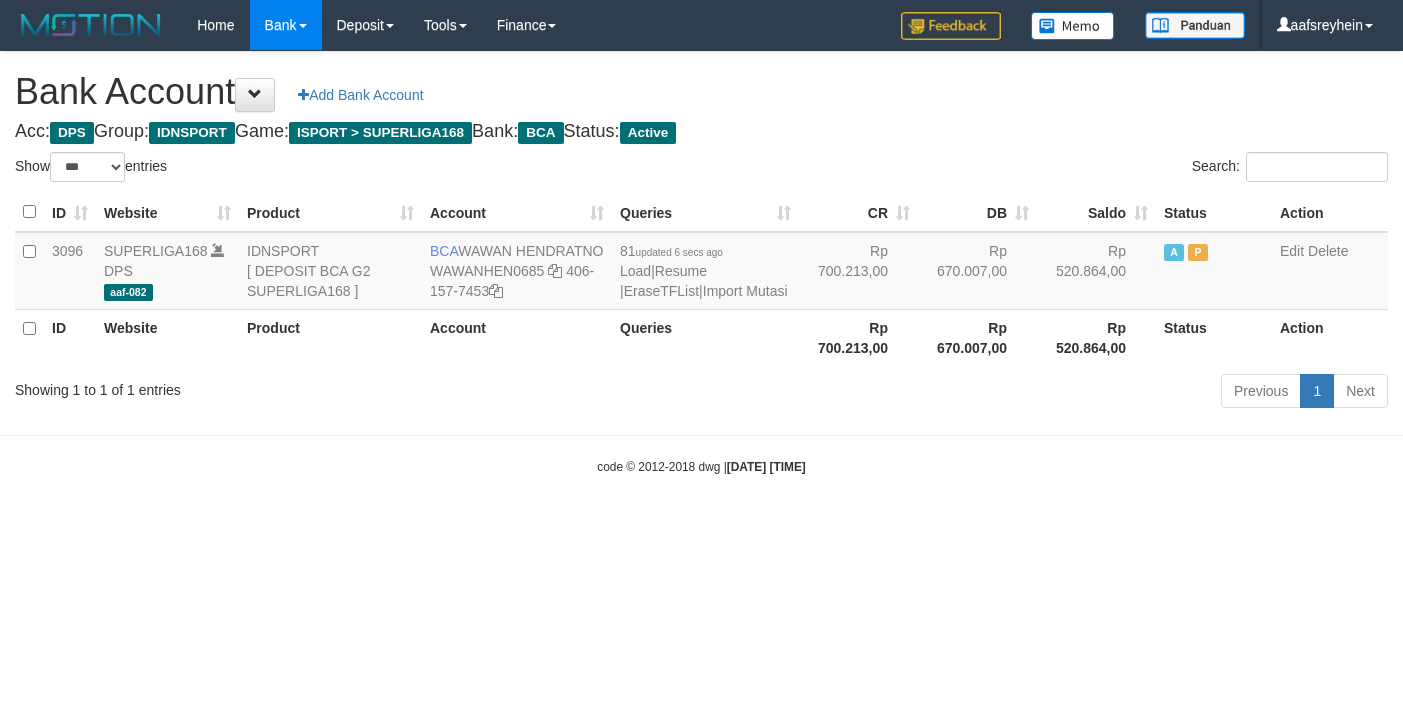 select on "***" 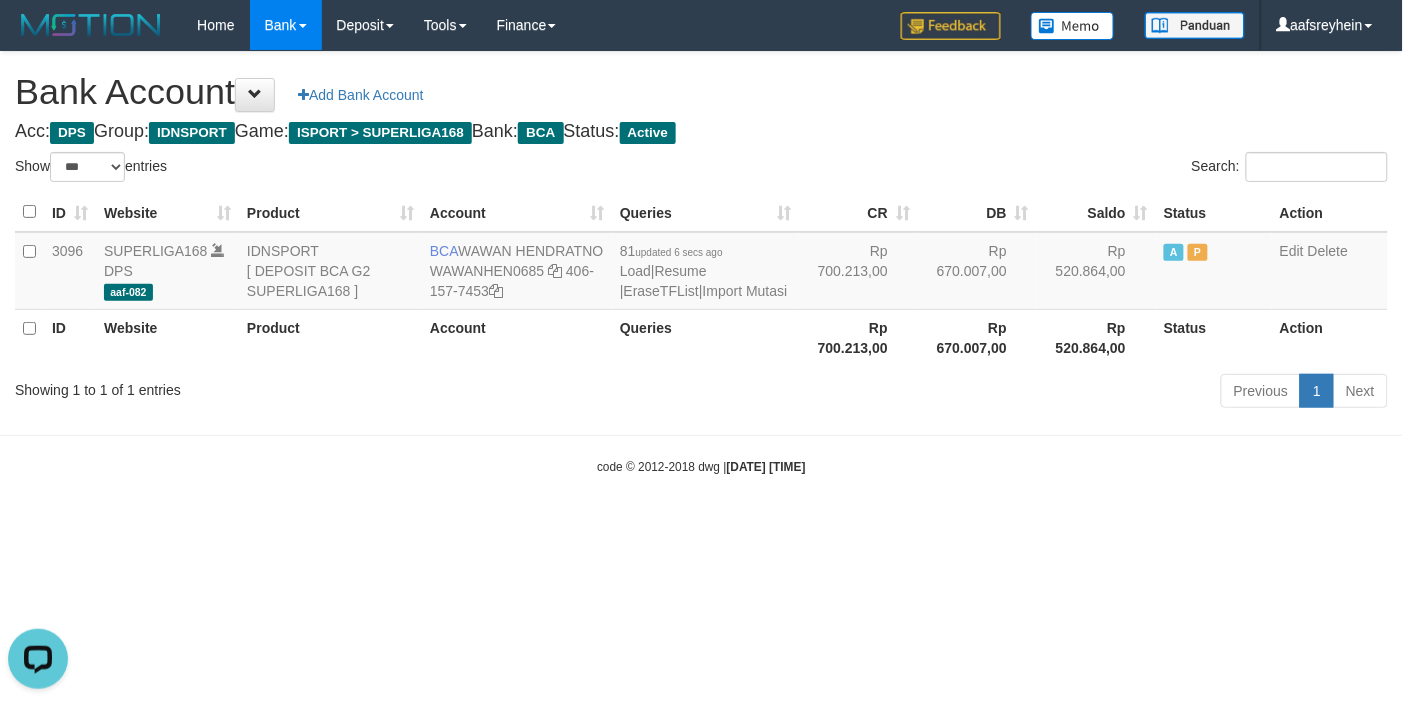 scroll, scrollTop: 0, scrollLeft: 0, axis: both 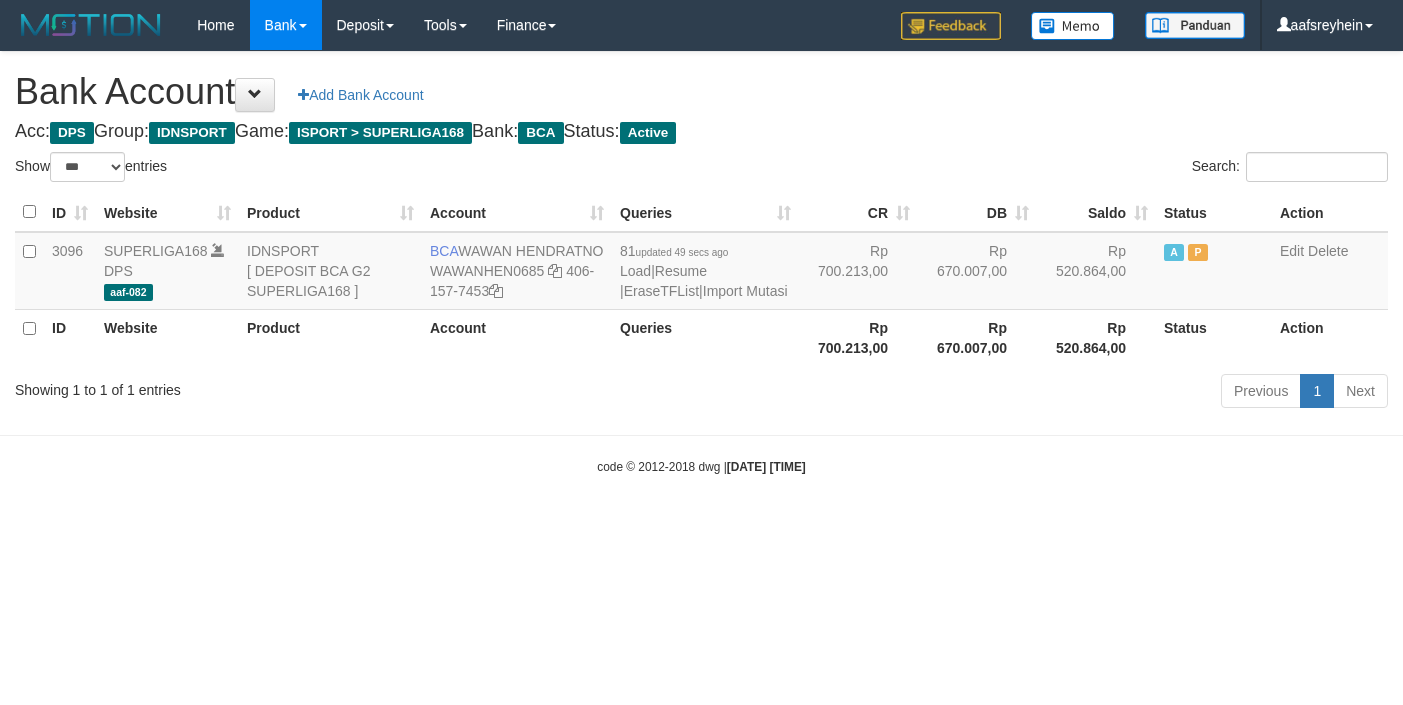 select on "***" 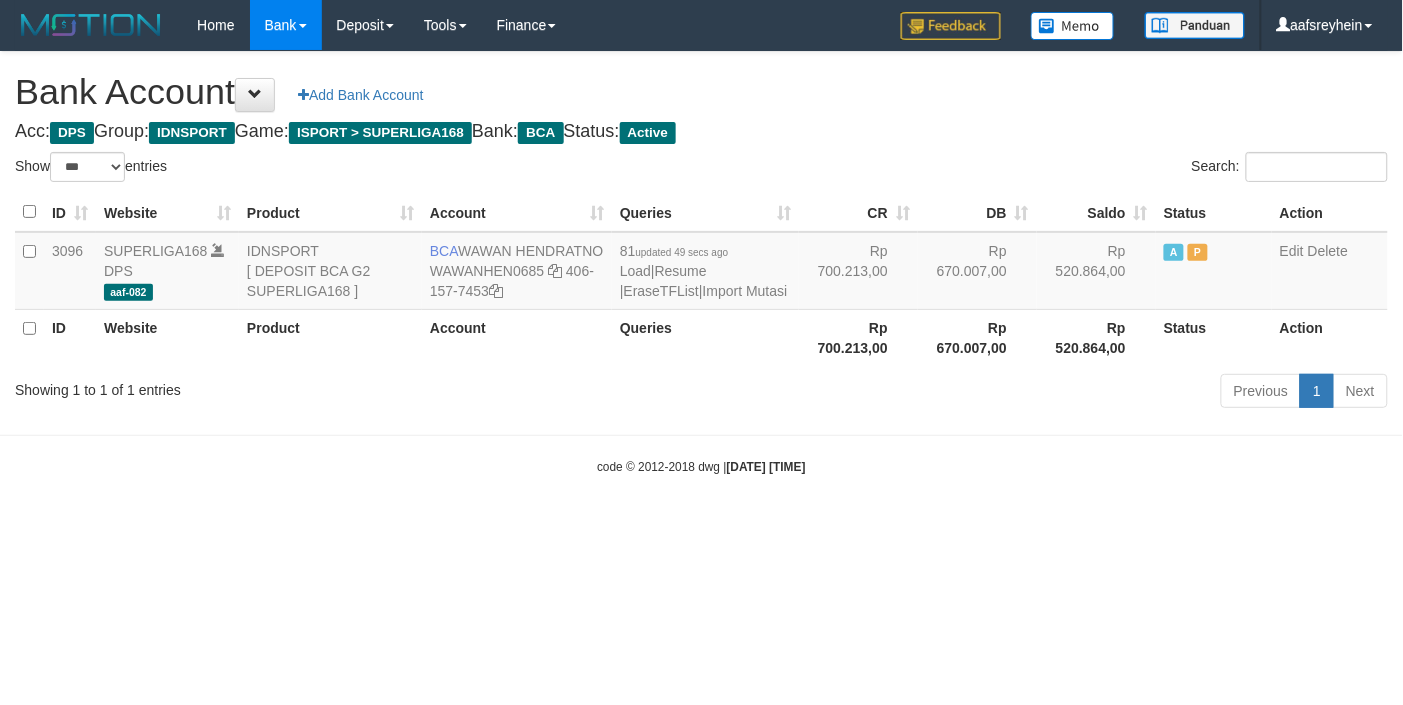 click on "Acc: 										 DPS
Group:   IDNSPORT    		Game:   ISPORT > SUPERLIGA168    		Bank:   BCA    		Status:  Active" at bounding box center (701, 132) 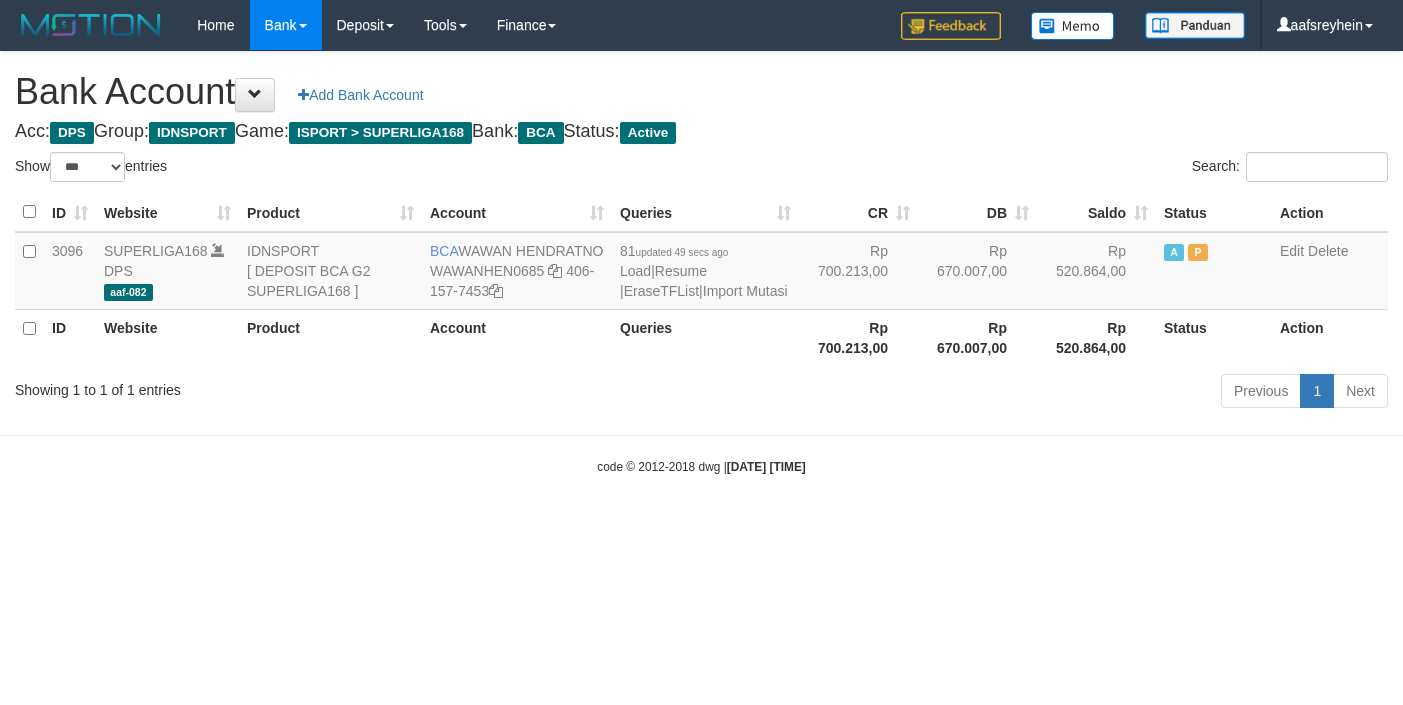 select on "***" 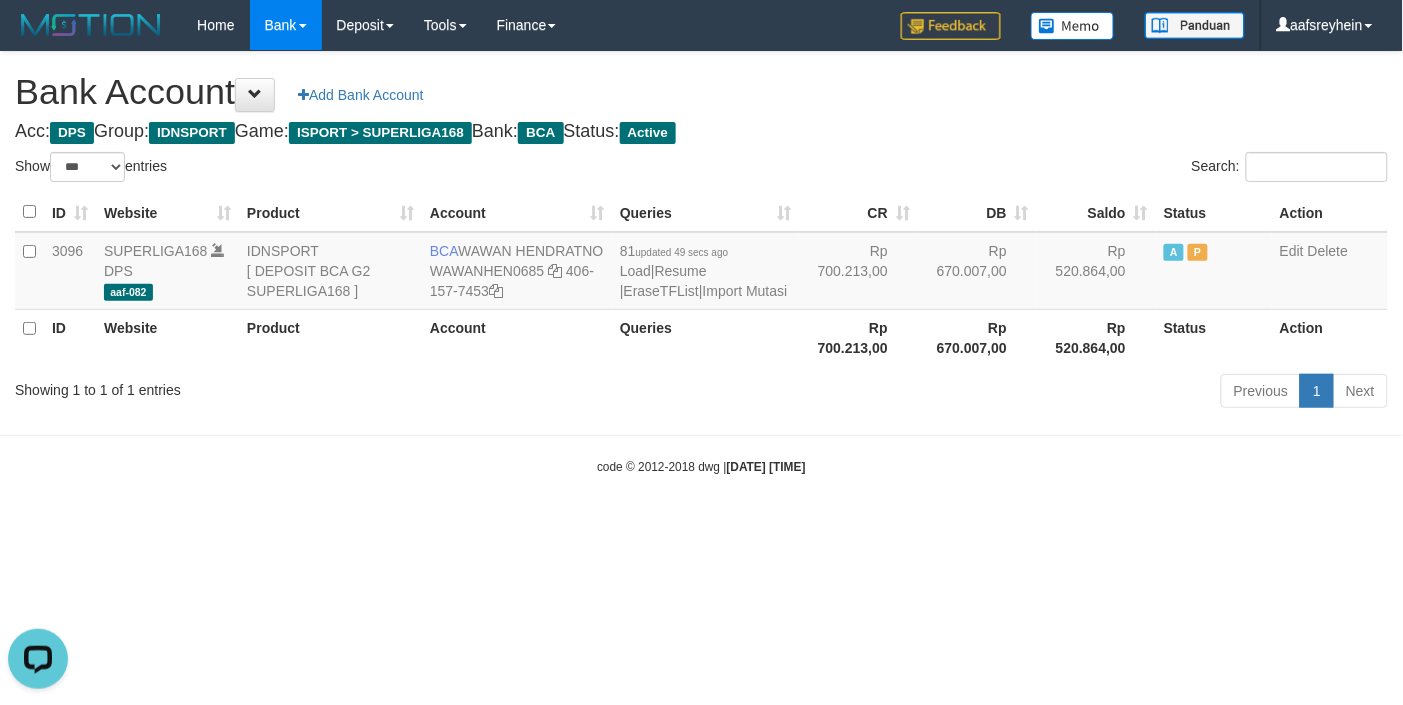 scroll, scrollTop: 0, scrollLeft: 0, axis: both 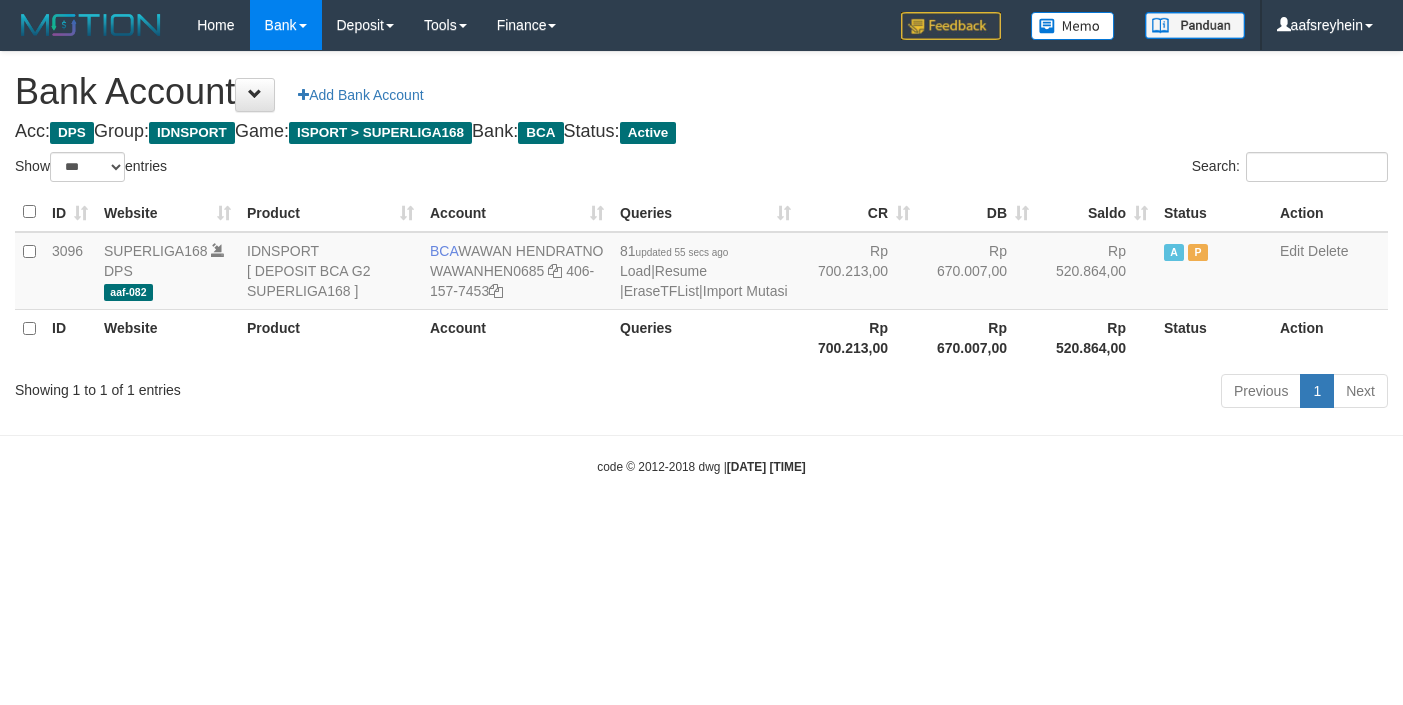 select on "***" 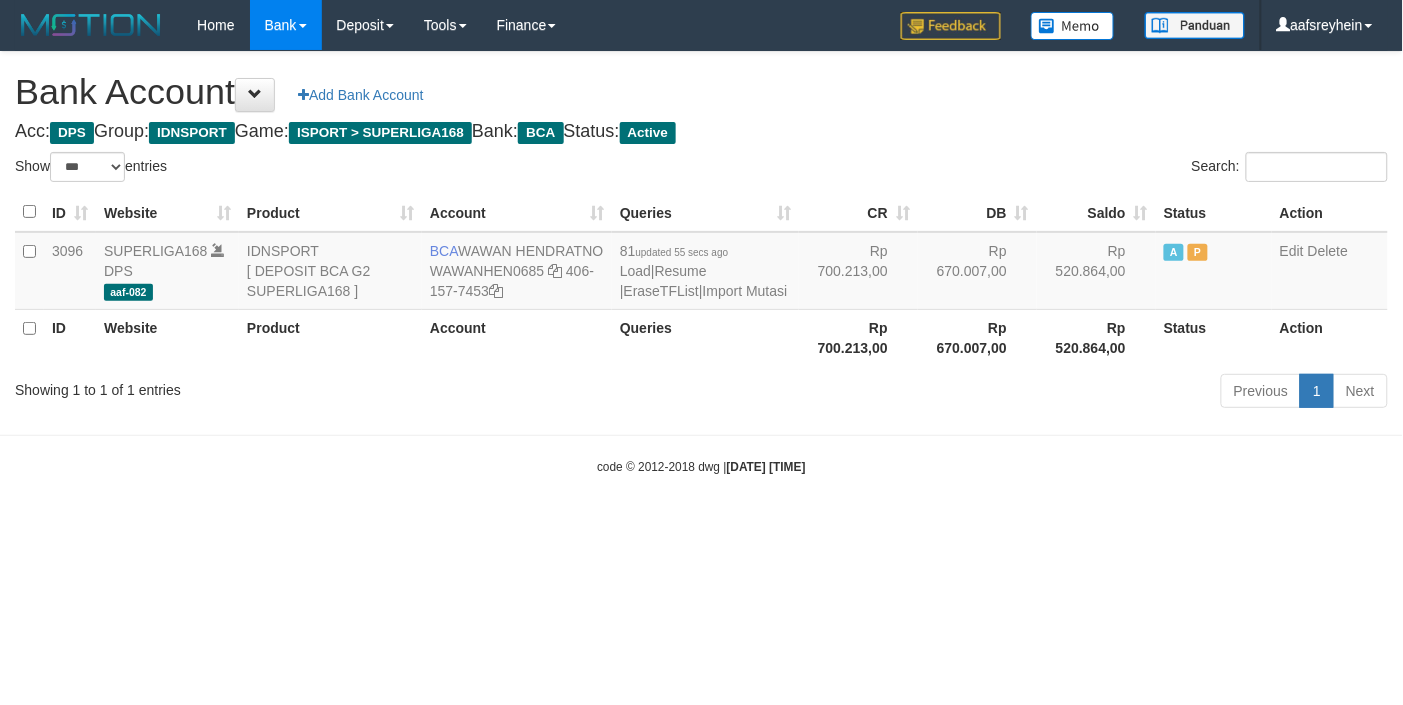 click on "Toggle navigation
Home
Bank
Account List
Load
By Website
Group
[ISPORT]													SUPERLIGA168
By Load Group (DPS)" at bounding box center [701, 263] 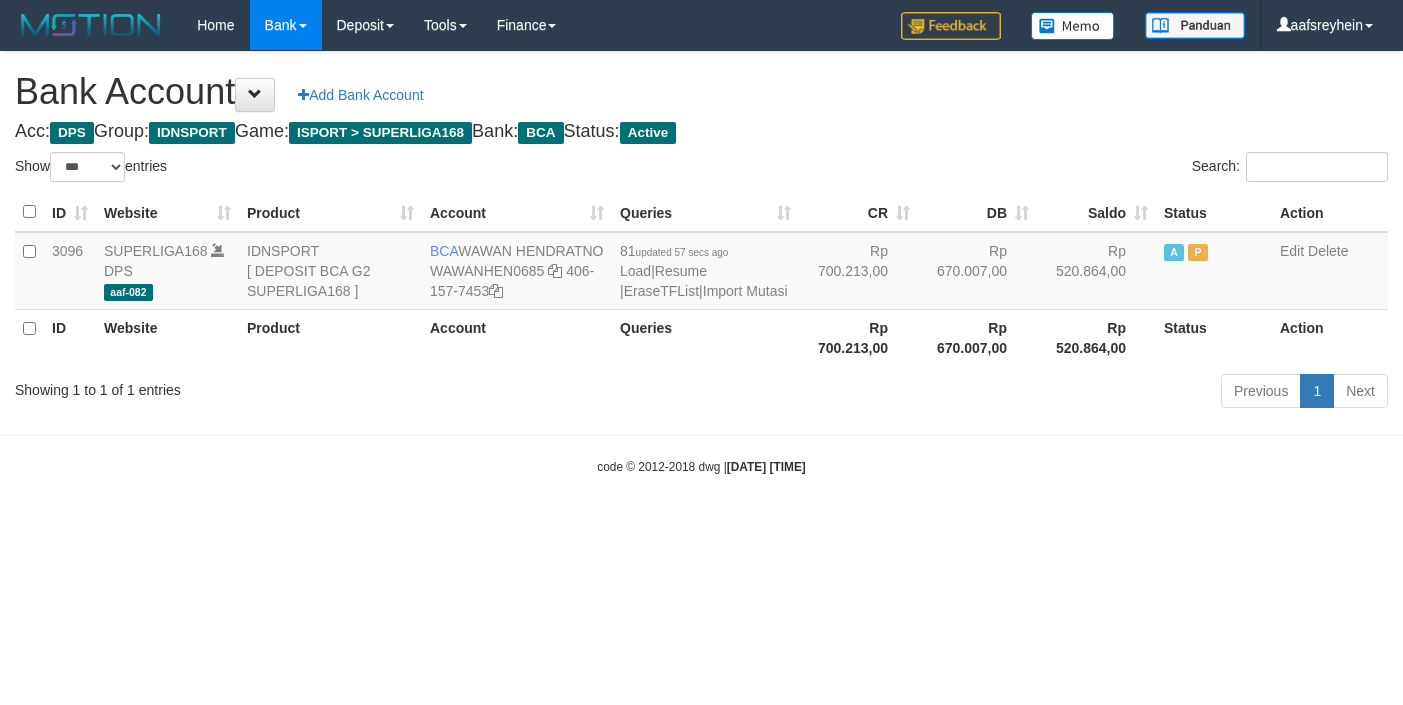select on "***" 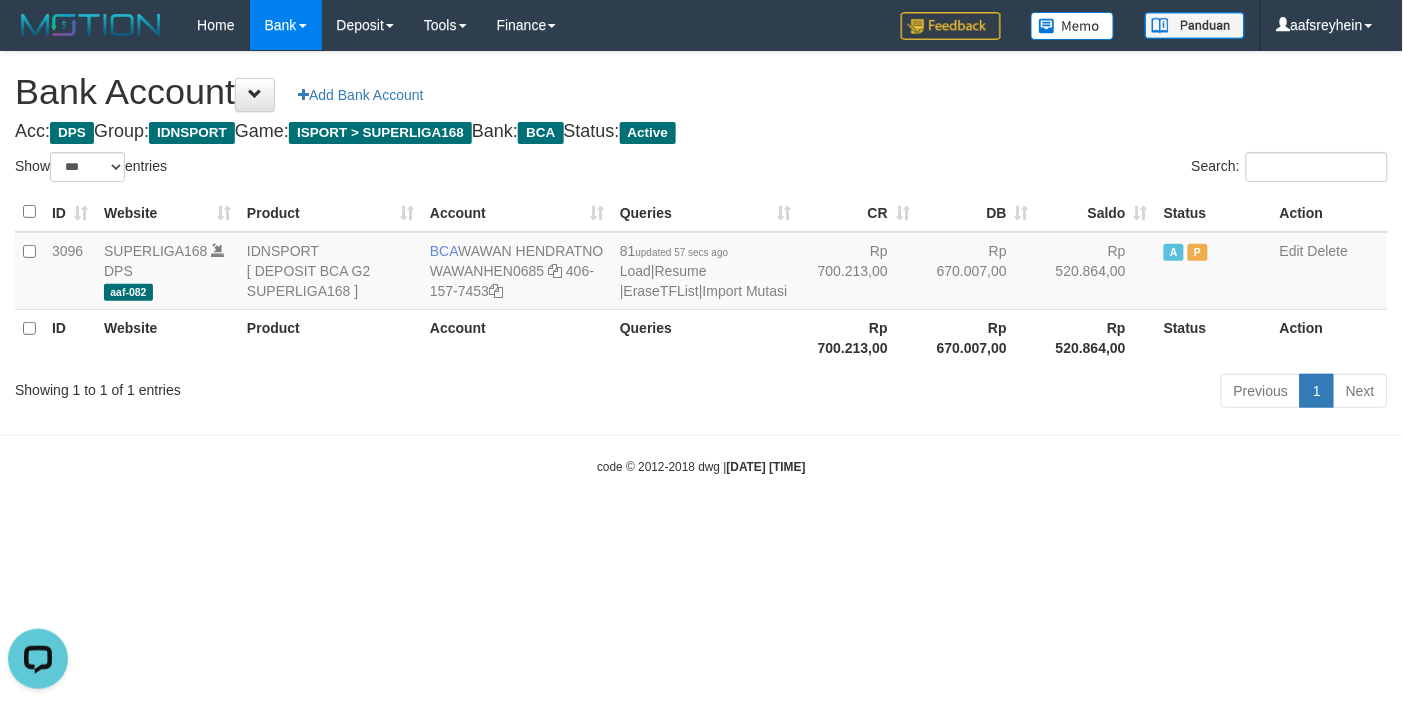 scroll, scrollTop: 0, scrollLeft: 0, axis: both 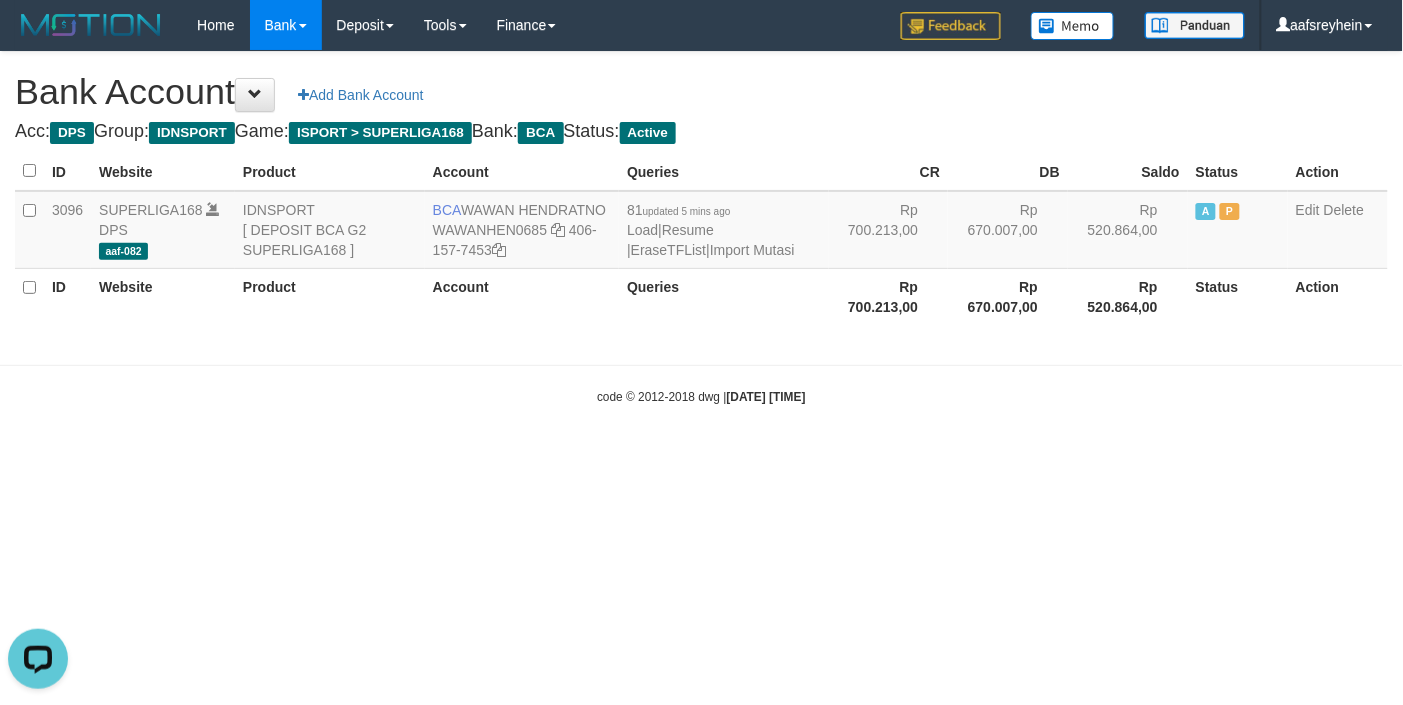 drag, startPoint x: 778, startPoint y: 85, endPoint x: 790, endPoint y: 32, distance: 54.34151 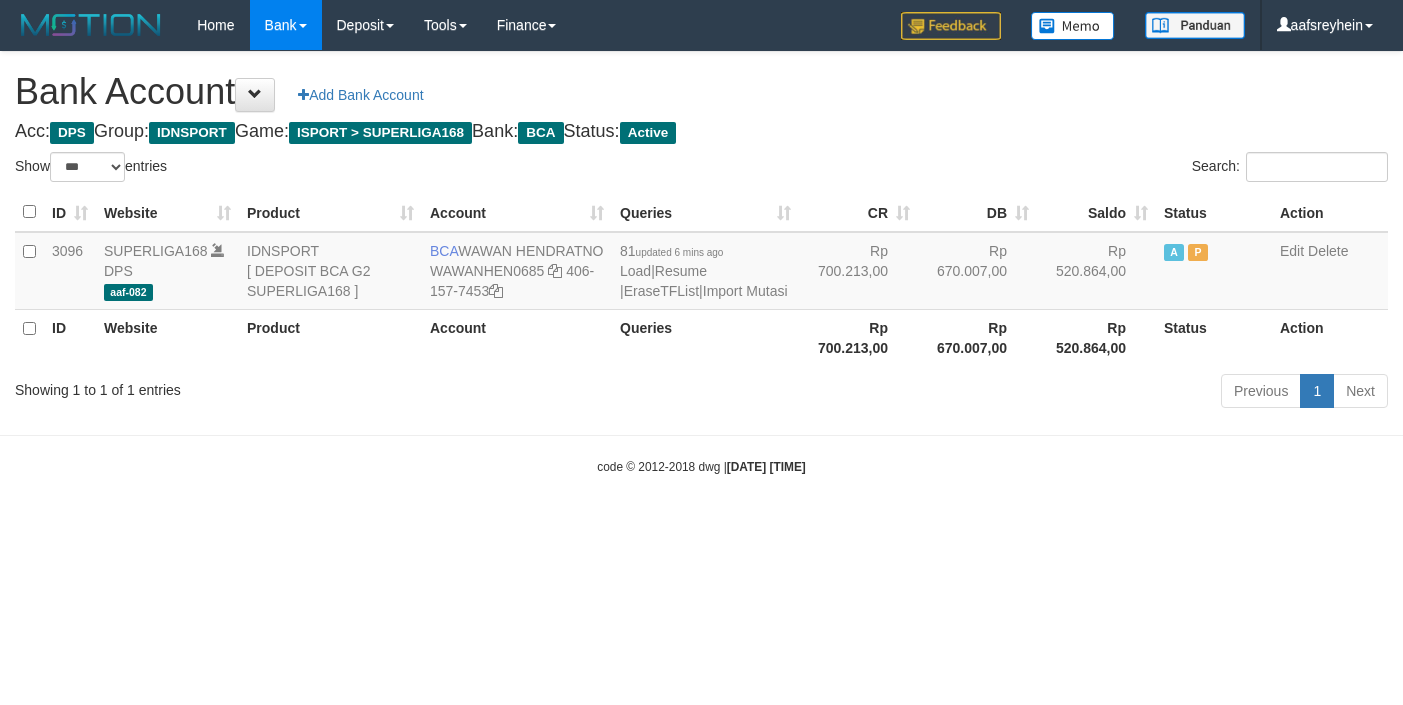 select on "***" 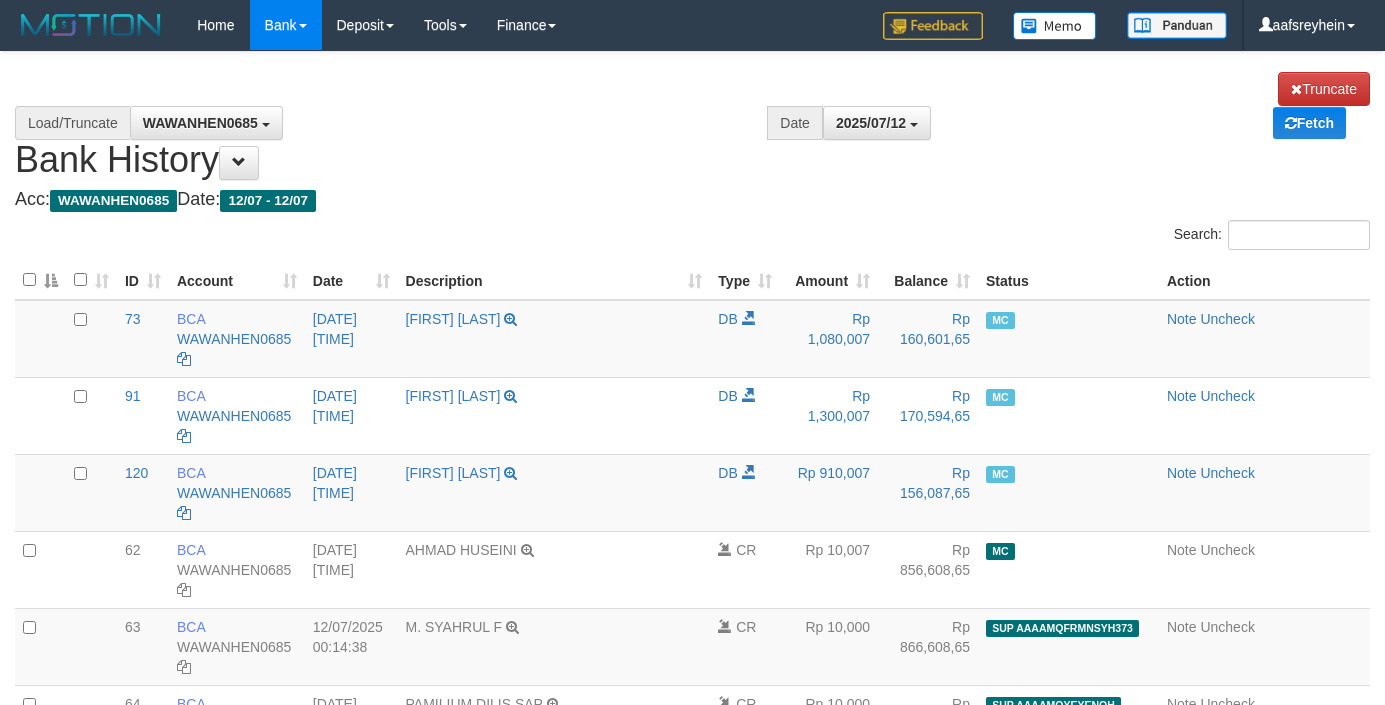 scroll, scrollTop: 4550, scrollLeft: 0, axis: vertical 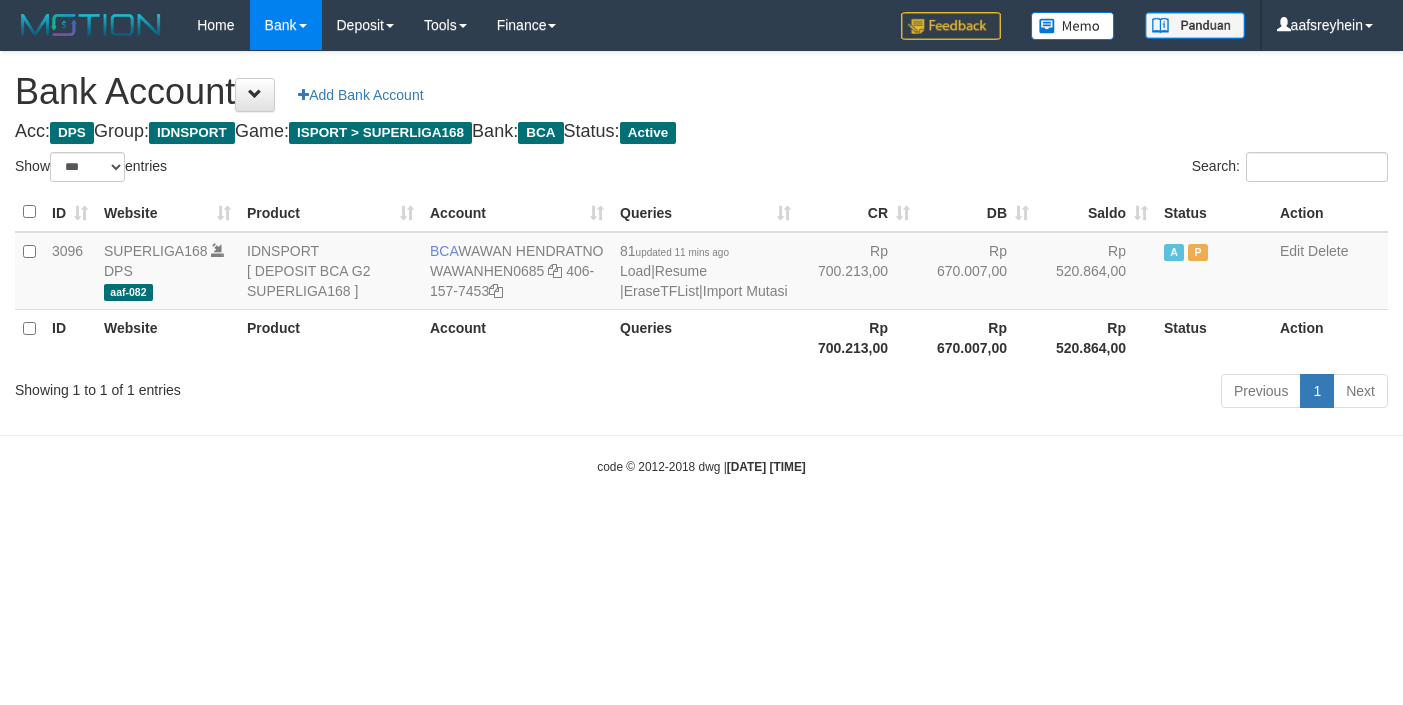 select on "***" 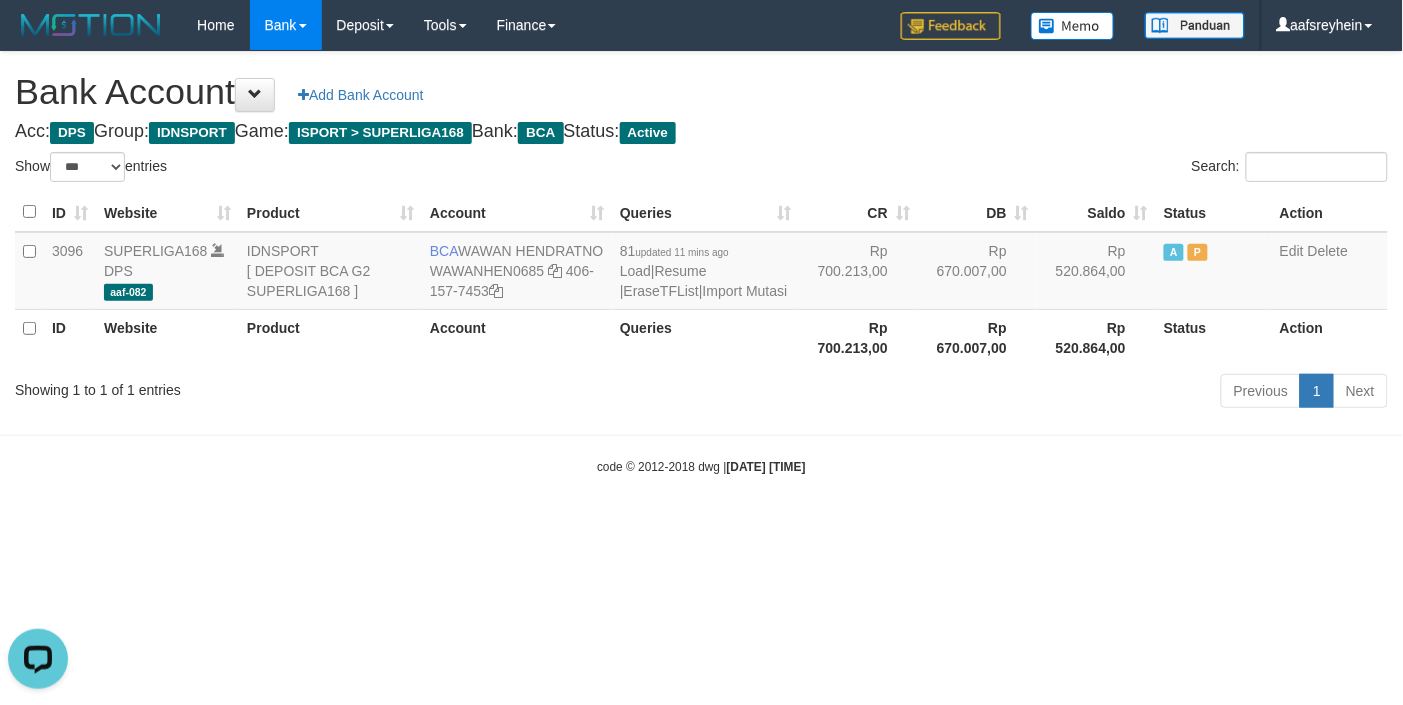 scroll, scrollTop: 0, scrollLeft: 0, axis: both 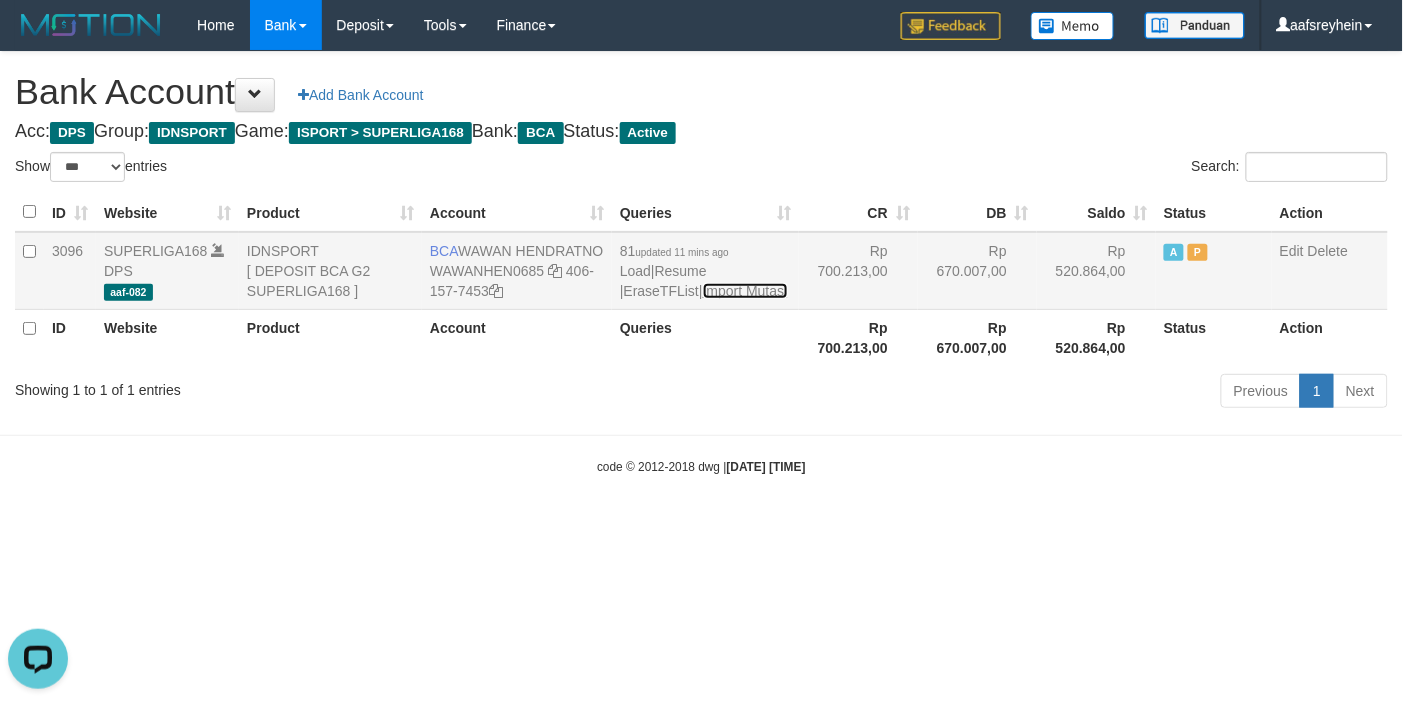 click on "Import Mutasi" at bounding box center [745, 291] 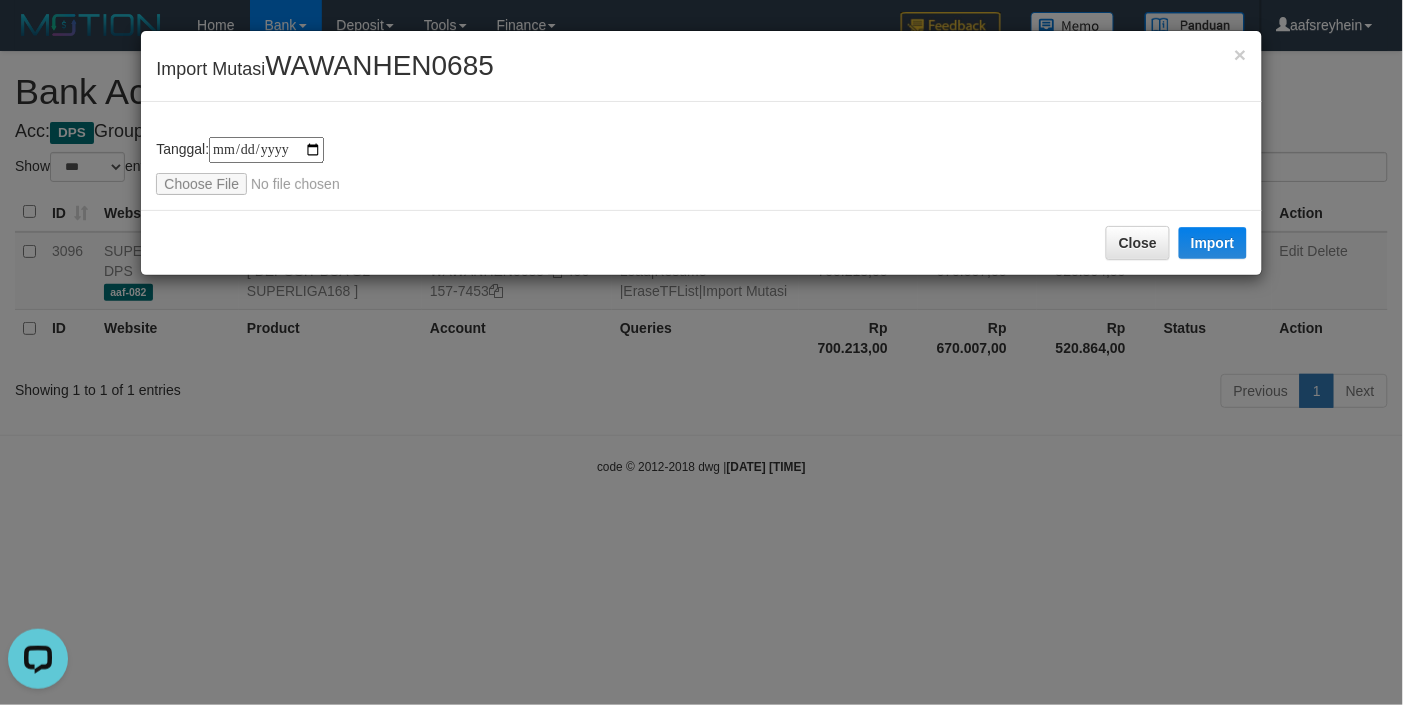 type on "**********" 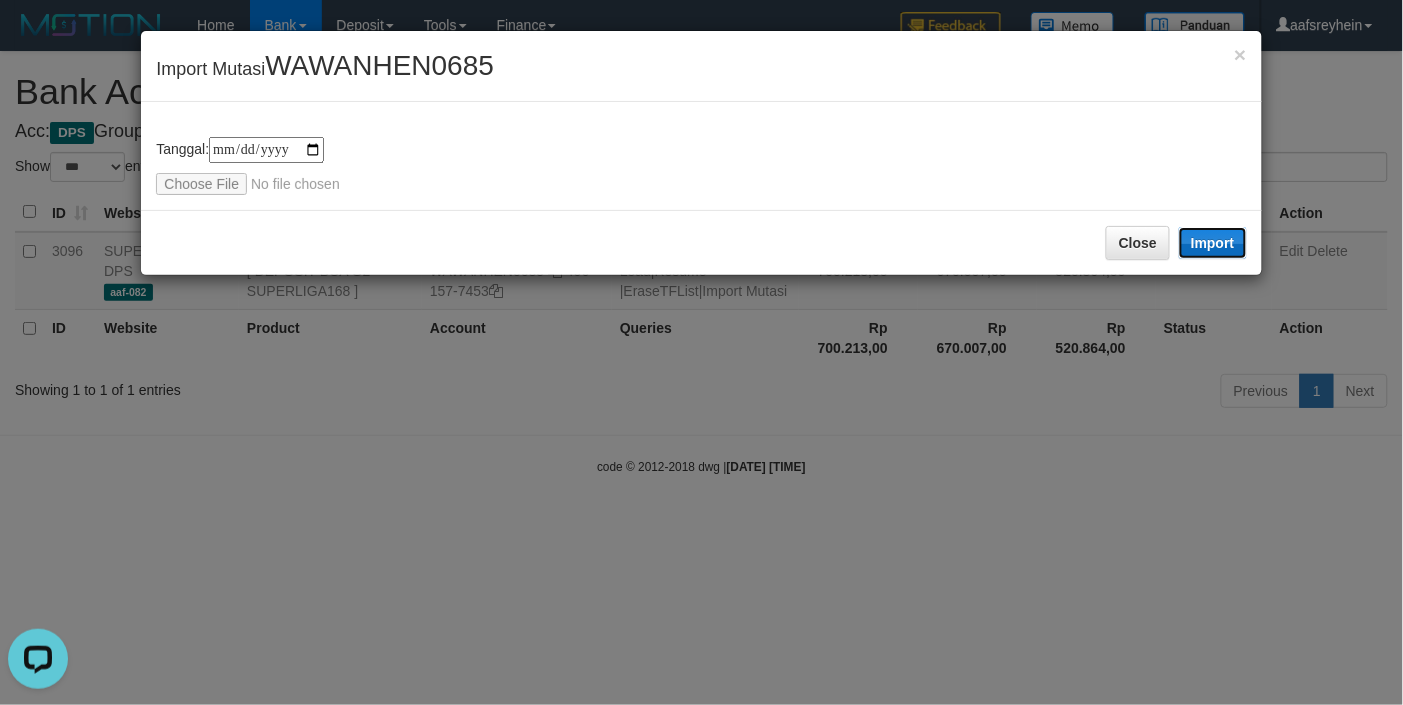 click on "Import" at bounding box center (1213, 243) 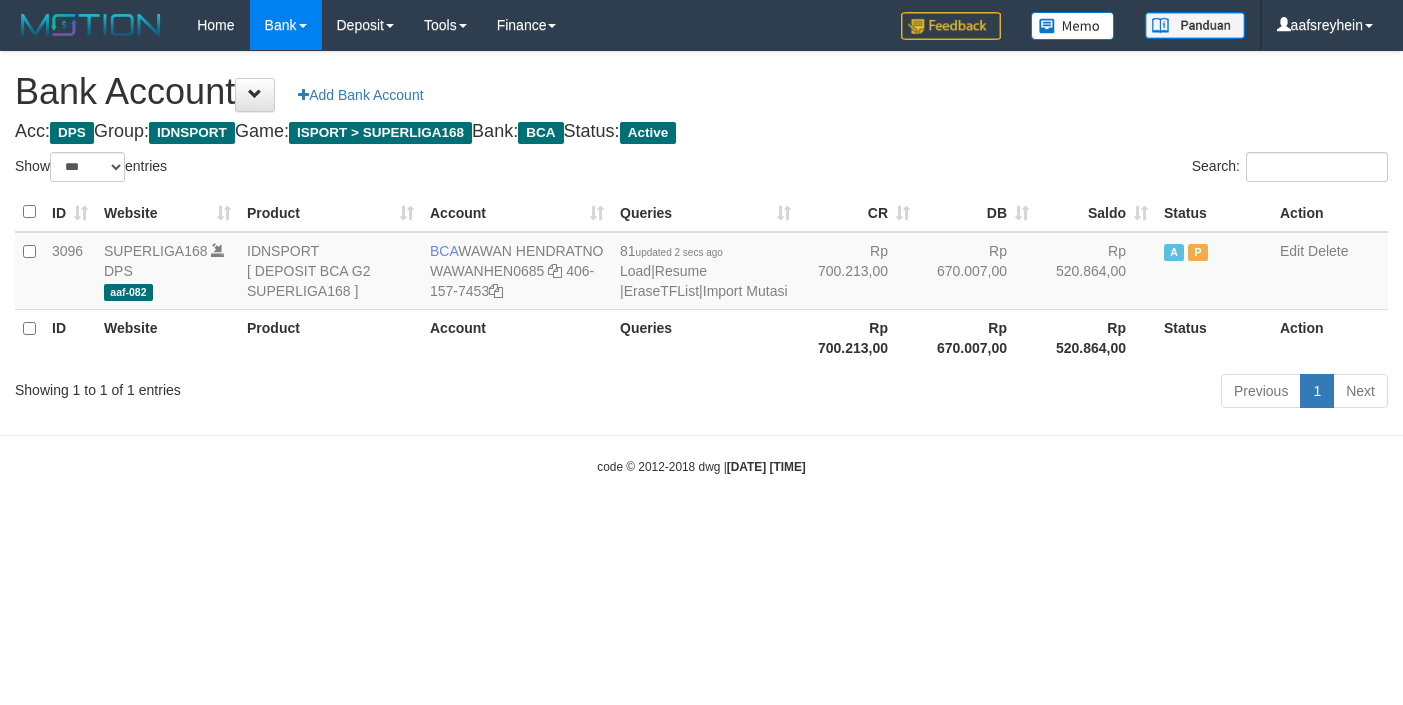 select on "***" 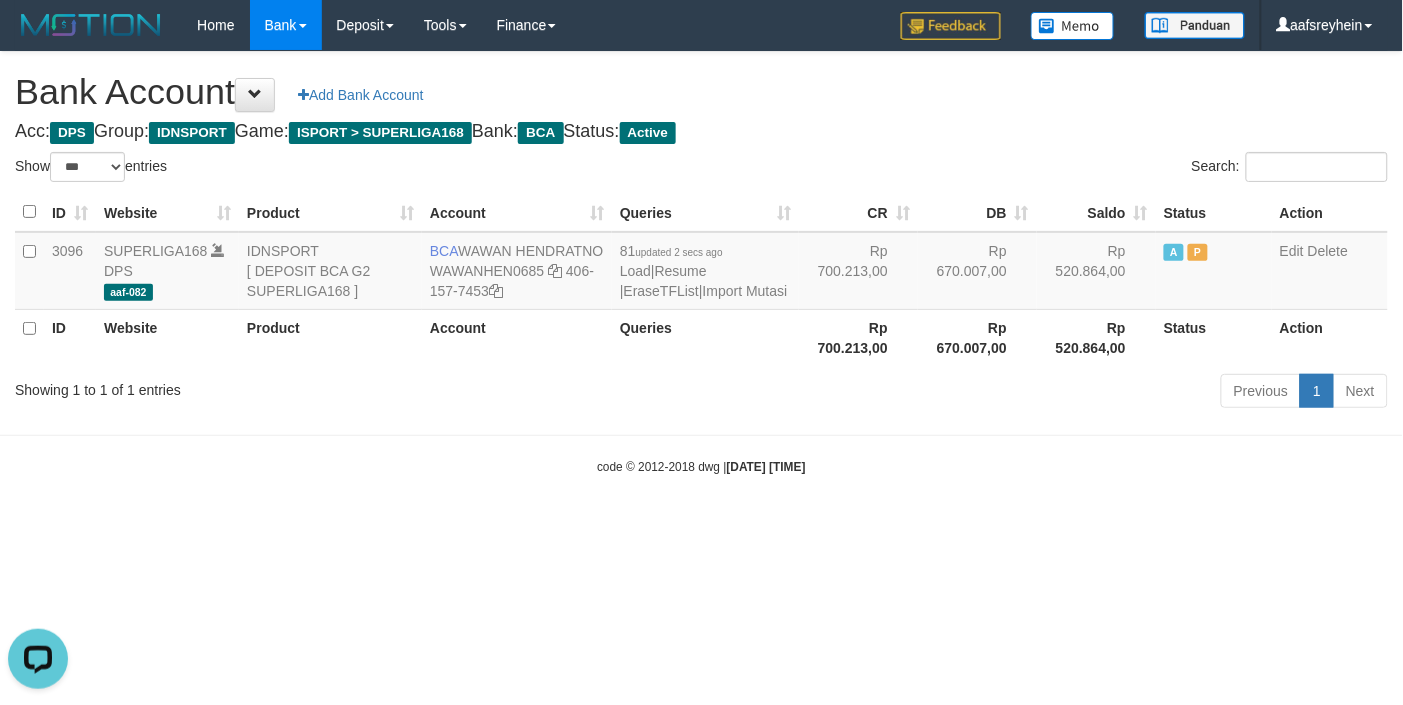 scroll, scrollTop: 0, scrollLeft: 0, axis: both 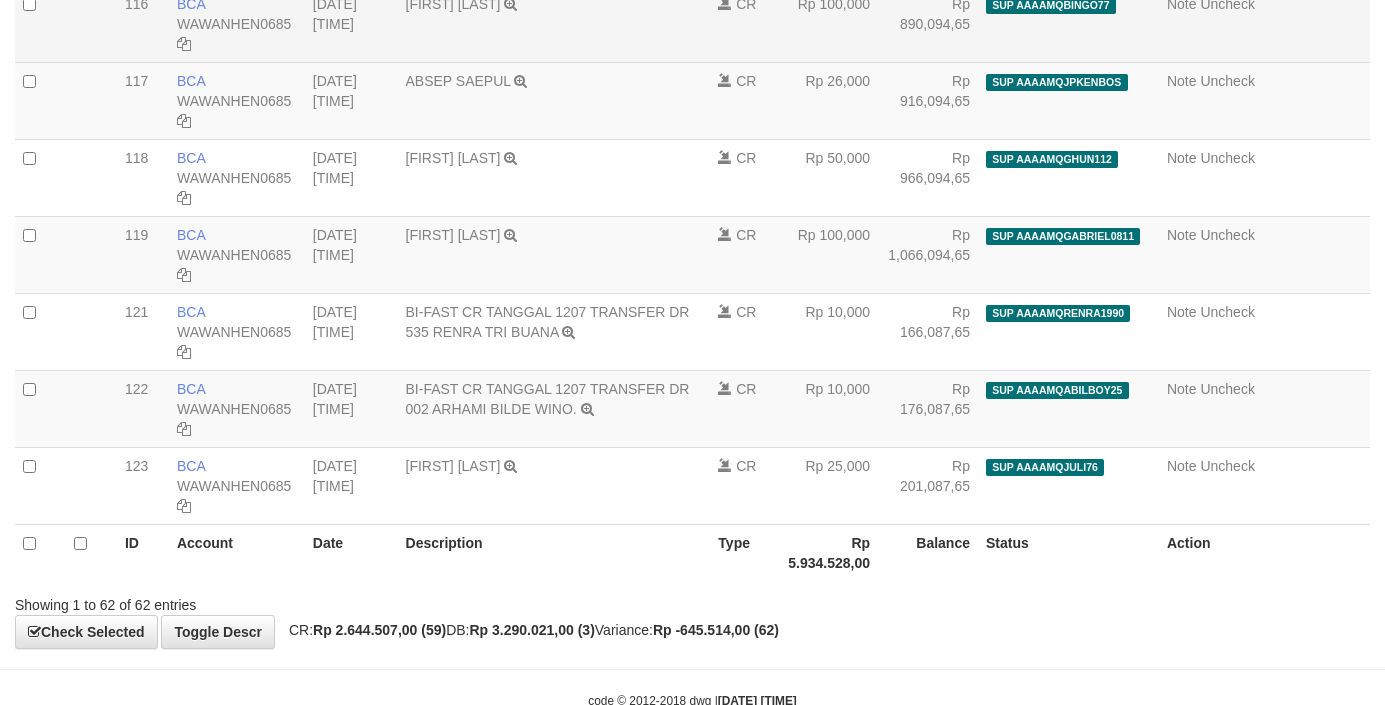 select on "****" 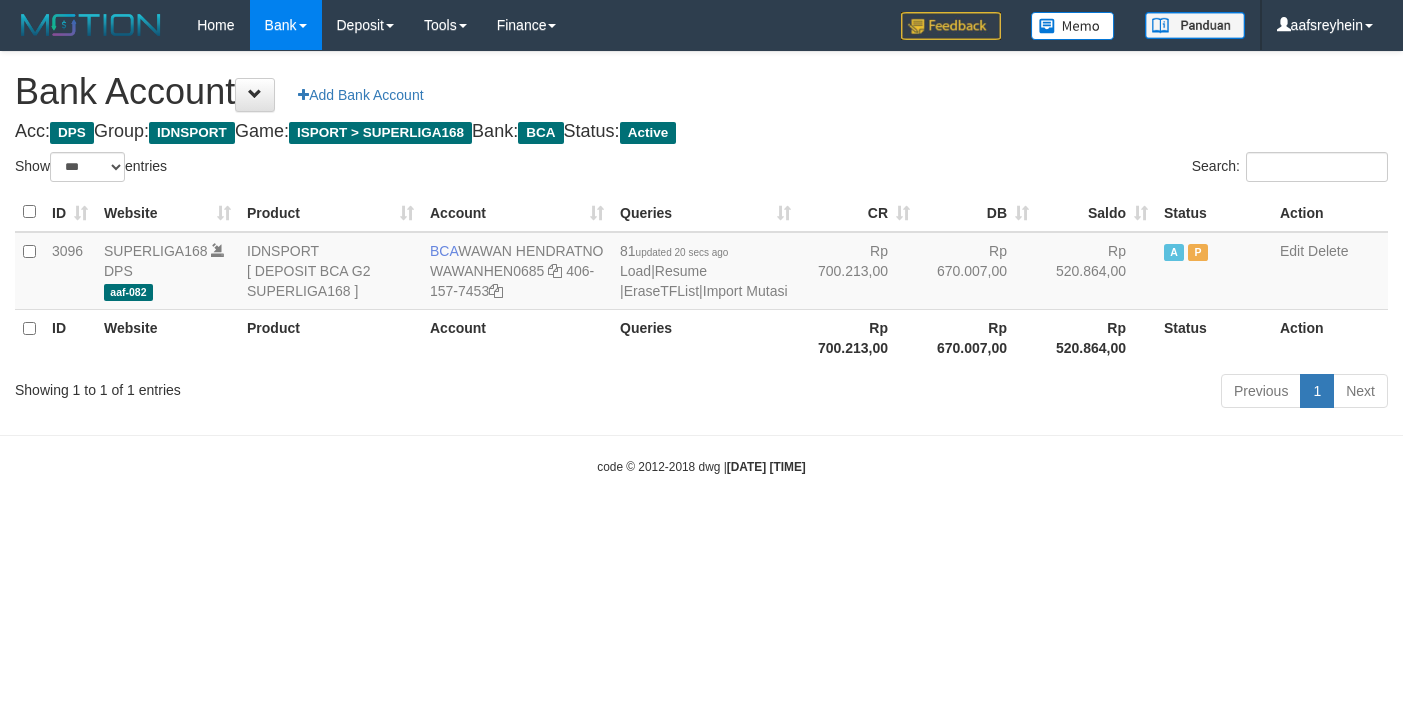 select on "***" 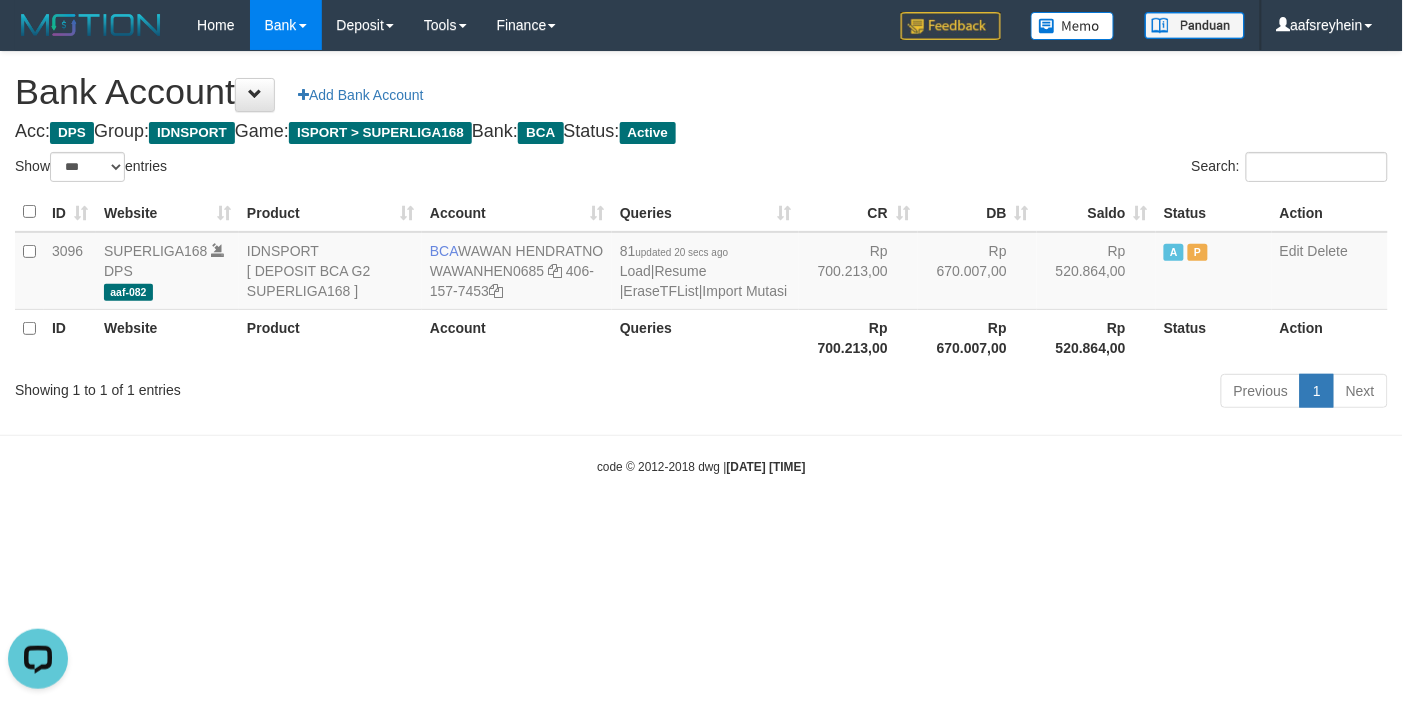 scroll, scrollTop: 0, scrollLeft: 0, axis: both 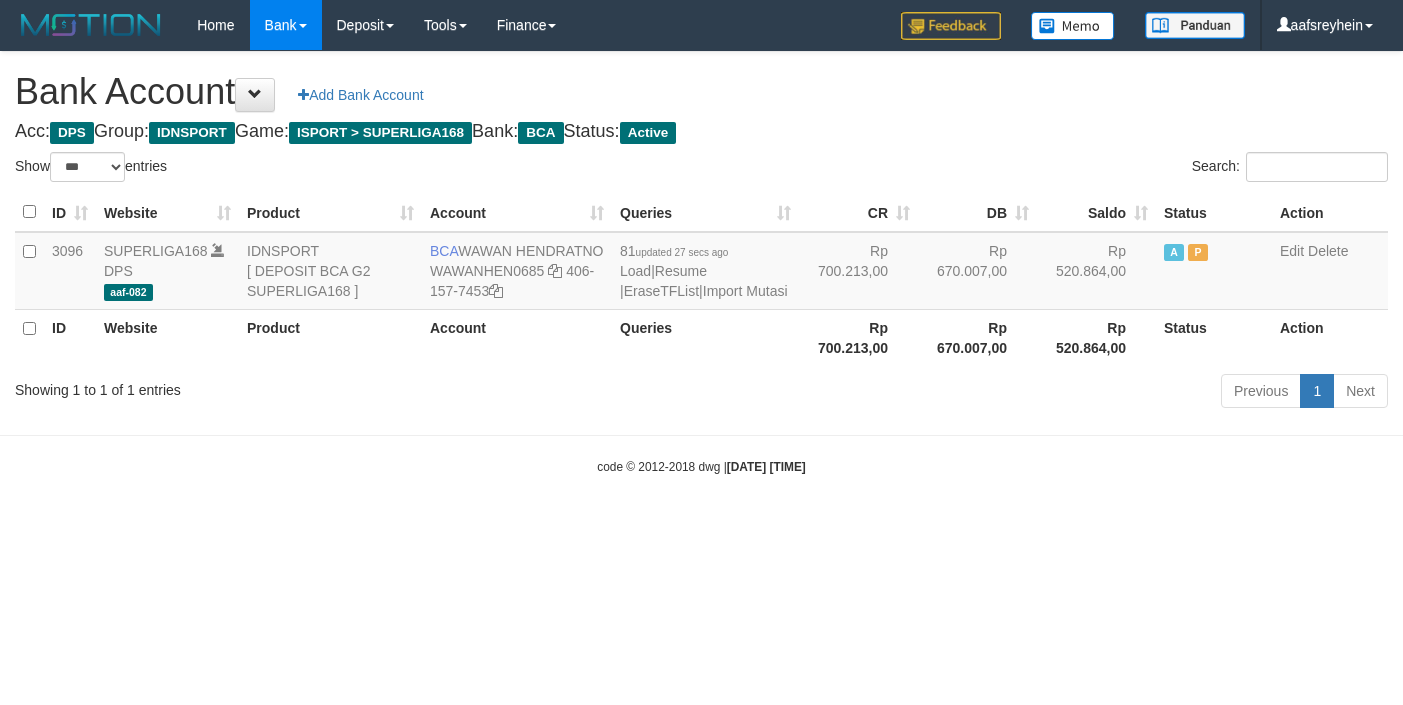 select on "***" 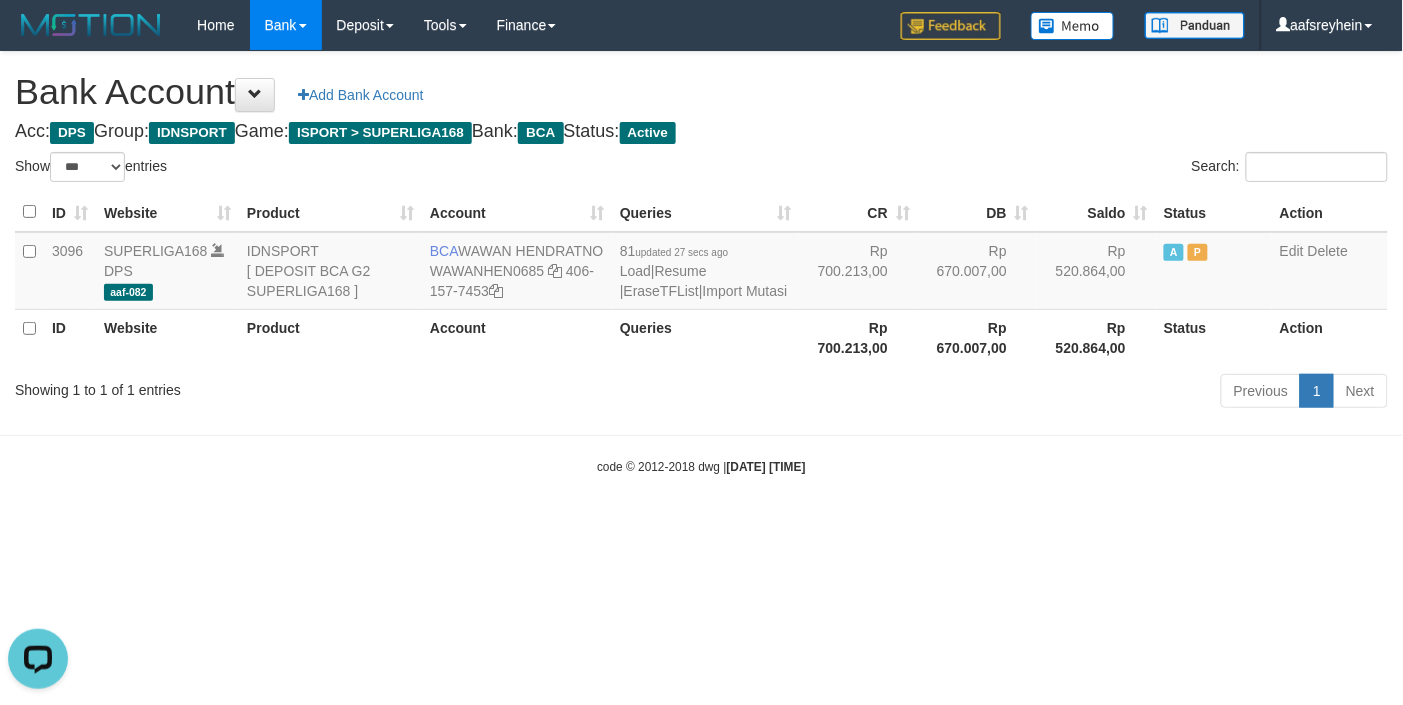 scroll, scrollTop: 0, scrollLeft: 0, axis: both 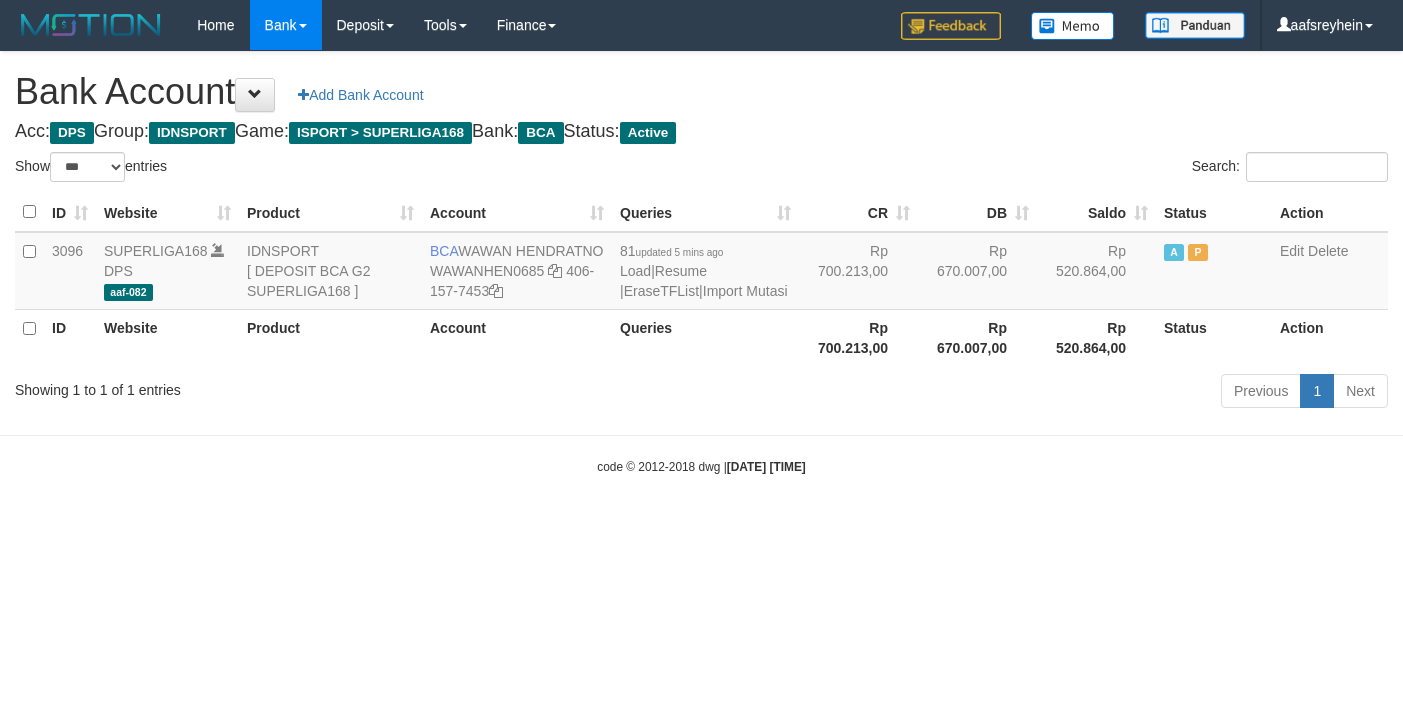 select on "***" 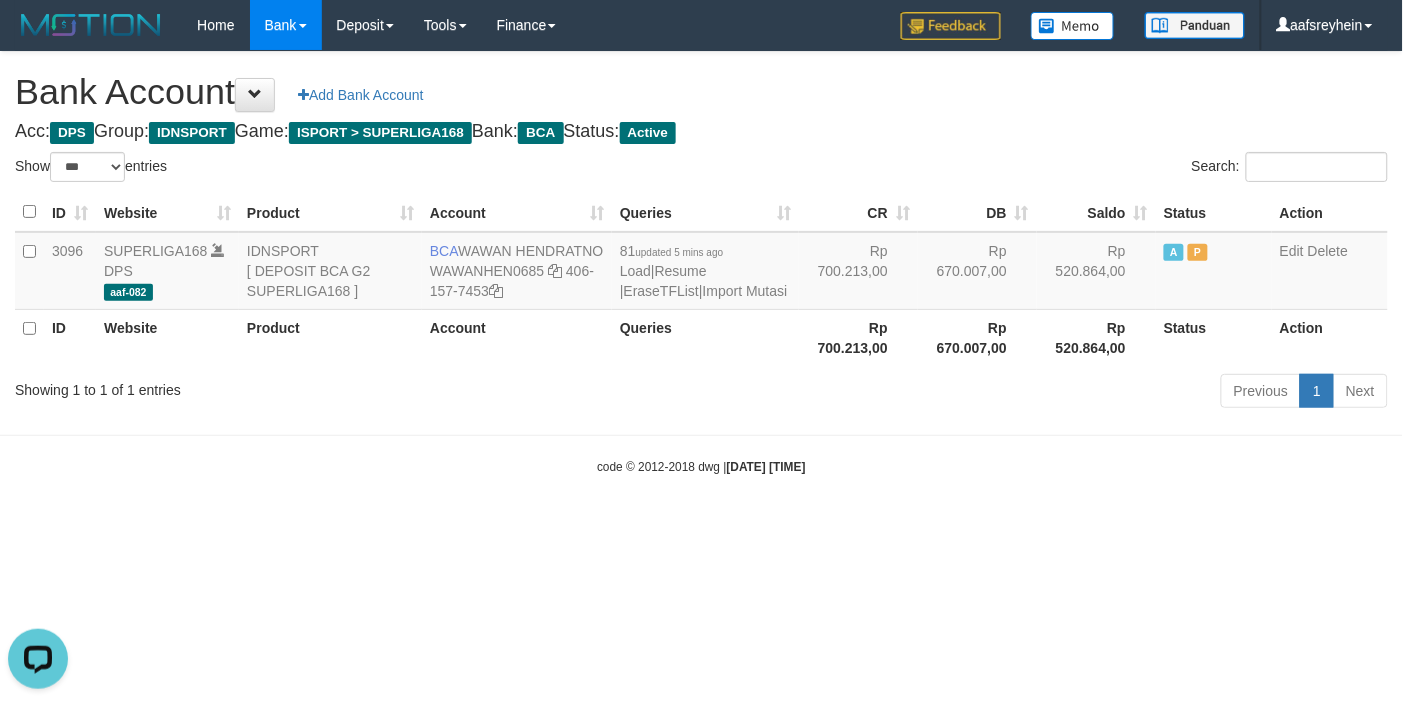 scroll, scrollTop: 0, scrollLeft: 0, axis: both 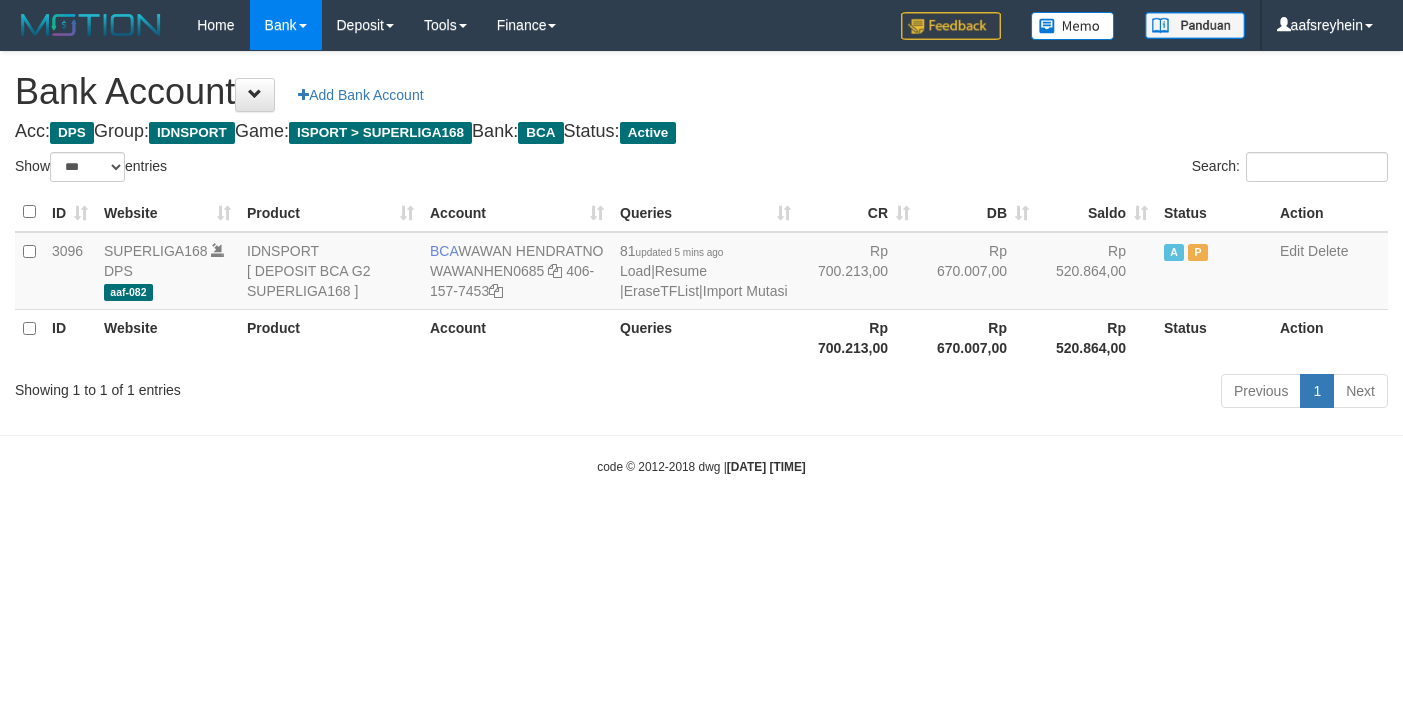 select on "***" 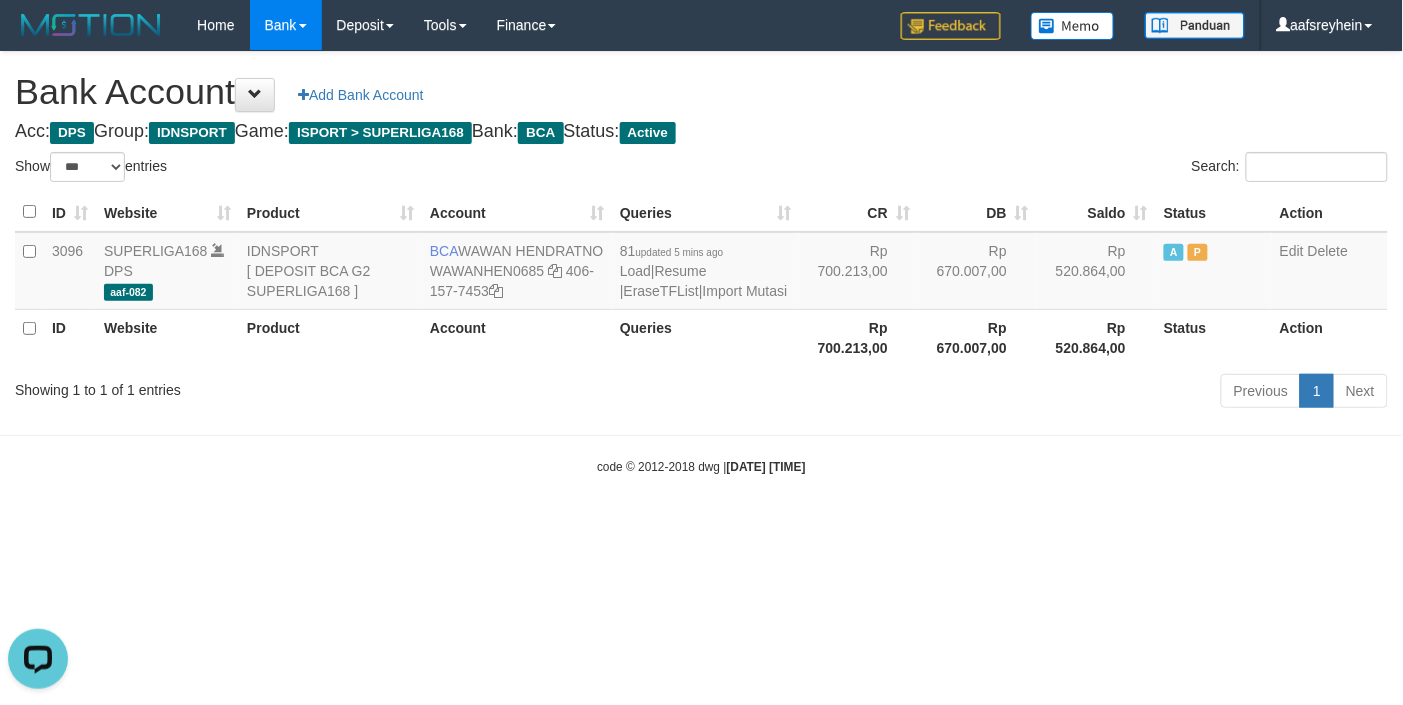 scroll, scrollTop: 0, scrollLeft: 0, axis: both 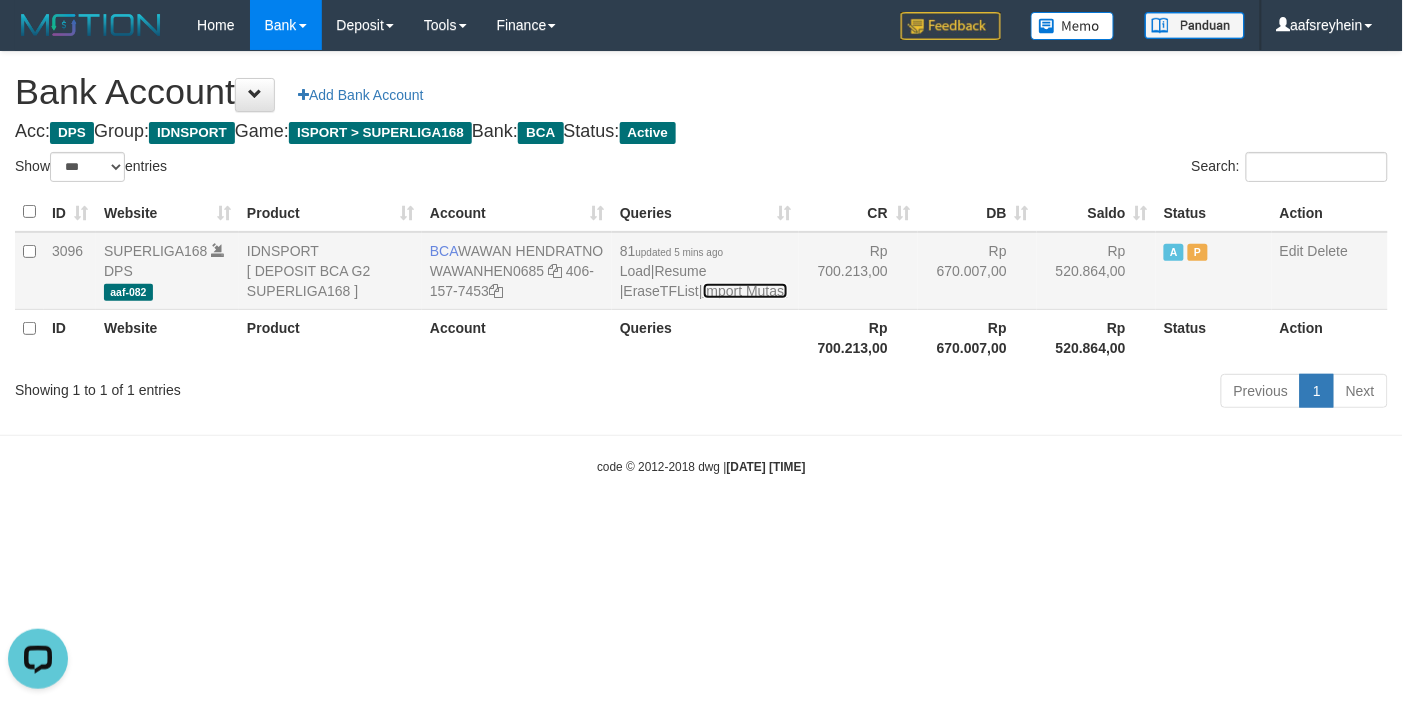 click on "Import Mutasi" at bounding box center (745, 291) 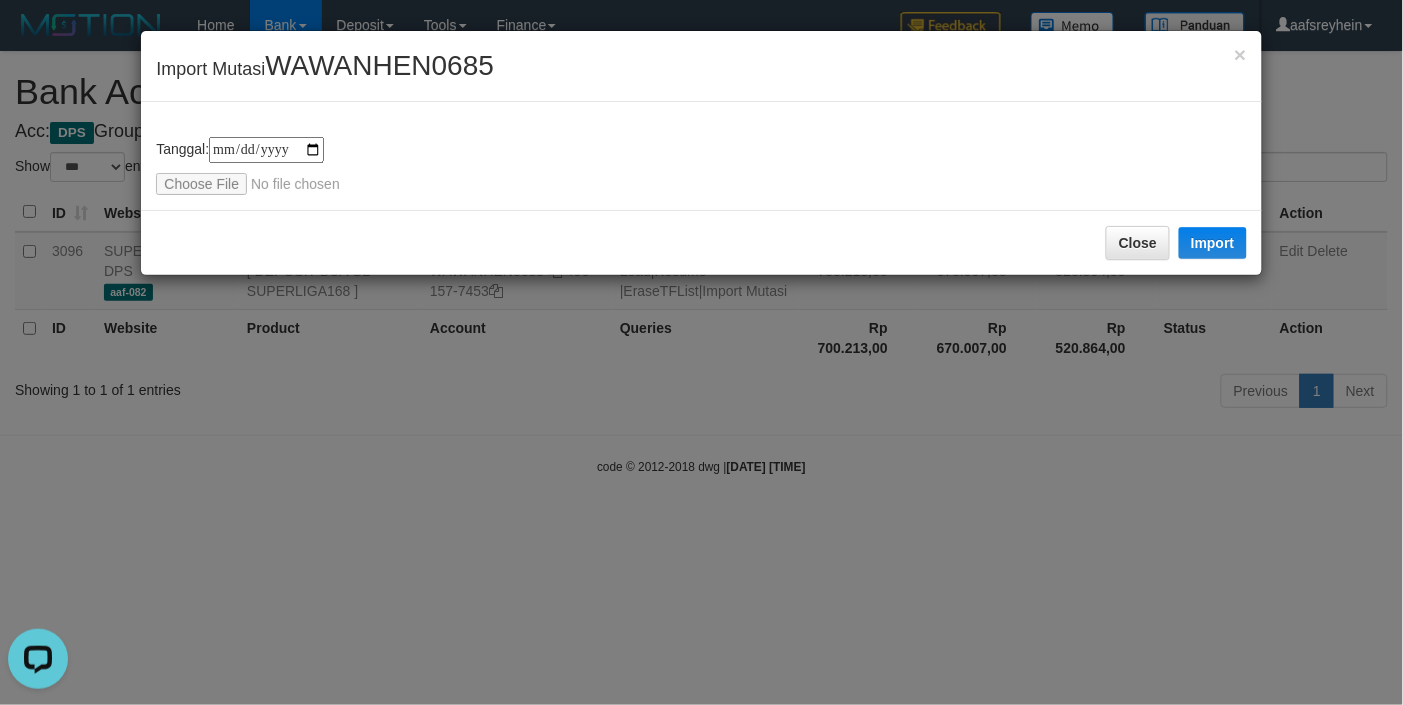 type on "**********" 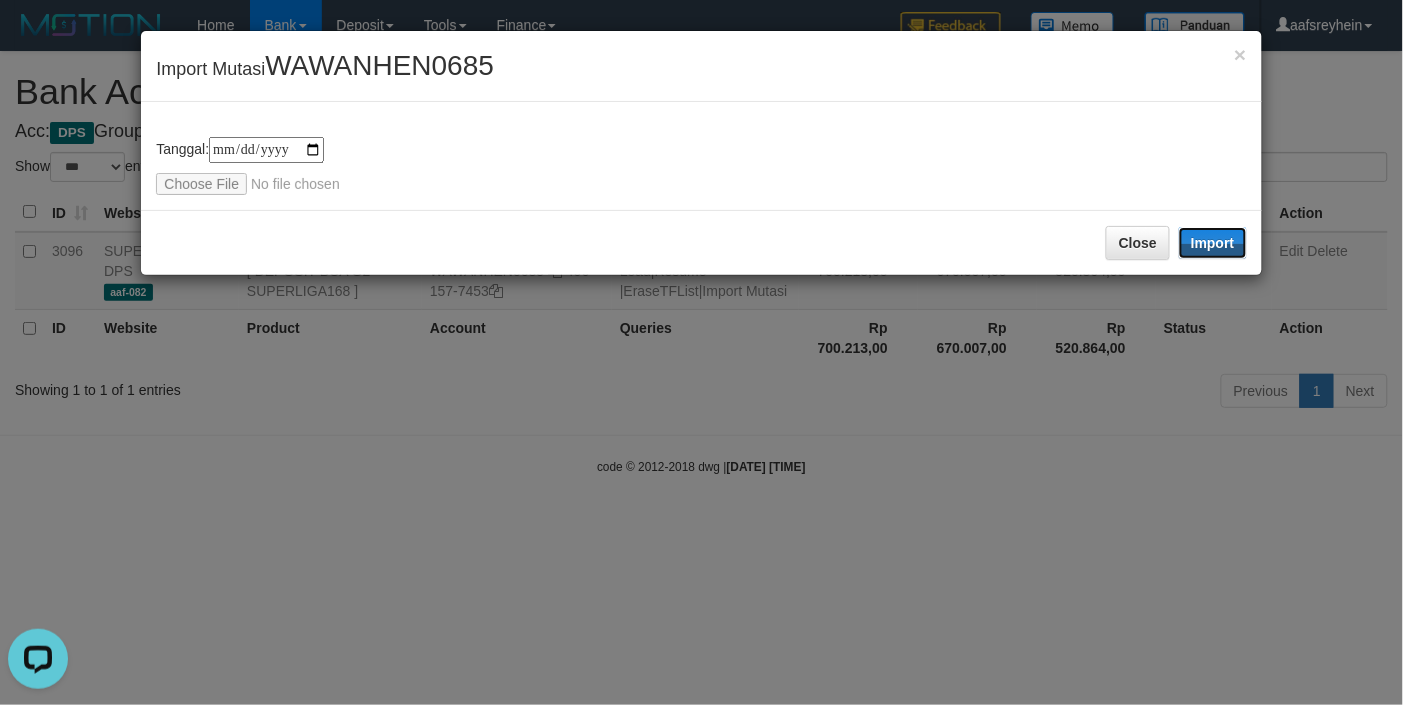 drag, startPoint x: 1226, startPoint y: 243, endPoint x: 963, endPoint y: 296, distance: 268.28717 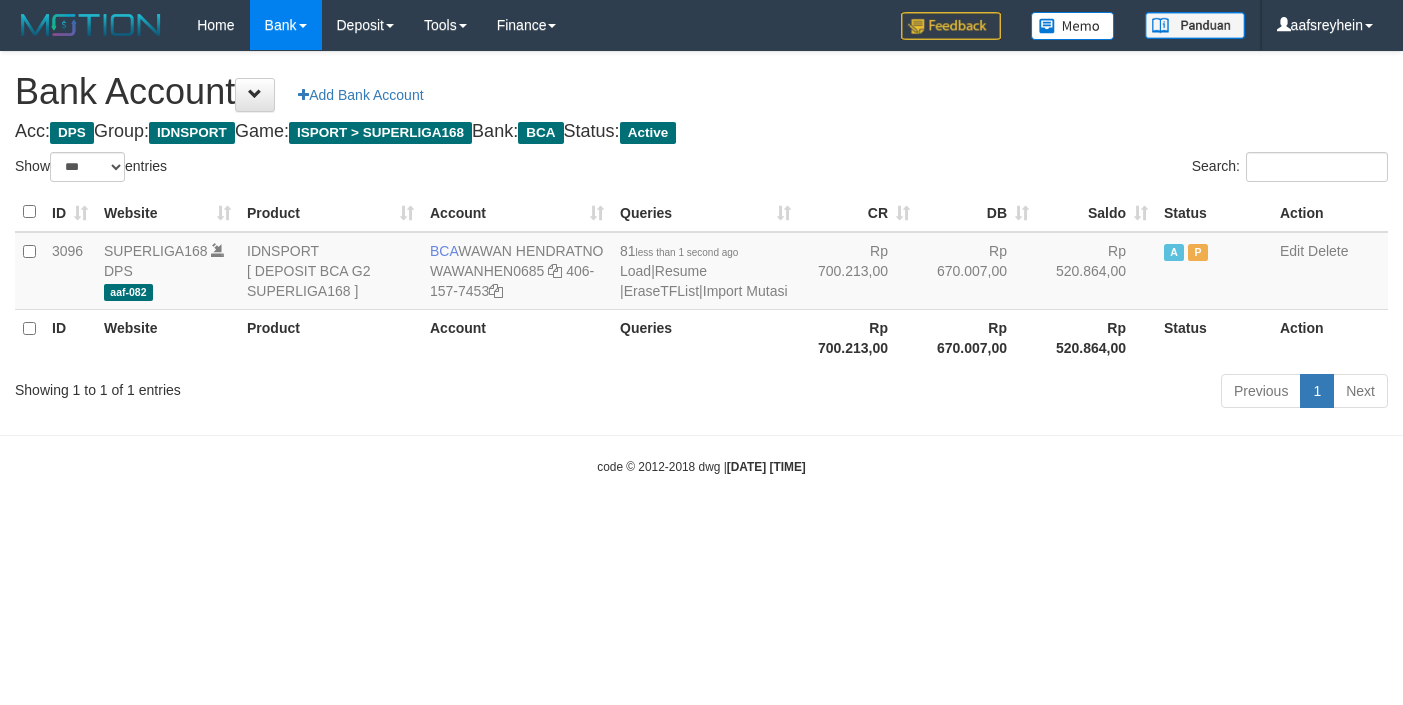 select on "***" 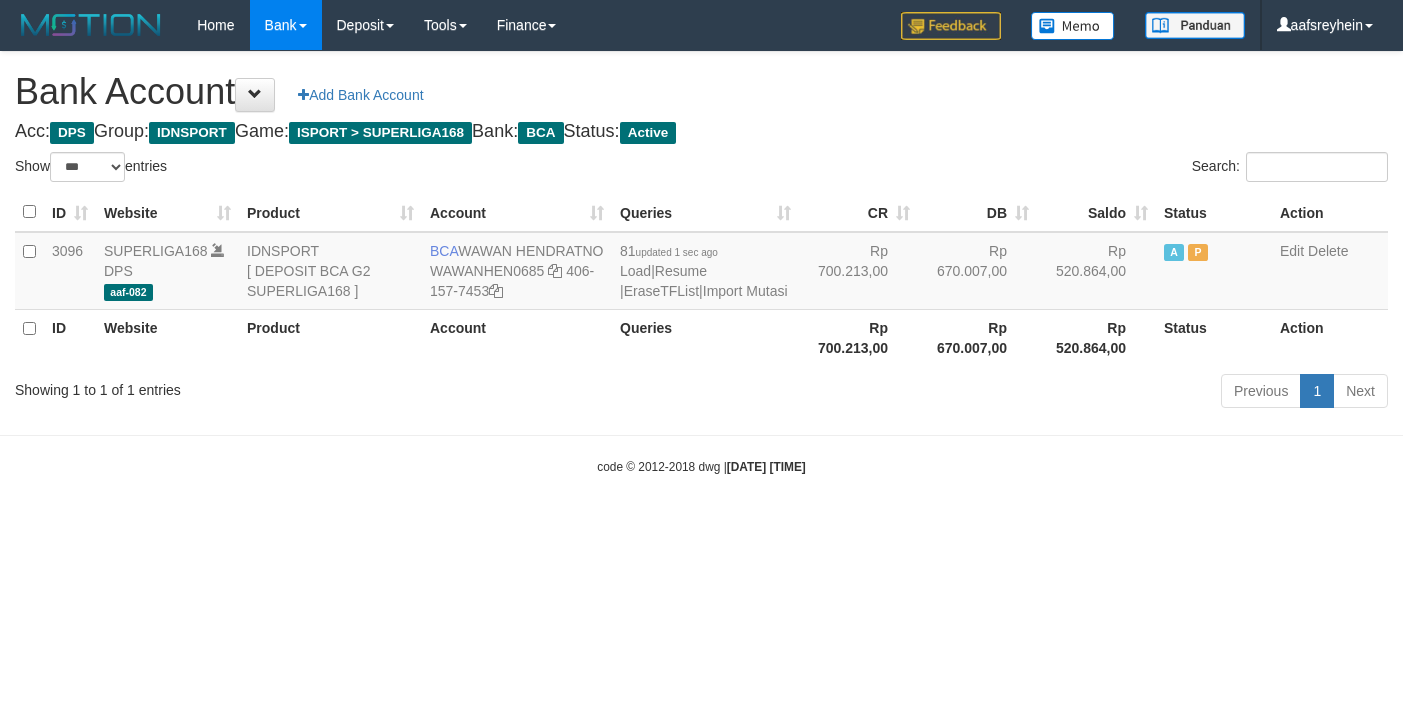 select on "***" 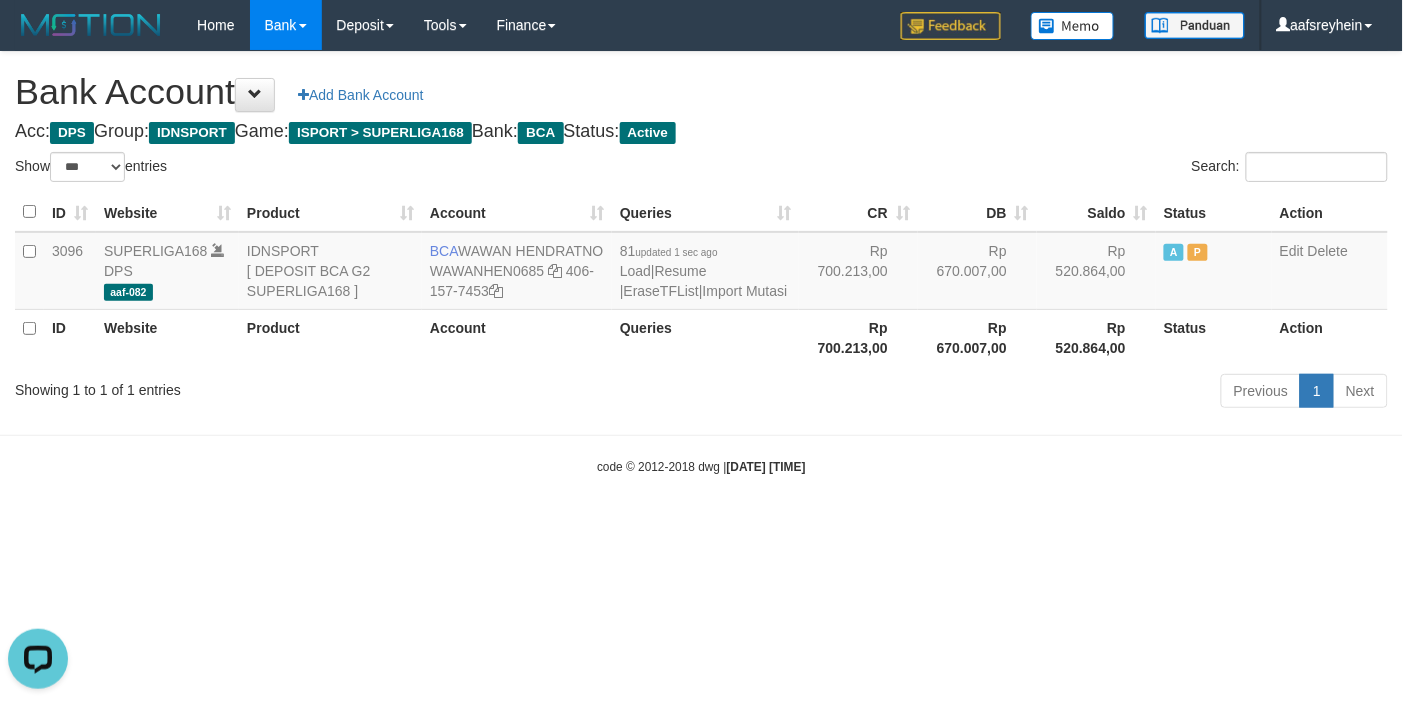 scroll, scrollTop: 0, scrollLeft: 0, axis: both 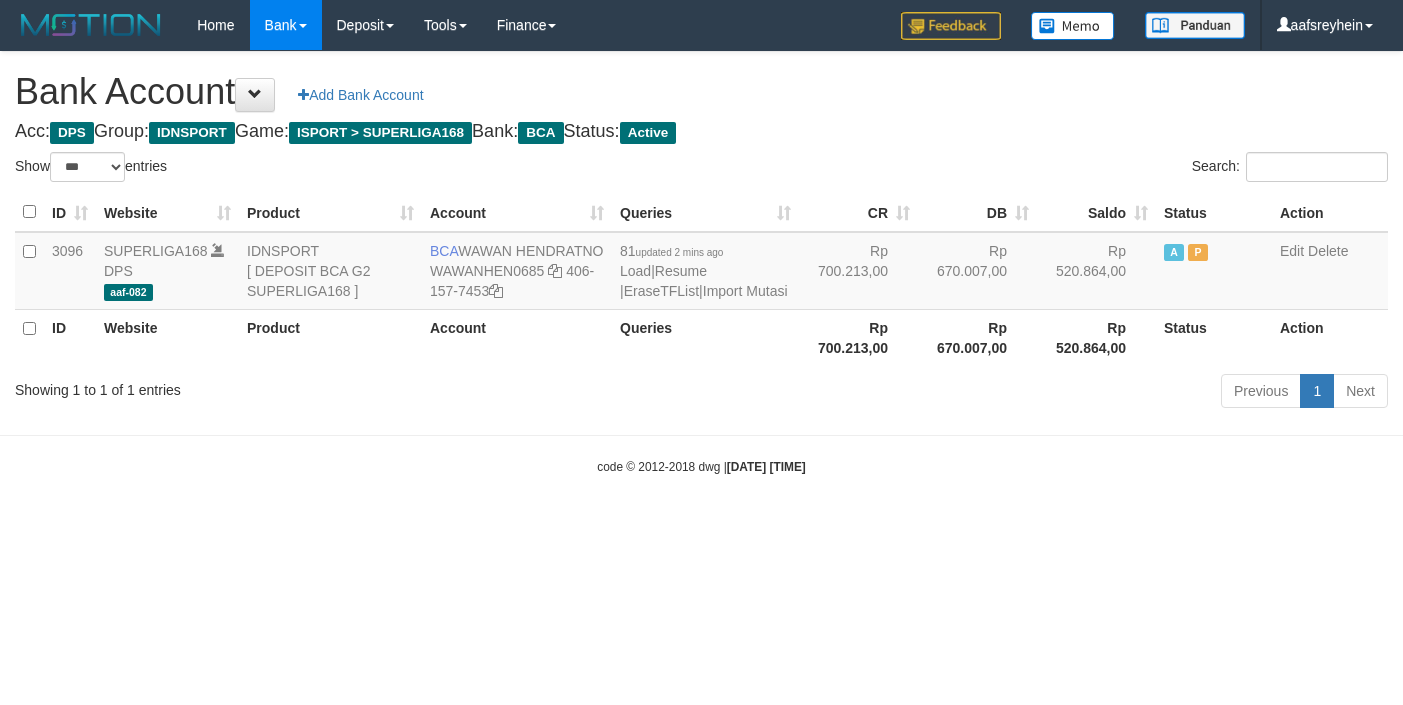 select on "***" 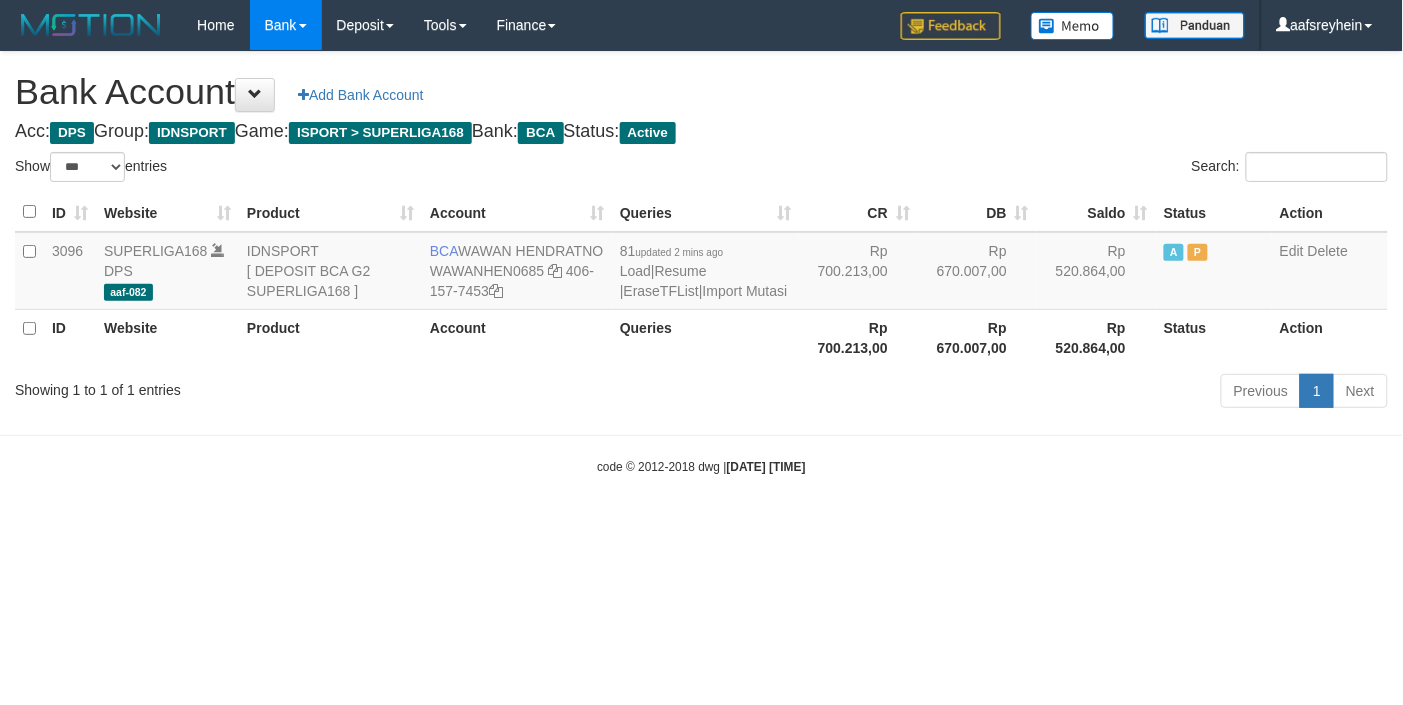 click on "Toggle navigation
Home
Bank
Account List
Load
By Website
Group
[ISPORT]													SUPERLIGA168
By Load Group (DPS)
-" at bounding box center [701, 263] 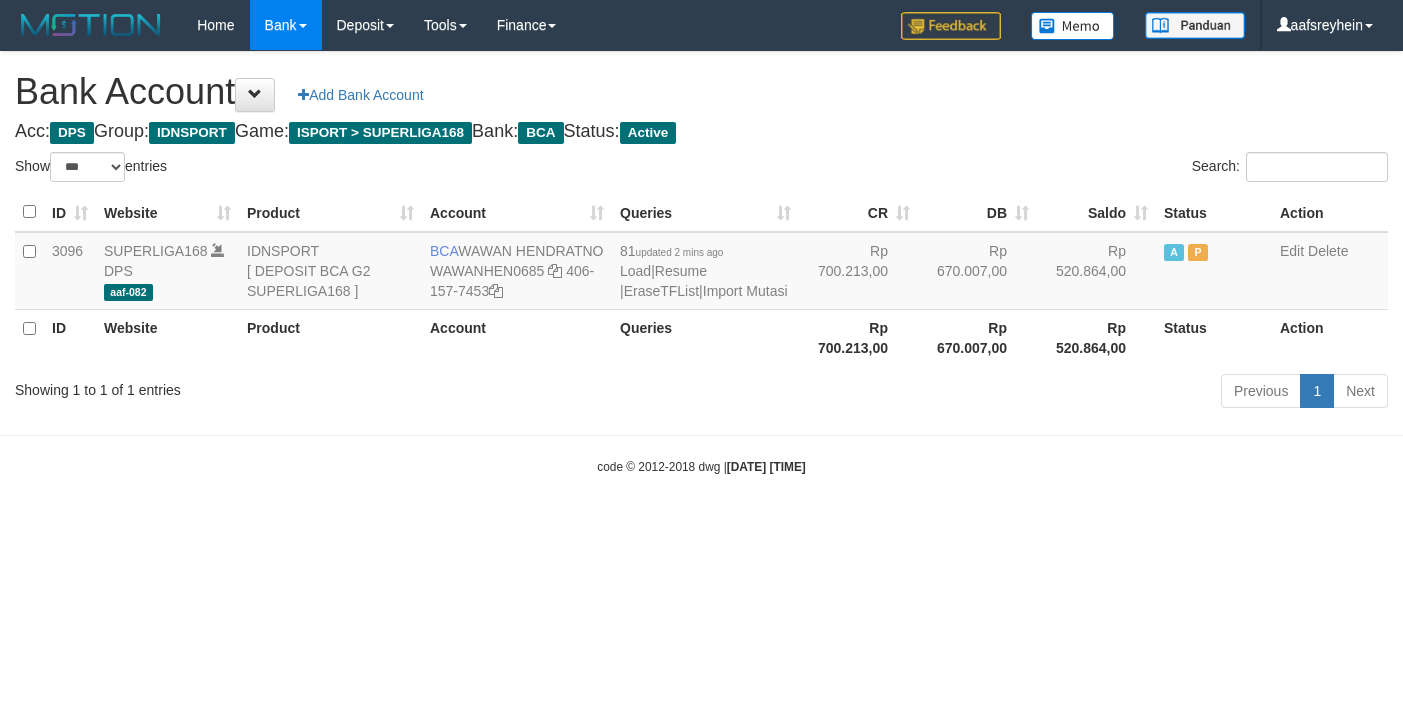 select on "***" 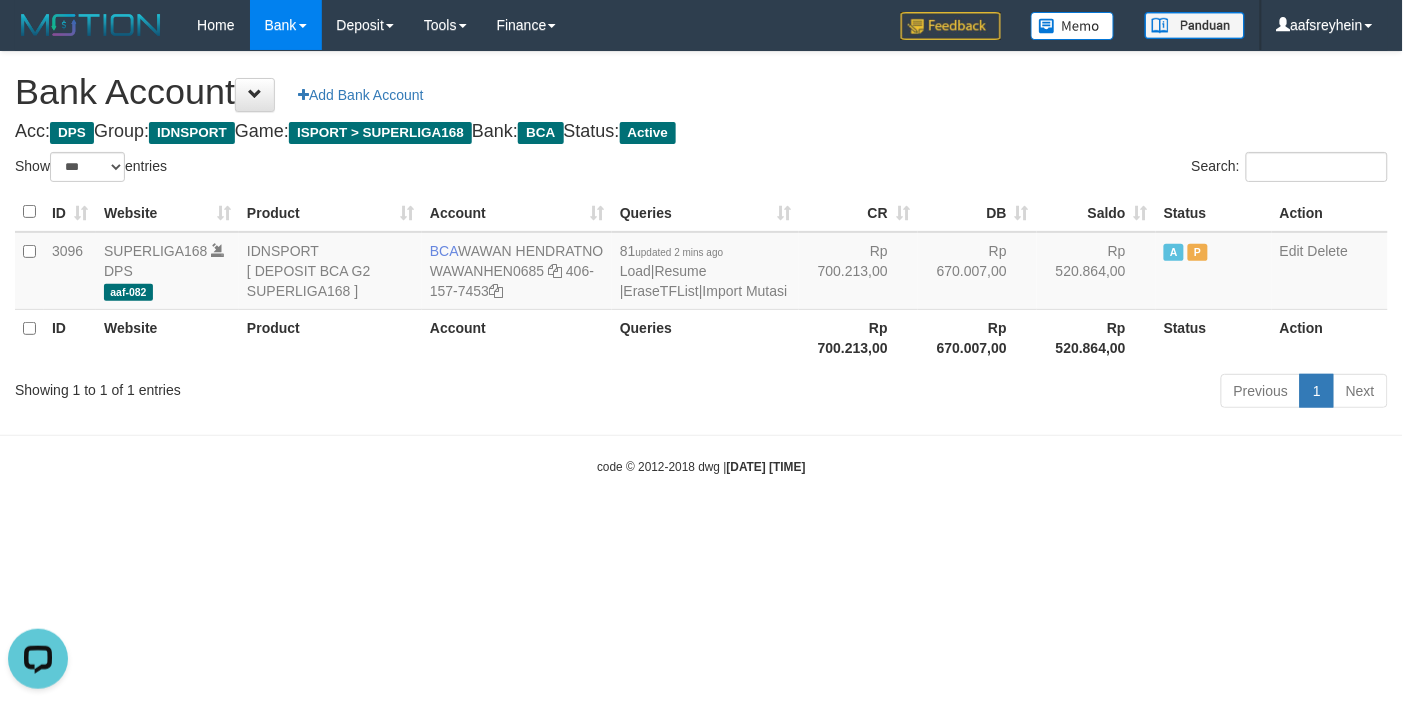 scroll, scrollTop: 0, scrollLeft: 0, axis: both 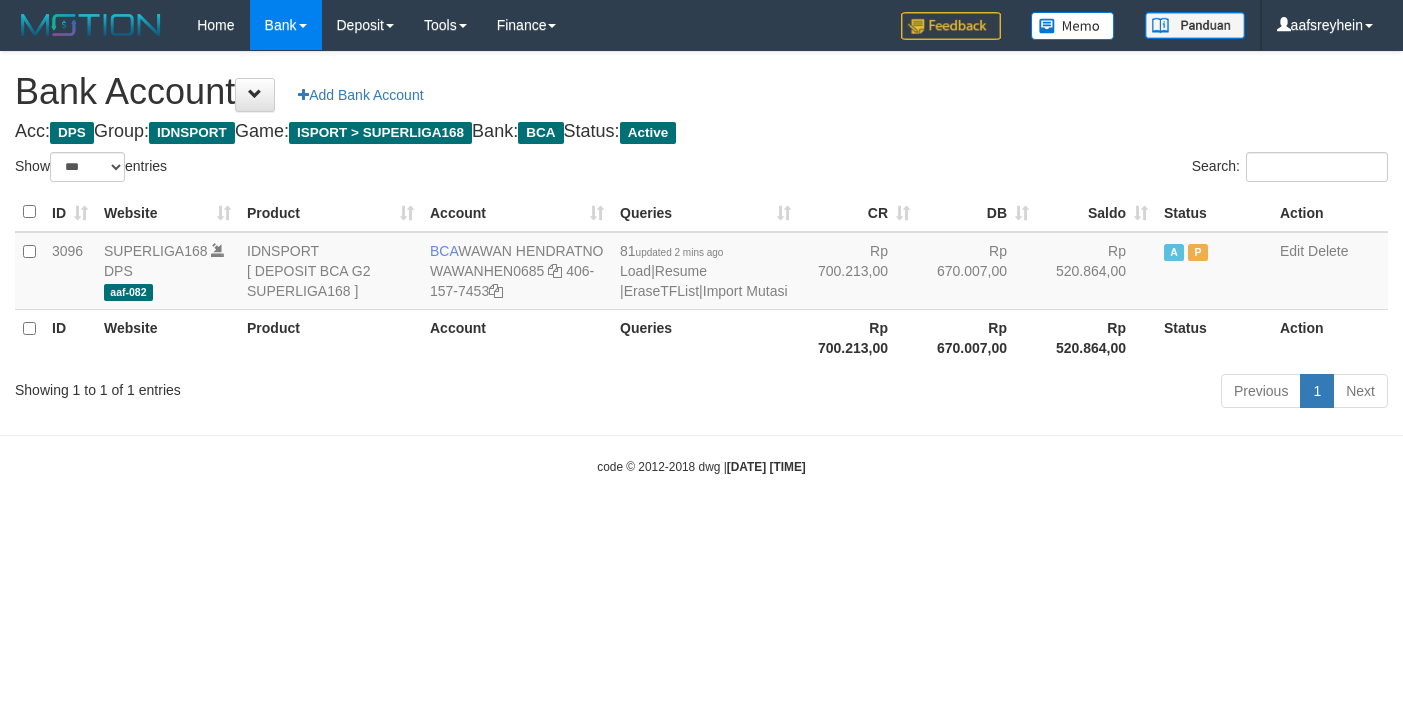 select on "***" 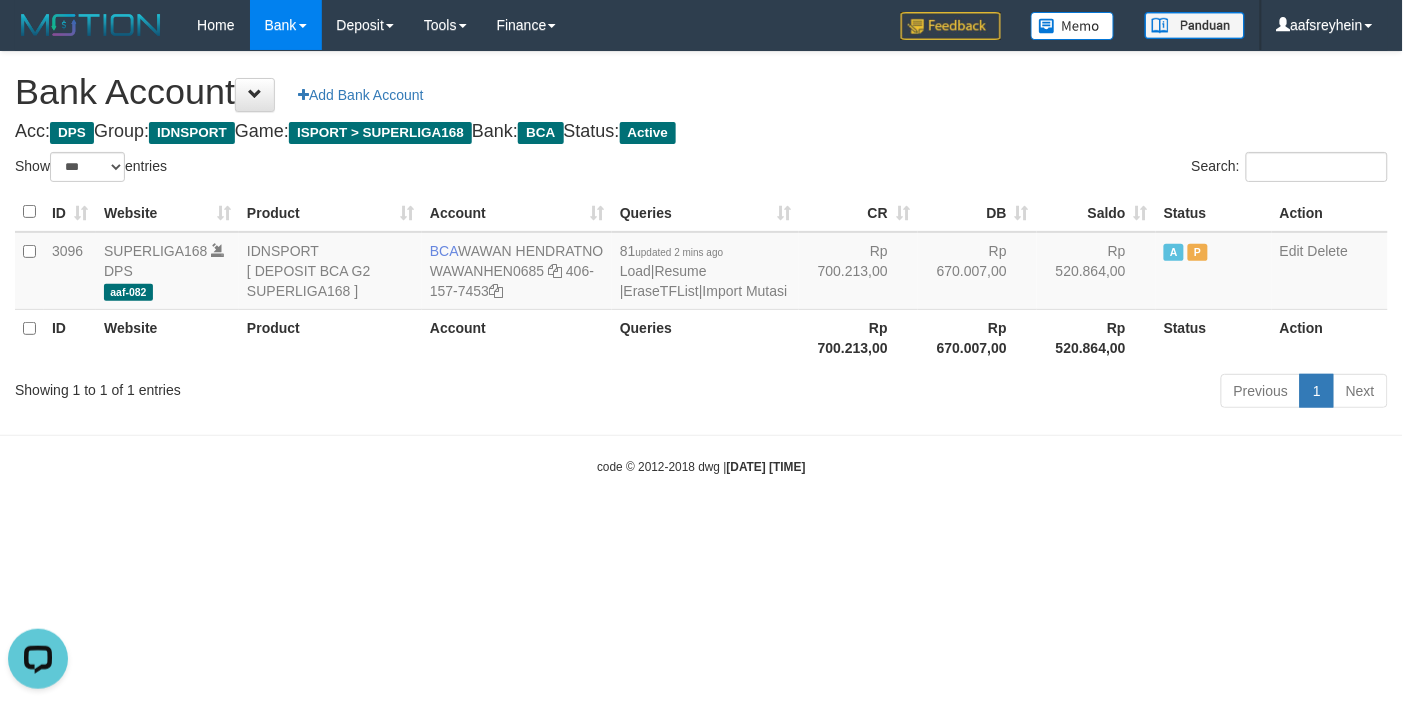 scroll, scrollTop: 0, scrollLeft: 0, axis: both 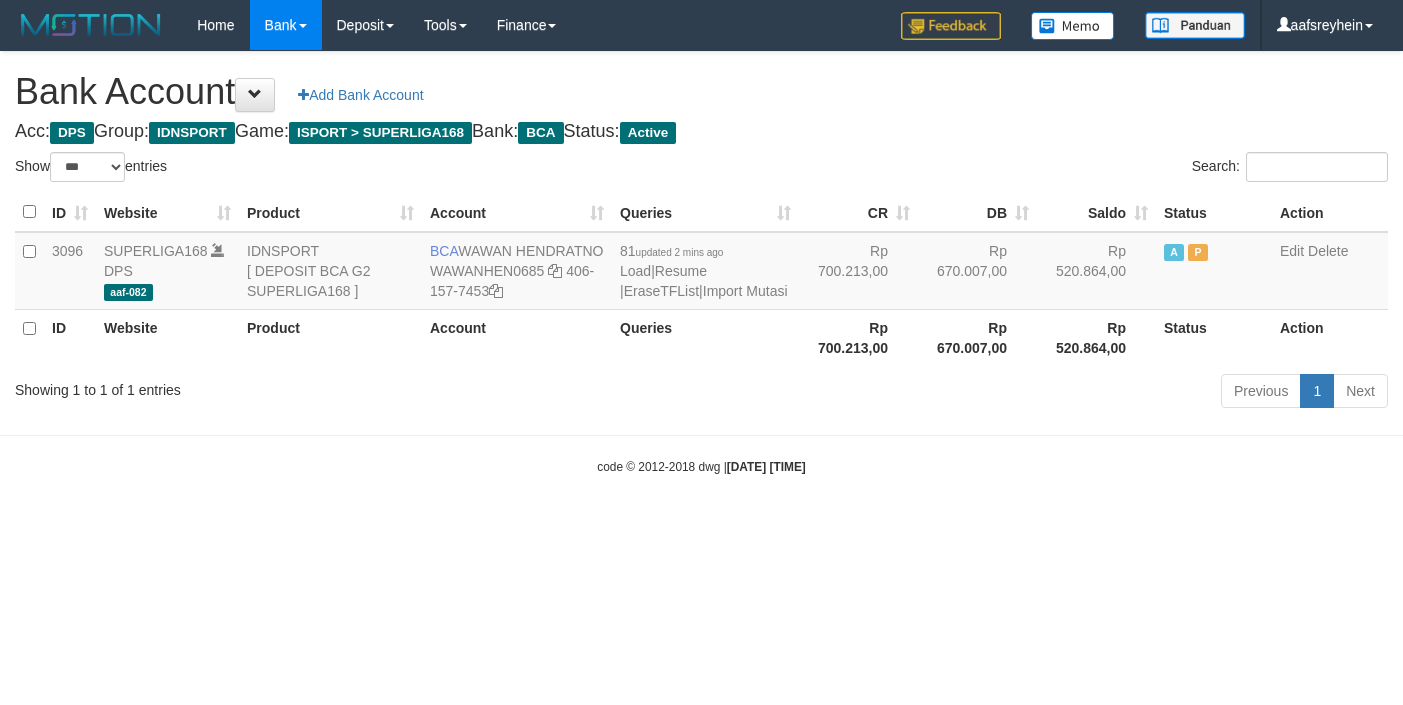 select on "***" 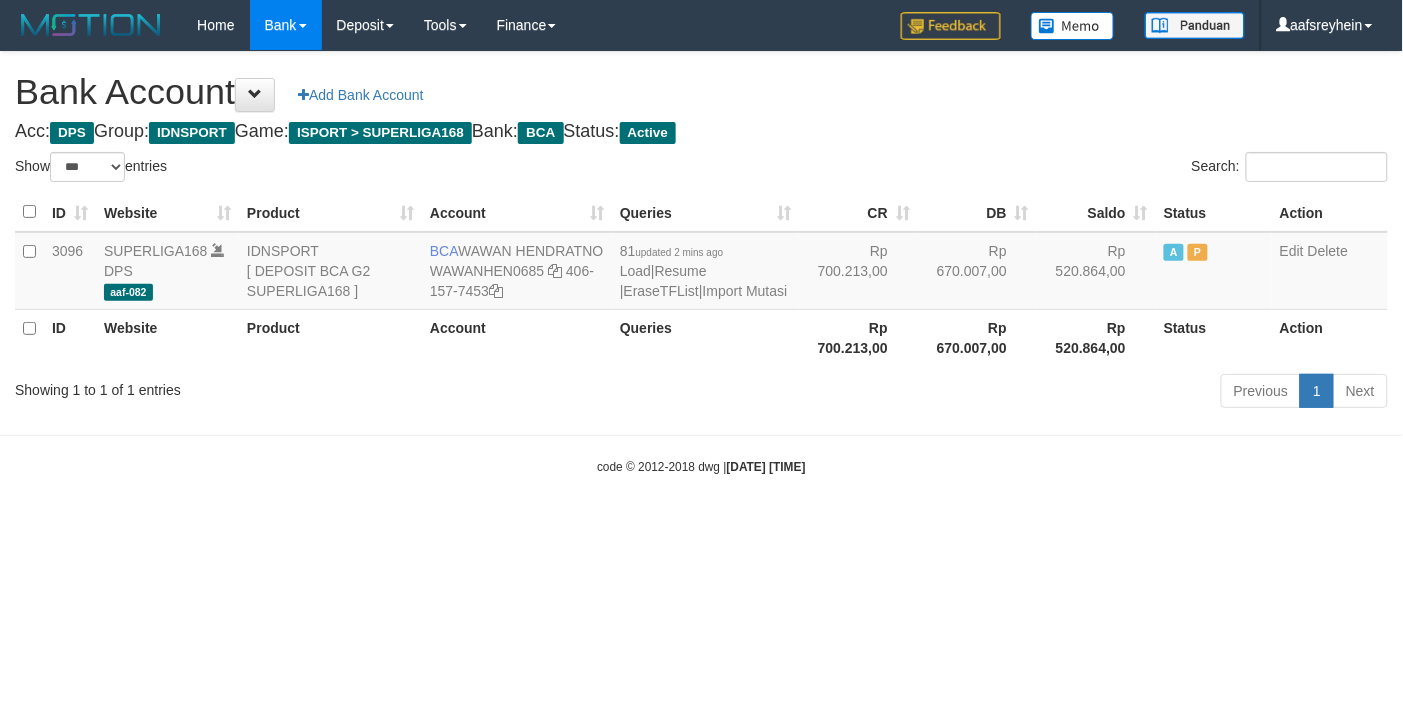 click on "Toggle navigation
Home
Bank
Account List
Load
By Website
Group
[ISPORT]													SUPERLIGA168
By Load Group (DPS)
-" at bounding box center (701, 263) 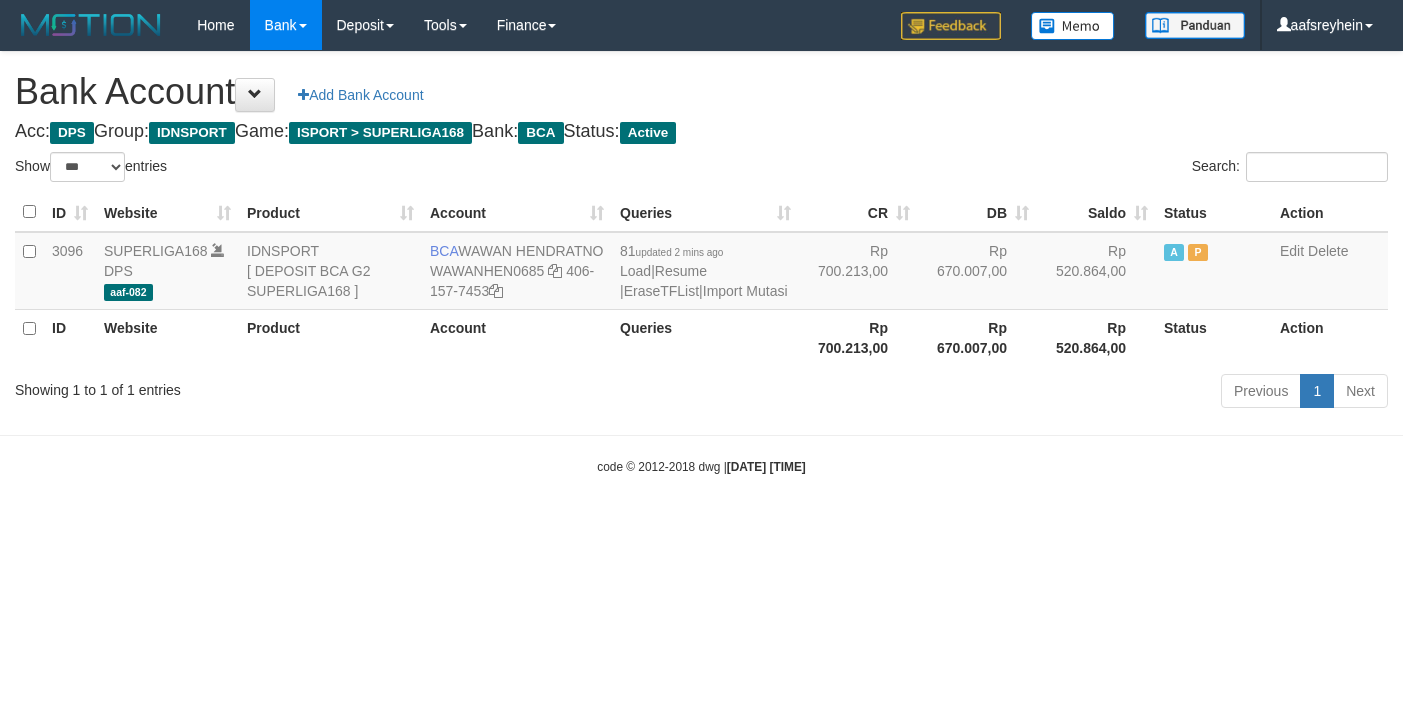select on "***" 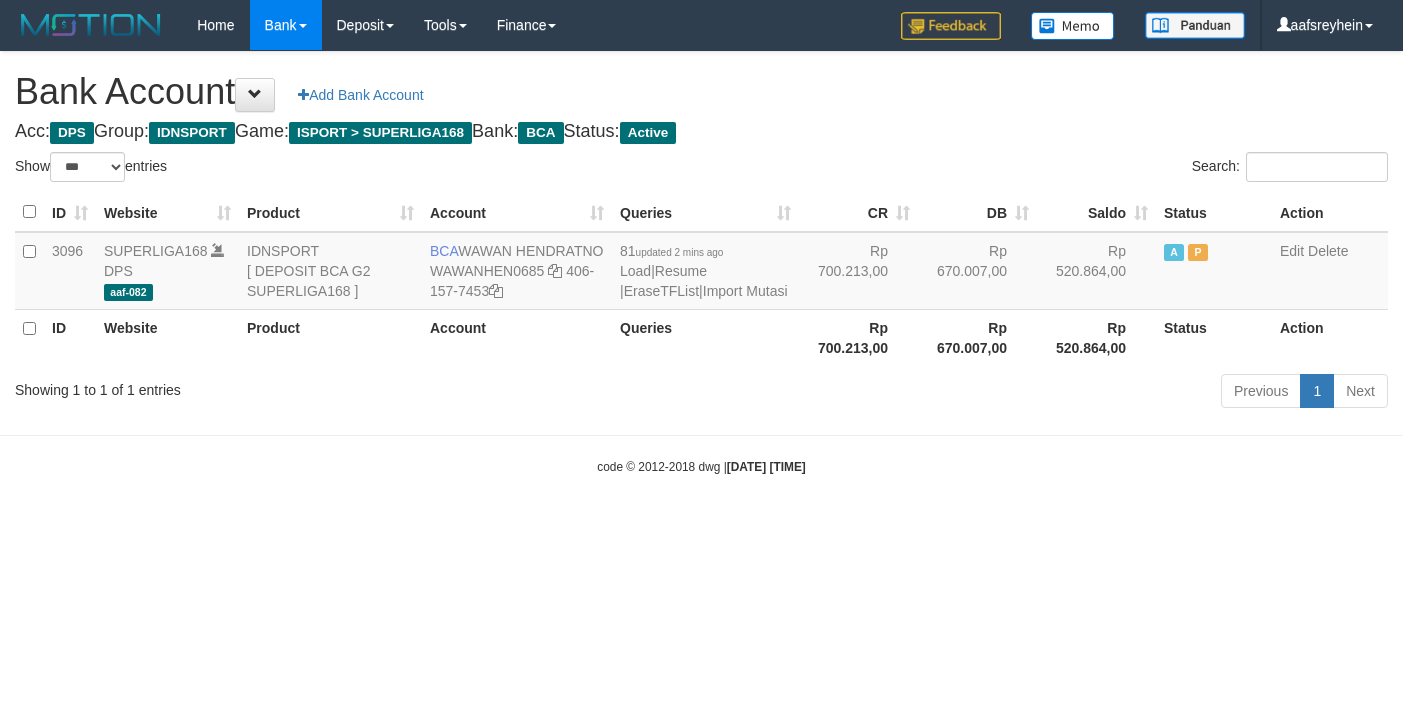scroll, scrollTop: 0, scrollLeft: 0, axis: both 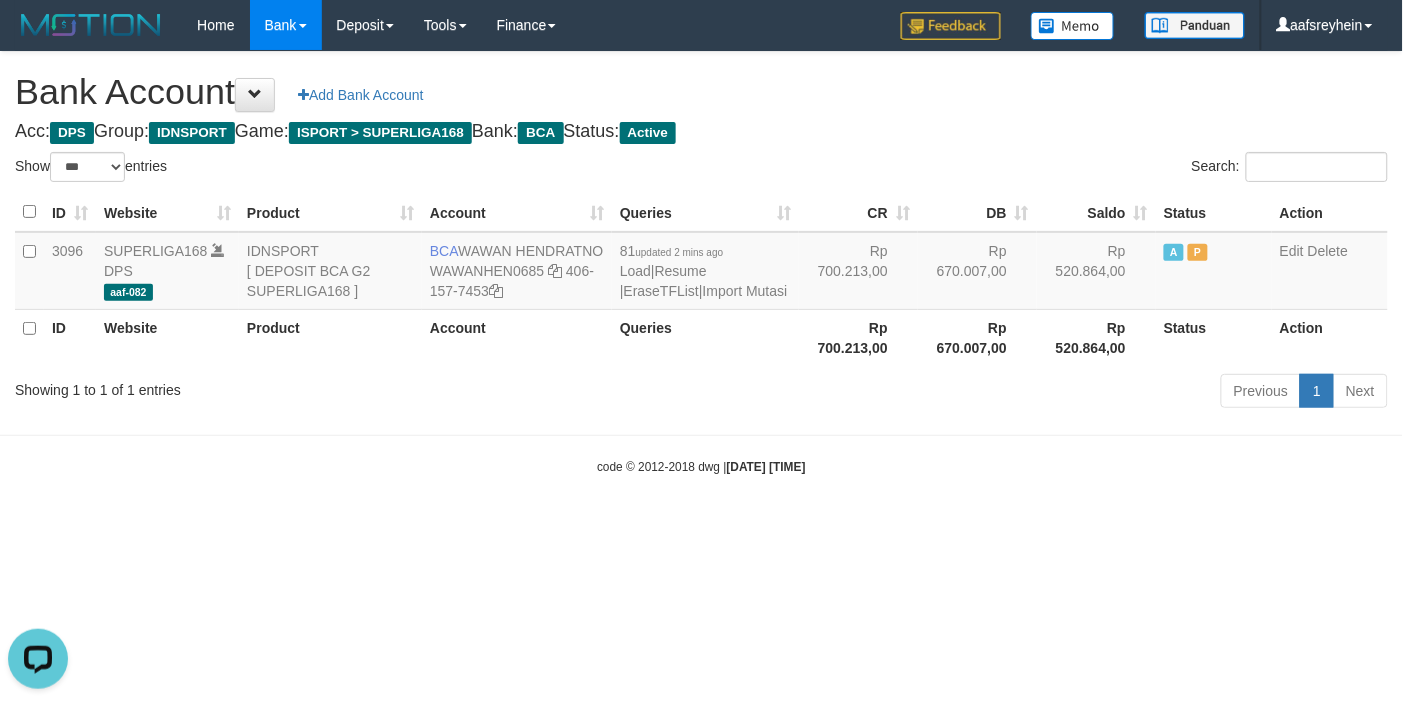 click on "Toggle navigation
Home
Bank
Account List
Load
By Website
Group
[ISPORT]													SUPERLIGA168
By Load Group (DPS)
-" at bounding box center [701, 263] 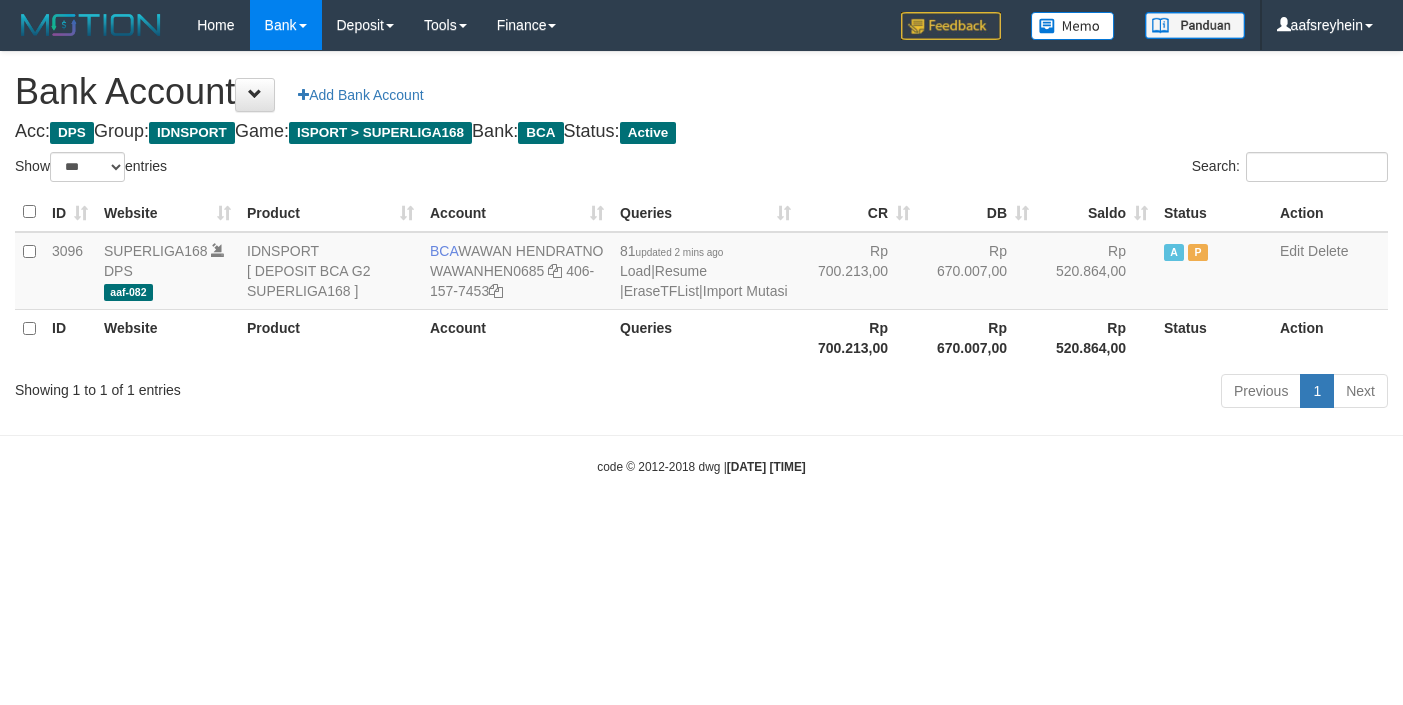 select on "***" 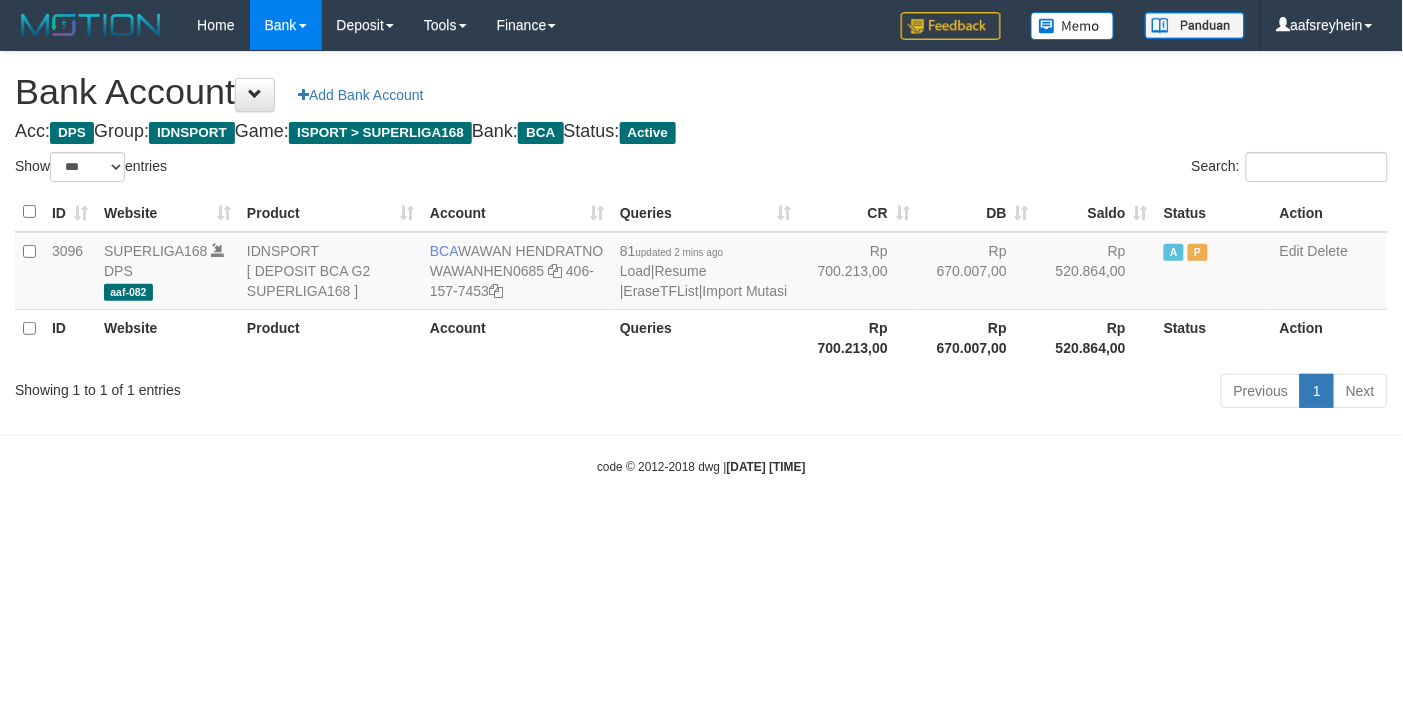 click on "Toggle navigation
Home
Bank
Account List
Load
By Website
Group
[ISPORT]													SUPERLIGA168
By Load Group (DPS)
-" at bounding box center (701, 263) 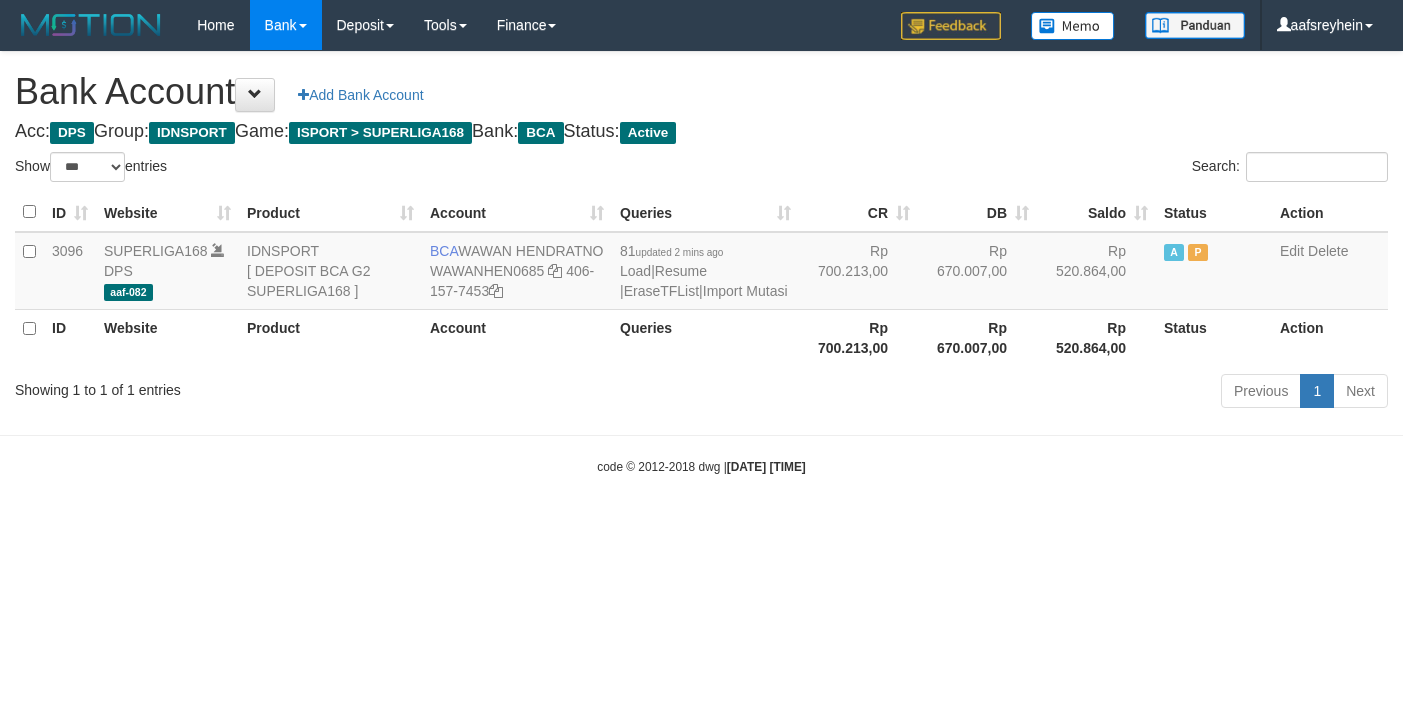 select on "***" 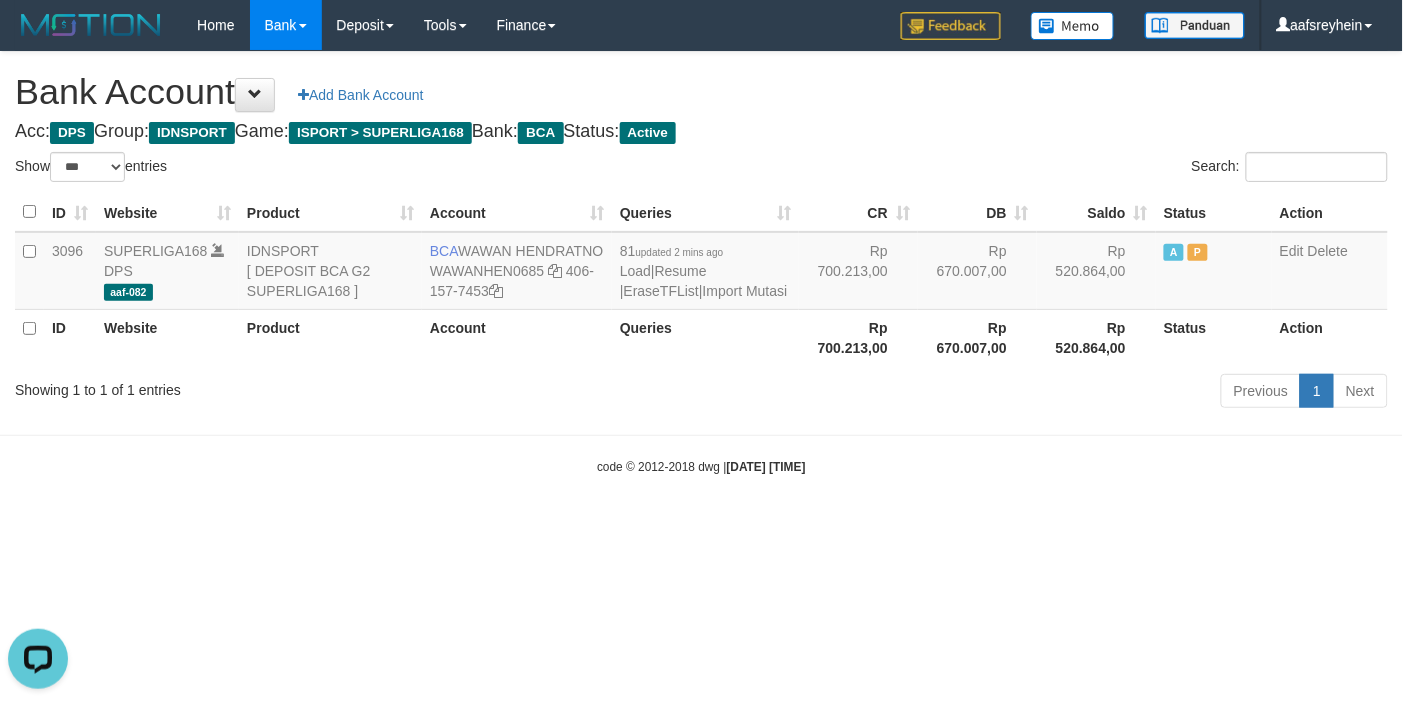 scroll, scrollTop: 0, scrollLeft: 0, axis: both 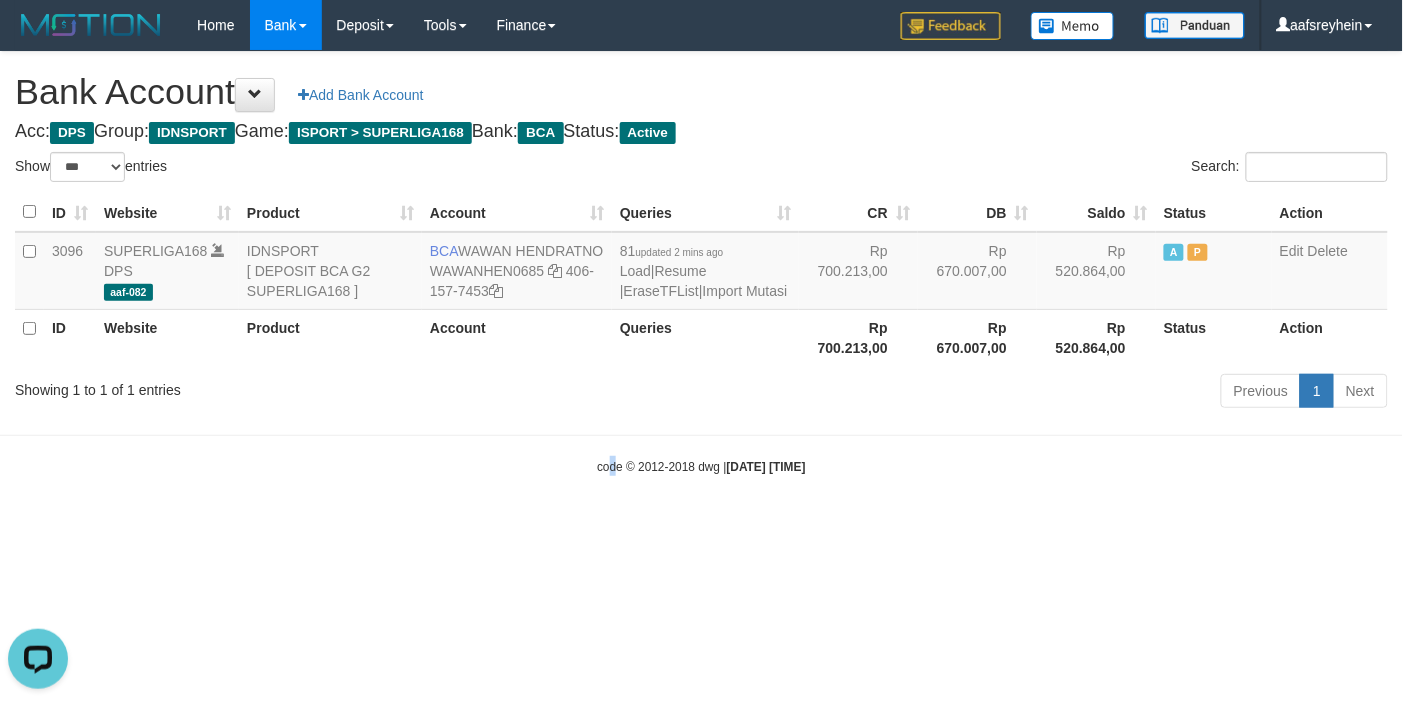 click on "Toggle navigation
Home
Bank
Account List
Load
By Website
Group
[ISPORT]													SUPERLIGA168
By Load Group (DPS)" at bounding box center [701, 263] 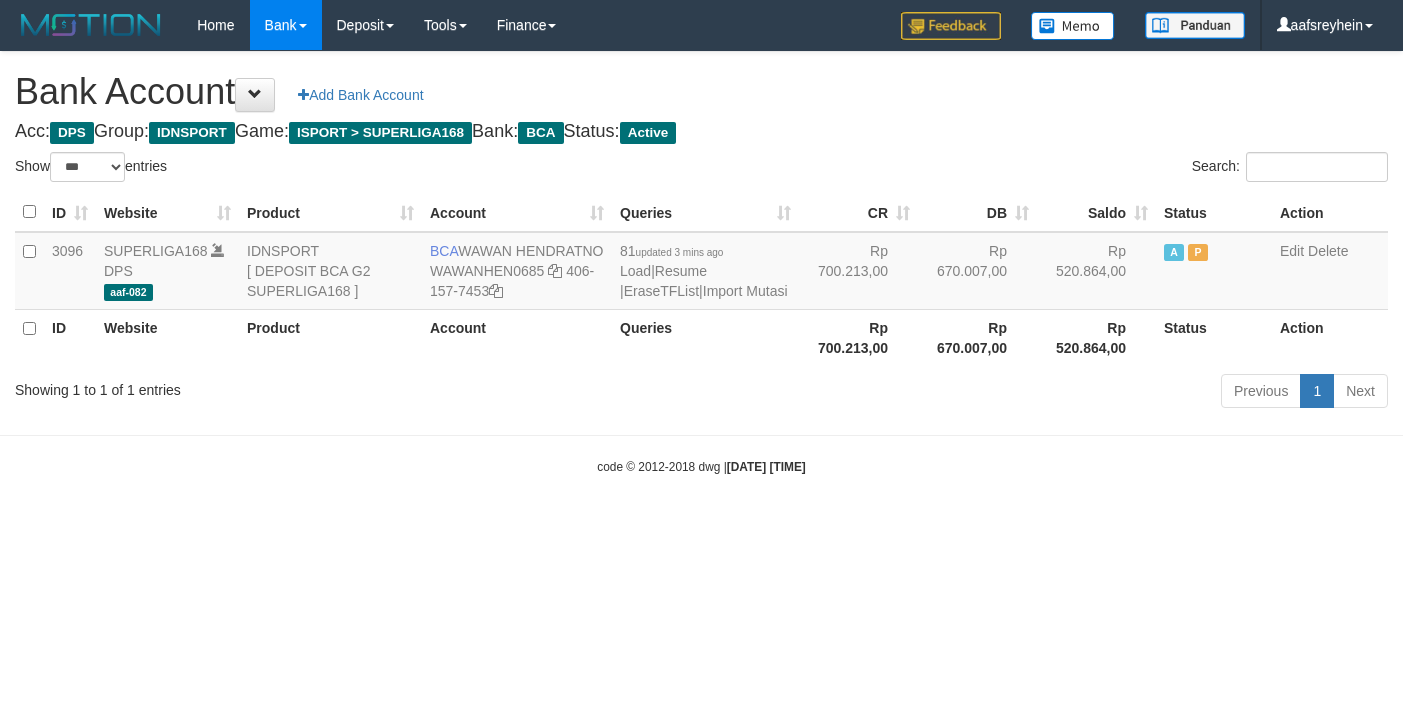 select on "***" 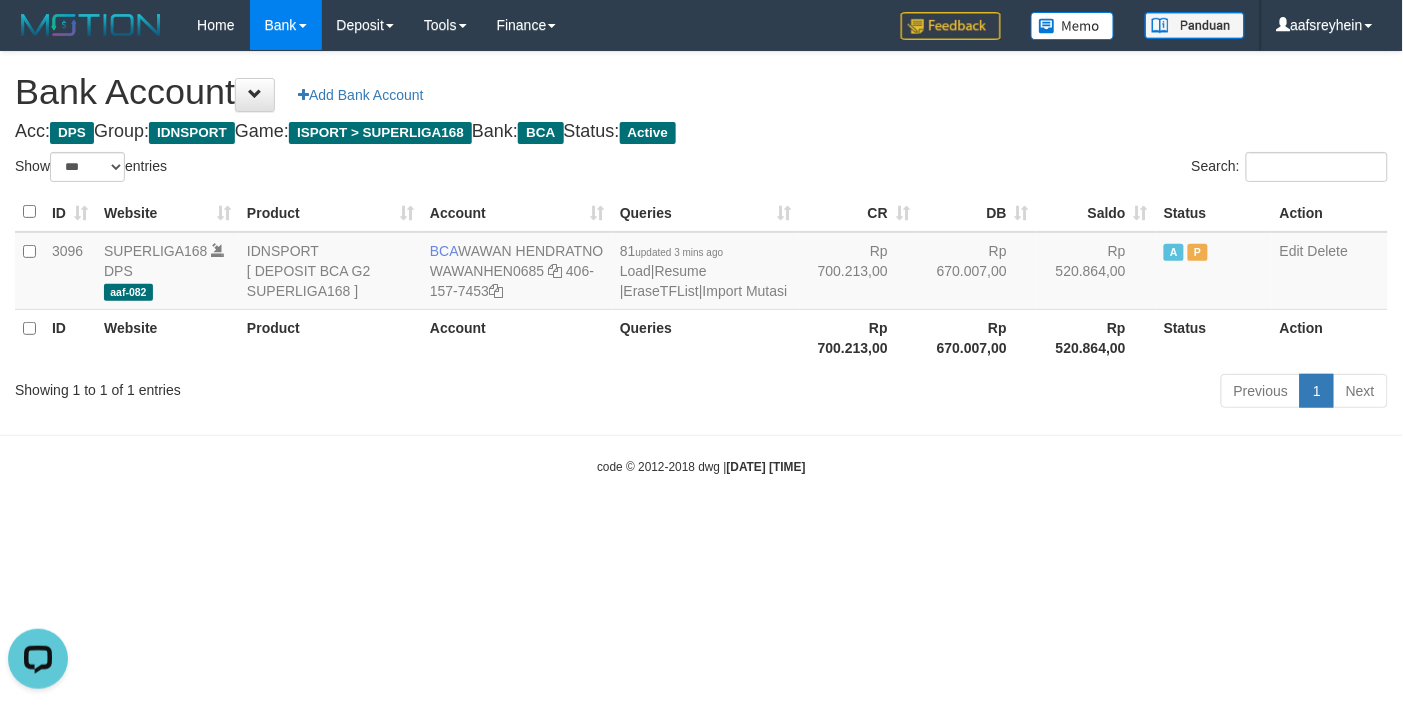 scroll, scrollTop: 0, scrollLeft: 0, axis: both 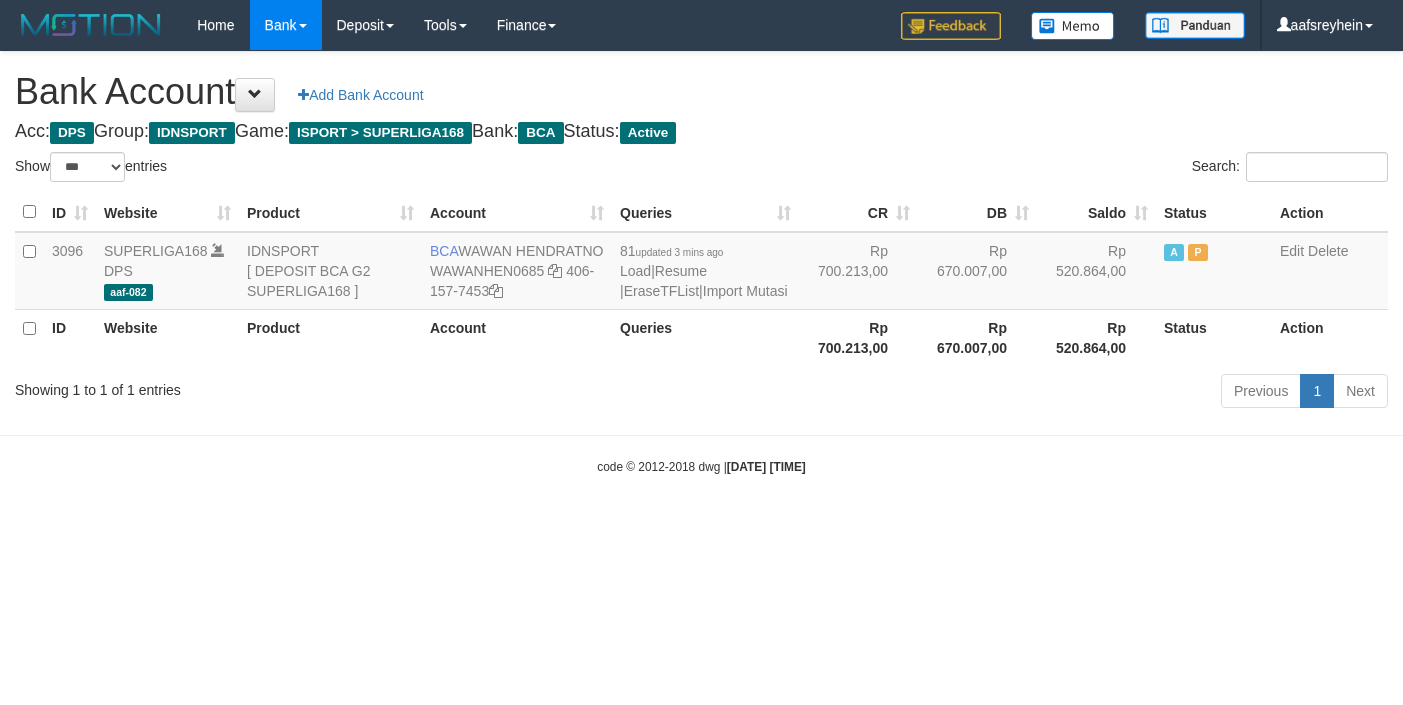 select on "***" 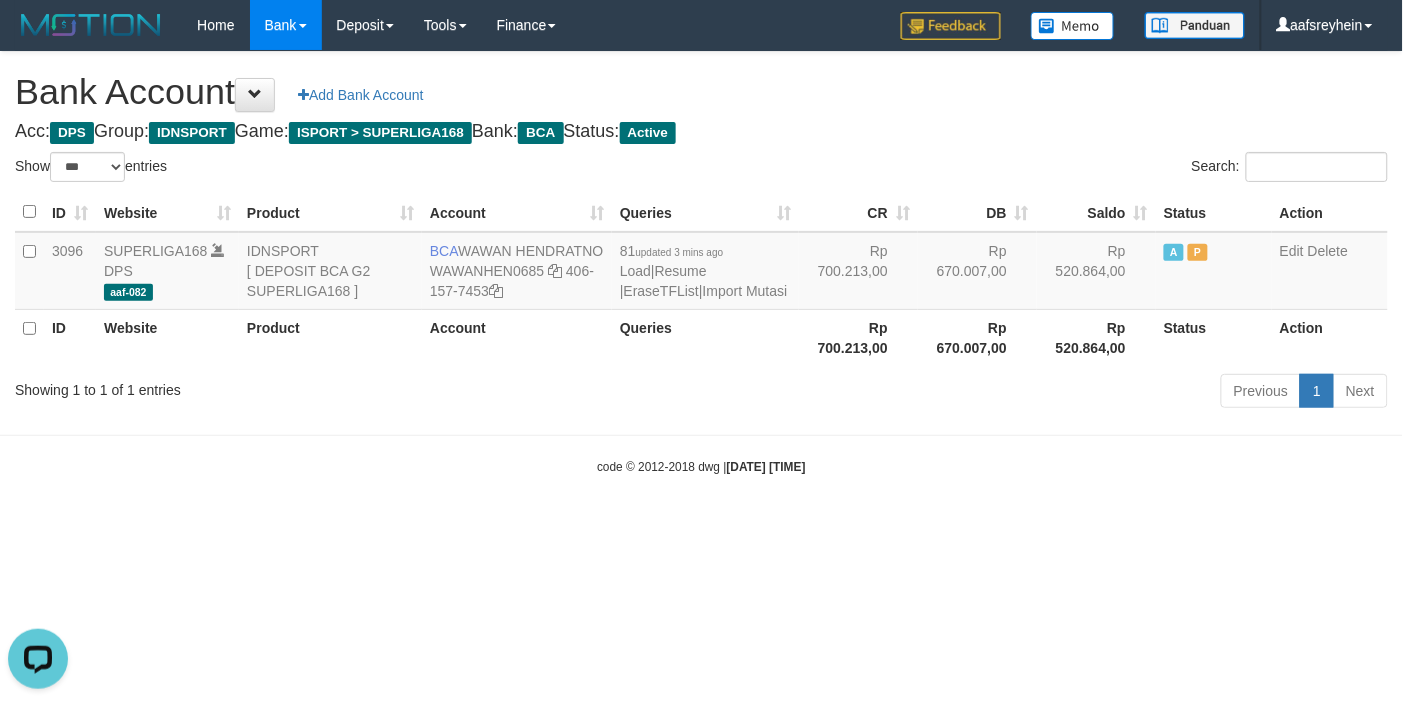 scroll, scrollTop: 0, scrollLeft: 0, axis: both 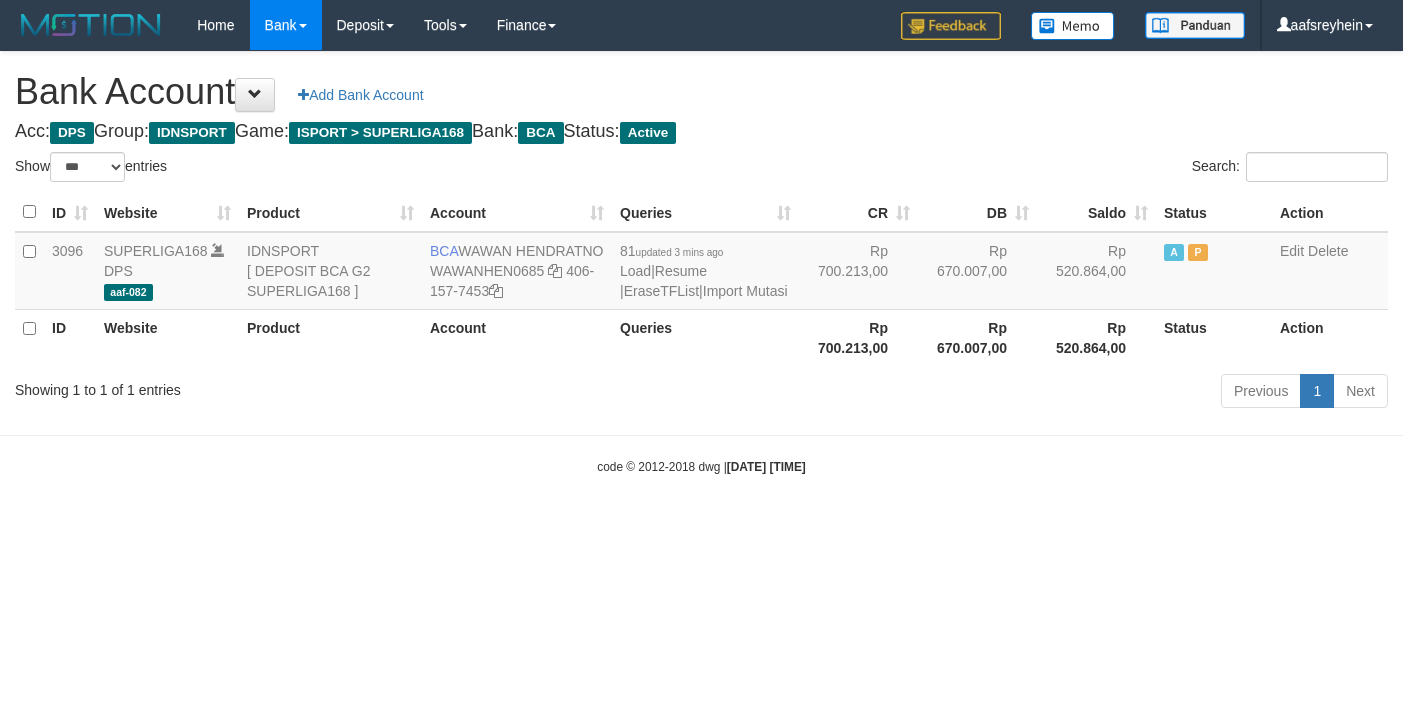 select on "***" 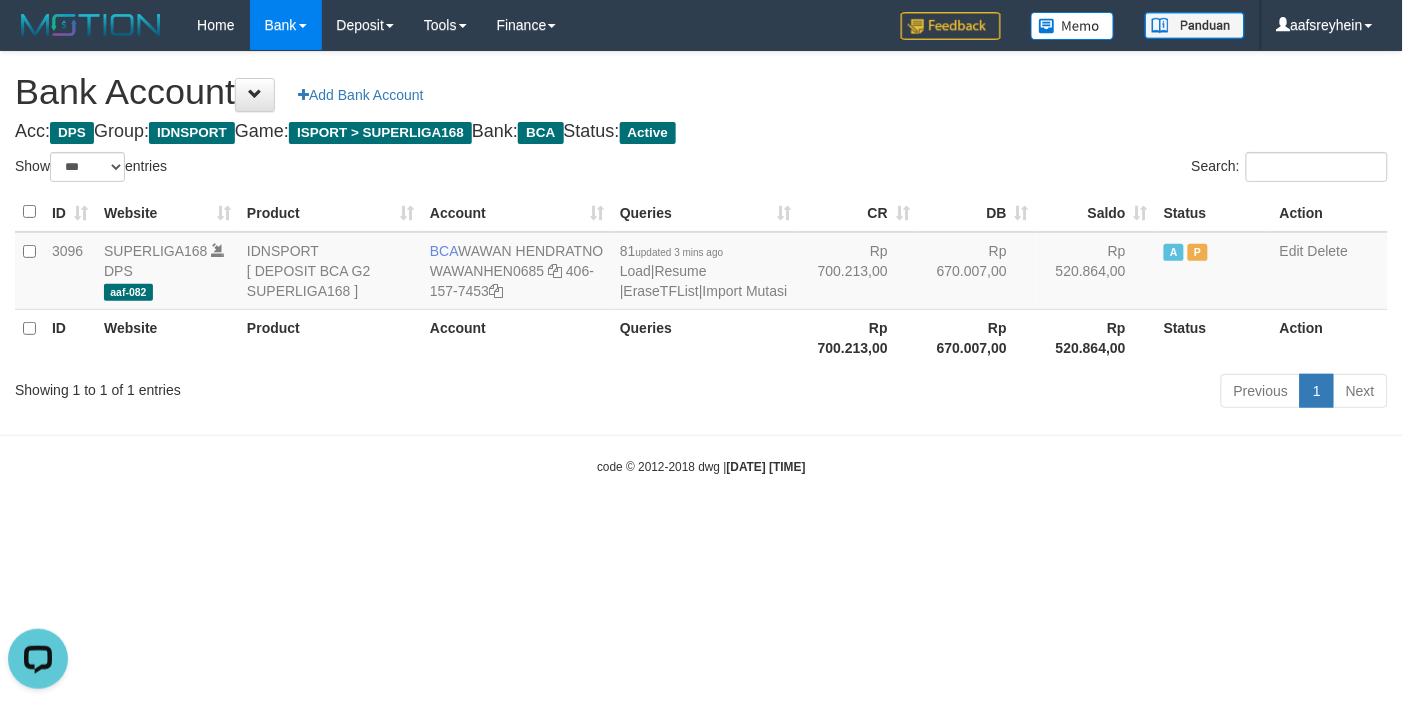 scroll, scrollTop: 0, scrollLeft: 0, axis: both 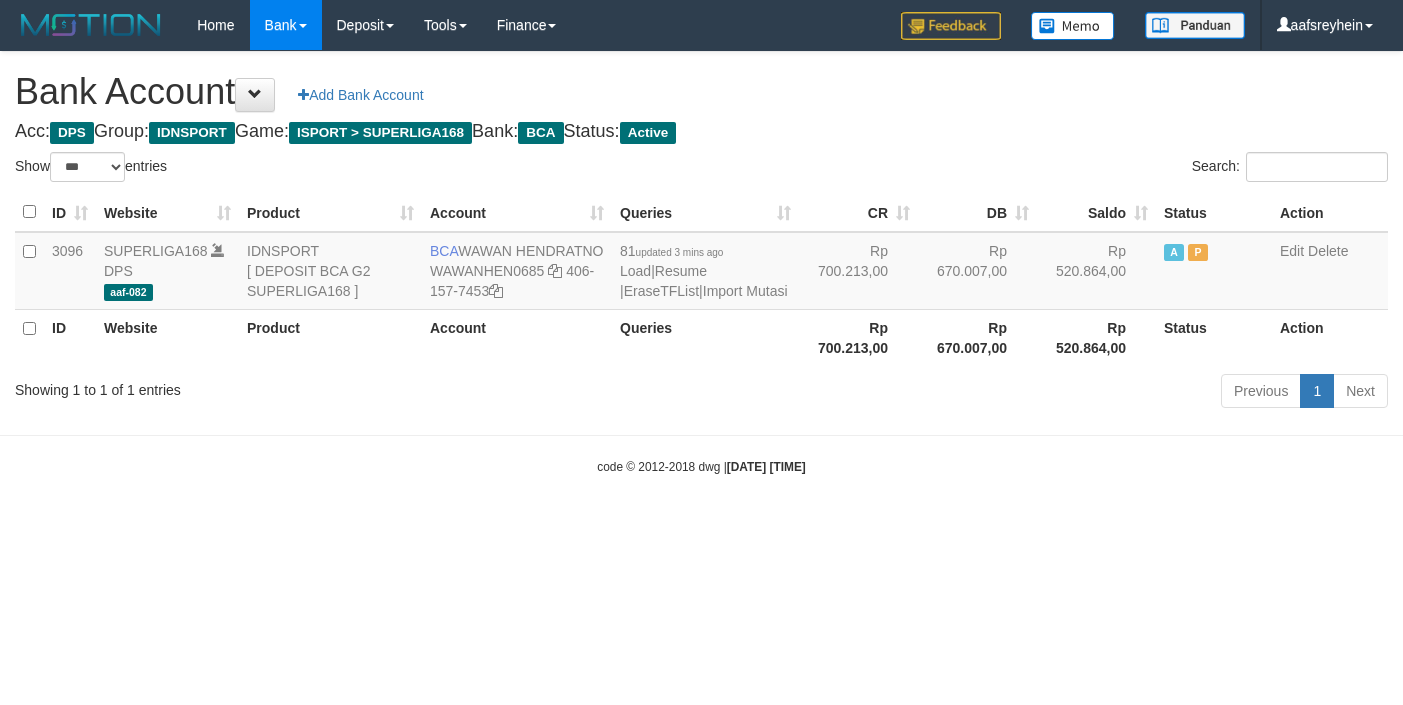 select on "***" 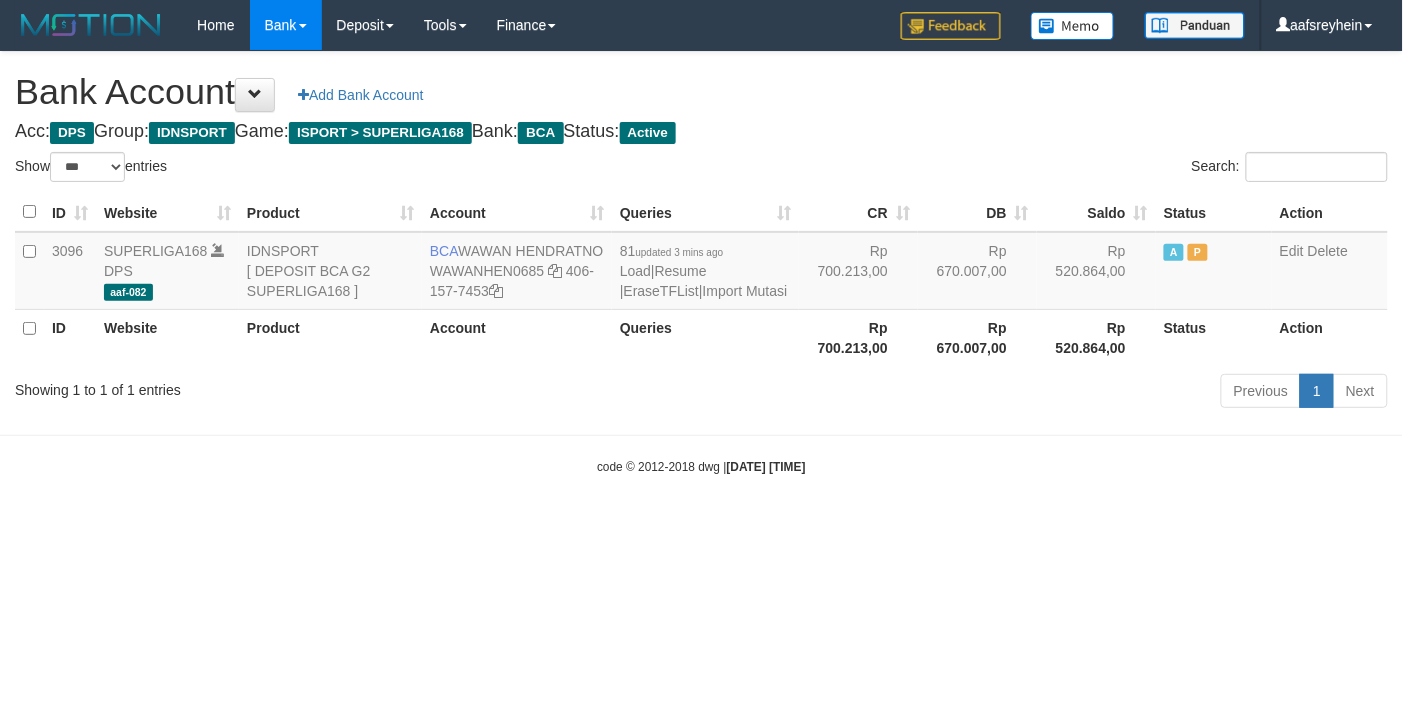 click on "Toggle navigation
Home
Bank
Account List
Load
By Website
Group
[ISPORT]													SUPERLIGA168
By Load Group (DPS)
-" at bounding box center (701, 263) 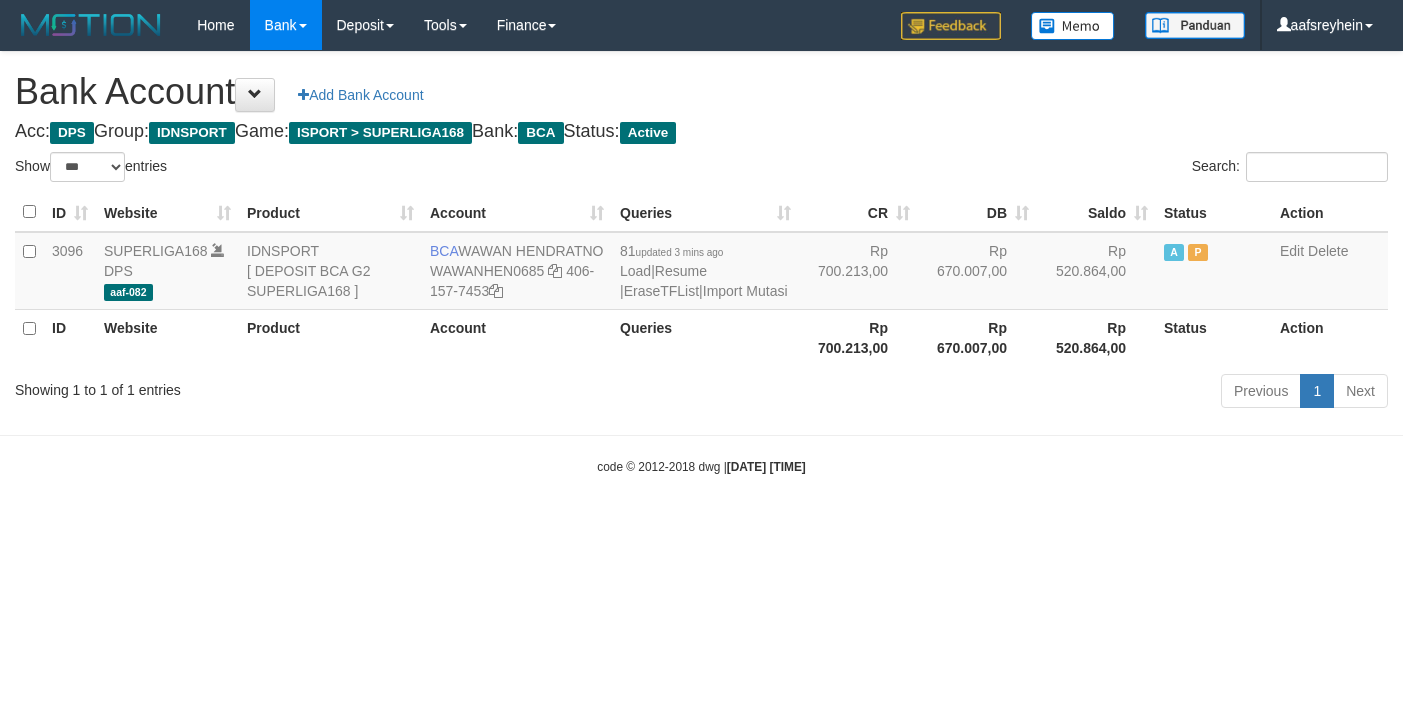 select on "***" 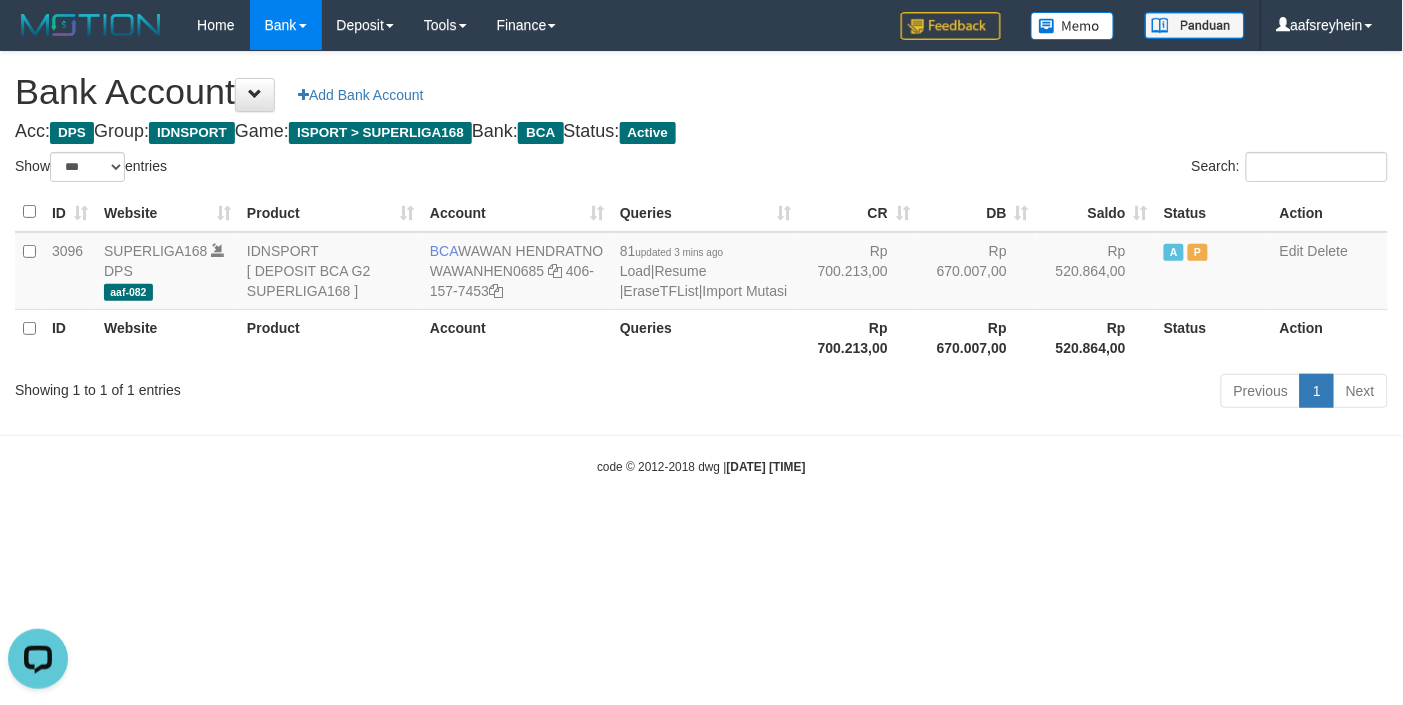scroll, scrollTop: 0, scrollLeft: 0, axis: both 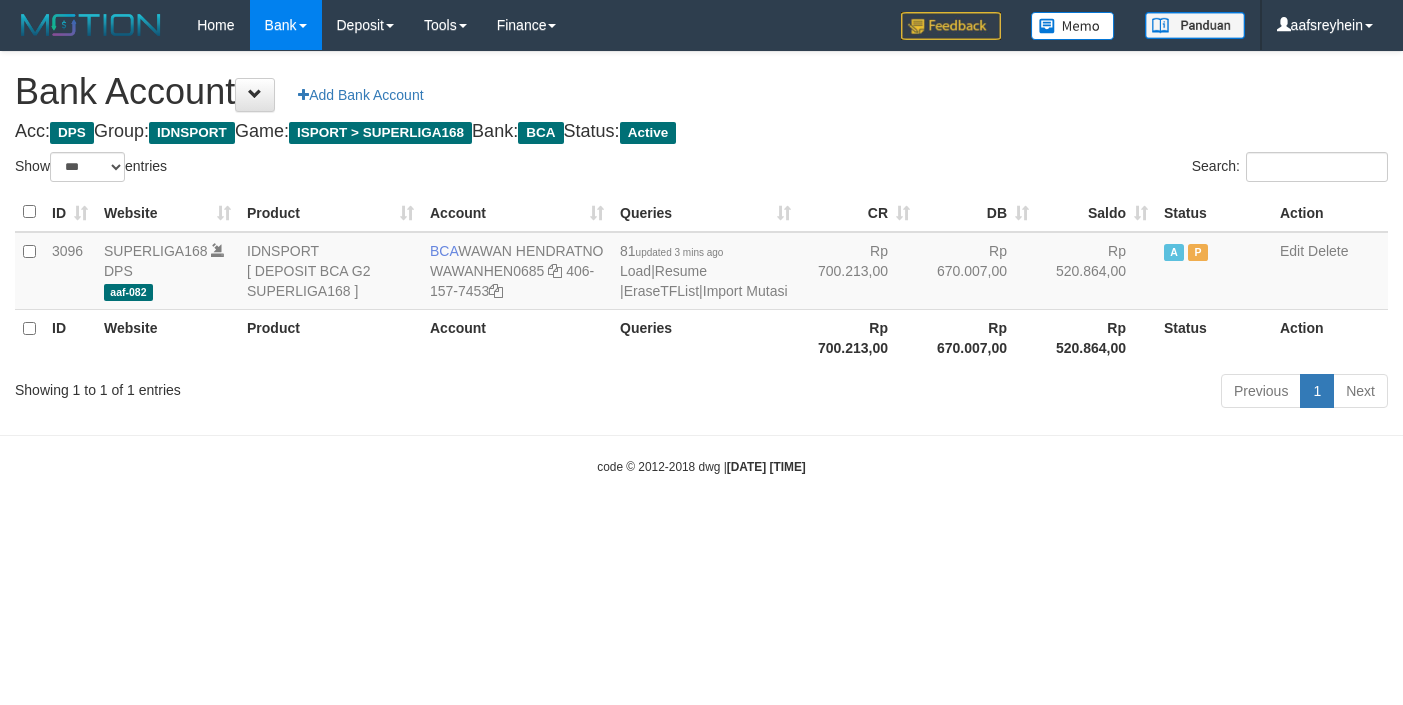 select on "***" 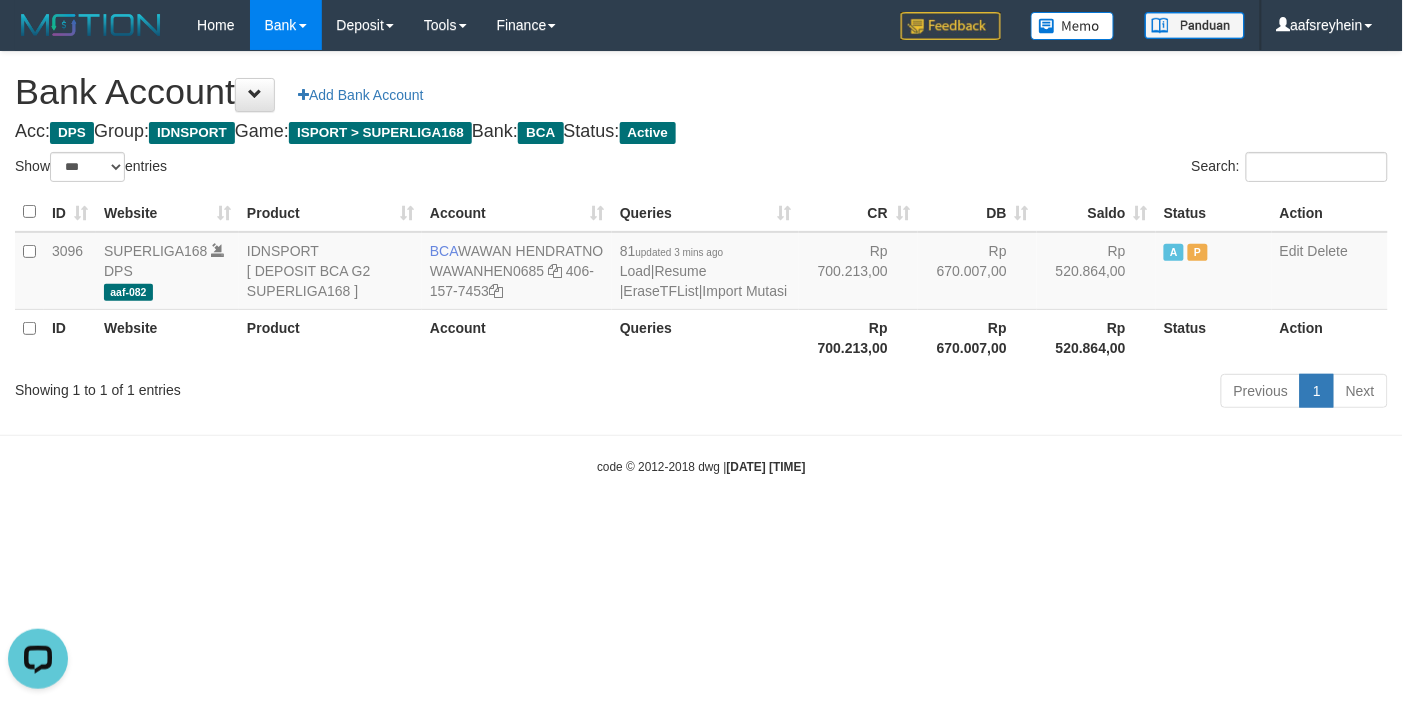 scroll, scrollTop: 0, scrollLeft: 0, axis: both 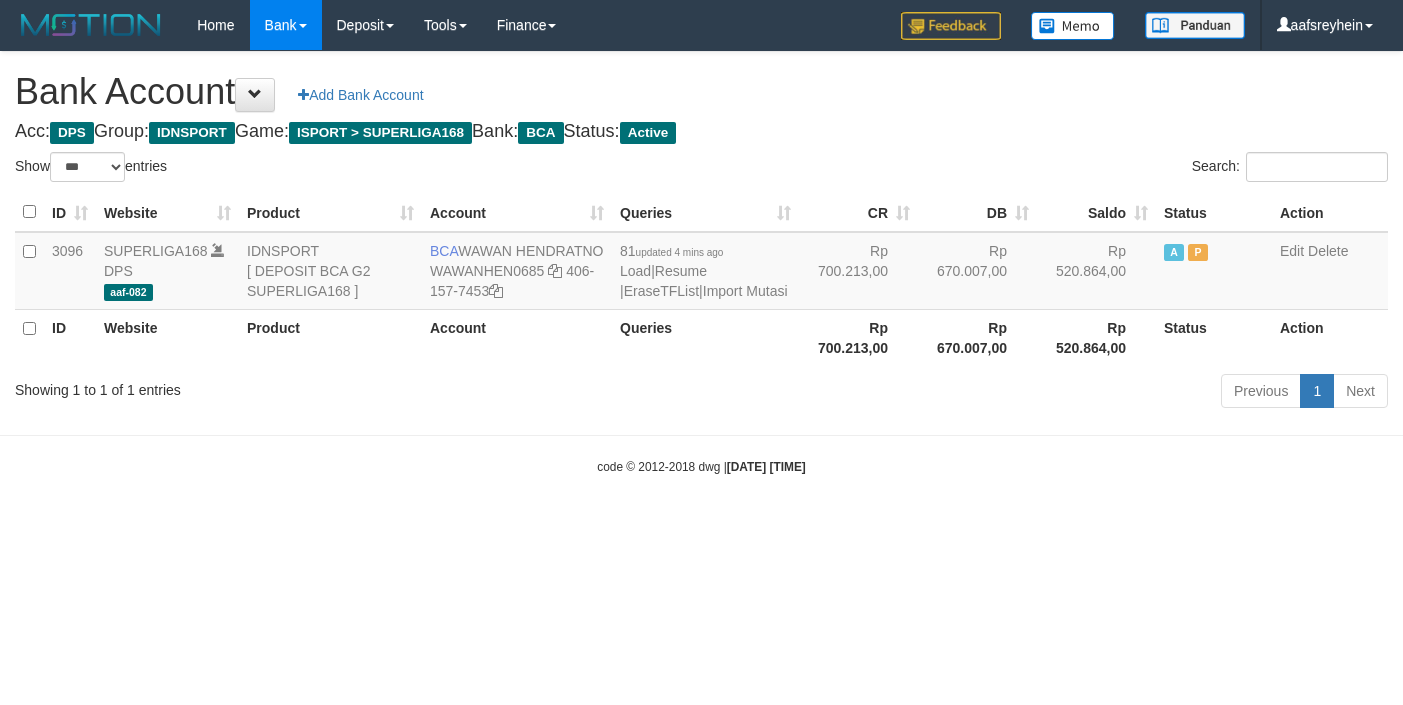 select on "***" 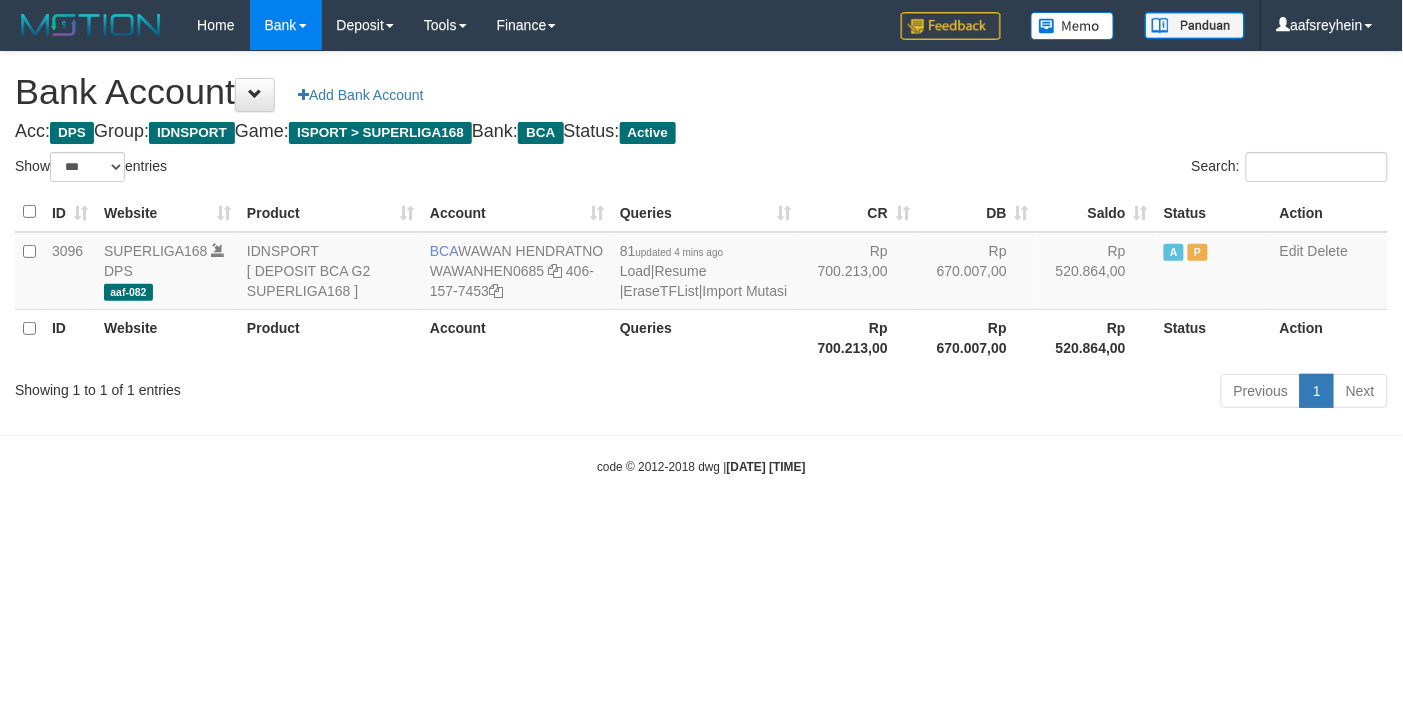 click on "Previous 1 Next" at bounding box center [994, 393] 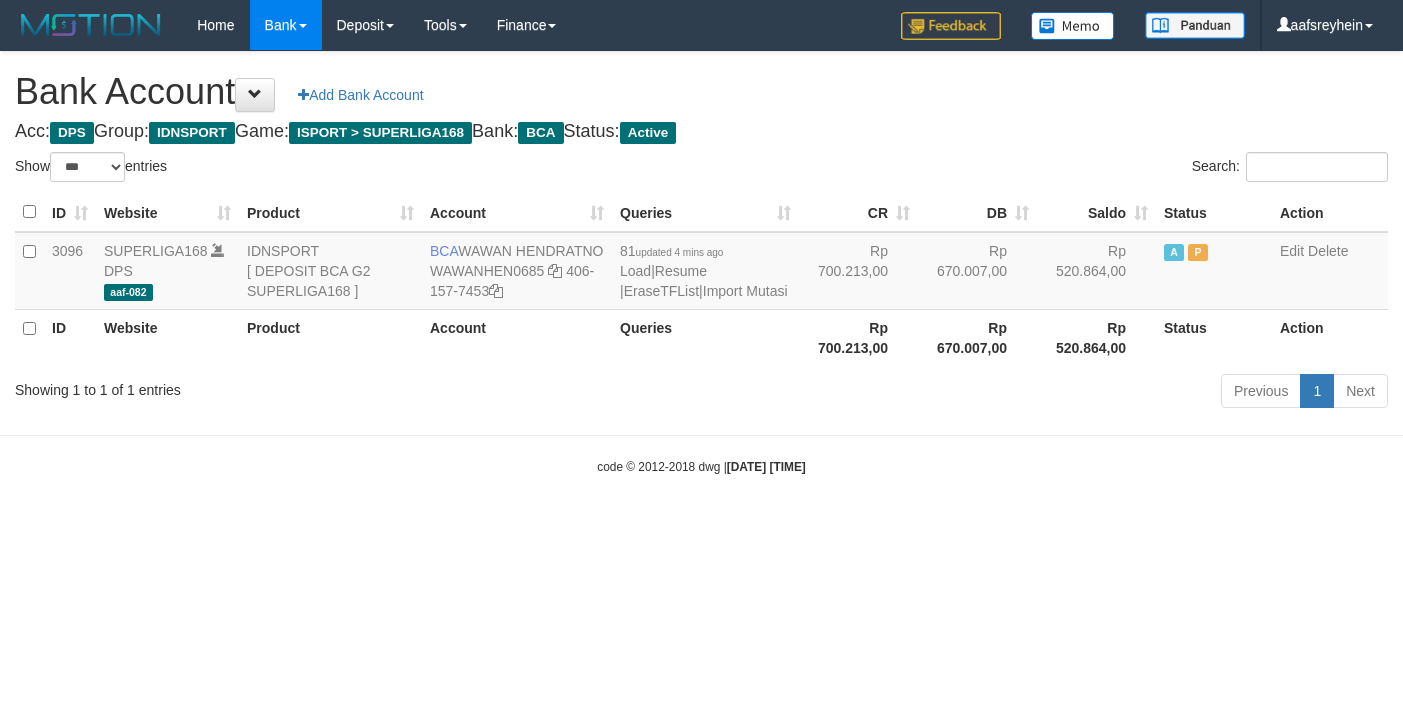 select on "***" 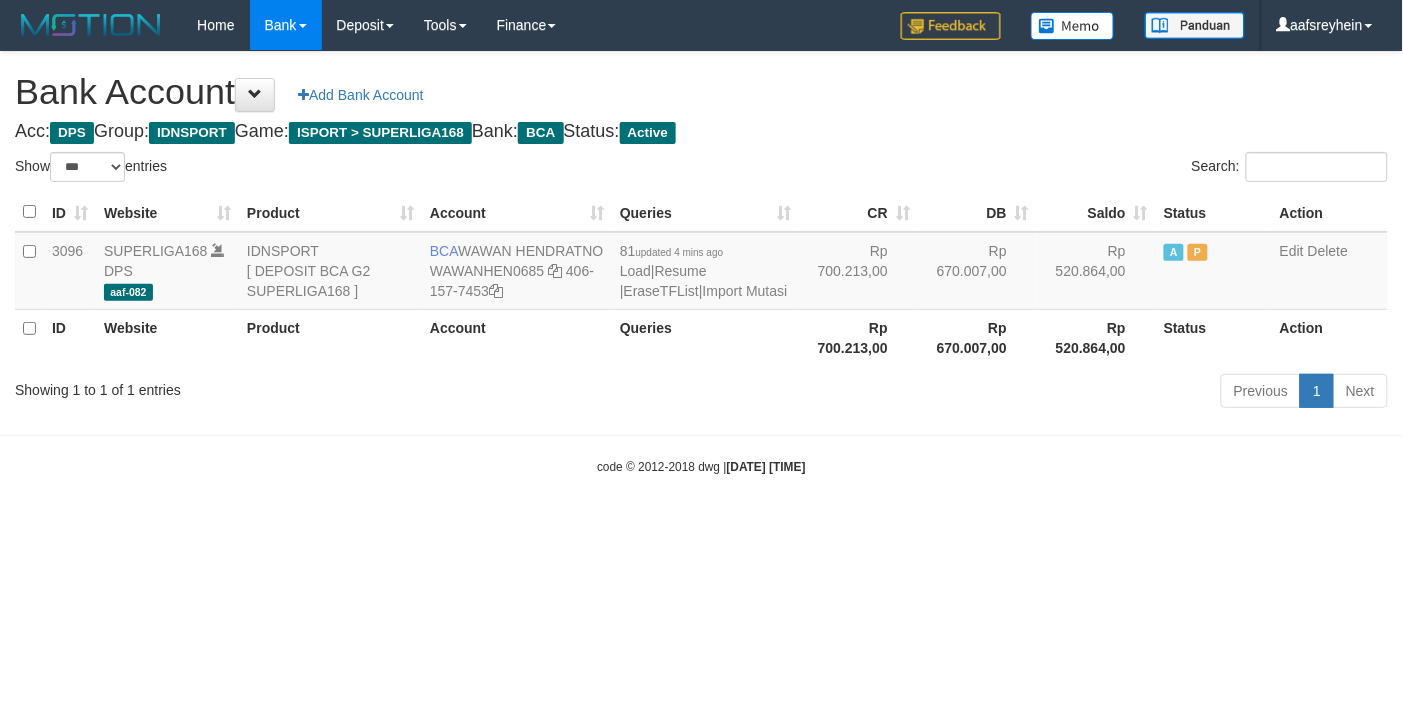 click on "code © [YEAR]-[YEAR] dwg |  [DATE] [TIME]" at bounding box center [701, 466] 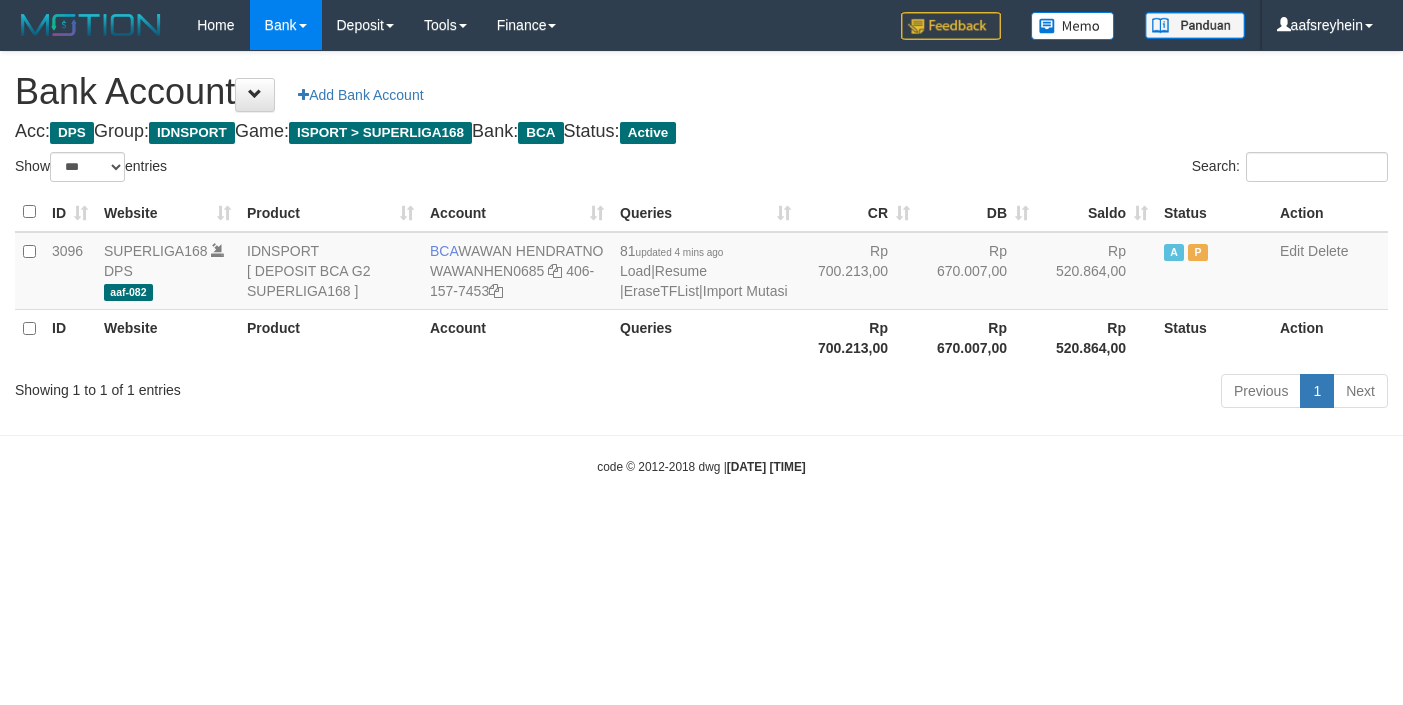 select on "***" 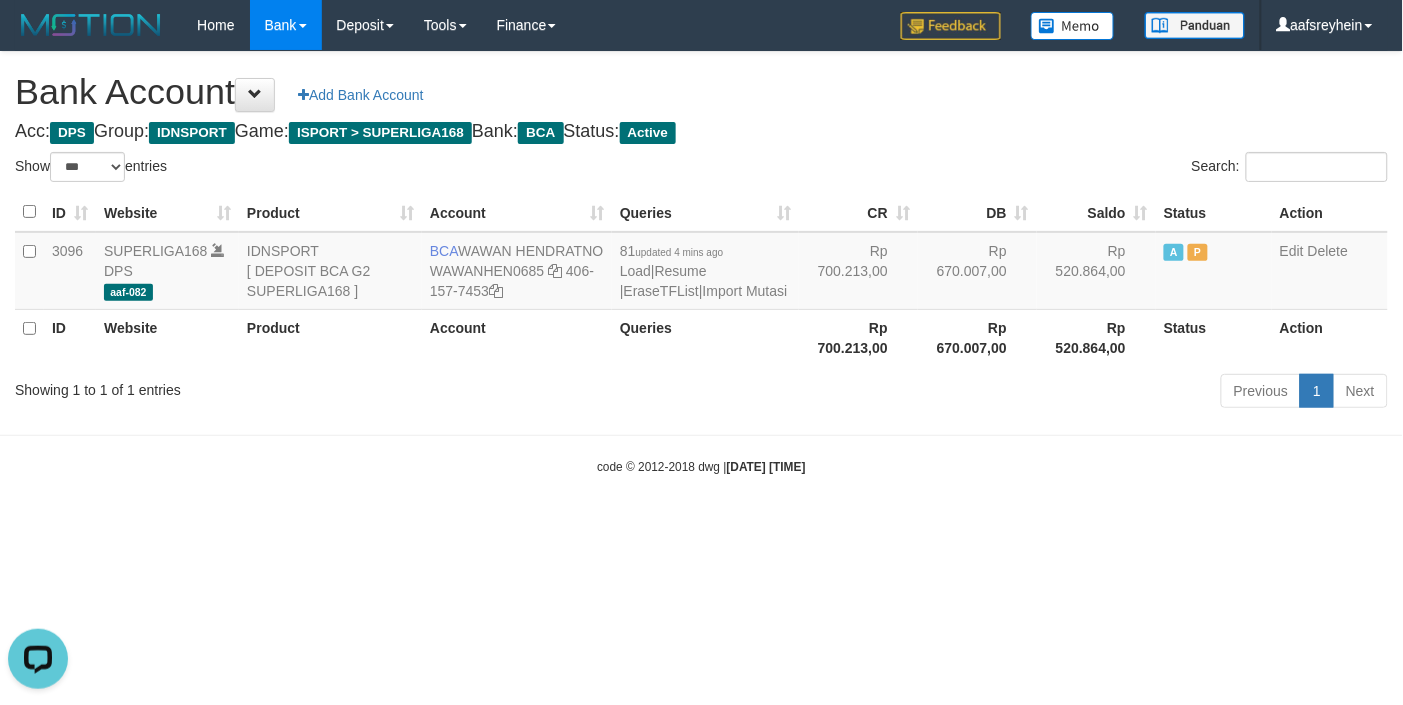 scroll, scrollTop: 0, scrollLeft: 0, axis: both 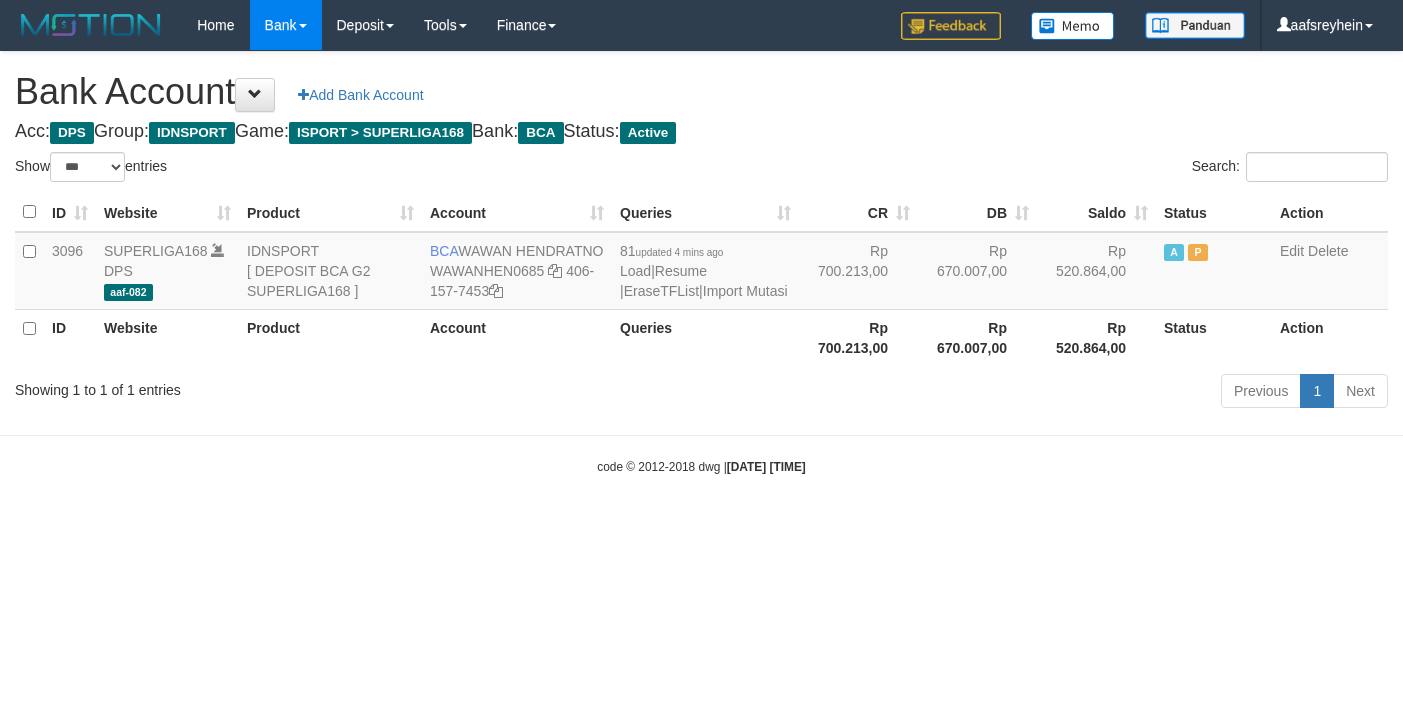 select on "***" 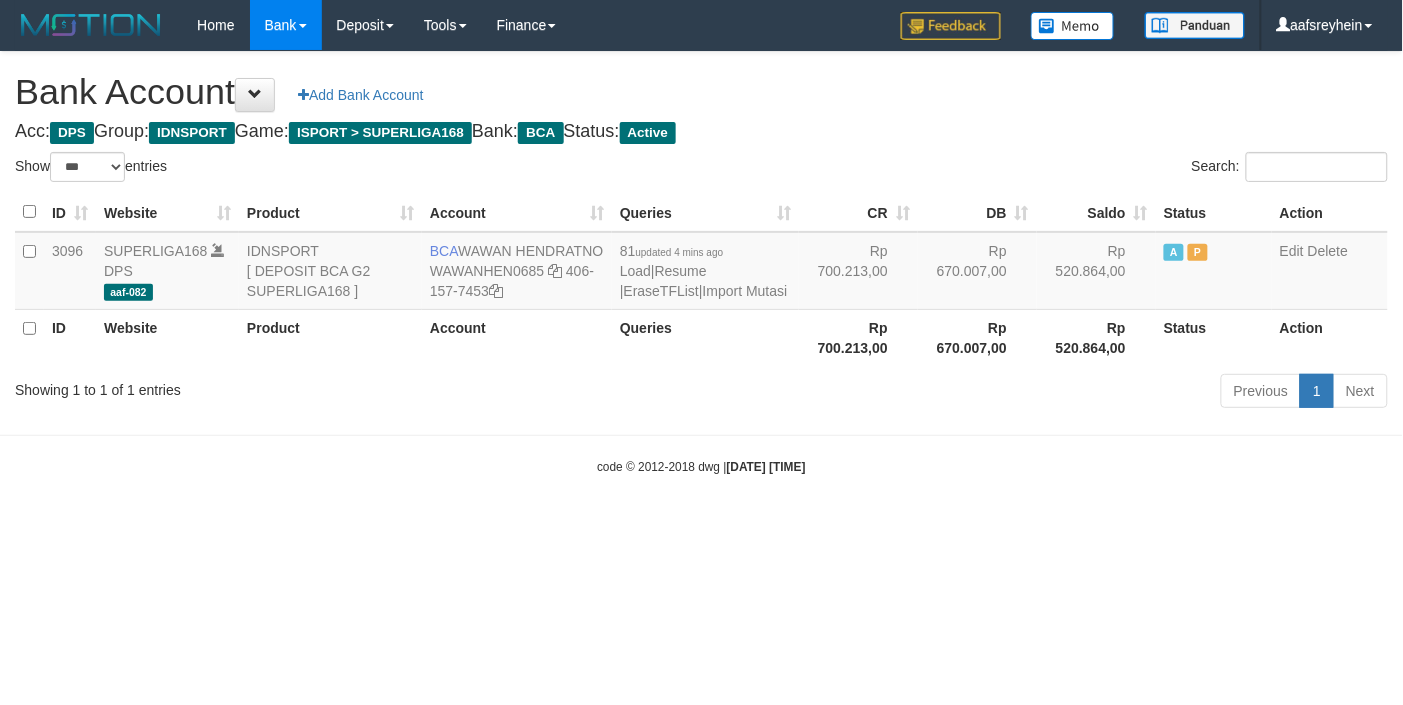 click on "Toggle navigation
Home
Bank
Account List
Load
By Website
Group
[ISPORT]													SUPERLIGA168
By Load Group (DPS)
-" at bounding box center (701, 263) 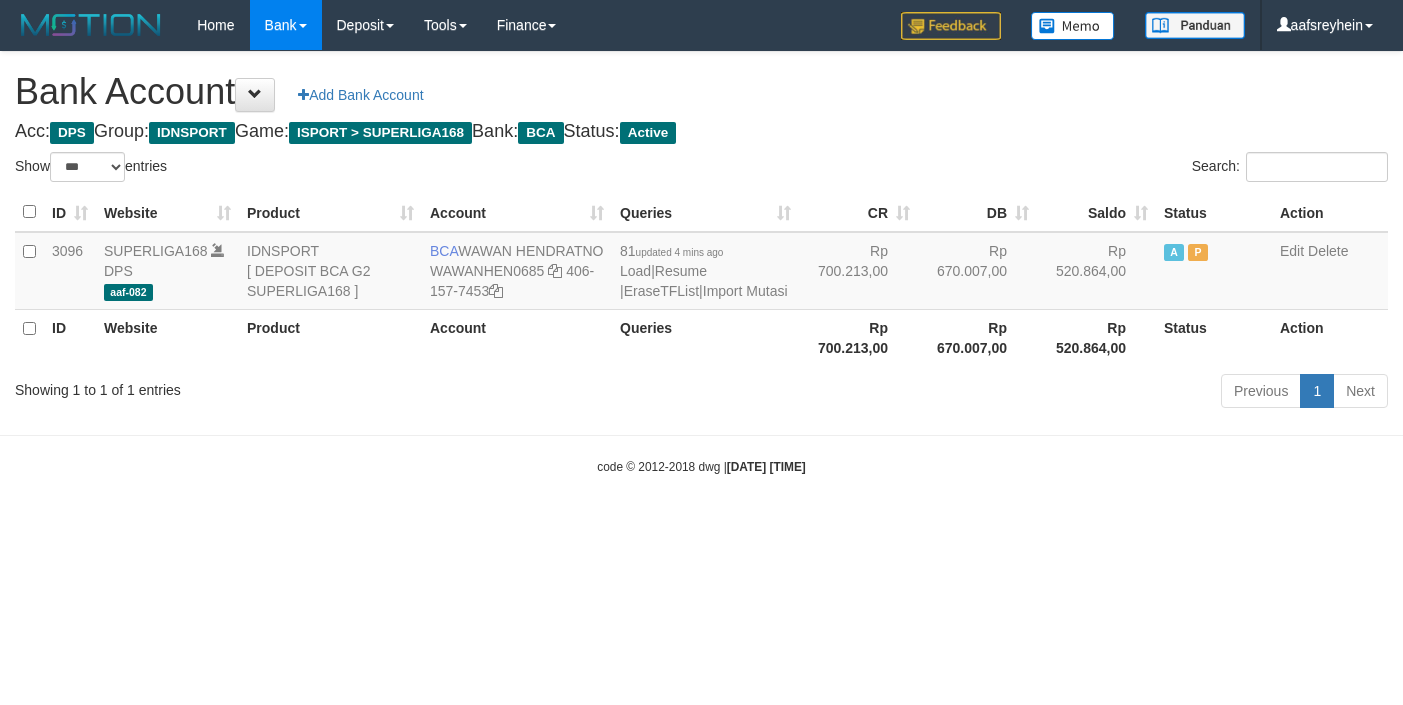 select on "***" 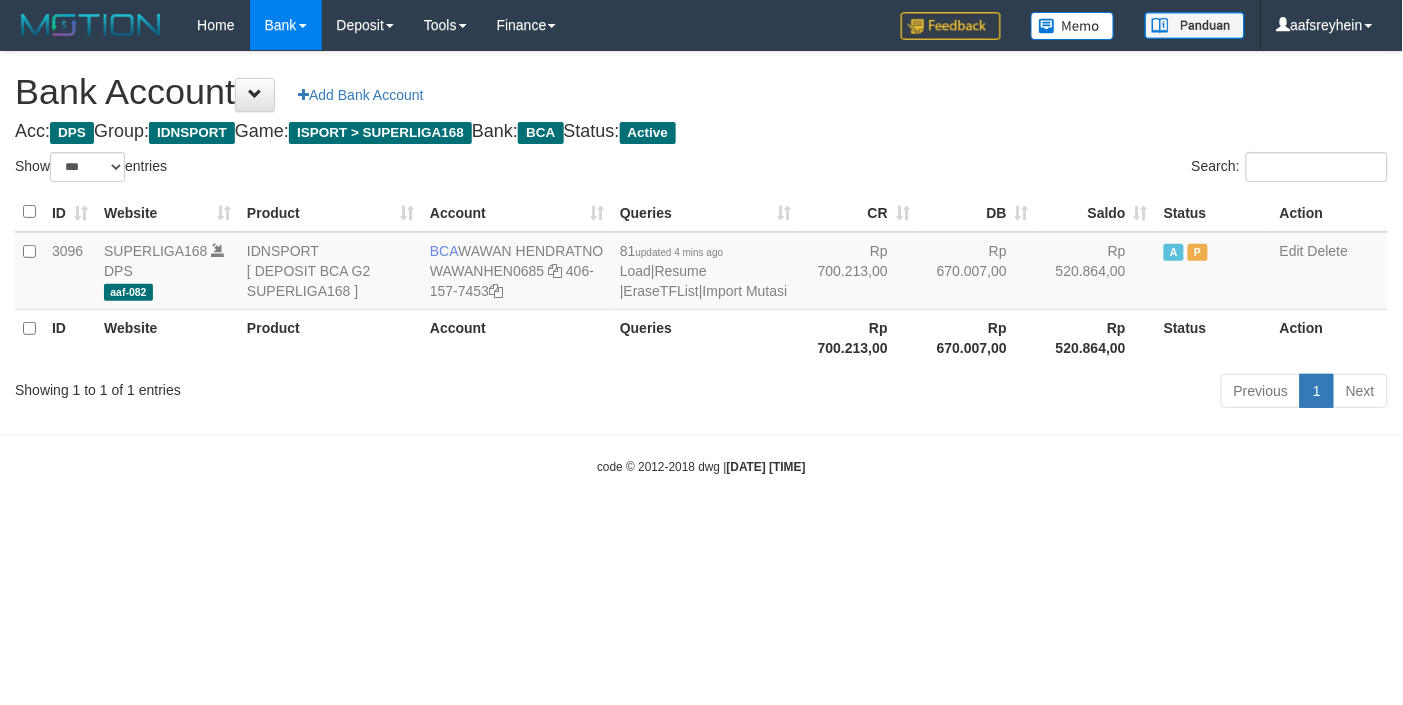 click on "code © 2012-2018 dwg |  2025/07/14 05:06:02" at bounding box center [701, 466] 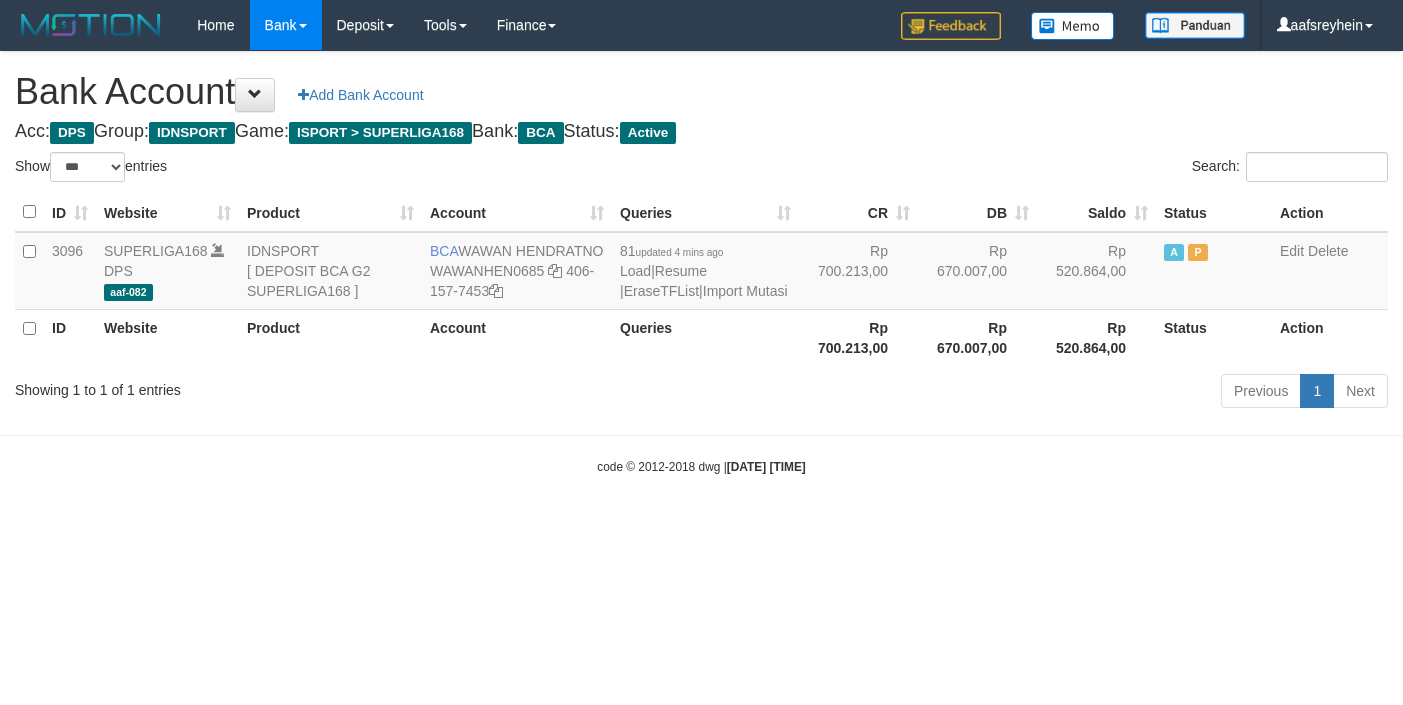 select on "***" 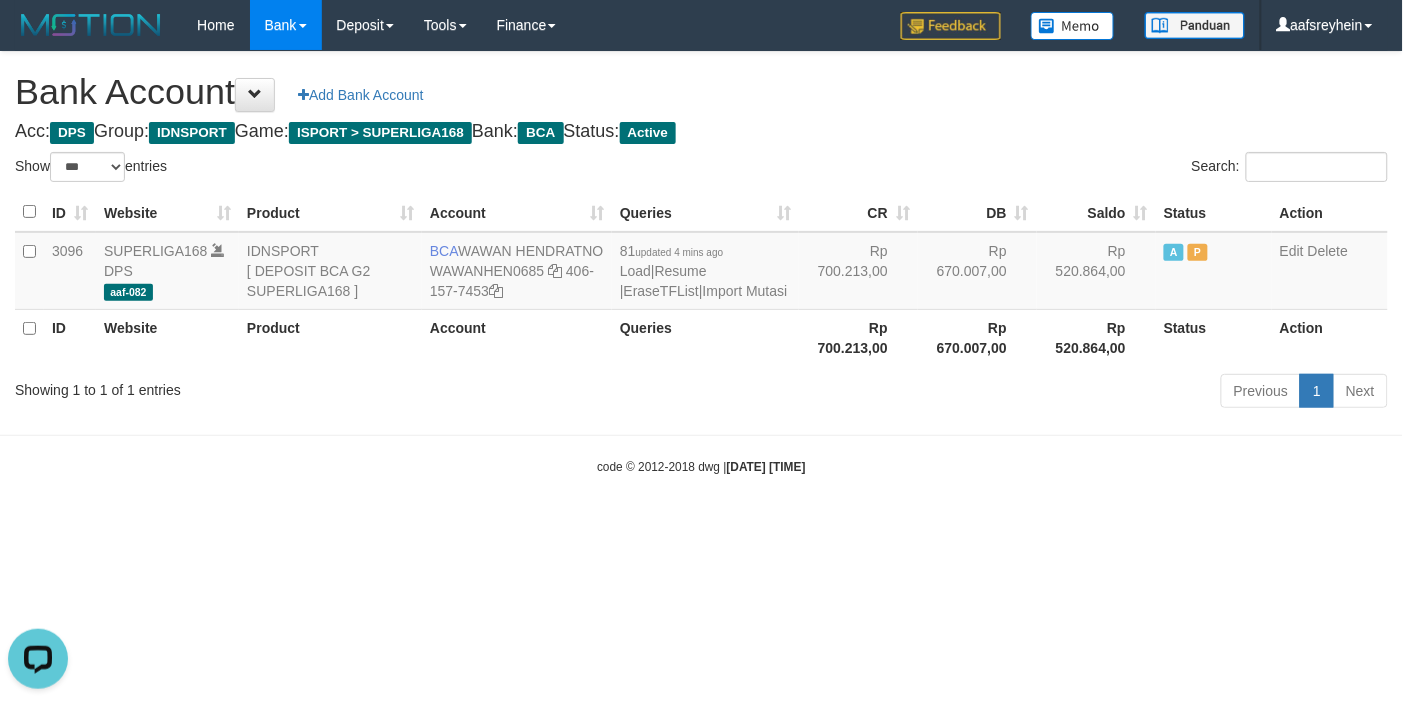scroll, scrollTop: 0, scrollLeft: 0, axis: both 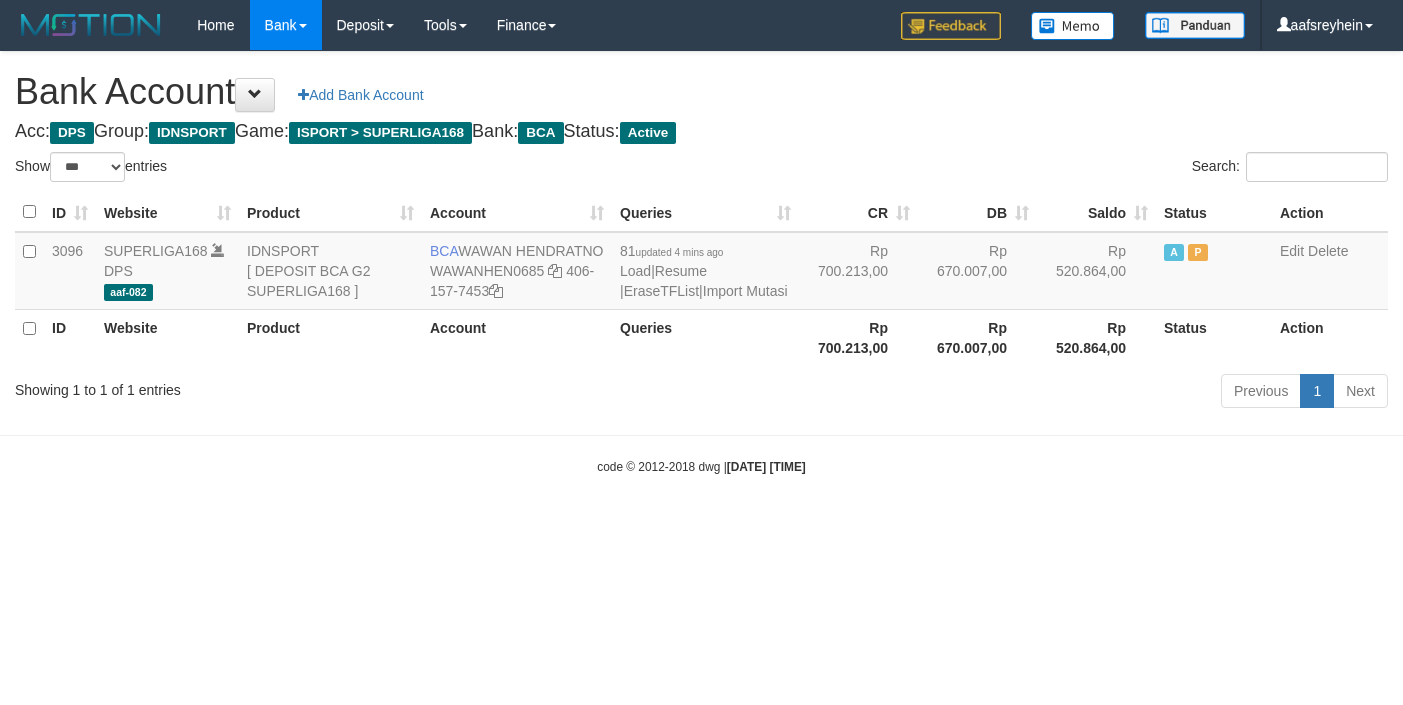 select on "***" 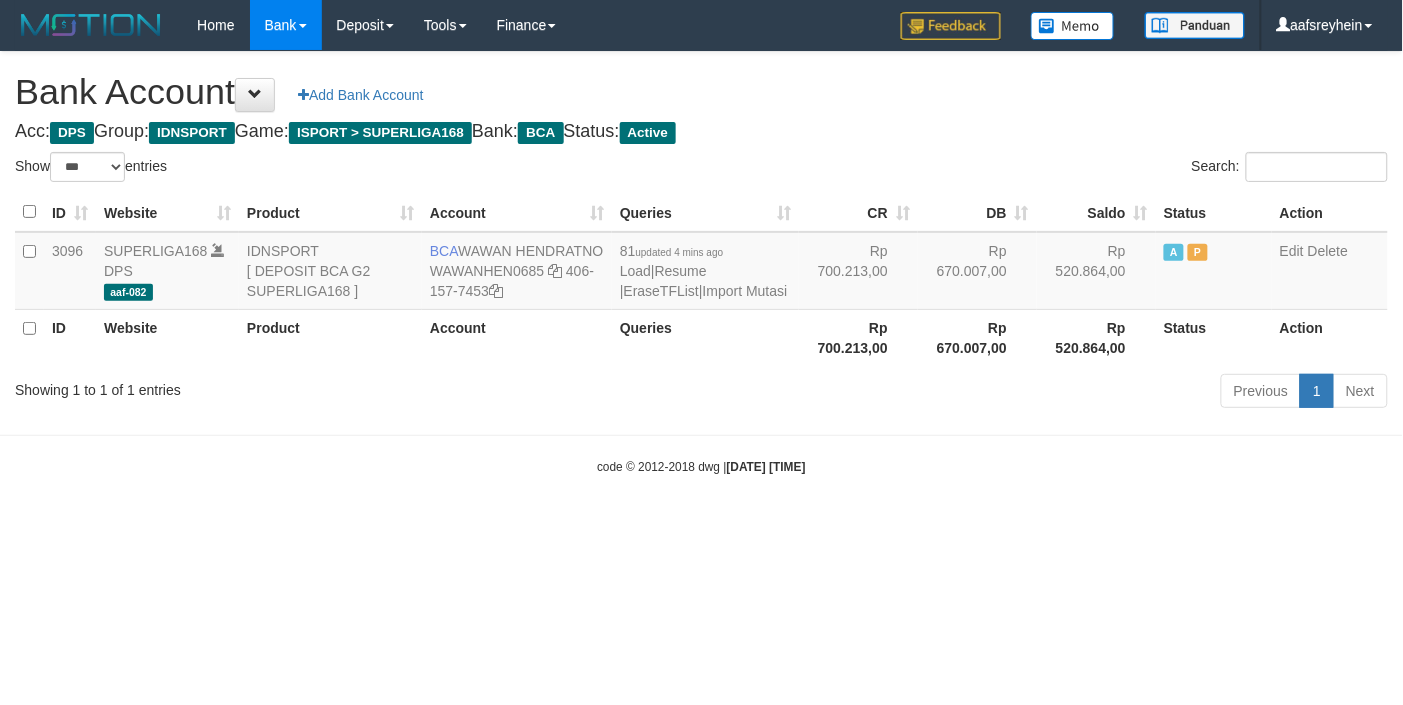 click on "Toggle navigation
Home
Bank
Account List
Load
By Website
Group
[ISPORT]													SUPERLIGA168
By Load Group (DPS)
-" at bounding box center [701, 263] 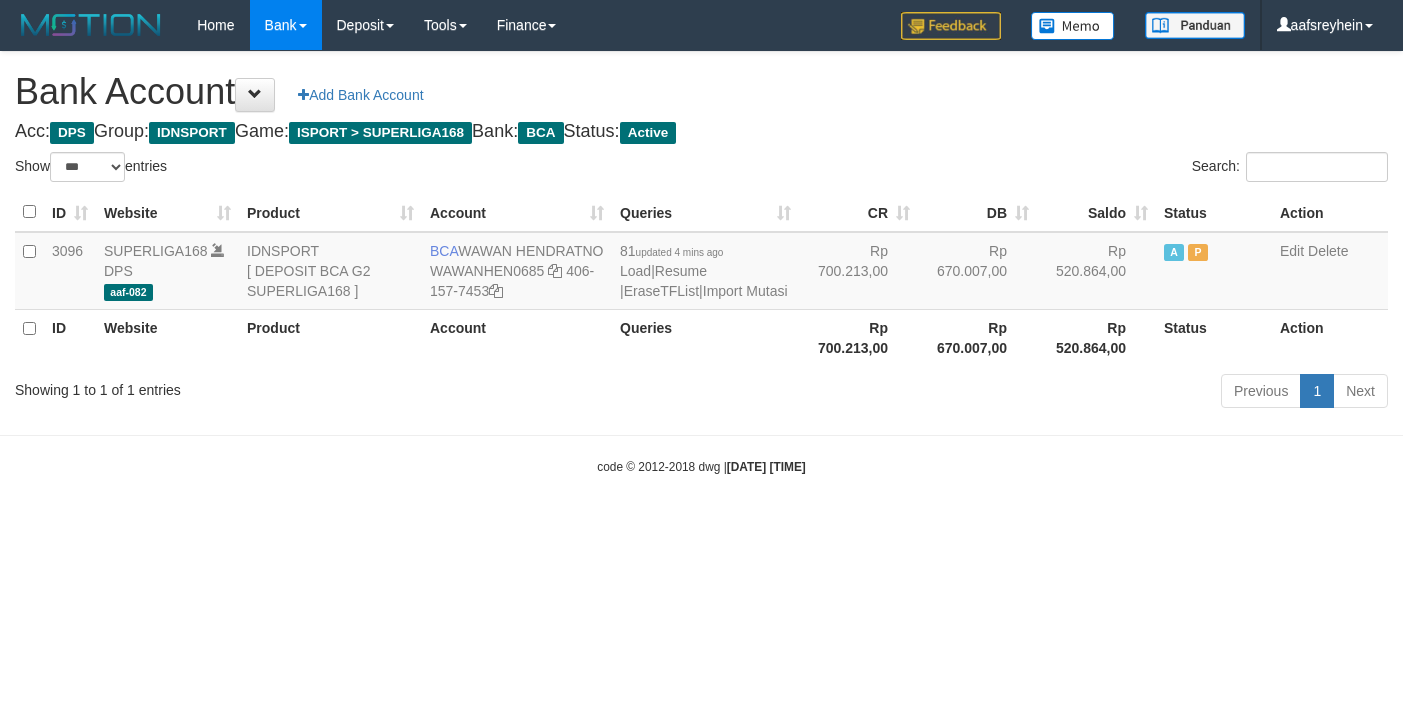 select on "***" 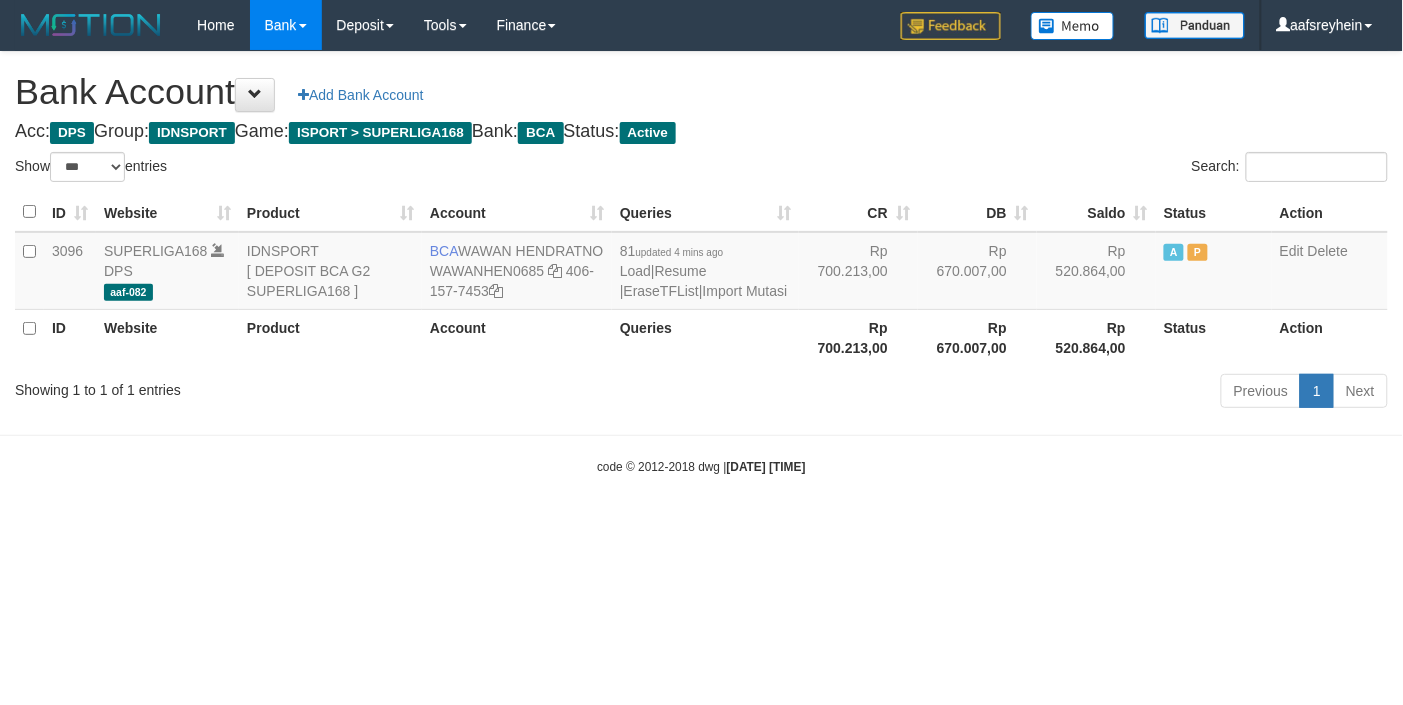 click on "Toggle navigation
Home
Bank
Account List
Load
By Website
Group
[ISPORT]													SUPERLIGA168
By Load Group (DPS)
-" at bounding box center (701, 263) 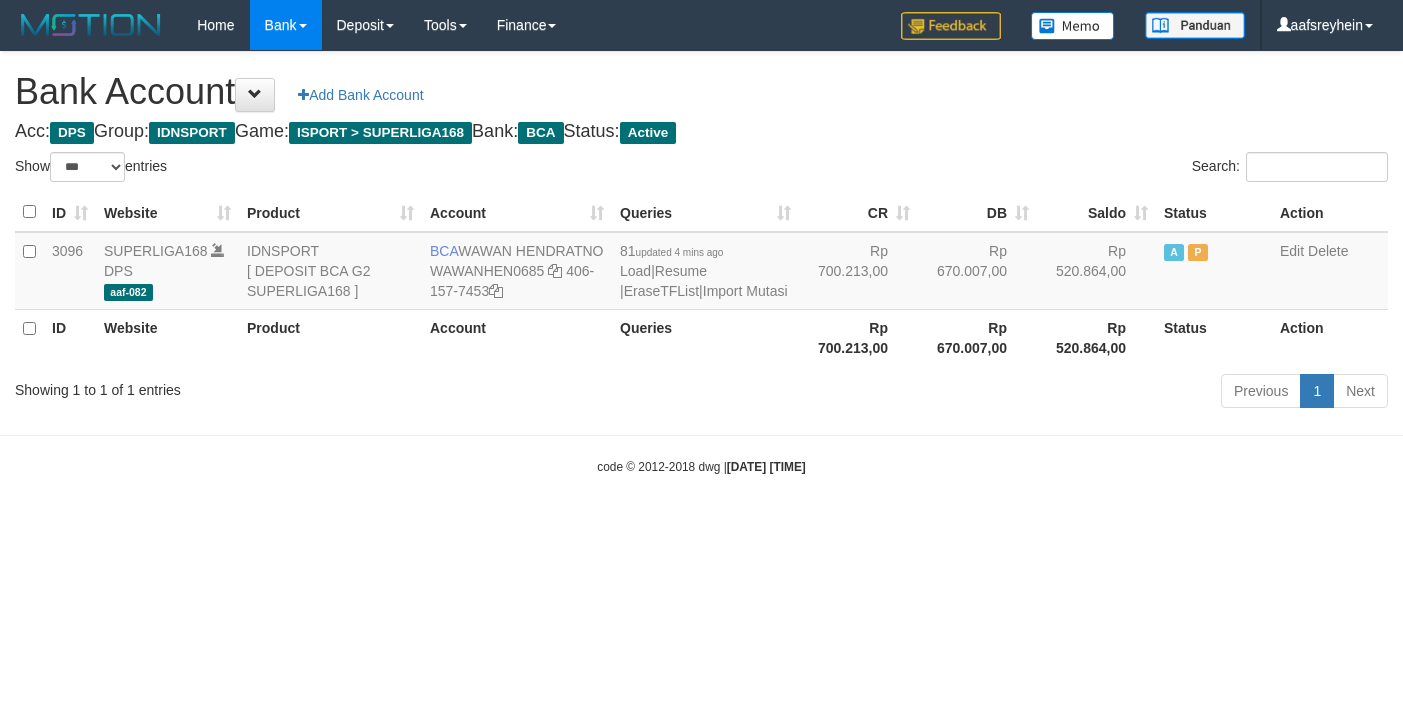 select on "***" 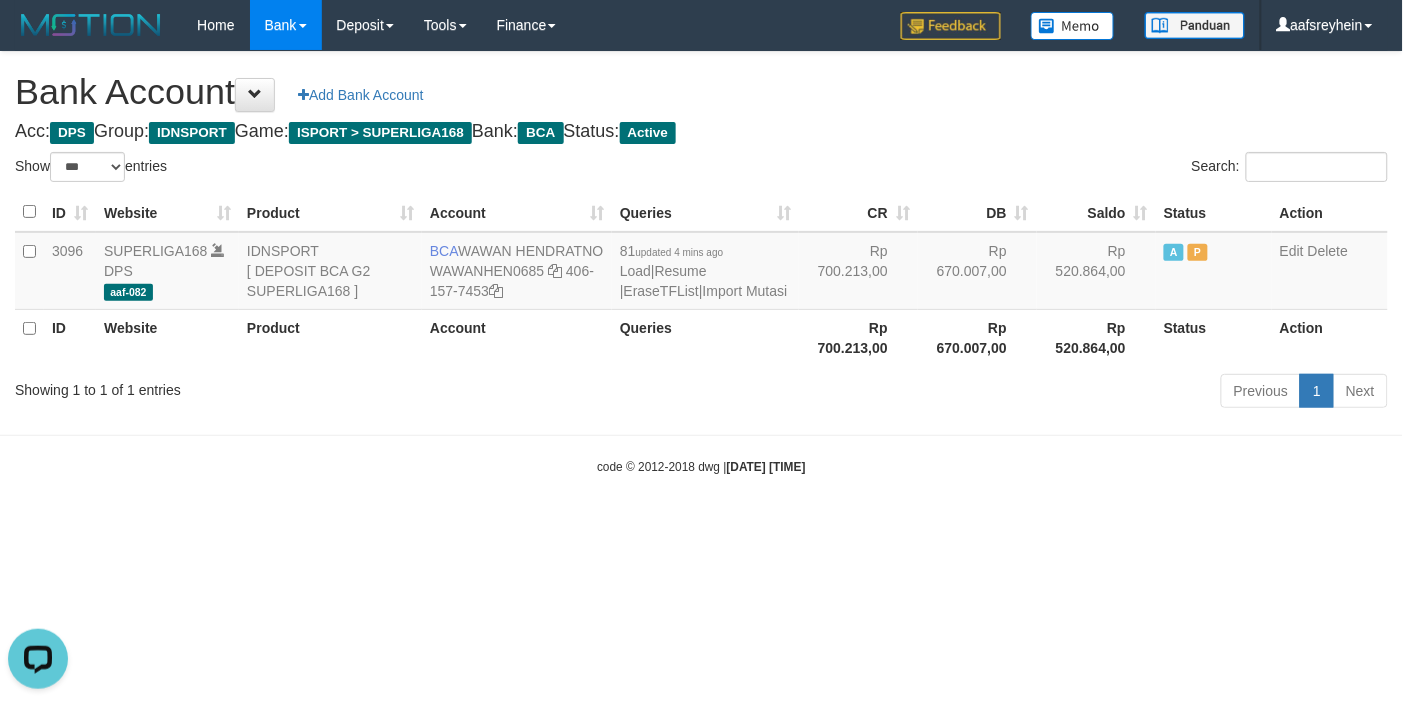 scroll, scrollTop: 0, scrollLeft: 0, axis: both 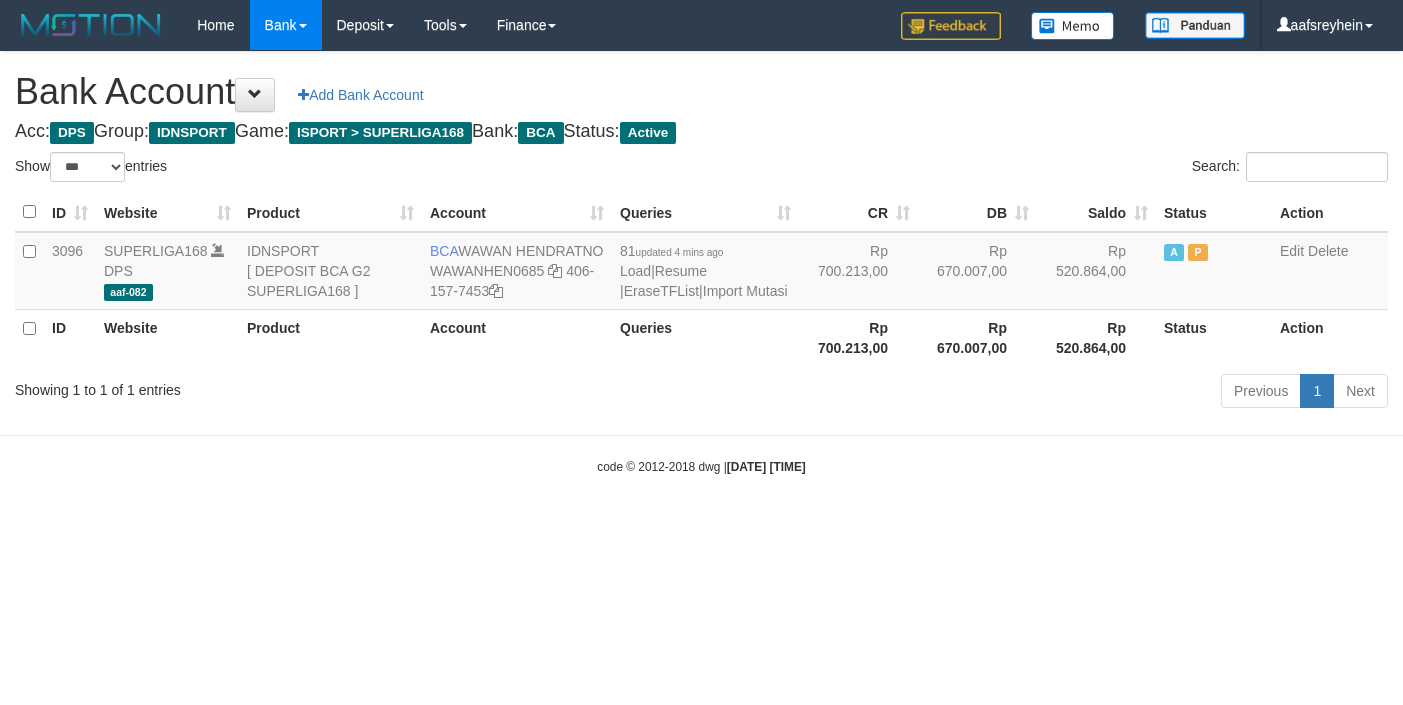 select on "***" 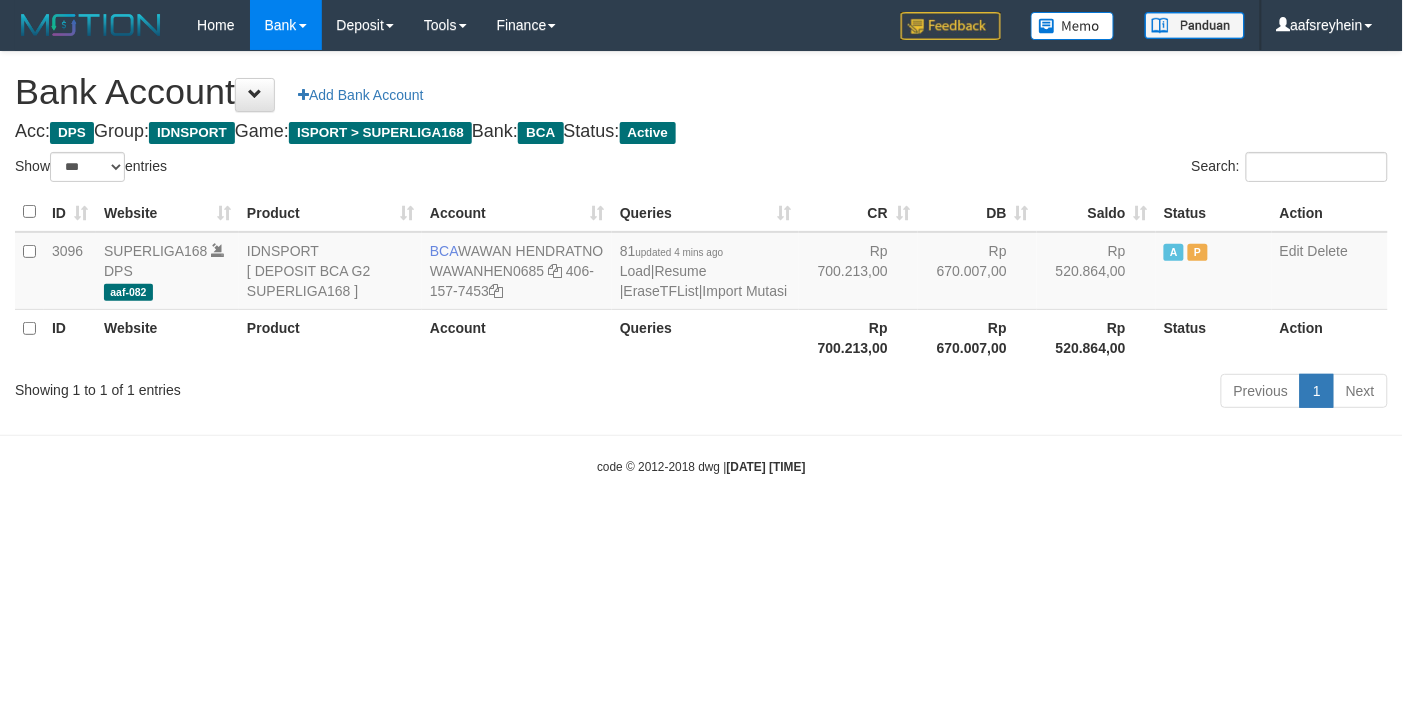 click on "code © 2012-2018 dwg |  2025/07/14 05:06:29" at bounding box center (701, 466) 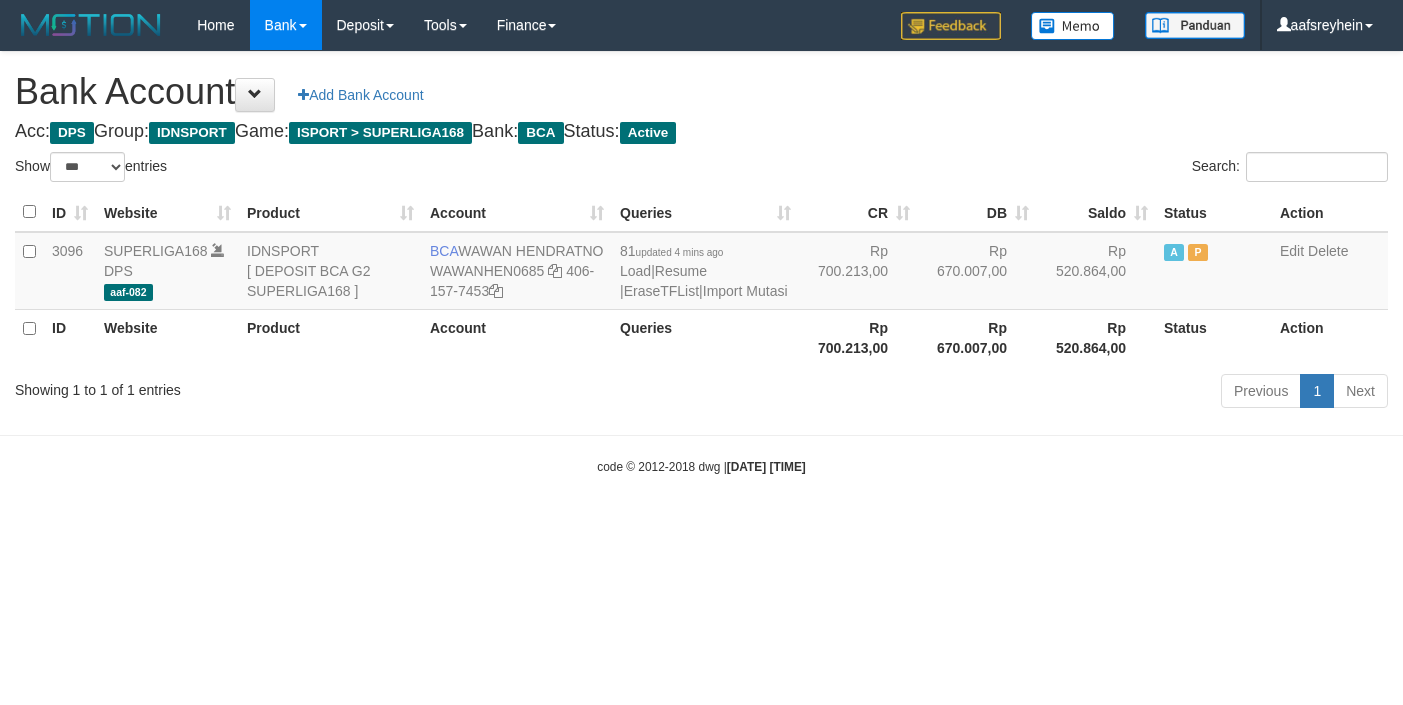 select on "***" 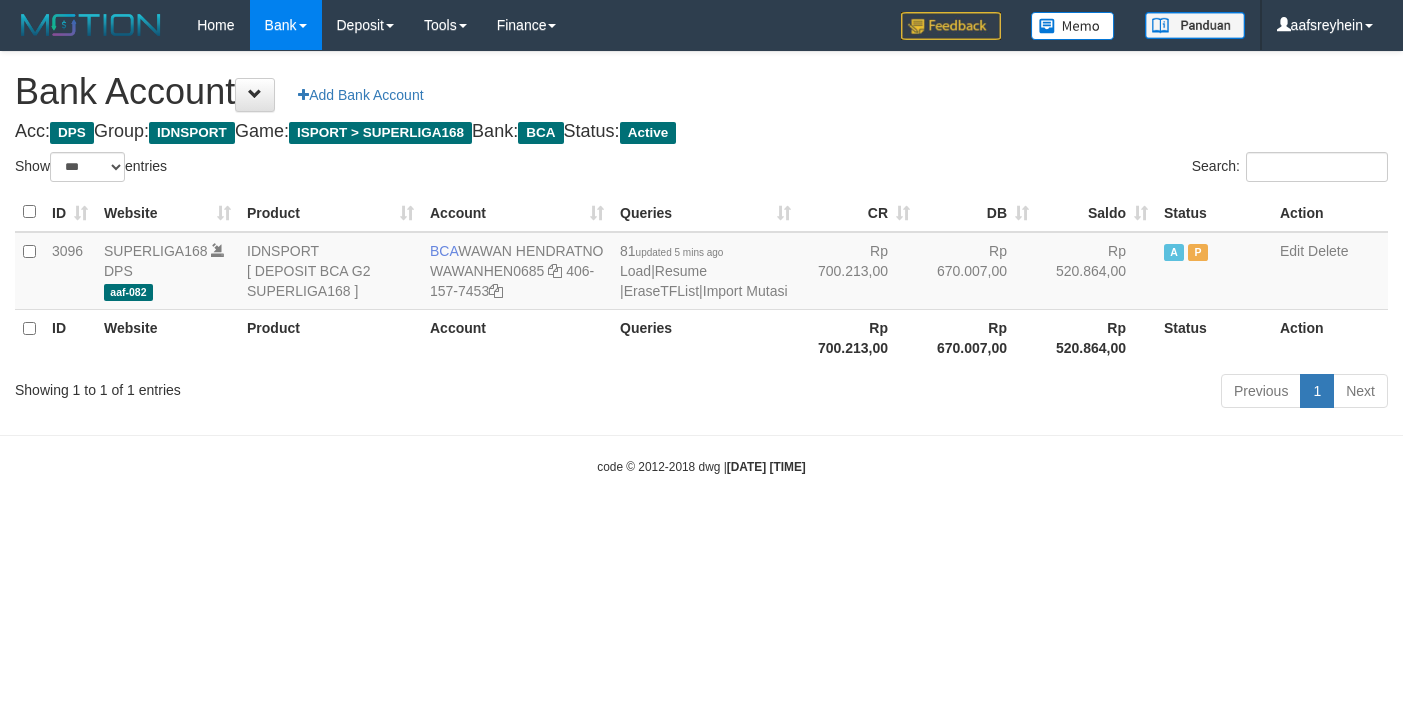 select on "***" 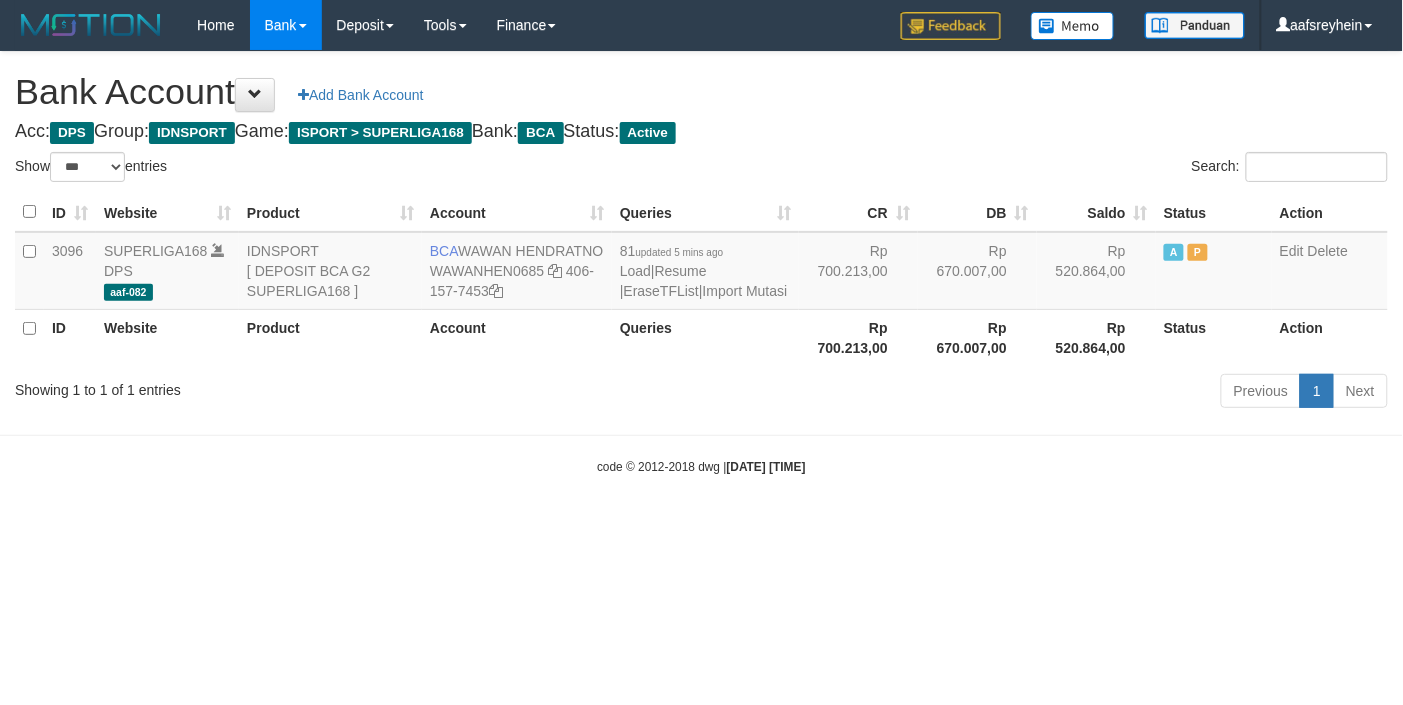 drag, startPoint x: 988, startPoint y: 63, endPoint x: 1010, endPoint y: 163, distance: 102.3914 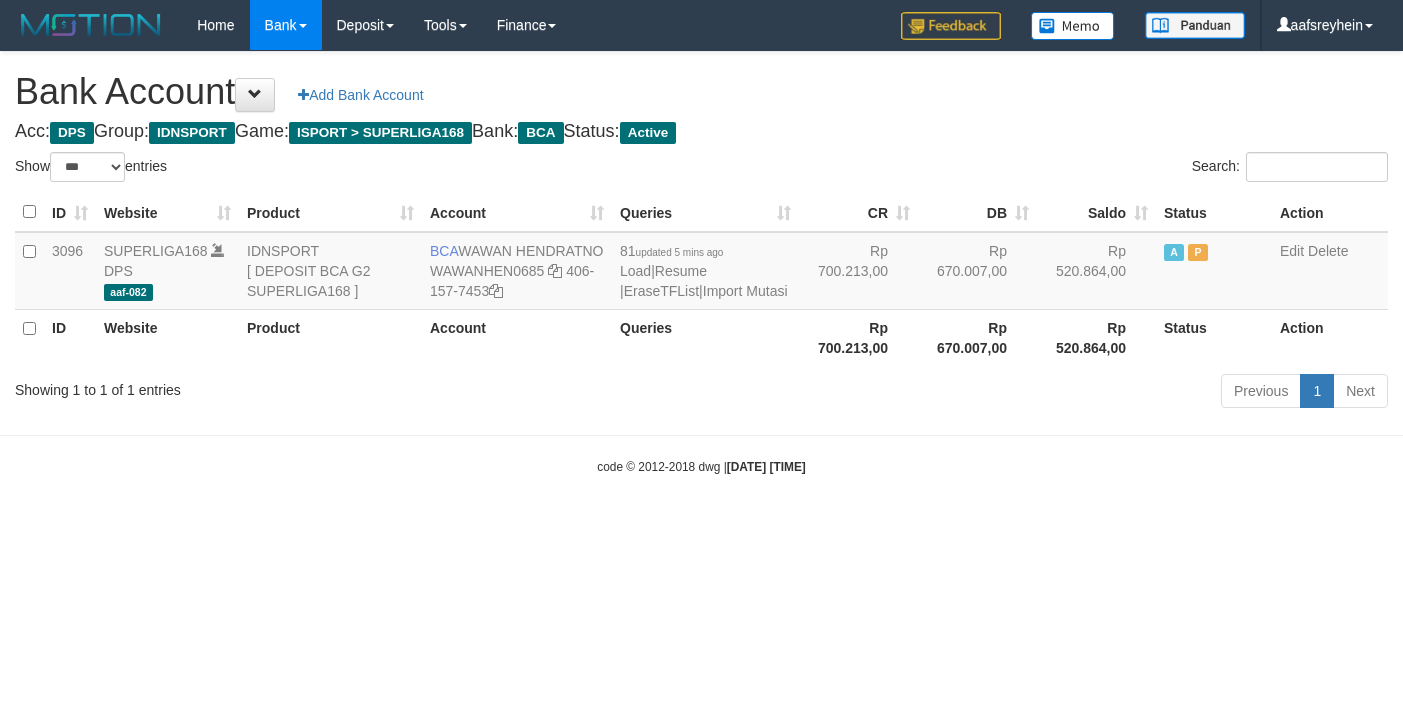 select on "***" 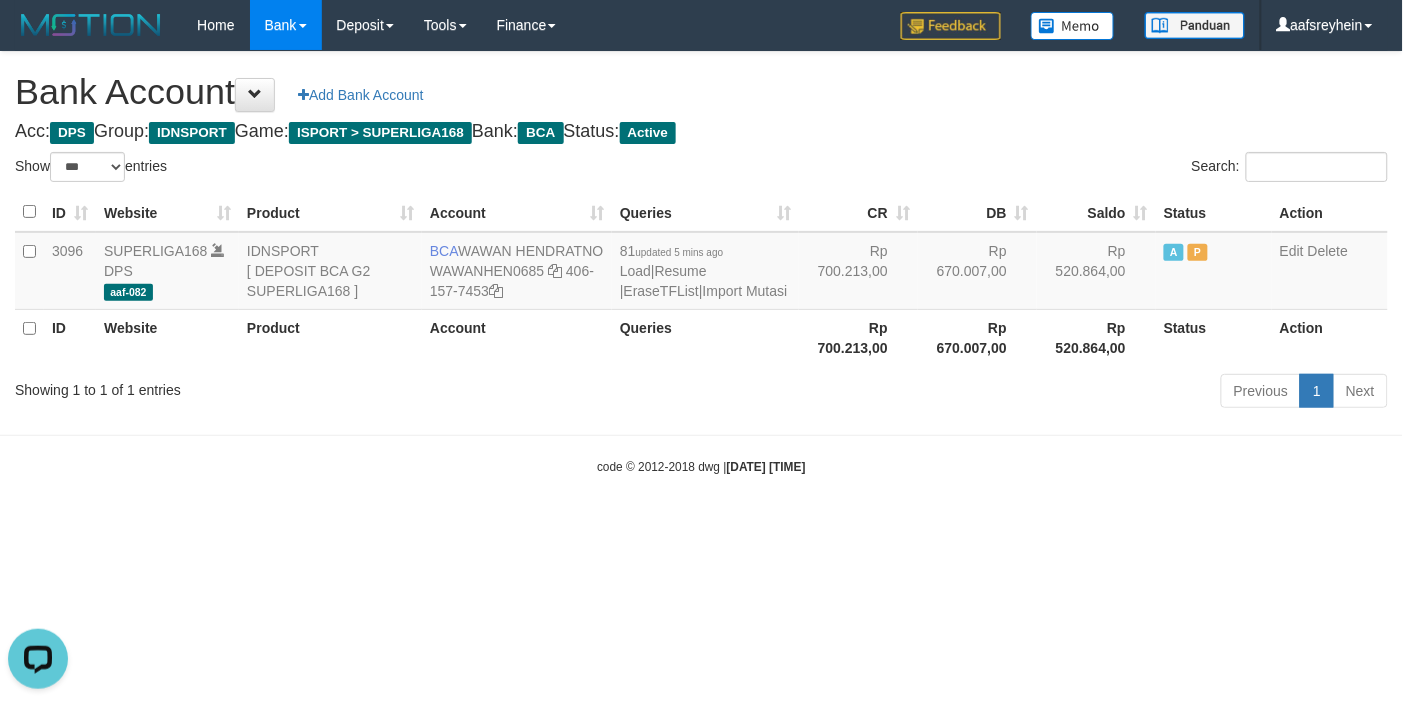 scroll, scrollTop: 0, scrollLeft: 0, axis: both 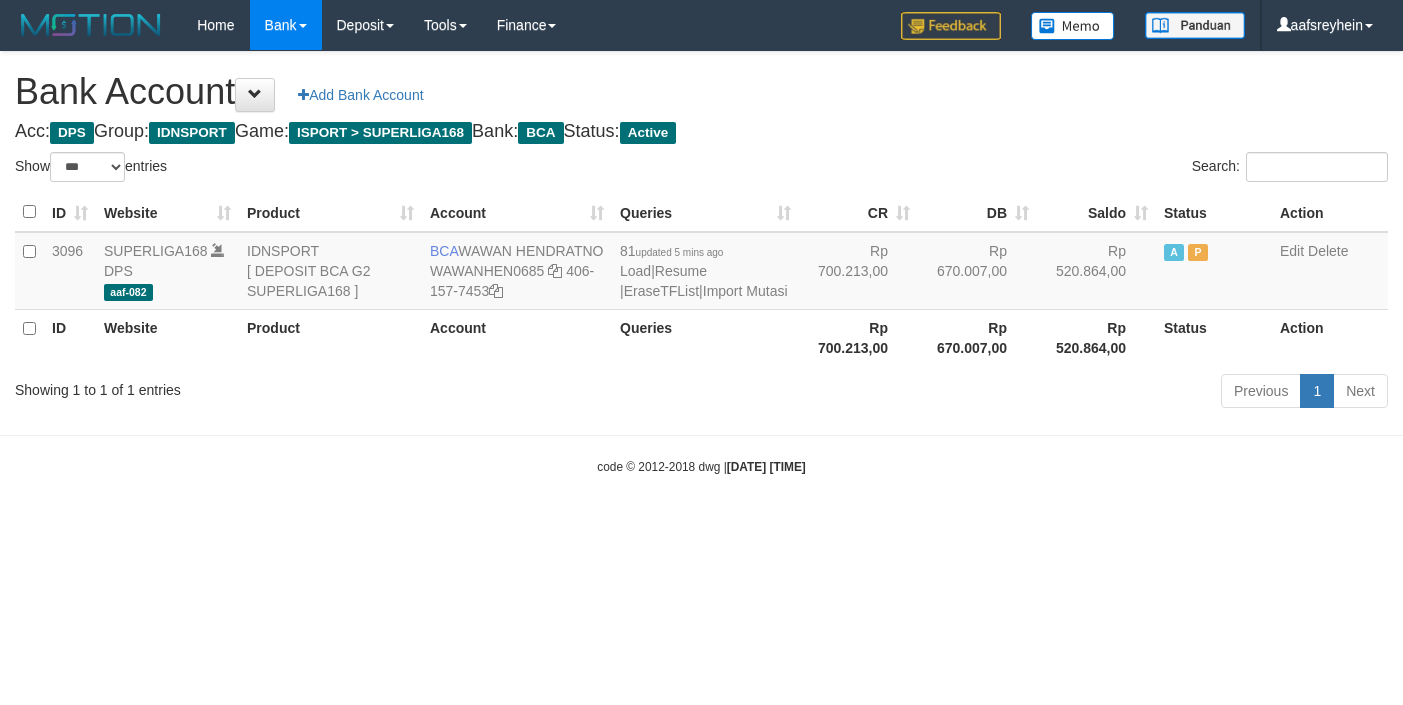 select on "***" 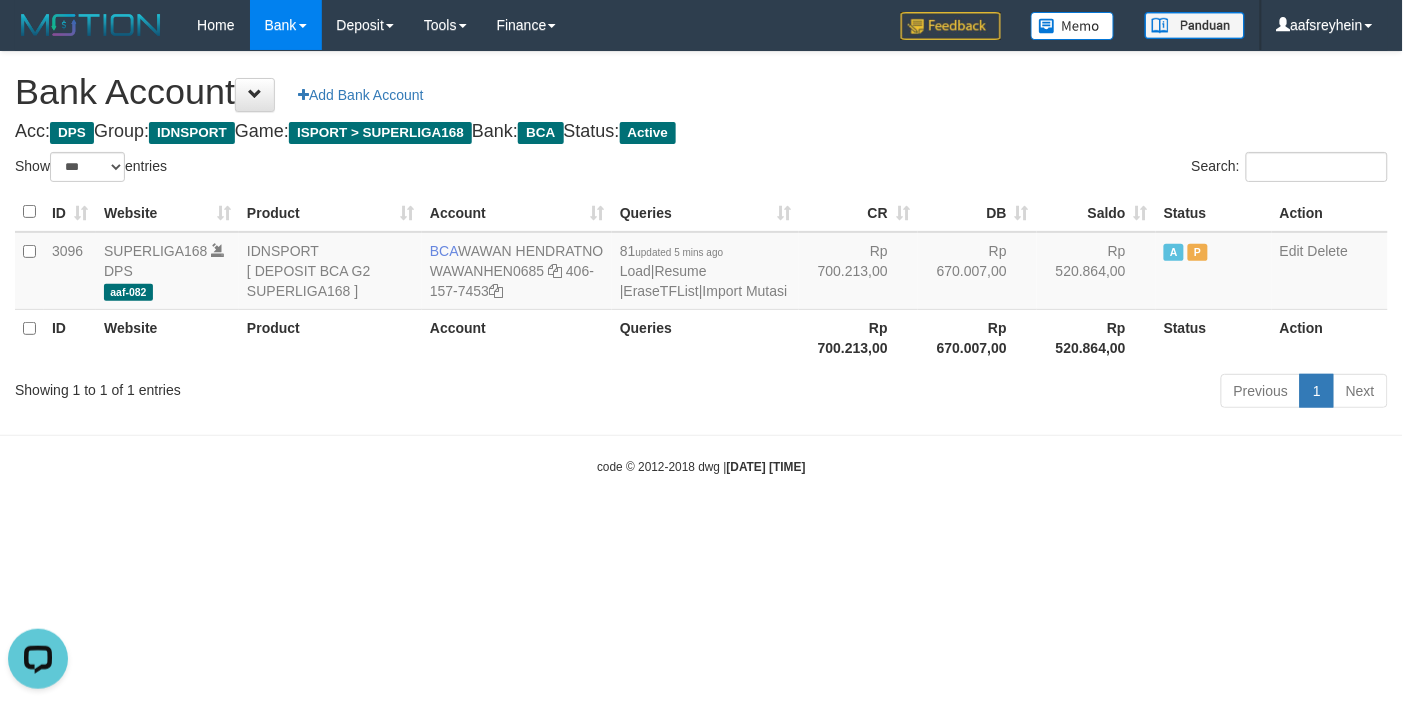 scroll, scrollTop: 0, scrollLeft: 0, axis: both 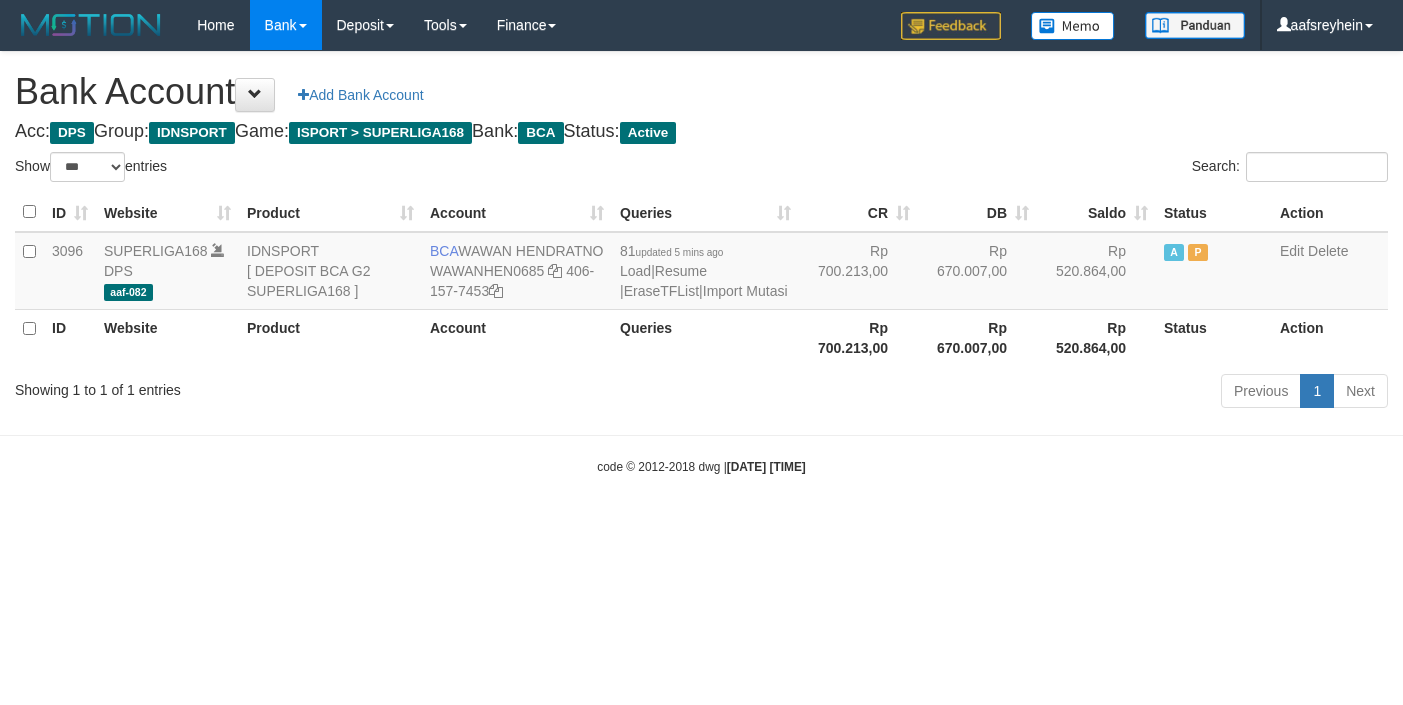 select on "***" 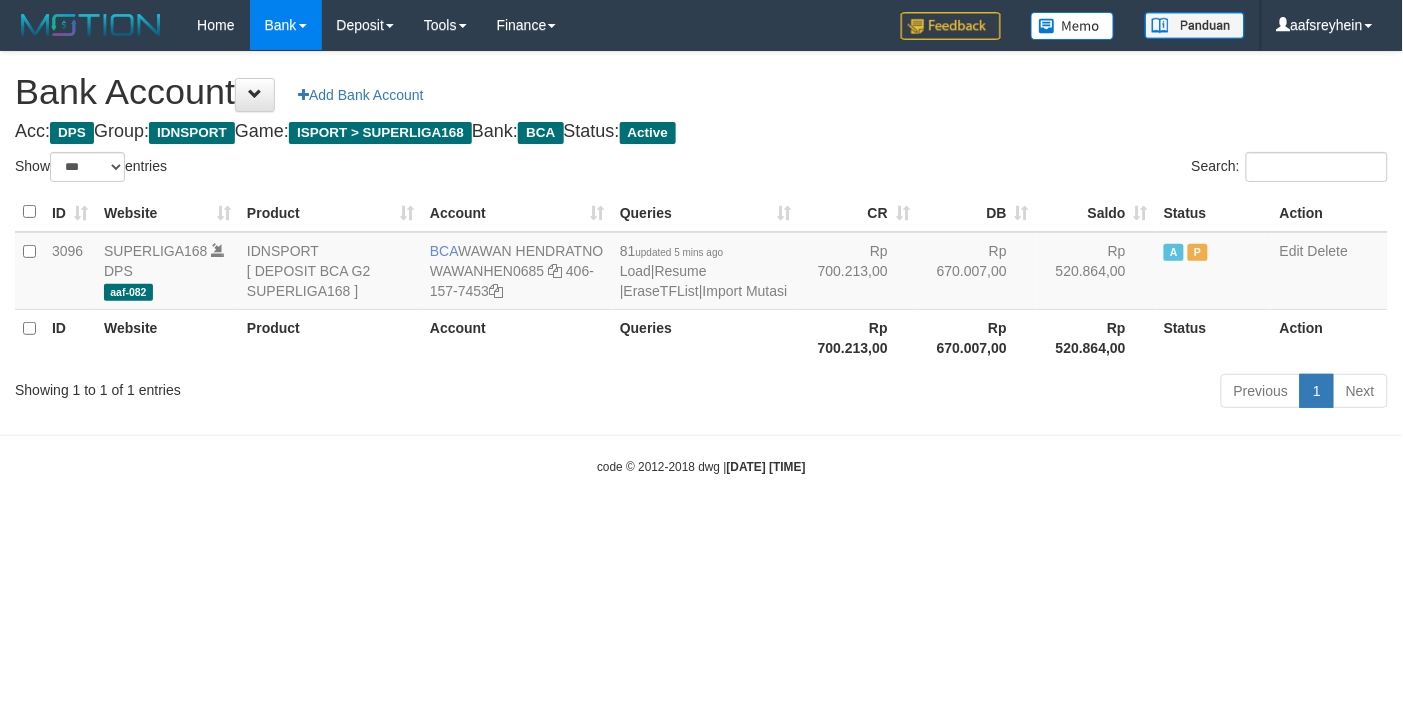 click on "Toggle navigation
Home
Bank
Account List
Load
By Website
Group
[ISPORT]													SUPERLIGA168
By Load Group (DPS)
-" at bounding box center [701, 263] 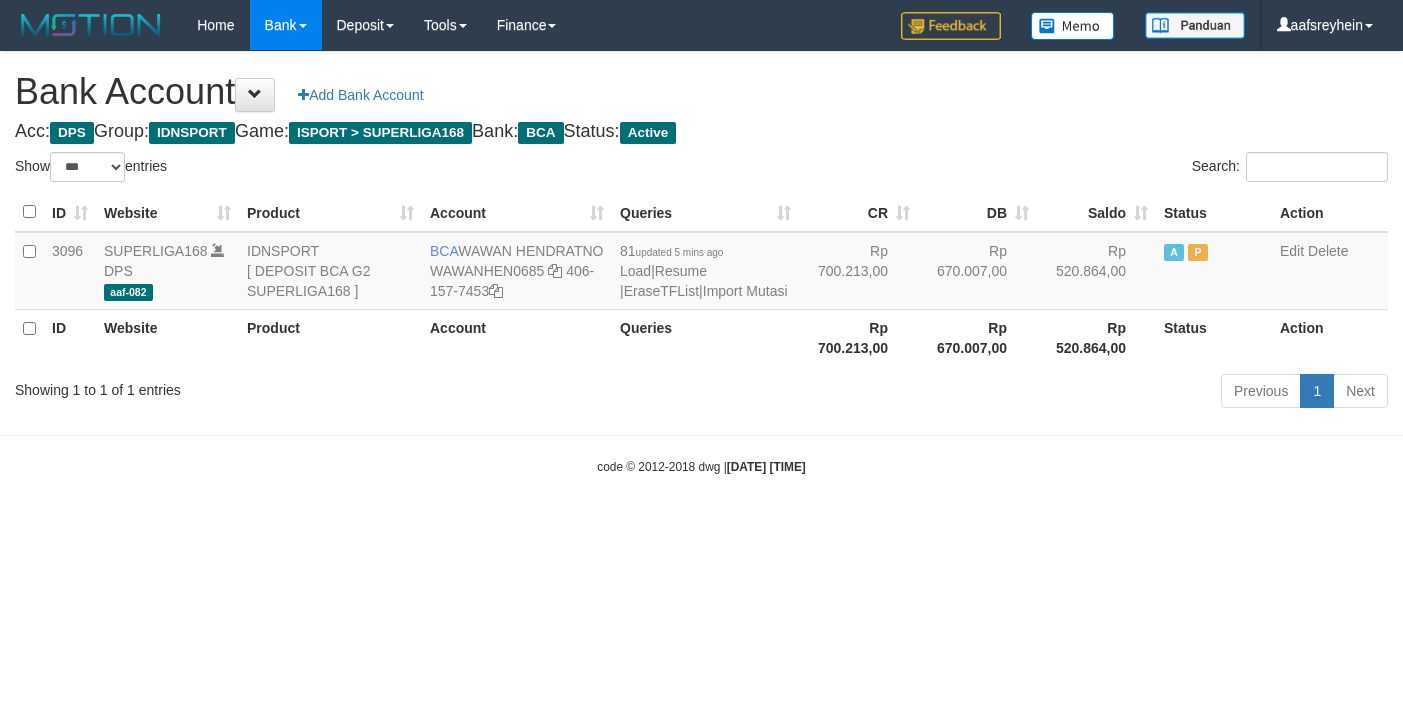 select on "***" 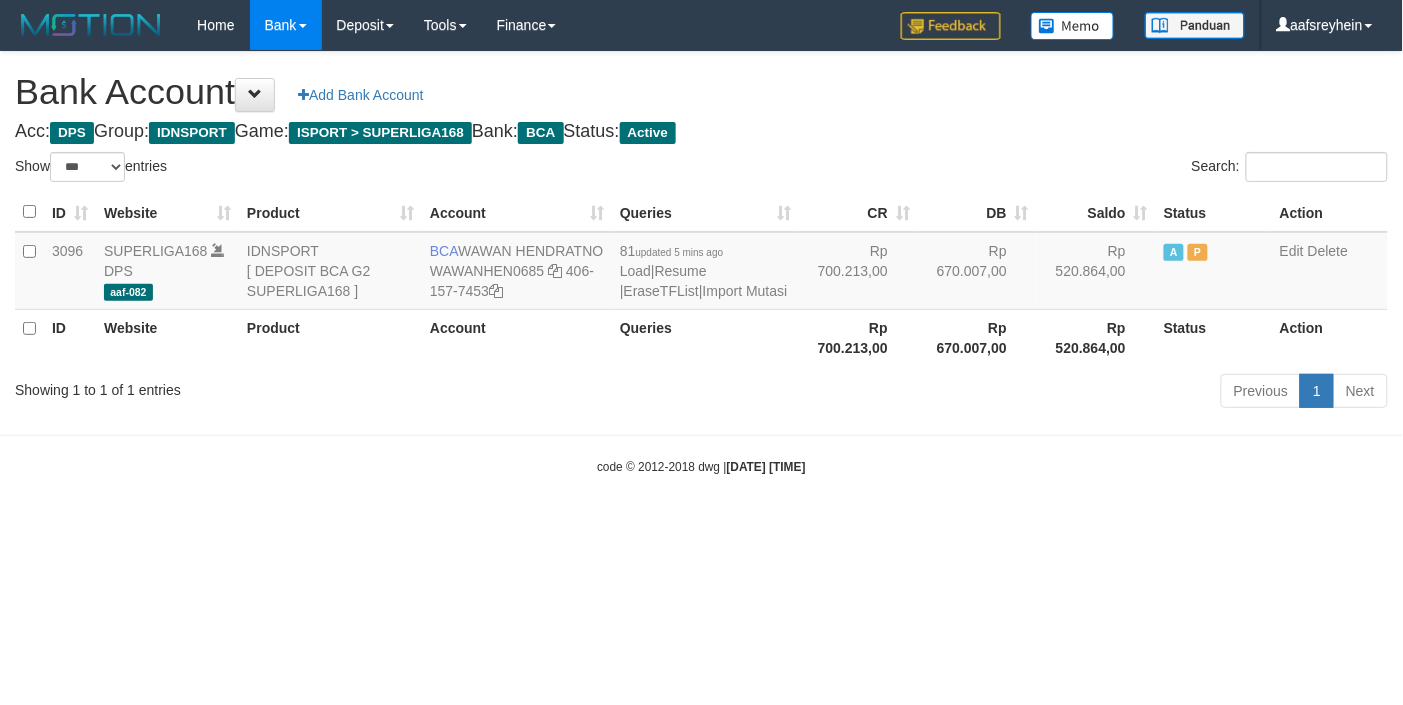 click on "Toggle navigation
Home
Bank
Account List
Load
By Website
Group
[ISPORT]													SUPERLIGA168
By Load Group (DPS)
-" at bounding box center [701, 263] 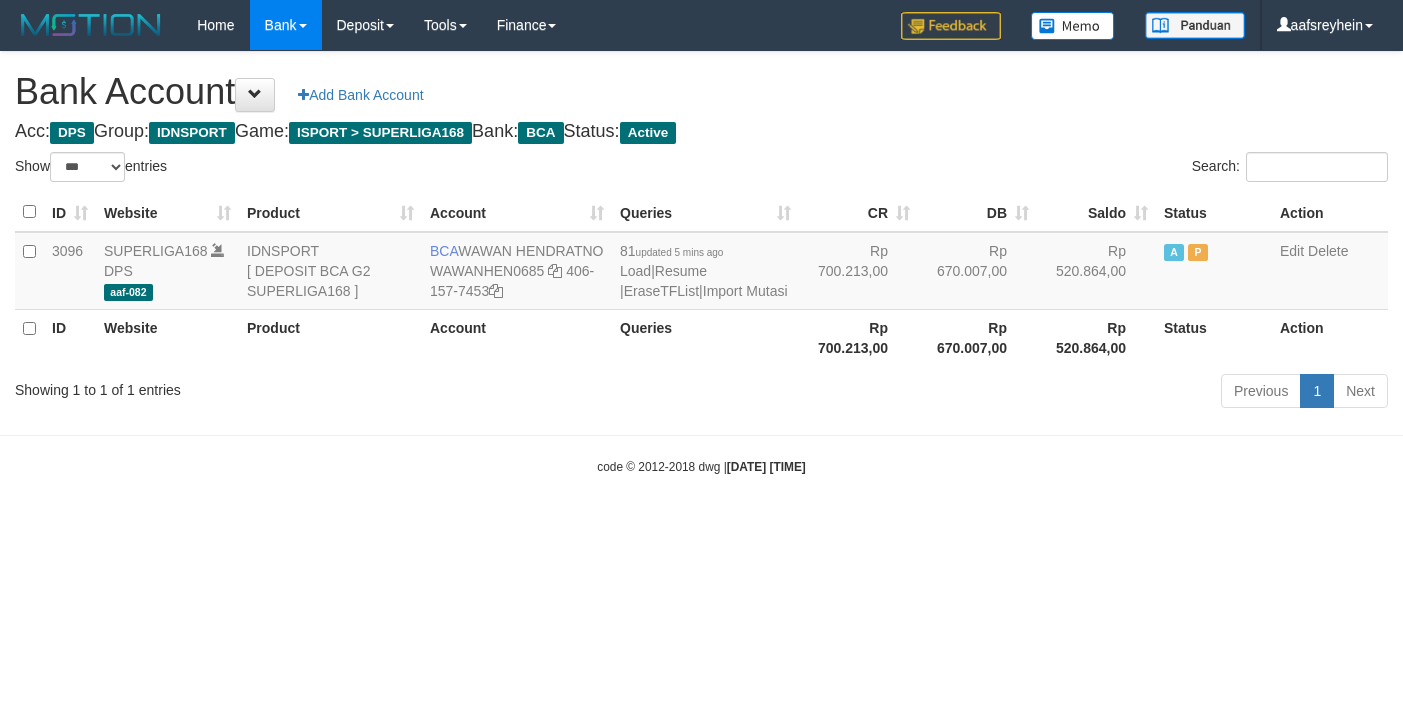select on "***" 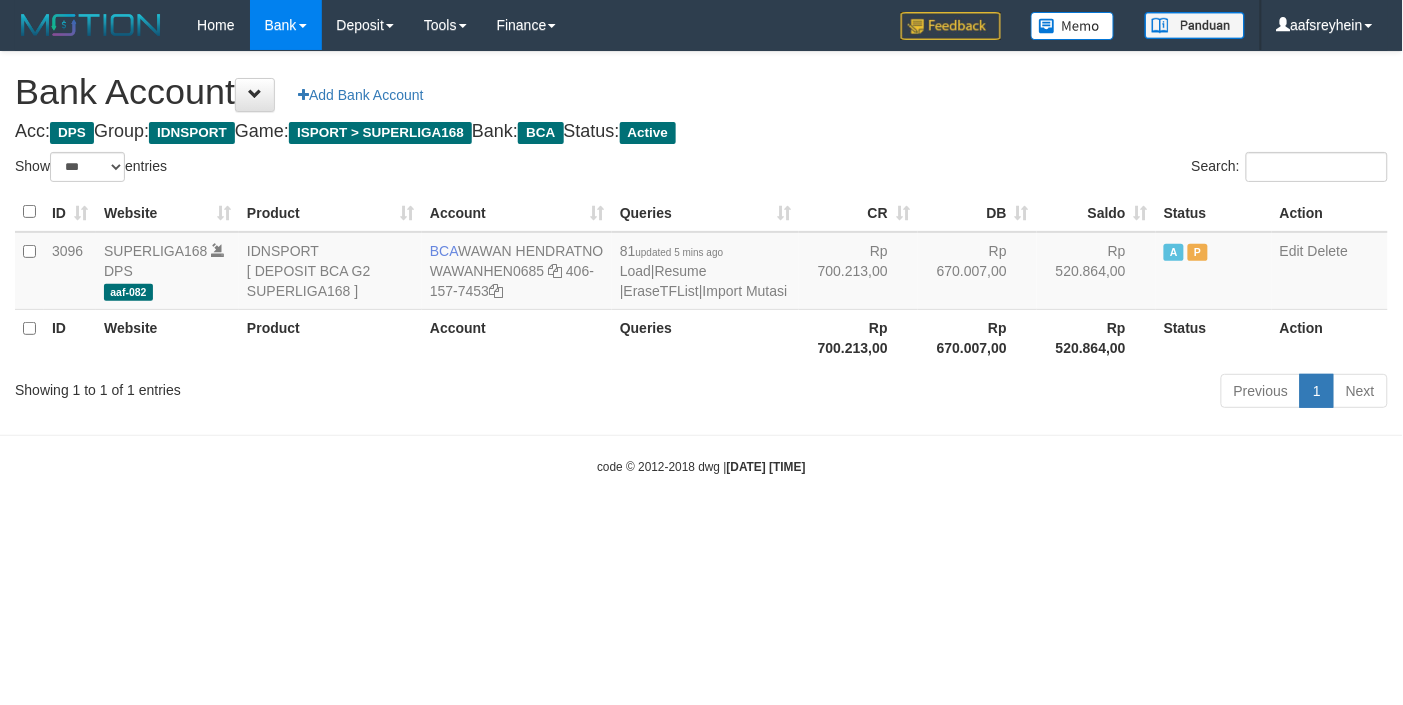 click on "Previous 1 Next" at bounding box center (994, 393) 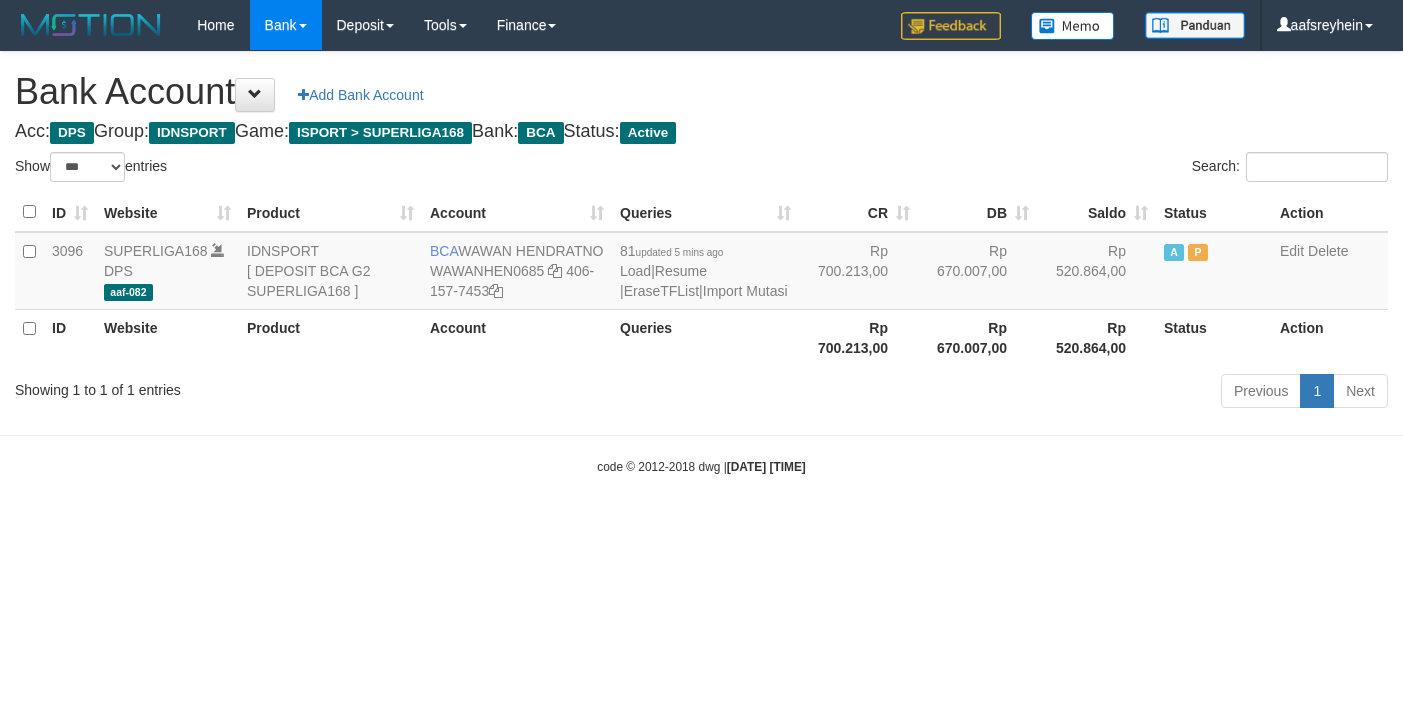 select on "***" 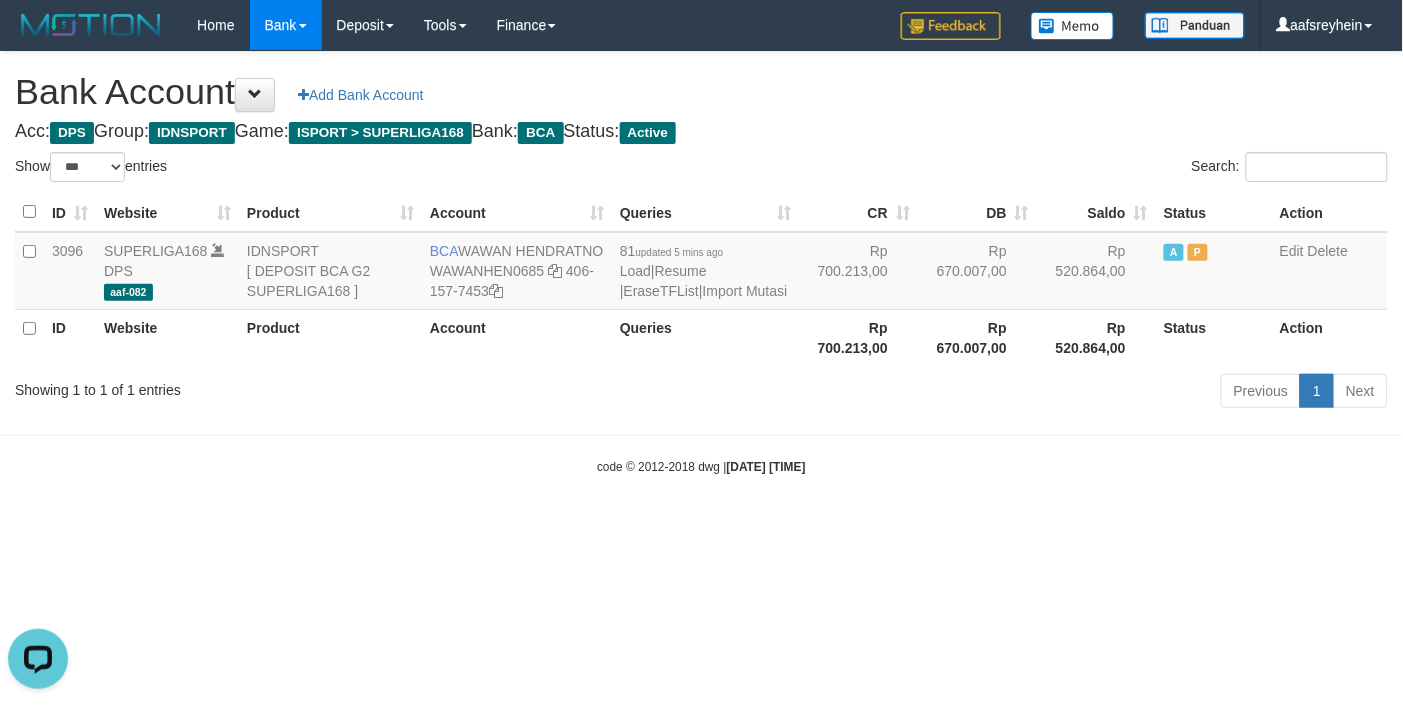 scroll, scrollTop: 0, scrollLeft: 0, axis: both 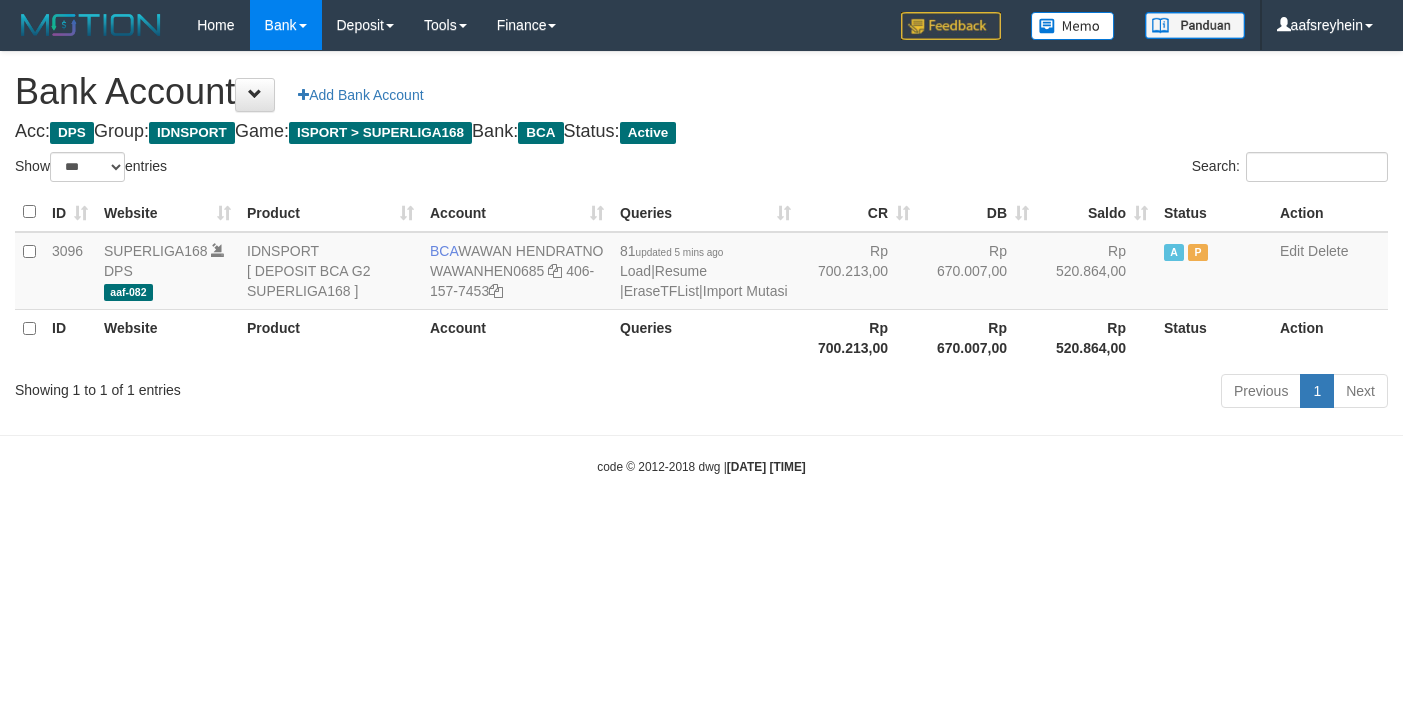select on "***" 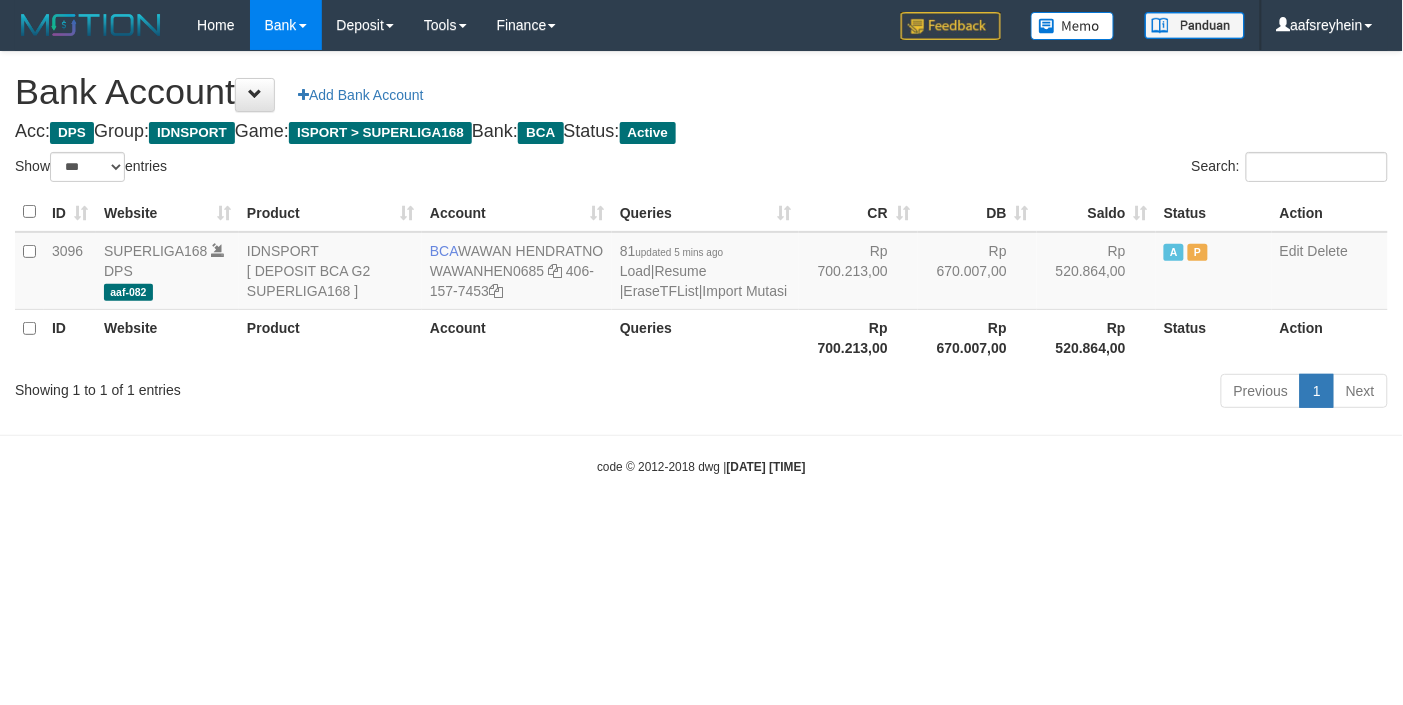 click on "Toggle navigation
Home
Bank
Account List
Load
By Website
Group
[ISPORT]													SUPERLIGA168
By Load Group (DPS)" at bounding box center (701, 263) 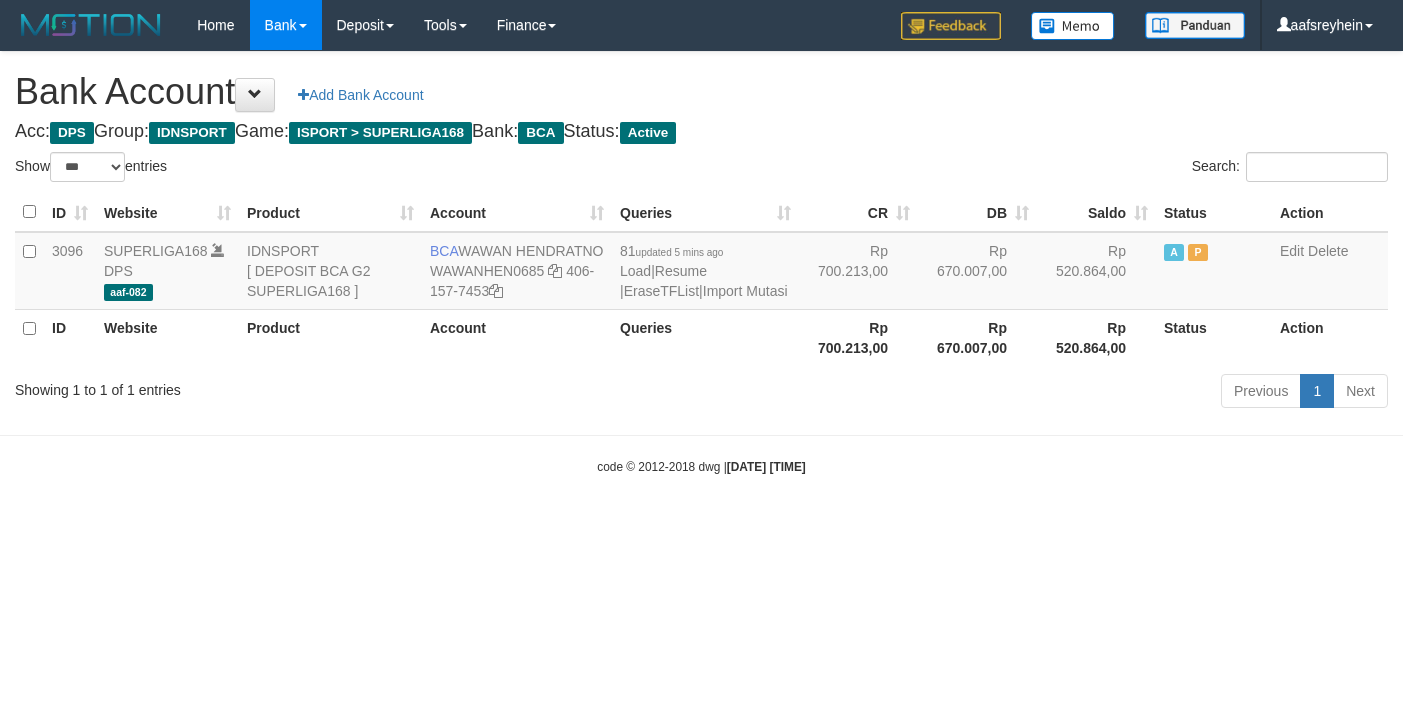 select on "***" 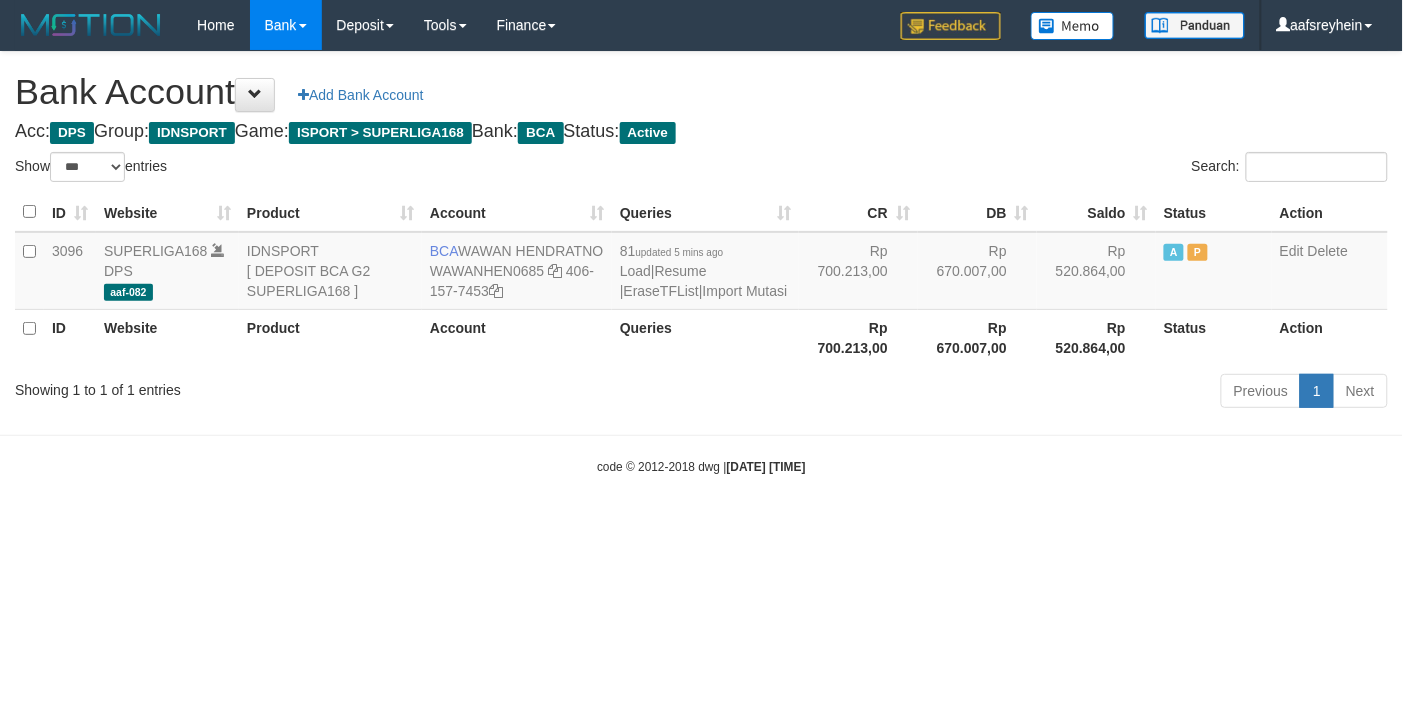 click on "Toggle navigation
Home
Bank
Account List
Load
By Website
Group
[ISPORT]													SUPERLIGA168
By Load Group (DPS)" at bounding box center (701, 263) 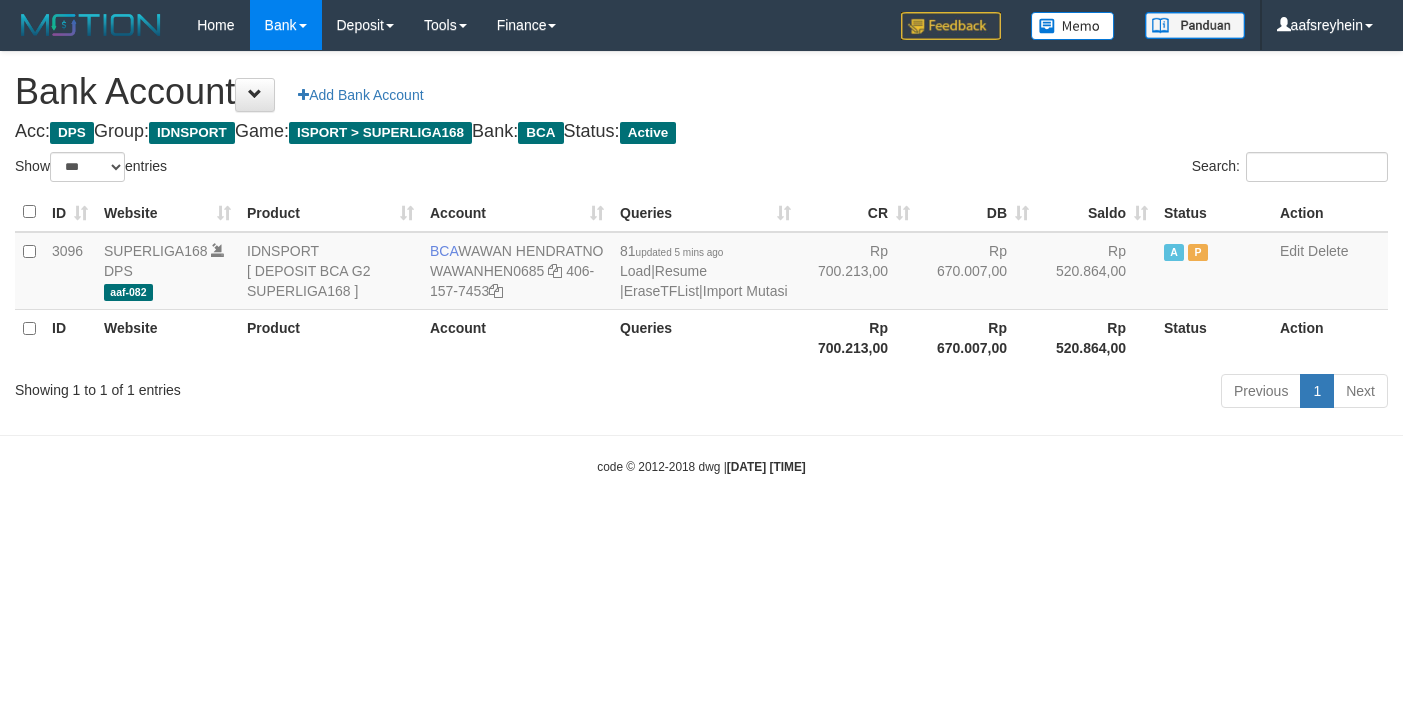 select on "***" 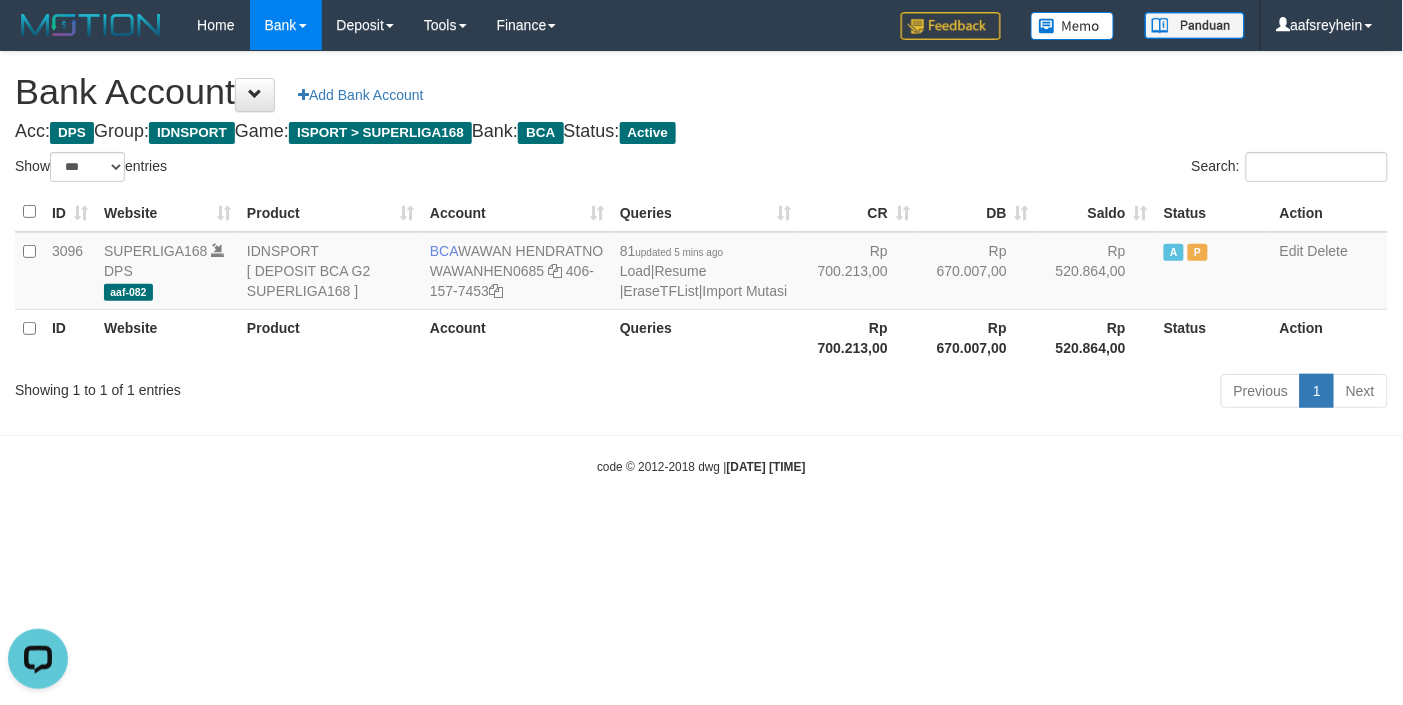 scroll, scrollTop: 0, scrollLeft: 0, axis: both 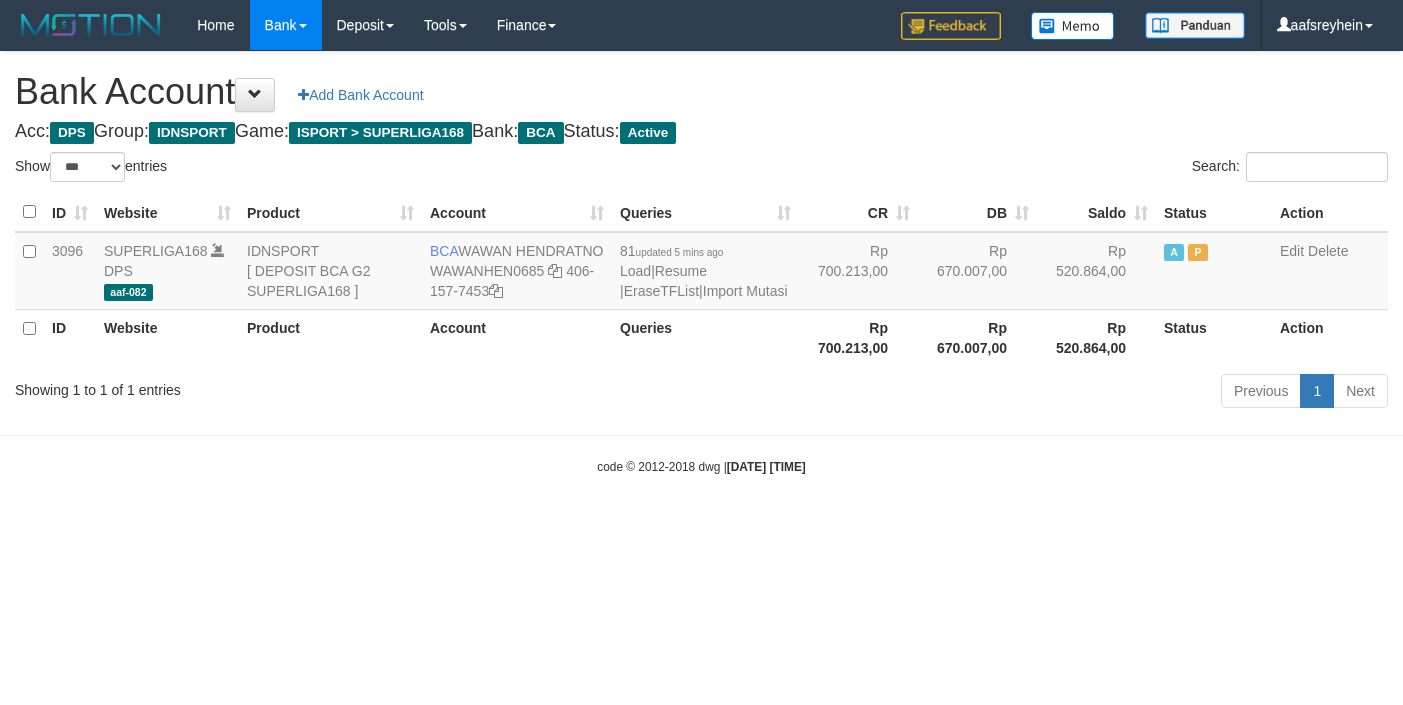 select on "***" 